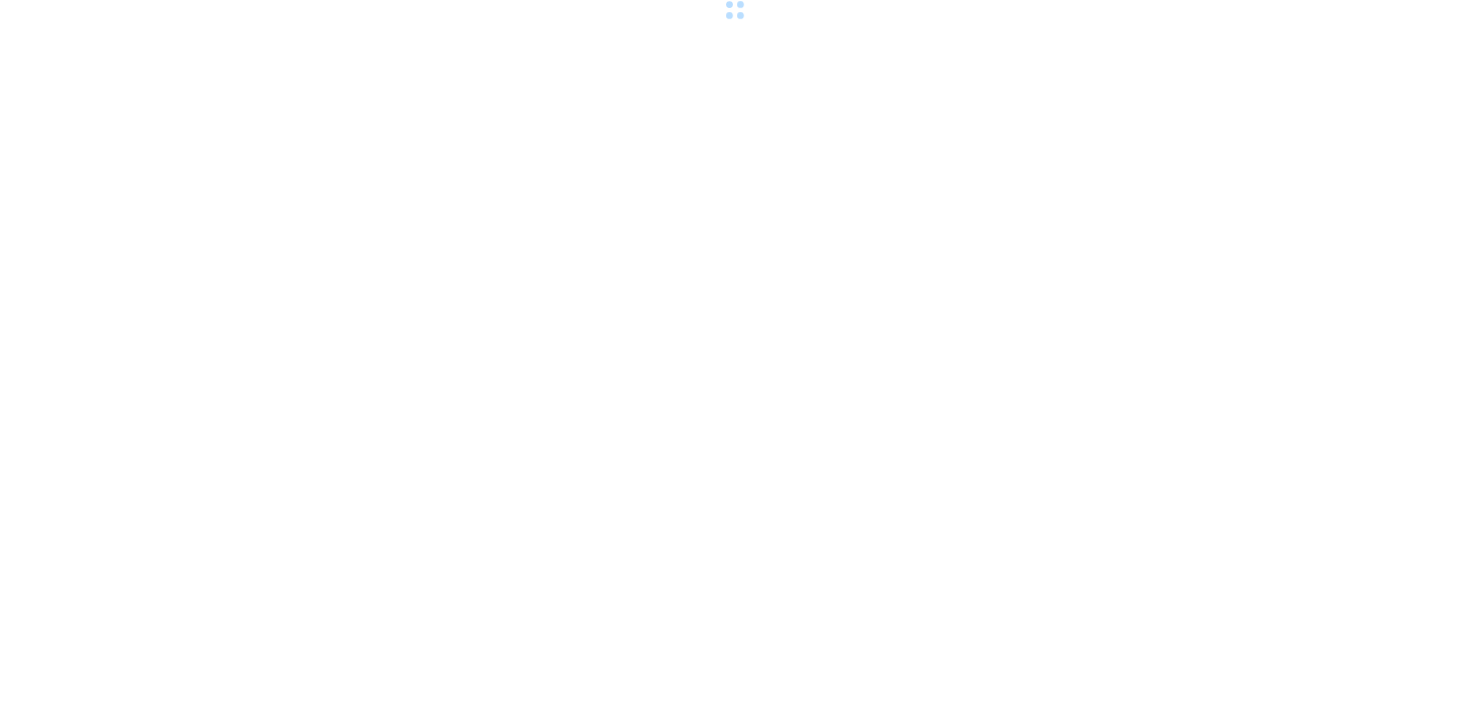 scroll, scrollTop: 0, scrollLeft: 0, axis: both 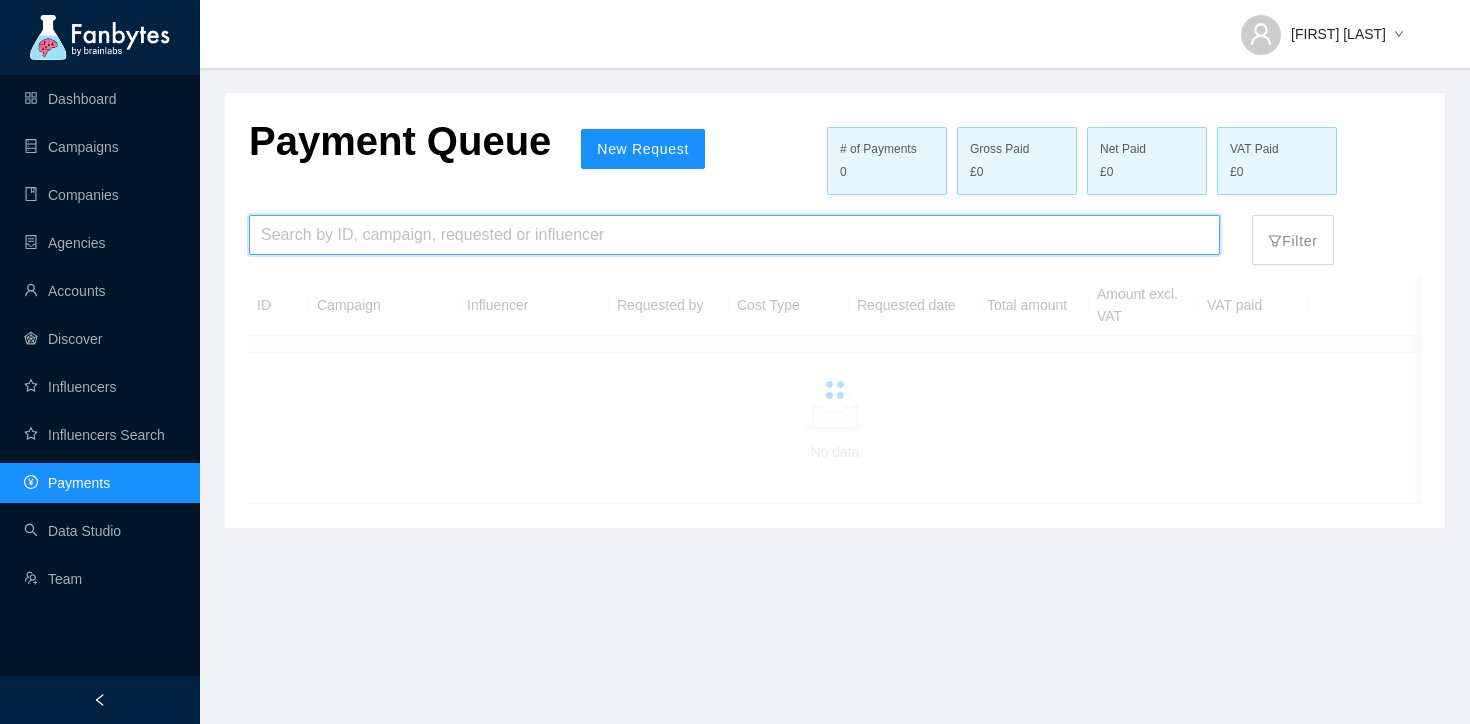 click at bounding box center (734, 235) 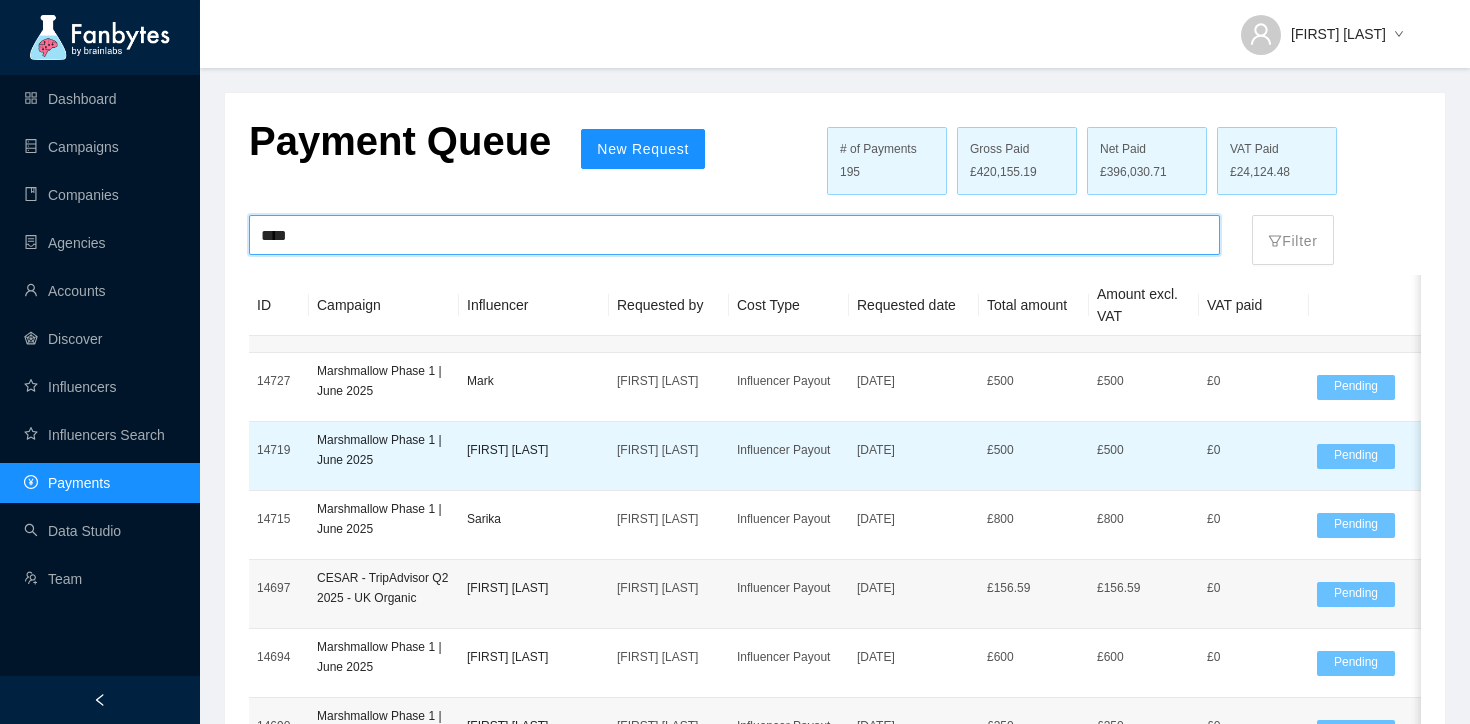 scroll, scrollTop: 229, scrollLeft: 0, axis: vertical 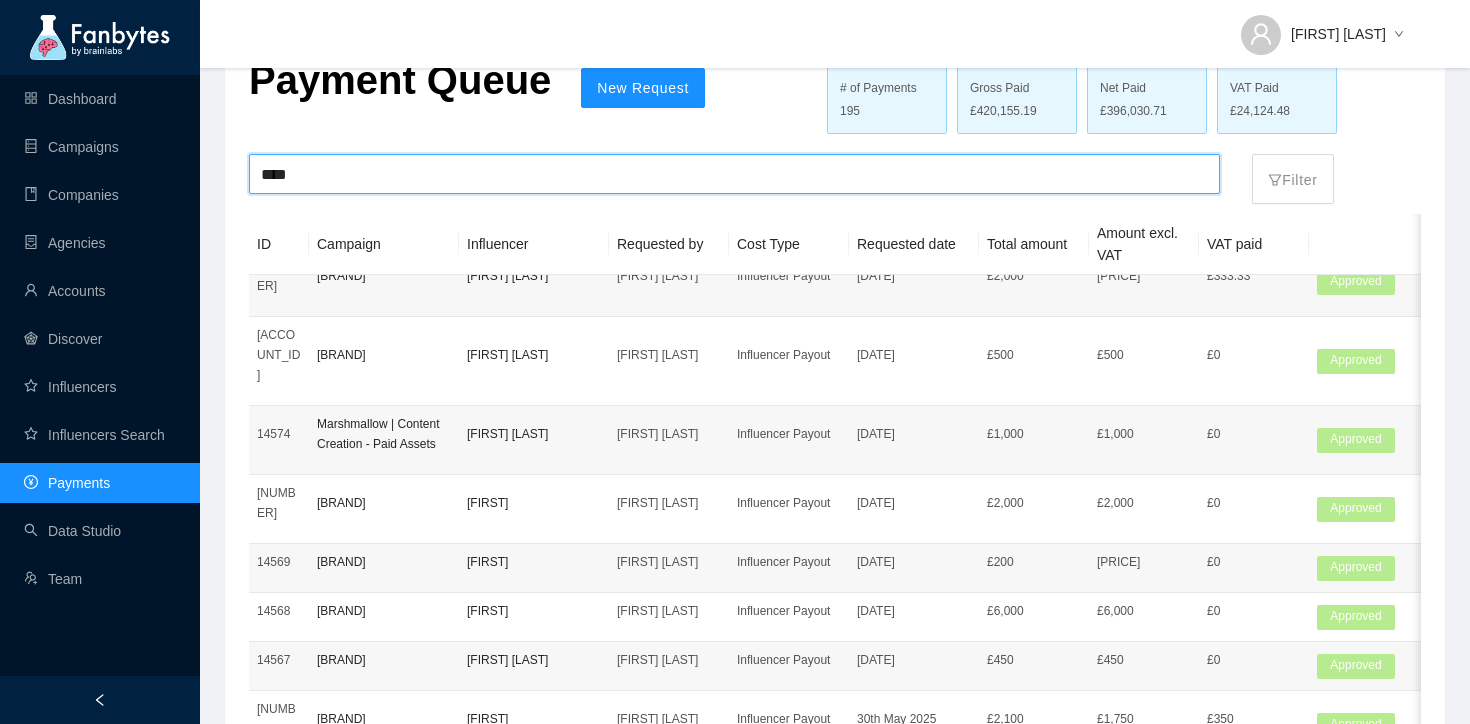 click on "[FIRST] ****" at bounding box center [734, 179] 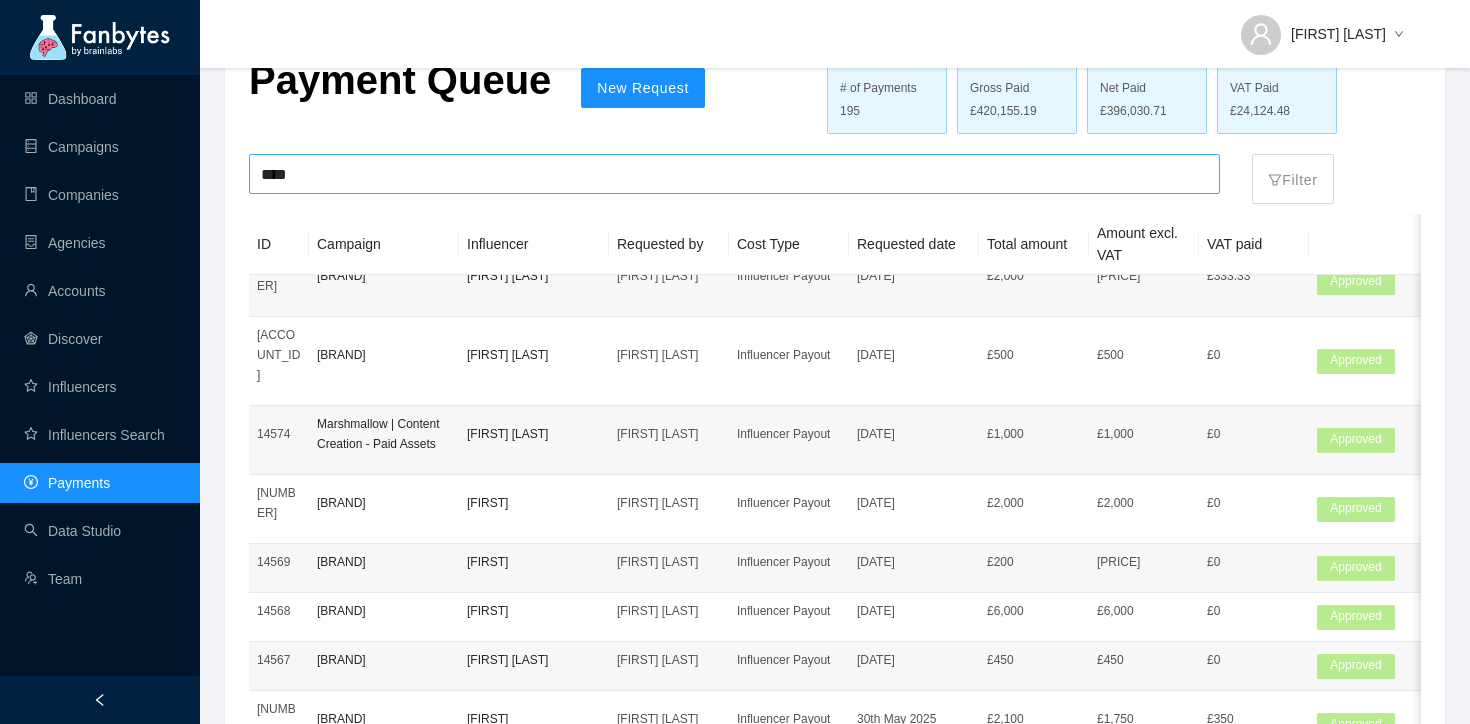 click on "****" at bounding box center [734, 174] 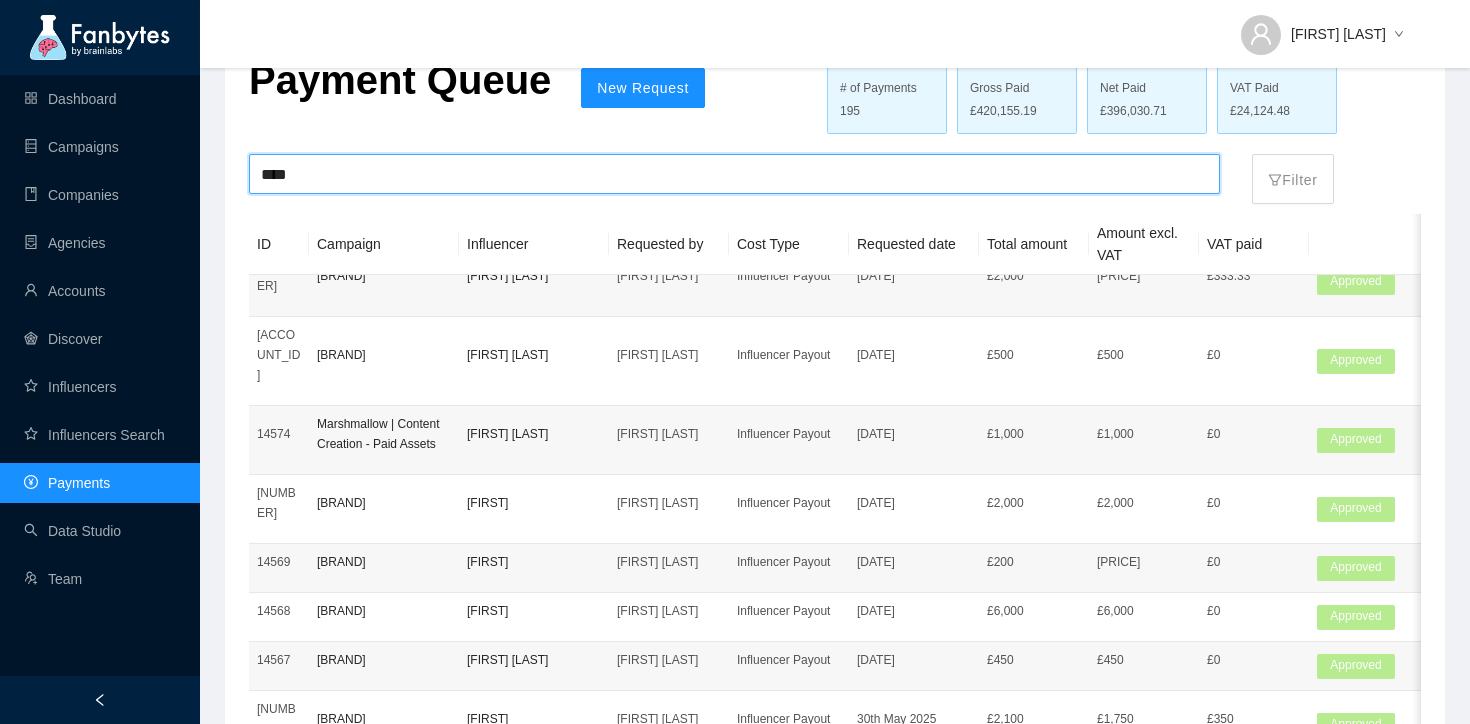 click on "****" at bounding box center (734, 174) 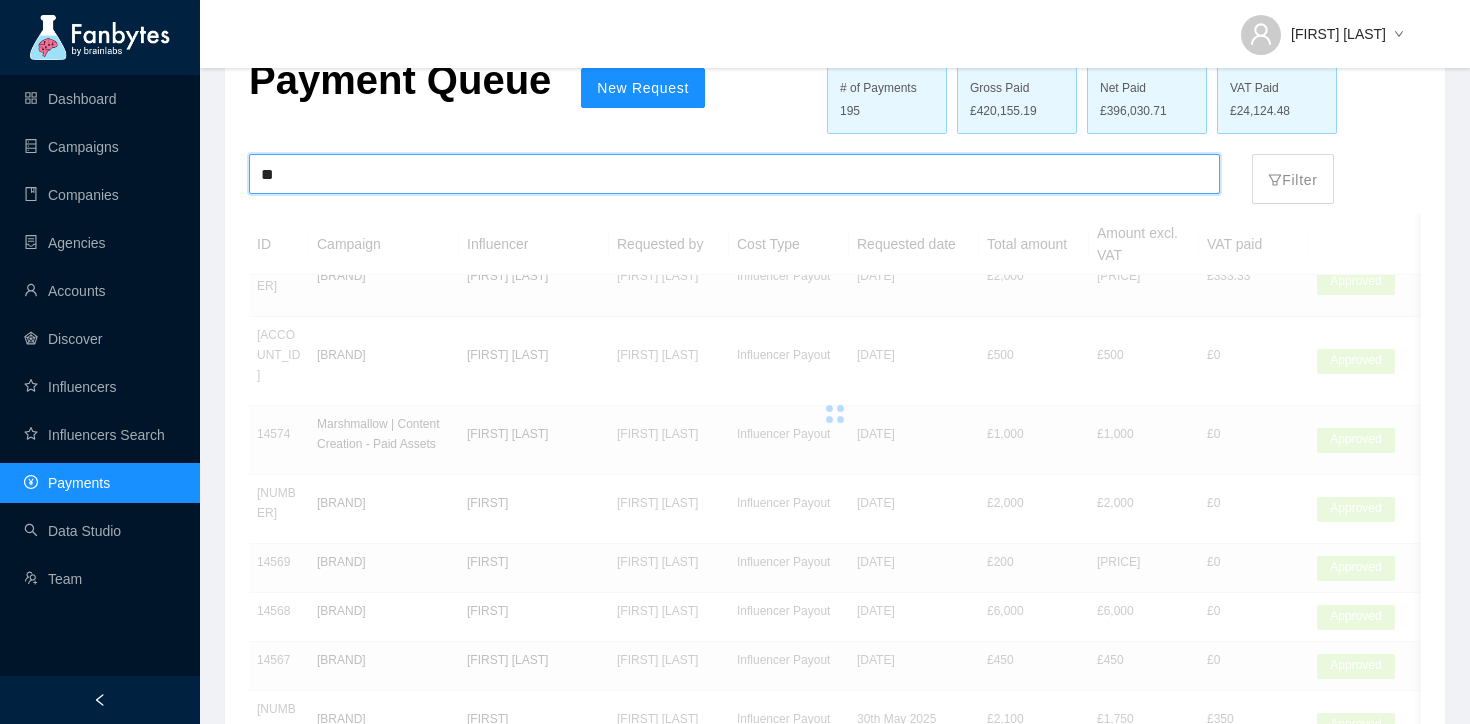 type on "**" 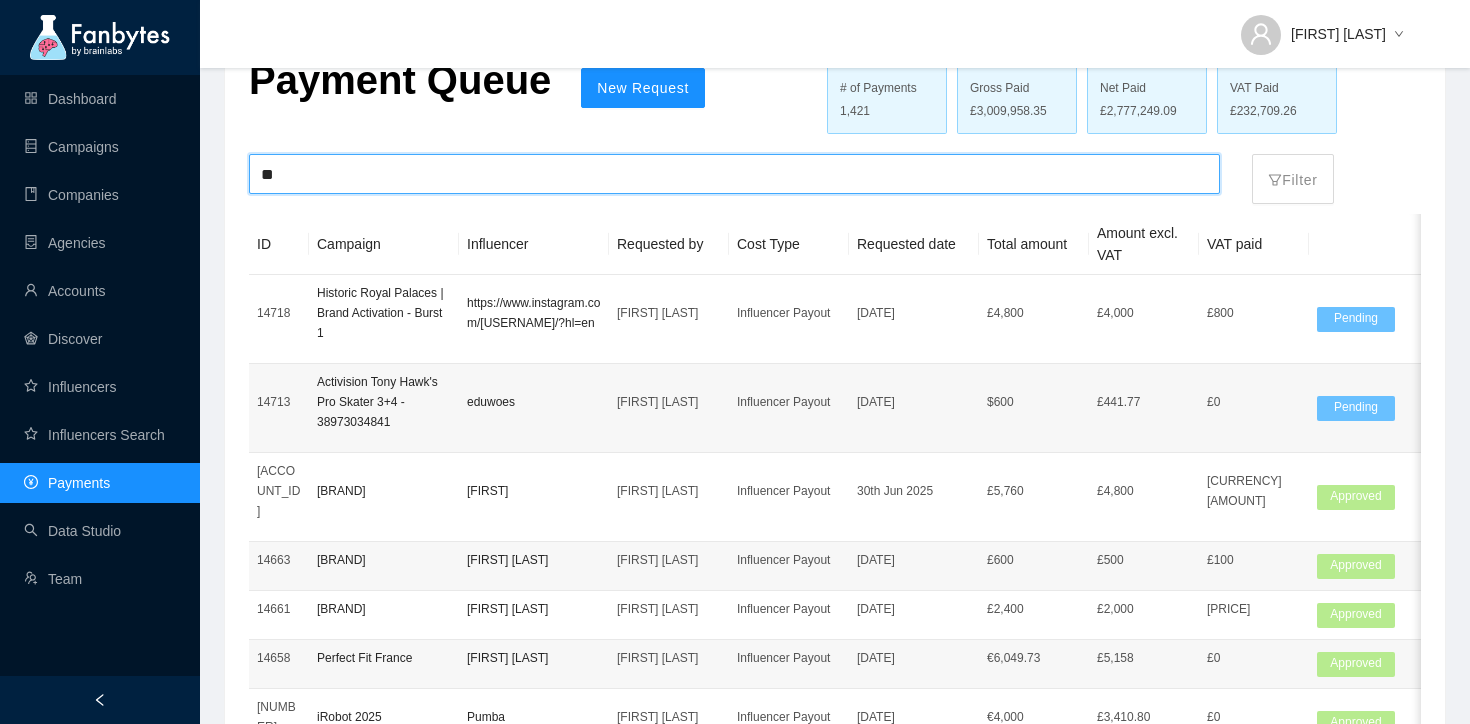 scroll, scrollTop: 0, scrollLeft: 0, axis: both 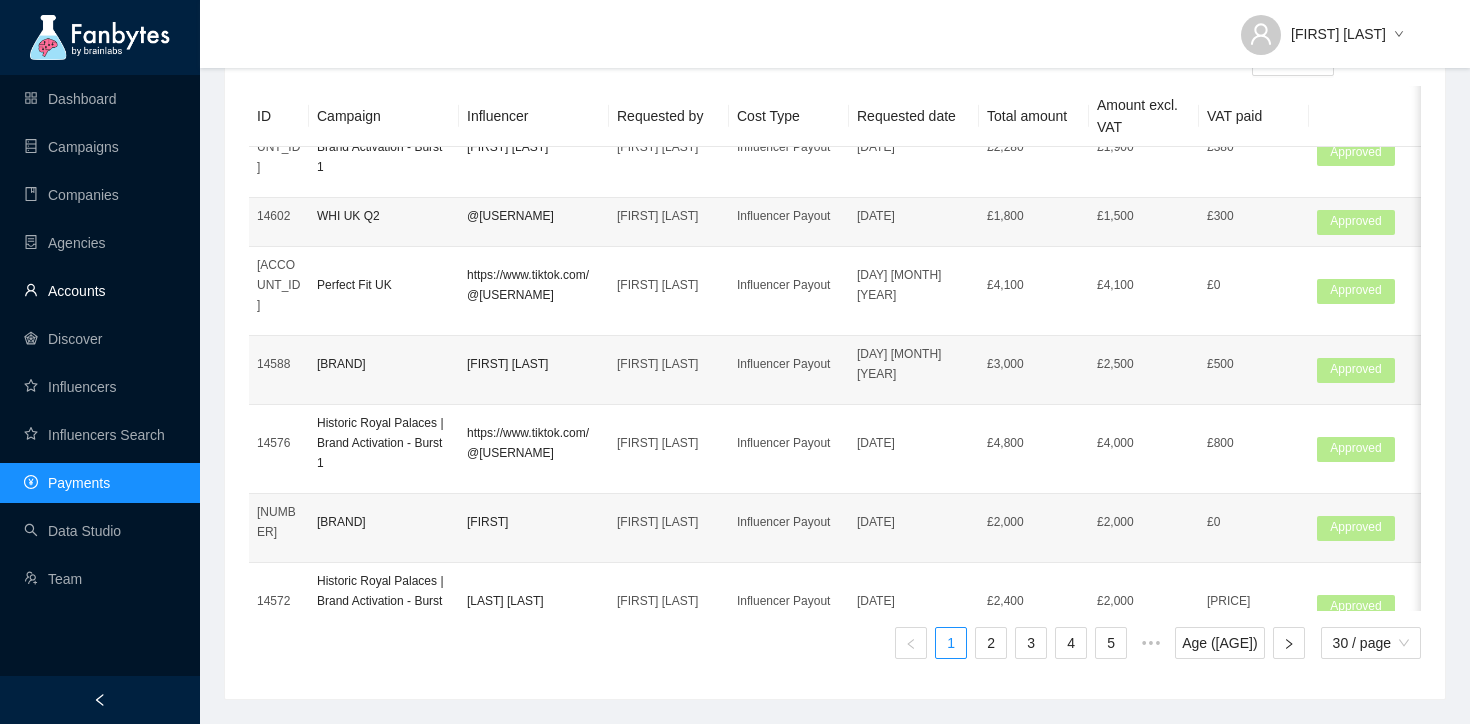 click on "Accounts" at bounding box center [65, 291] 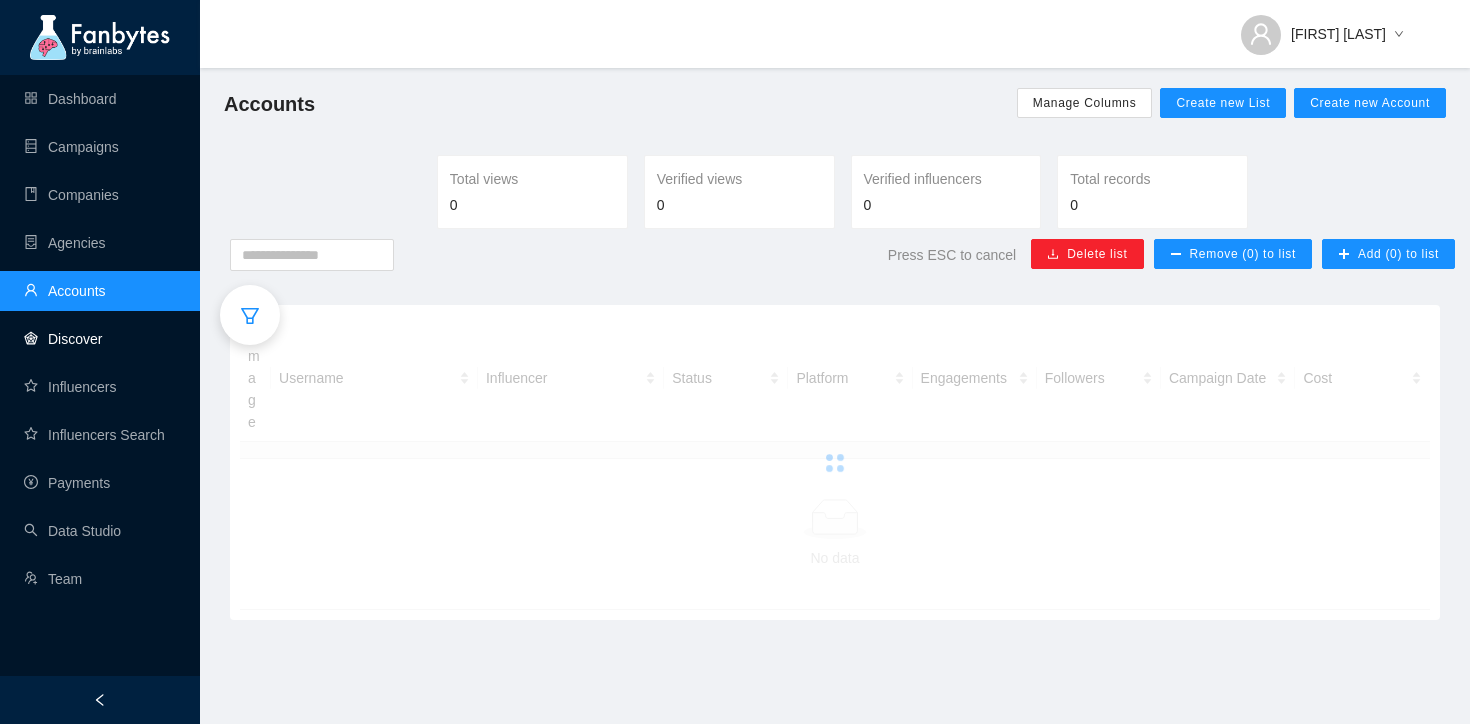 scroll, scrollTop: 0, scrollLeft: 0, axis: both 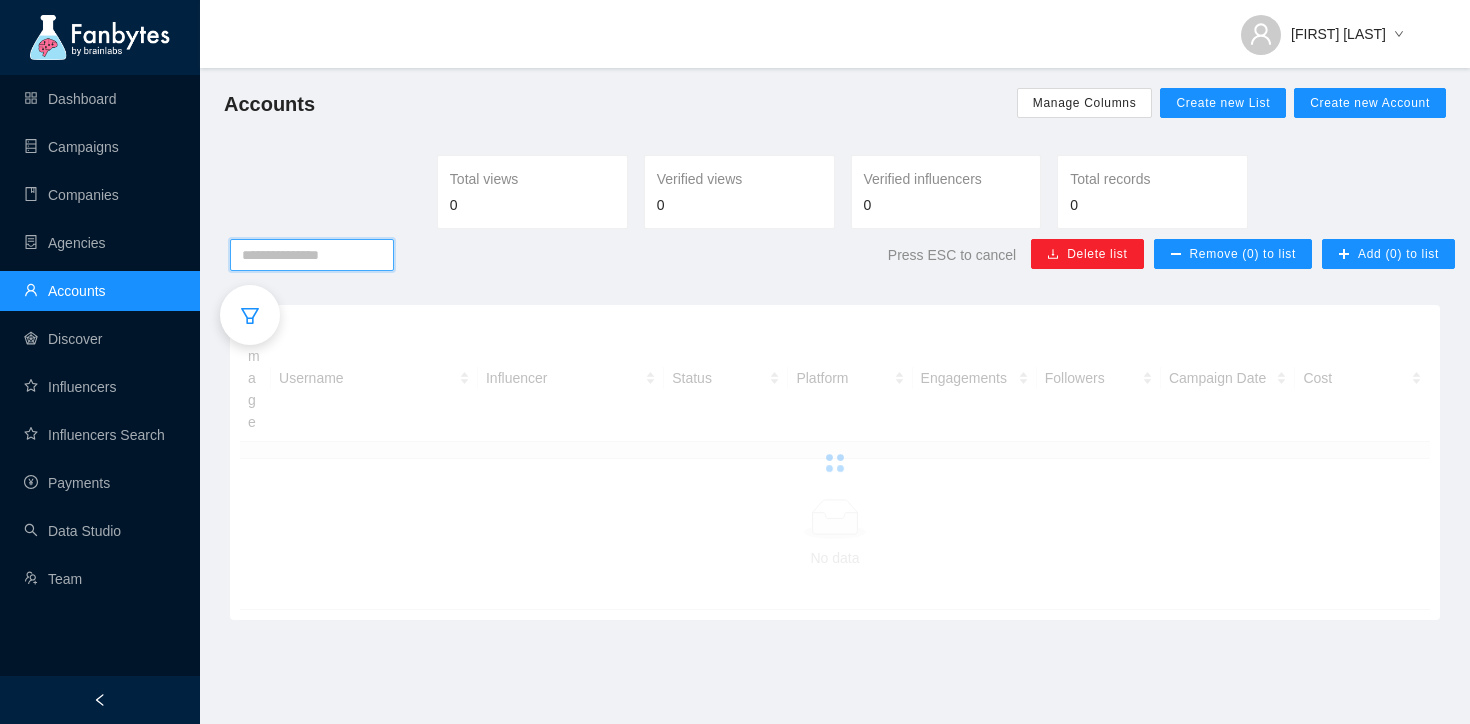click at bounding box center (312, 255) 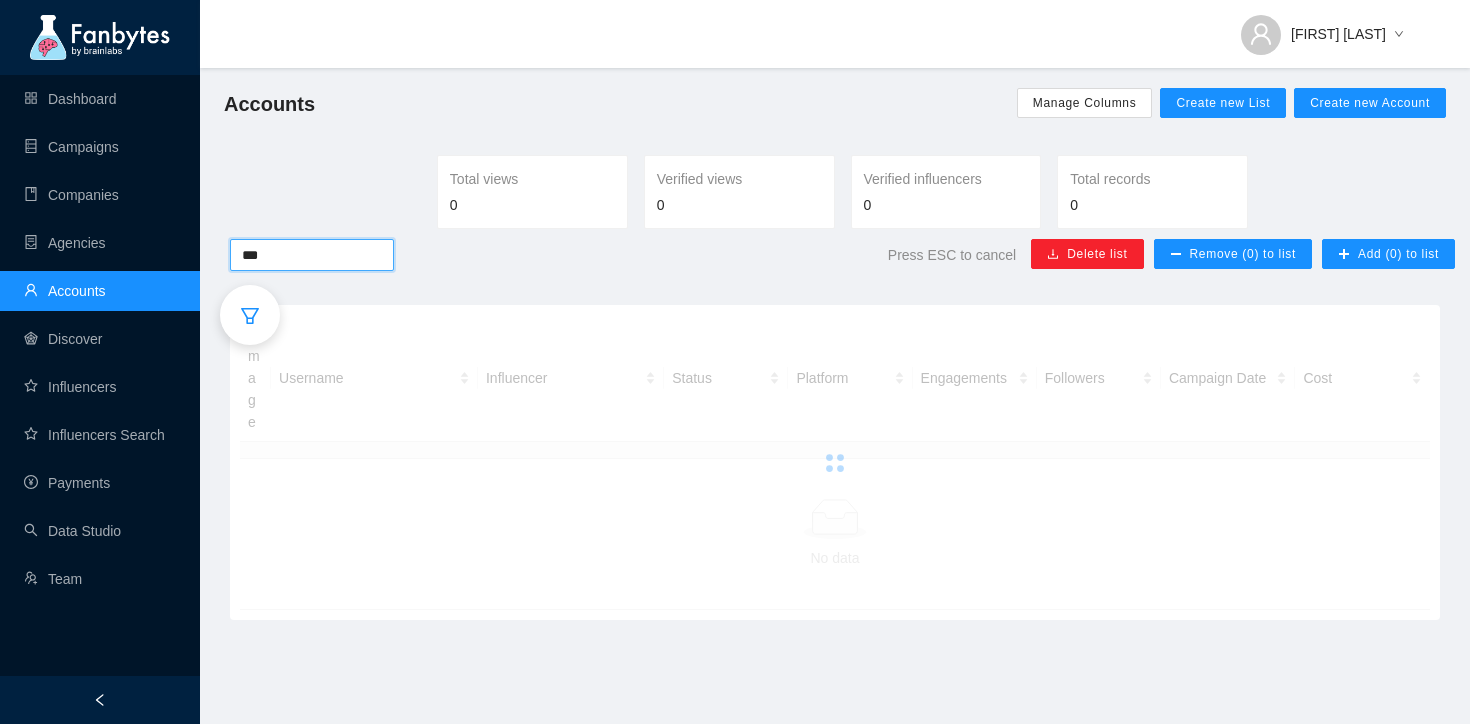 type on "***" 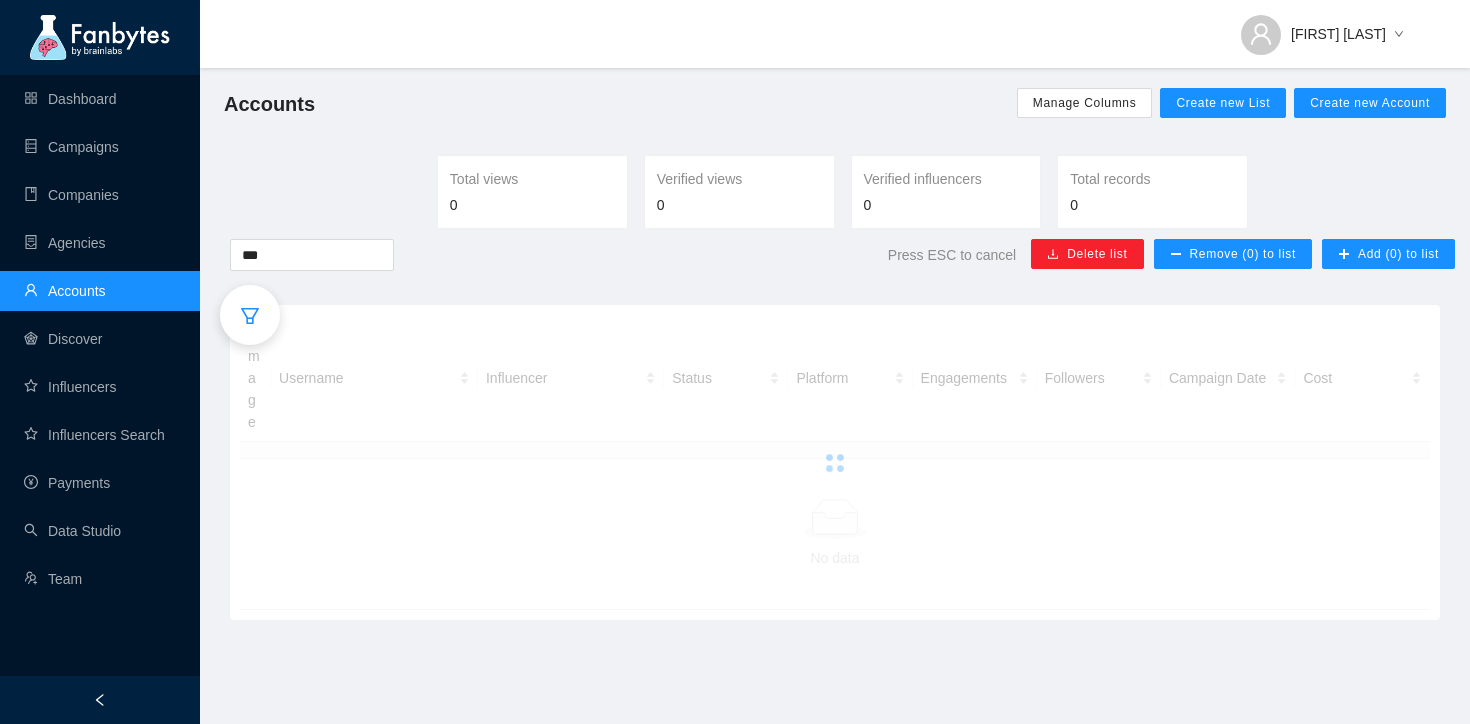 click at bounding box center (835, 462) 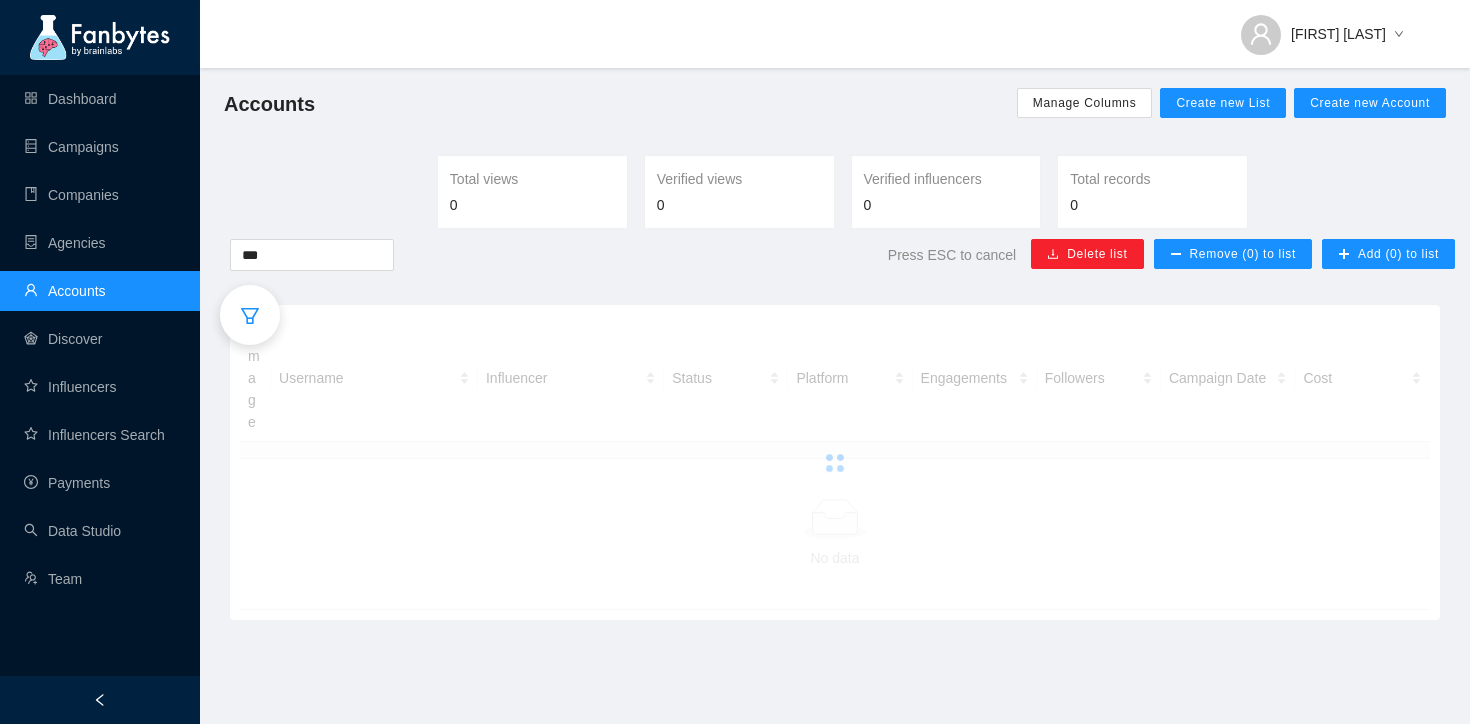 click 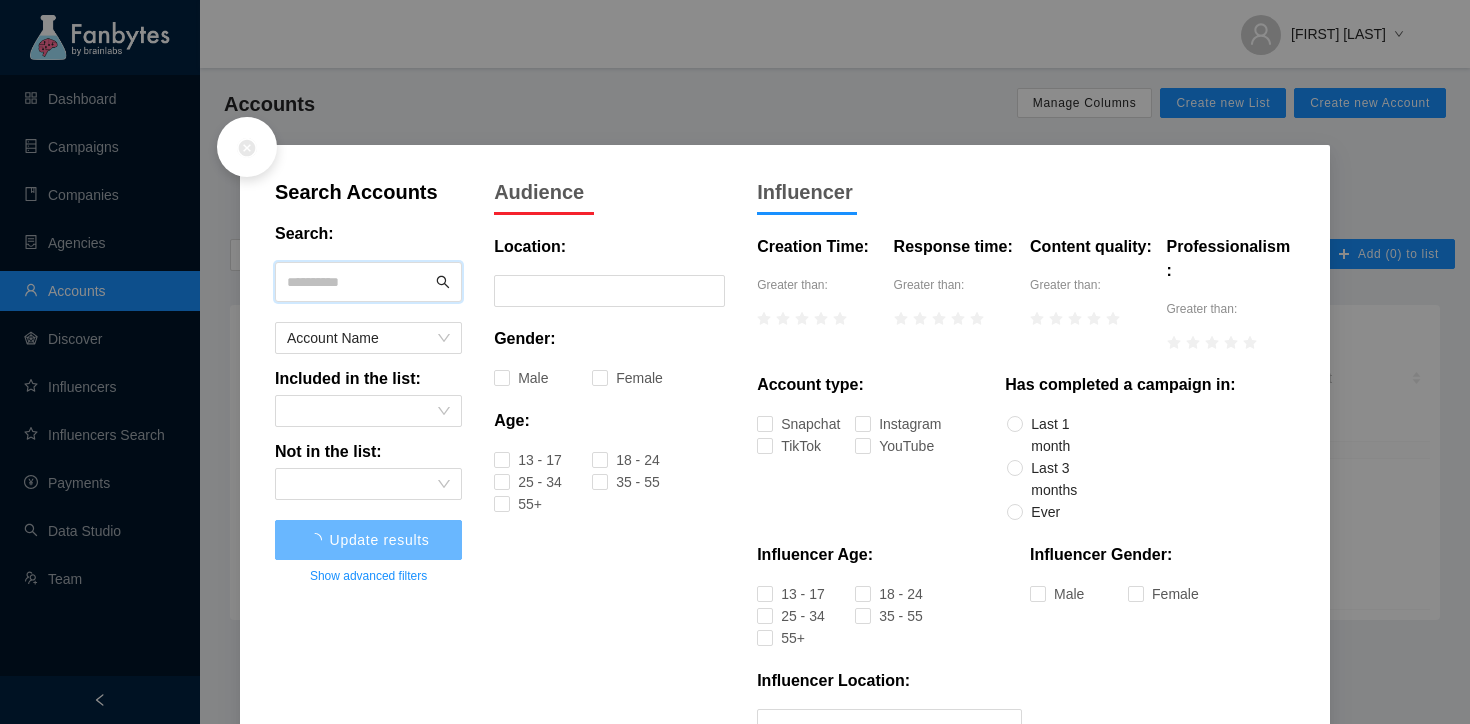 click at bounding box center [359, 282] 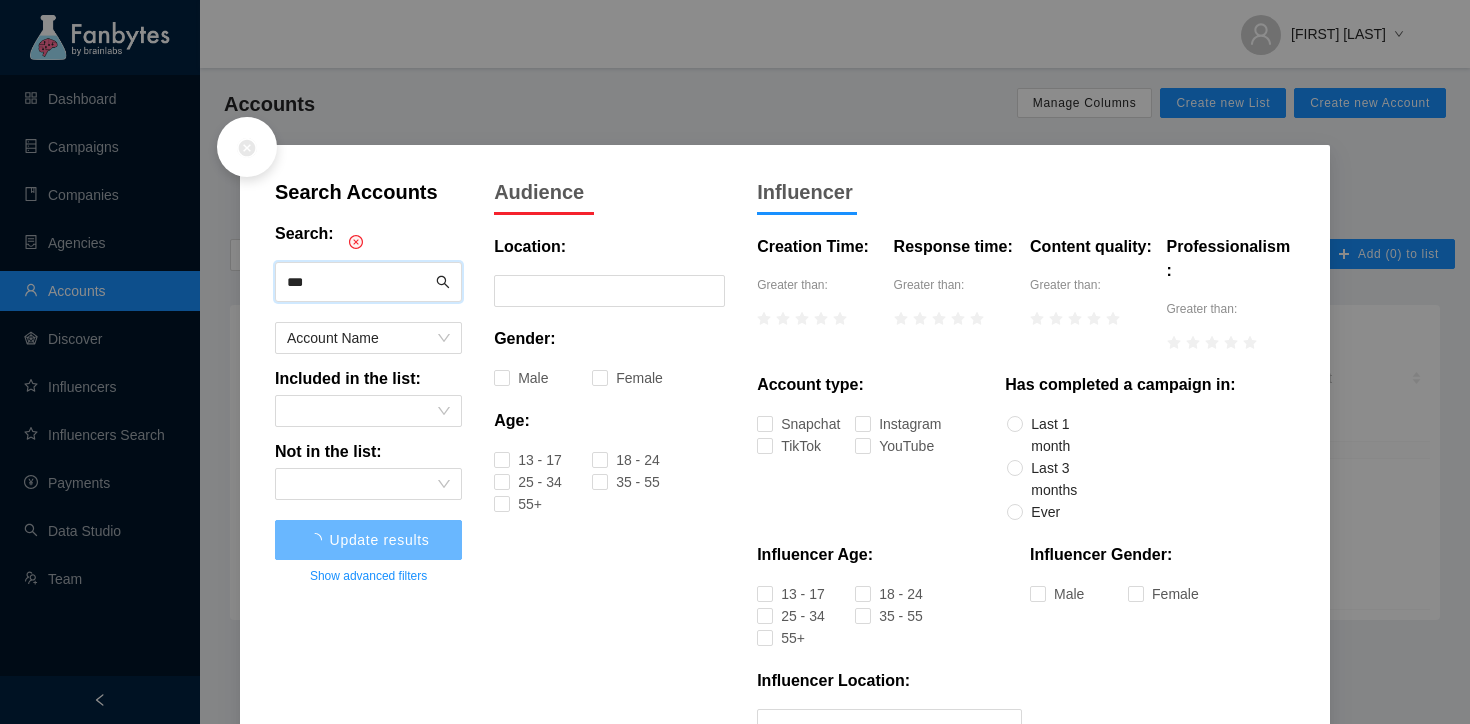 type on "***" 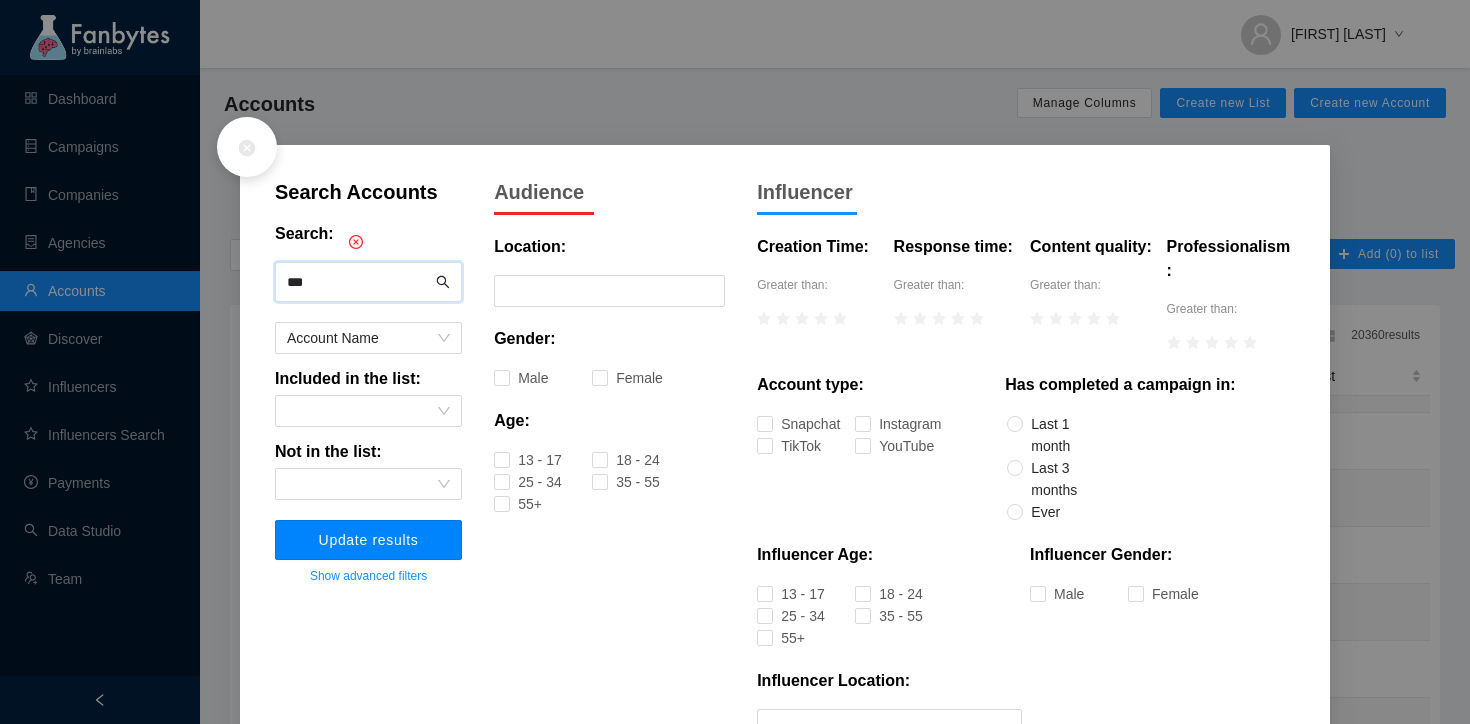 click on "Update results" at bounding box center [368, 540] 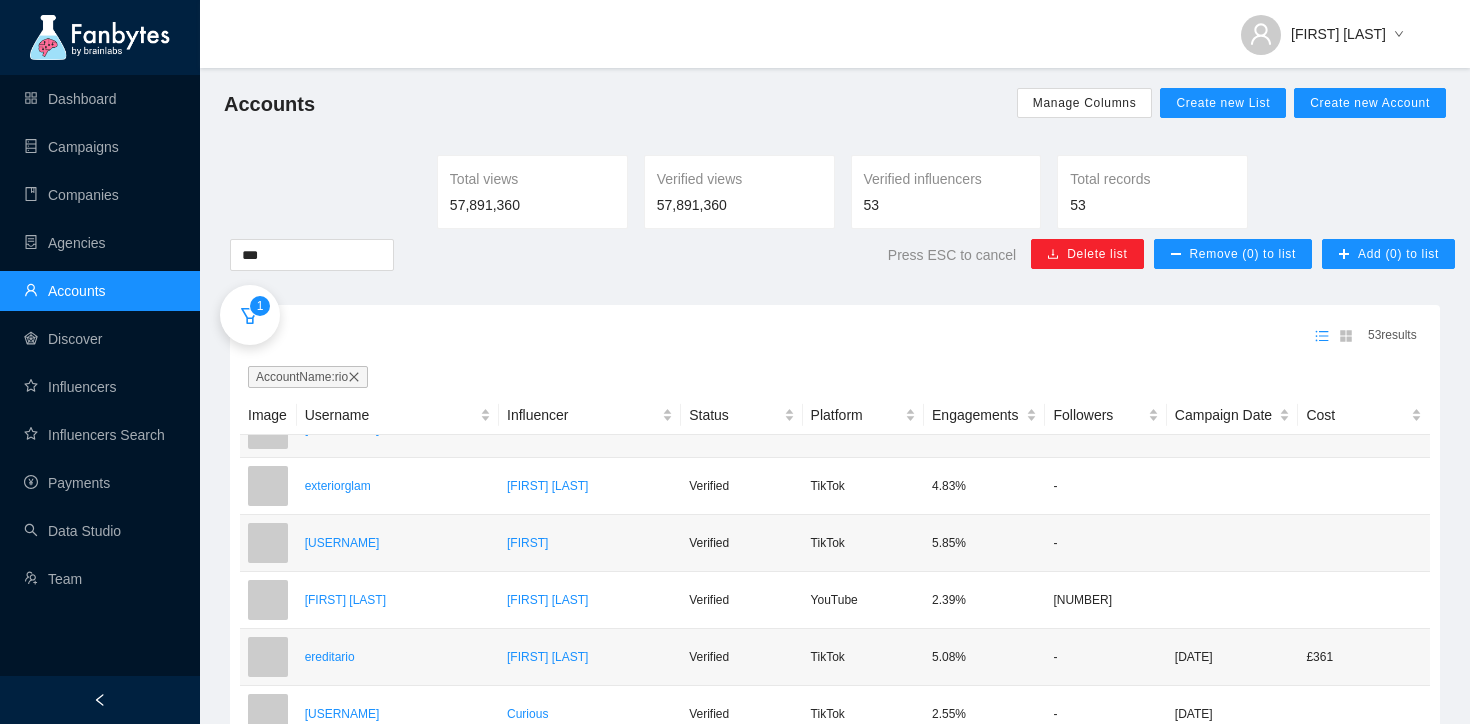 scroll, scrollTop: 1263, scrollLeft: 0, axis: vertical 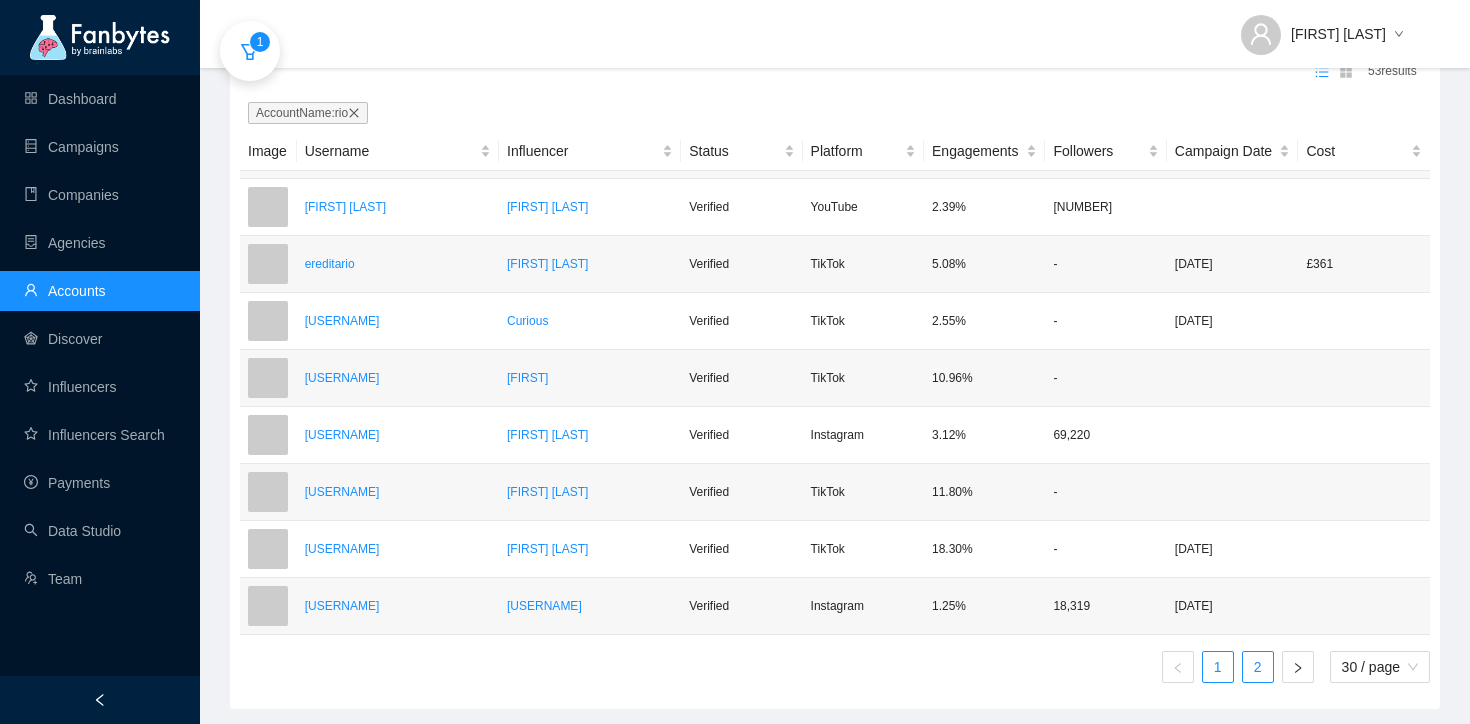 click on "2" at bounding box center (1258, 667) 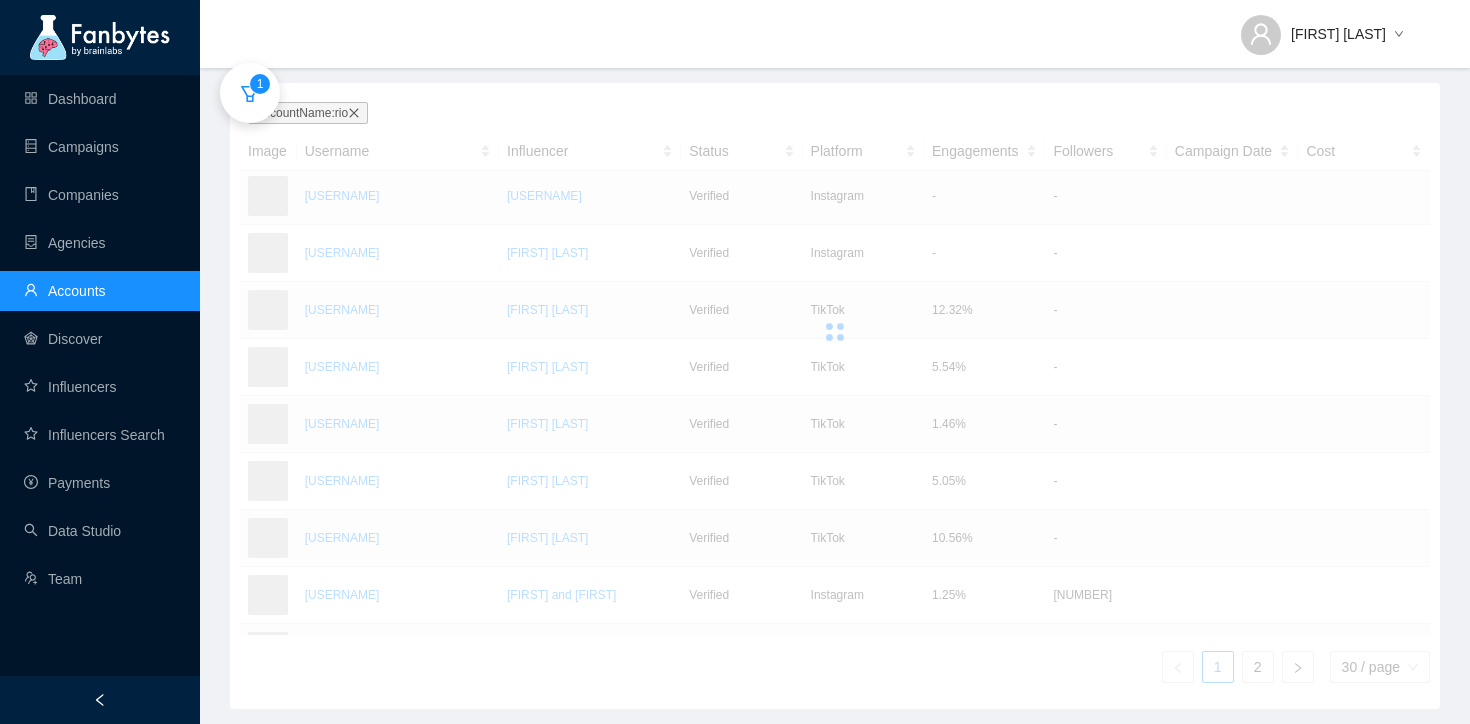 scroll, scrollTop: 0, scrollLeft: 0, axis: both 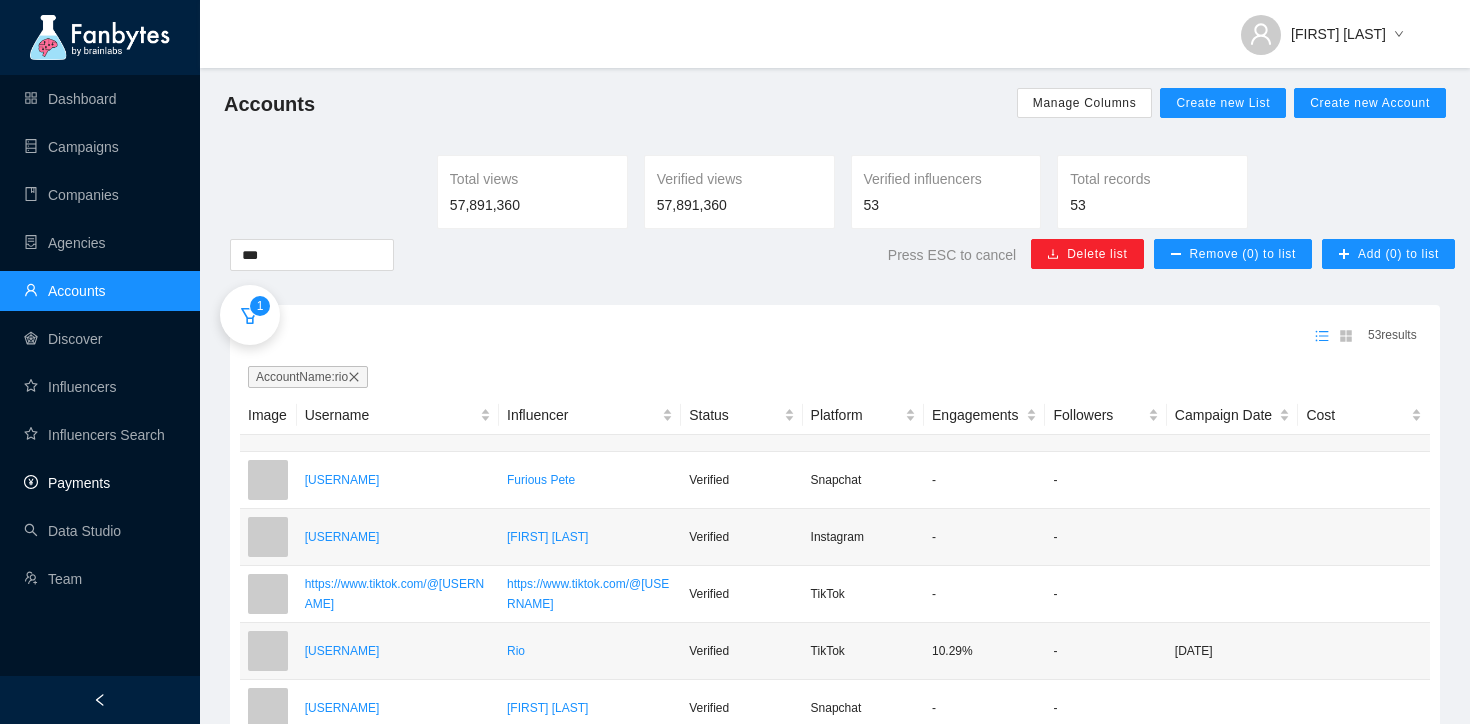click on "Payments" at bounding box center [67, 483] 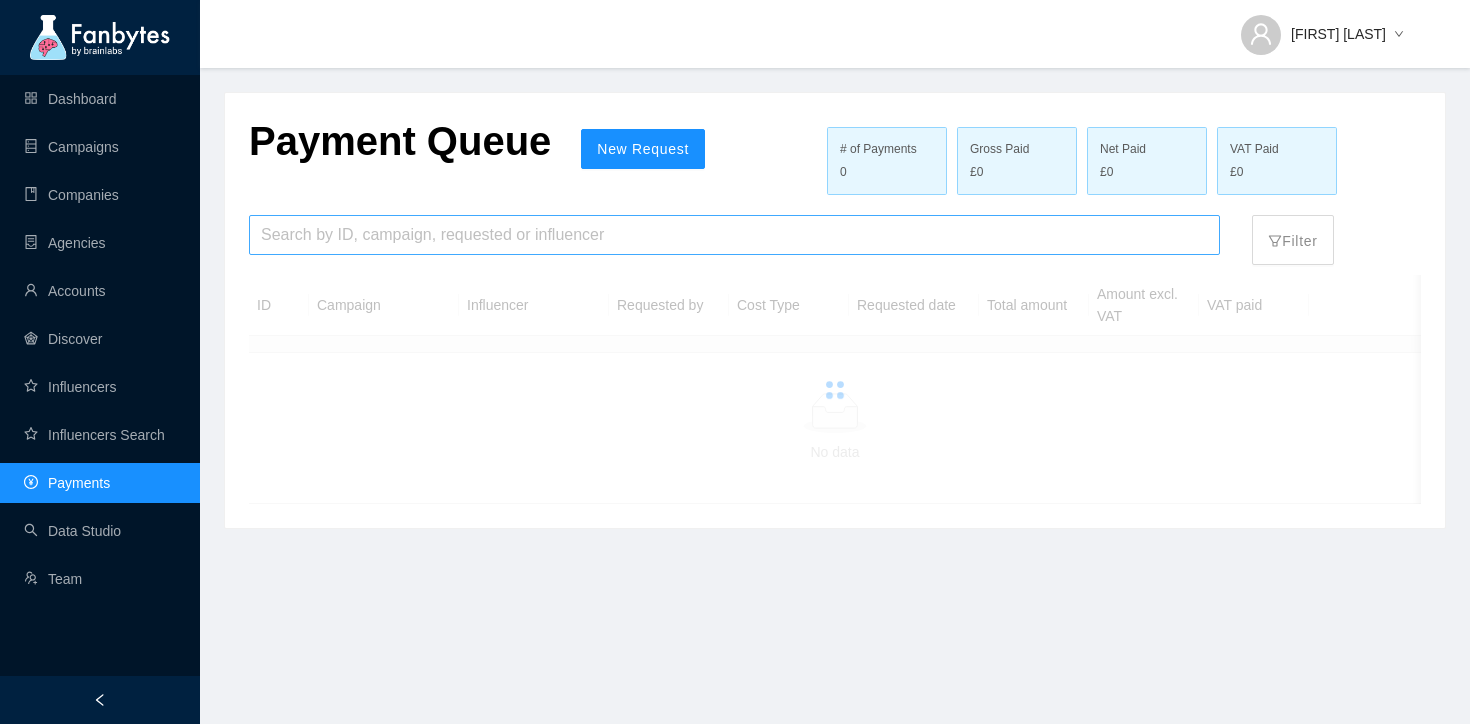 click at bounding box center [734, 235] 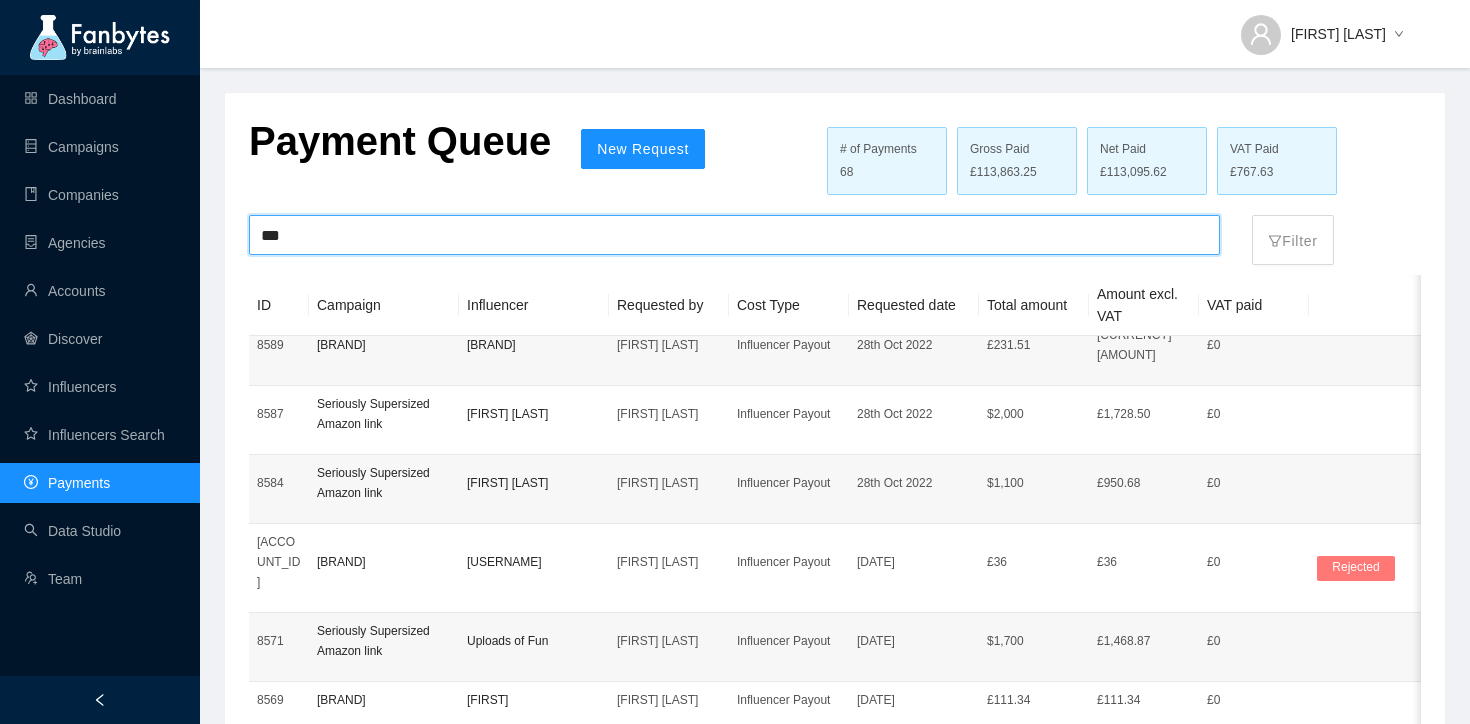 scroll, scrollTop: 1523, scrollLeft: 0, axis: vertical 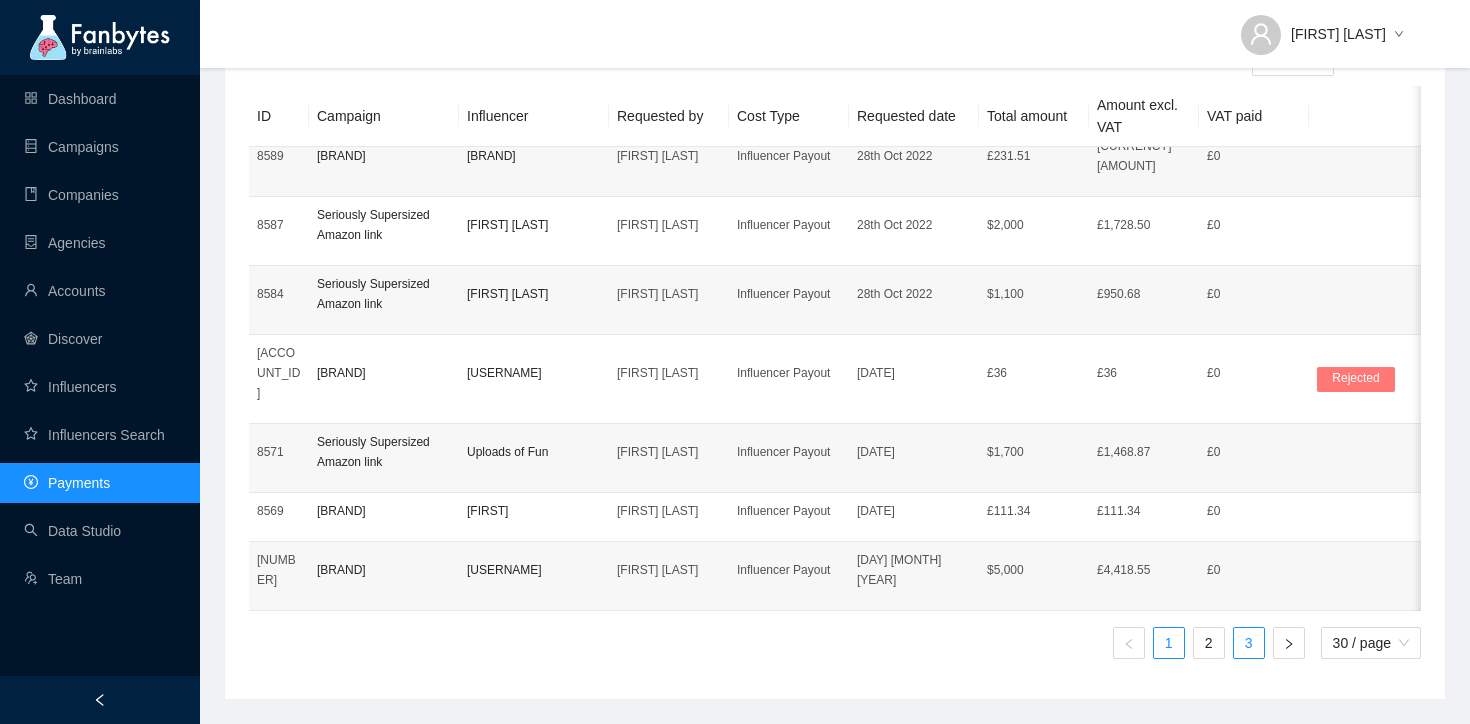 type on "***" 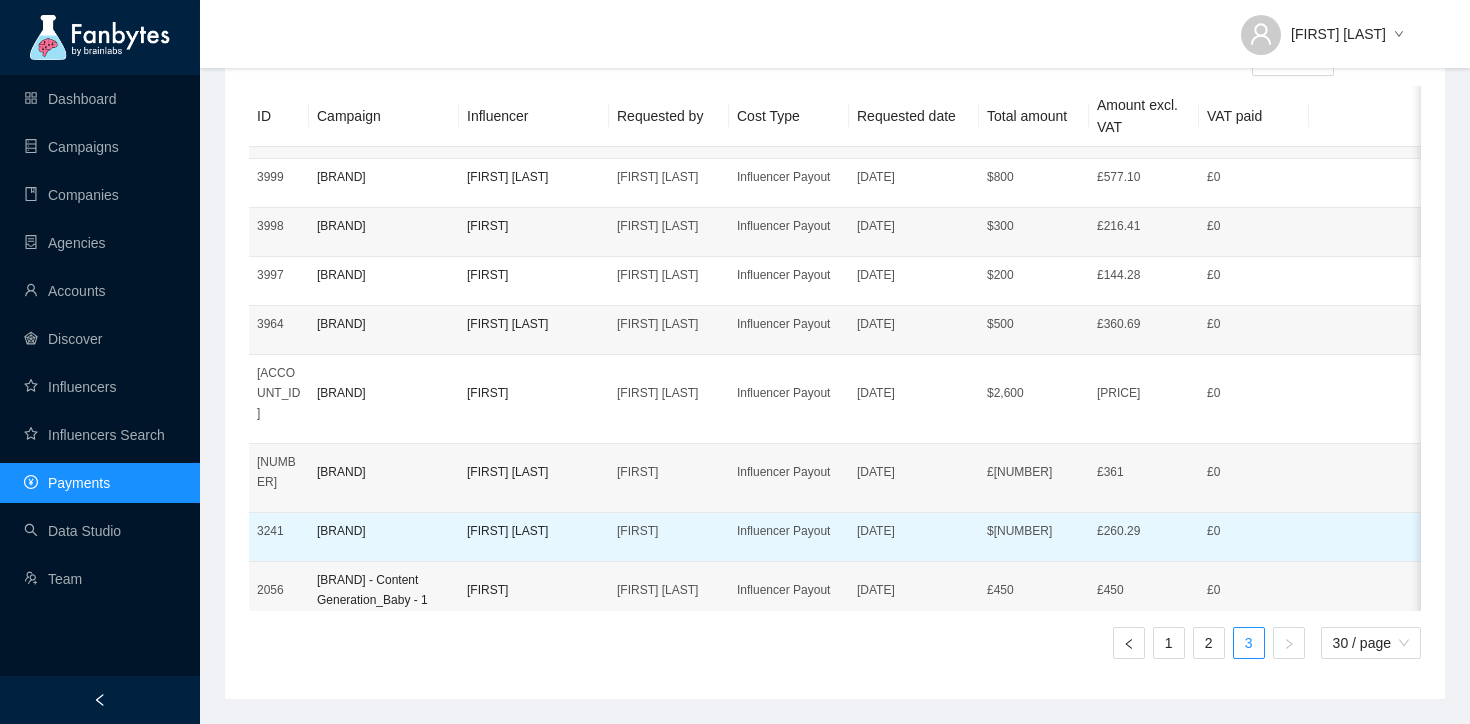scroll, scrollTop: 0, scrollLeft: 0, axis: both 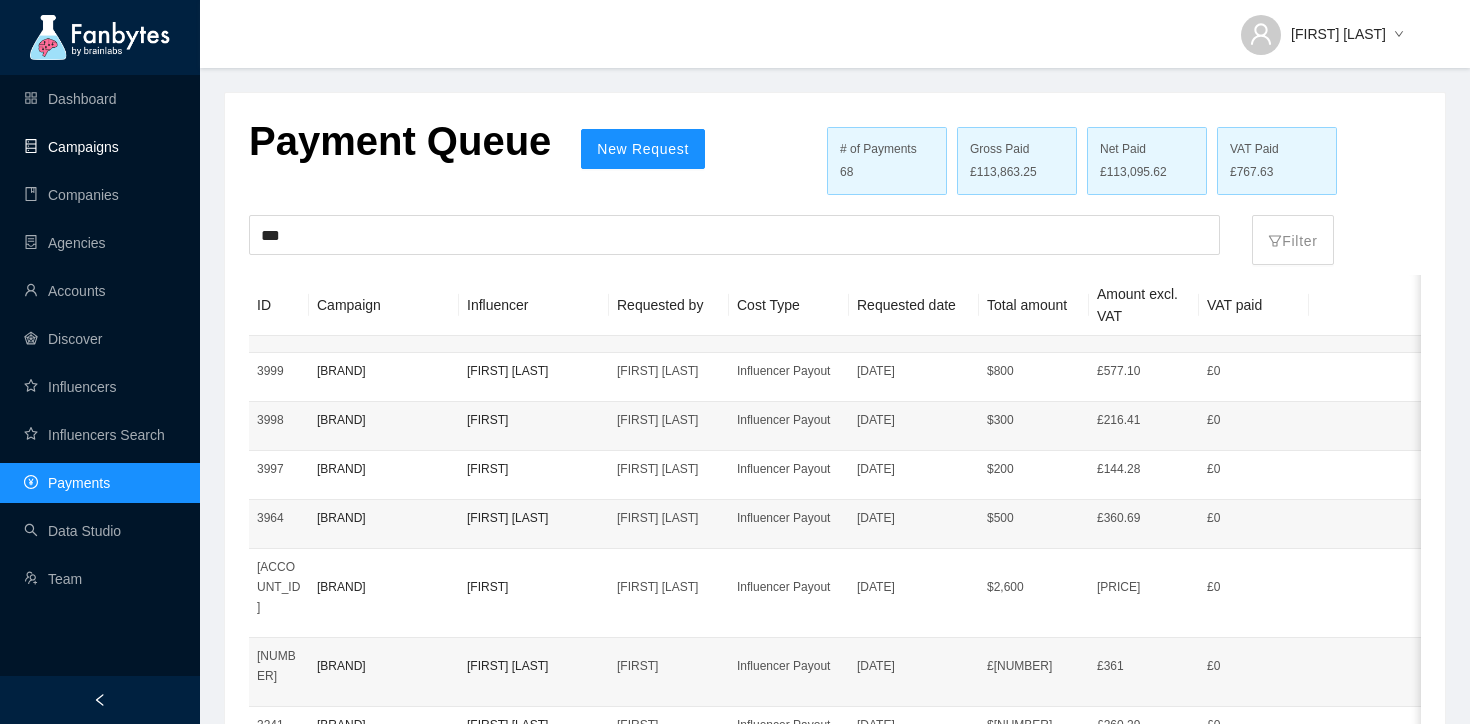 click on "Campaigns" at bounding box center (71, 147) 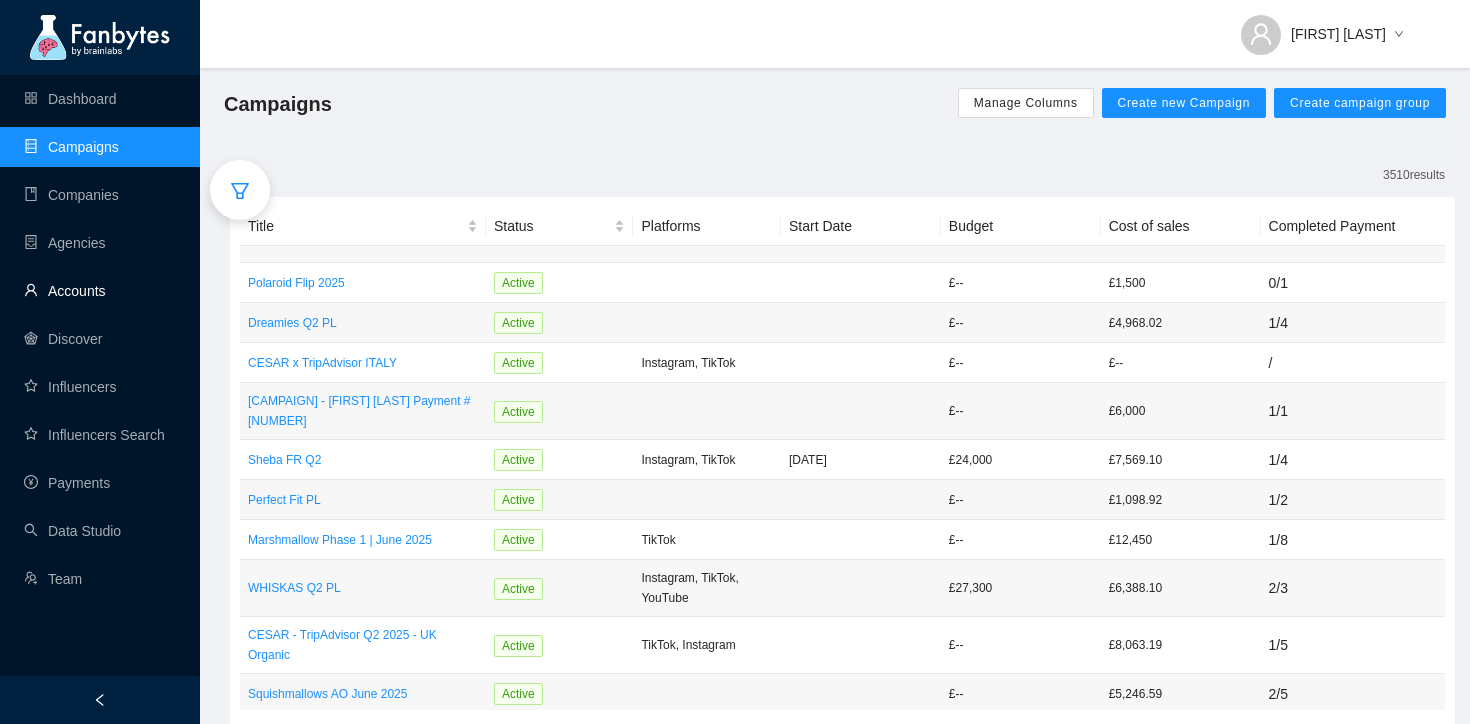 click on "Accounts" at bounding box center [65, 291] 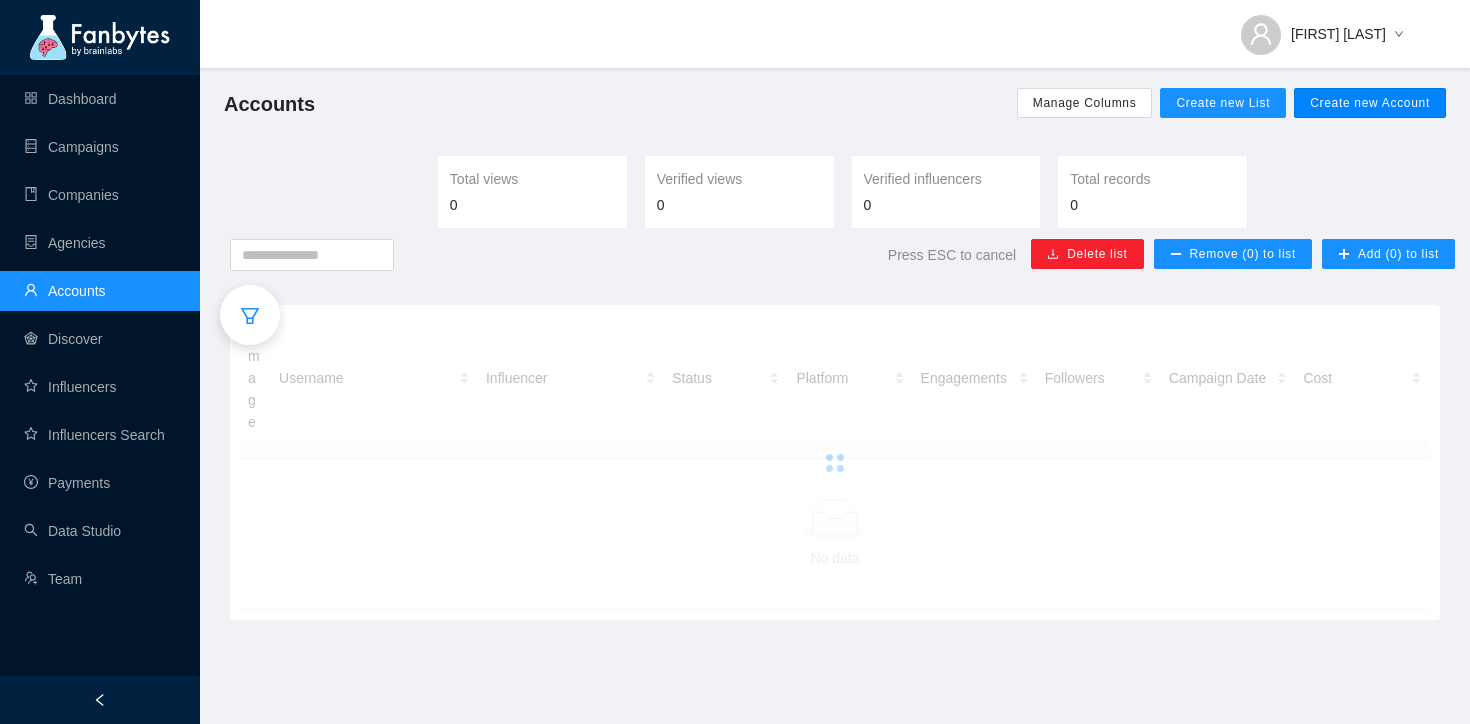 click on "Create new Account" at bounding box center [1370, 103] 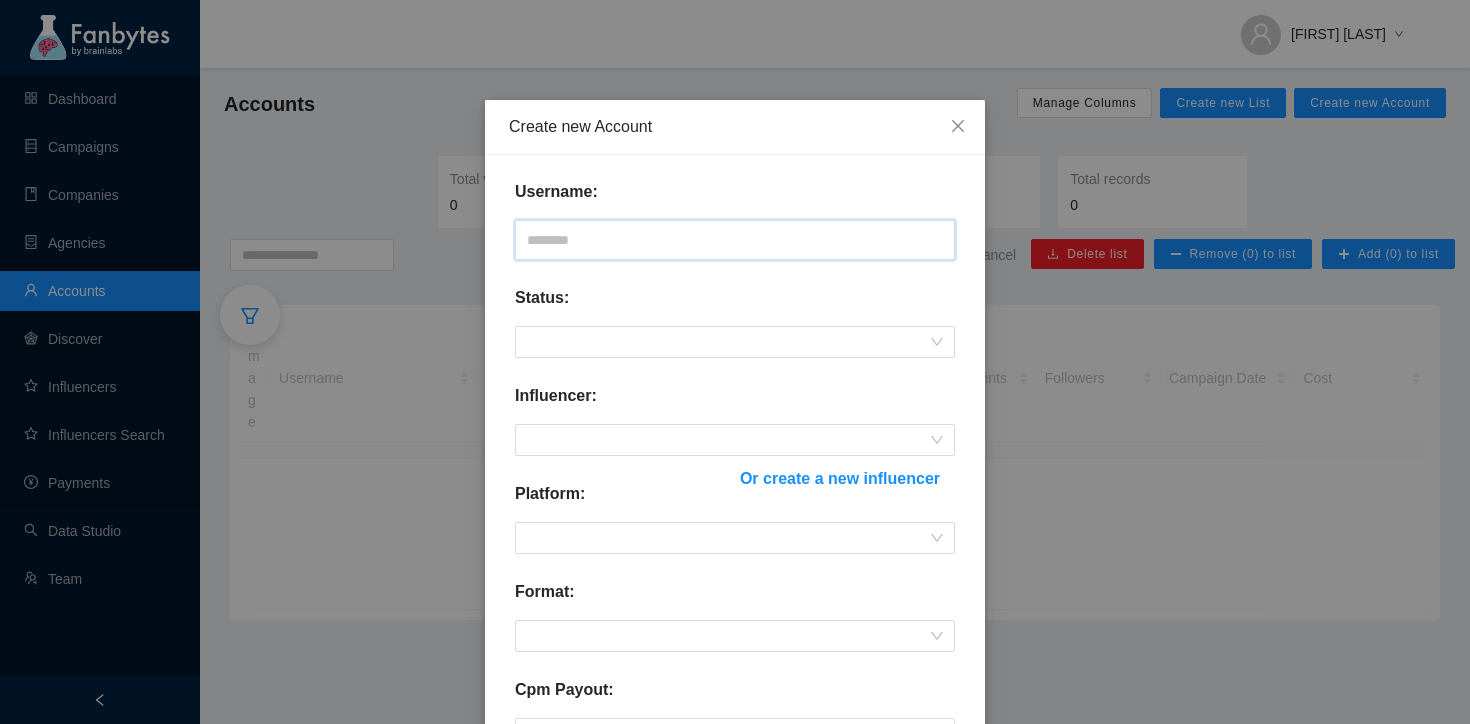 click at bounding box center (735, 240) 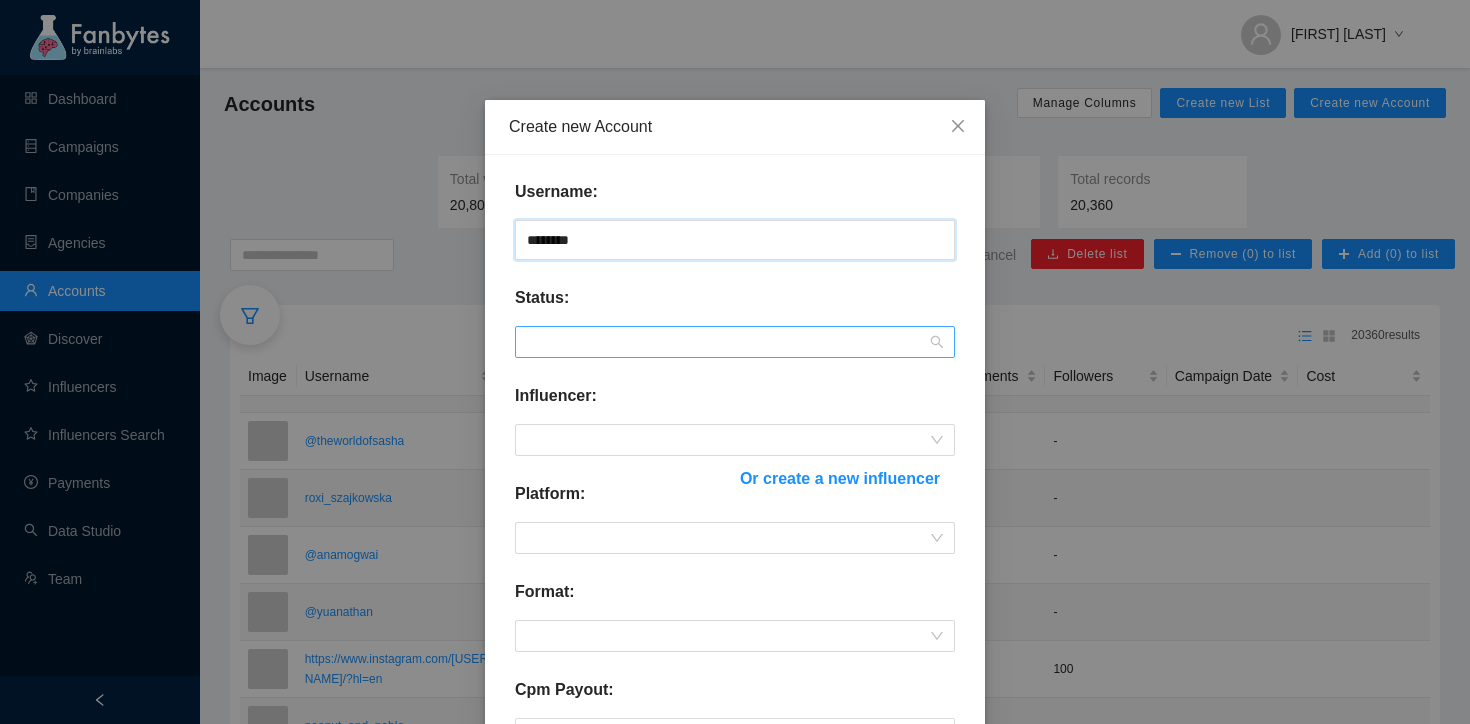 click at bounding box center [735, 342] 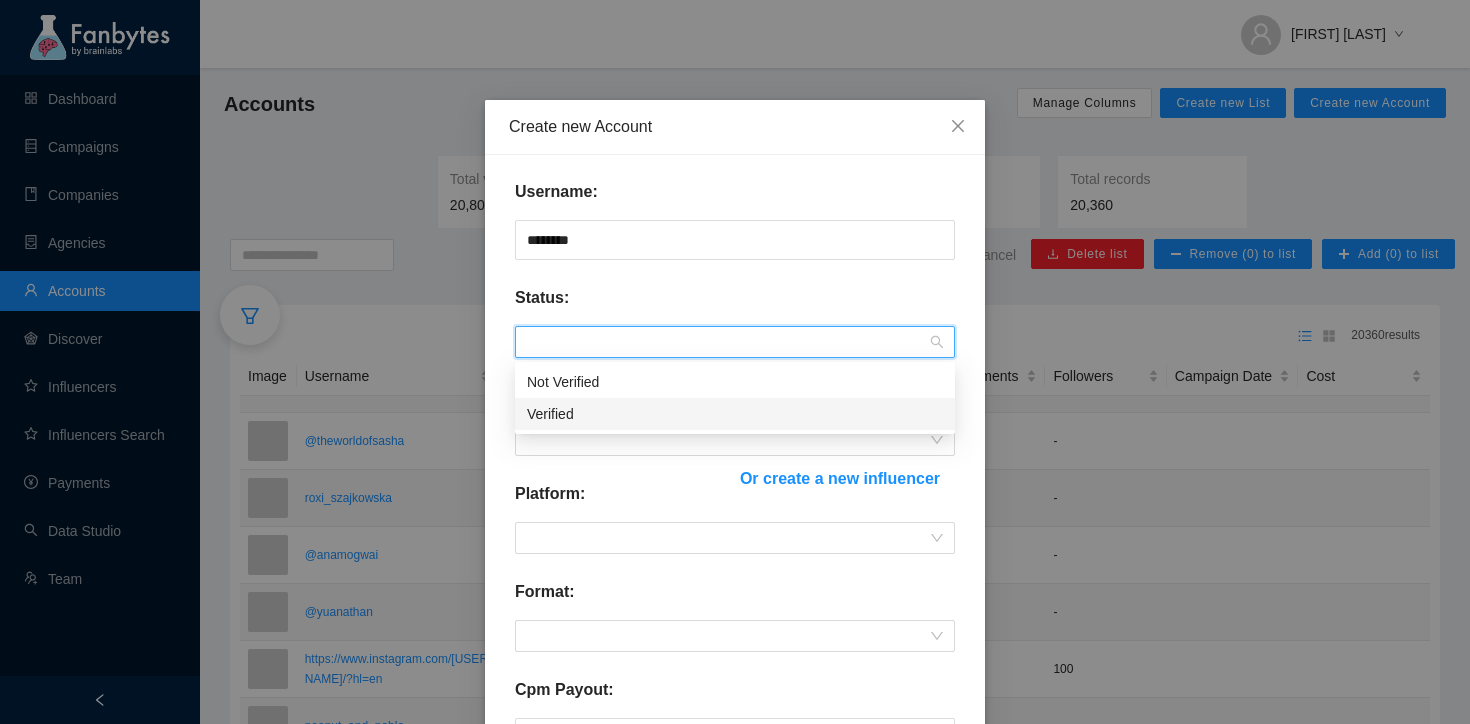 click on "Not Verified" at bounding box center (735, 382) 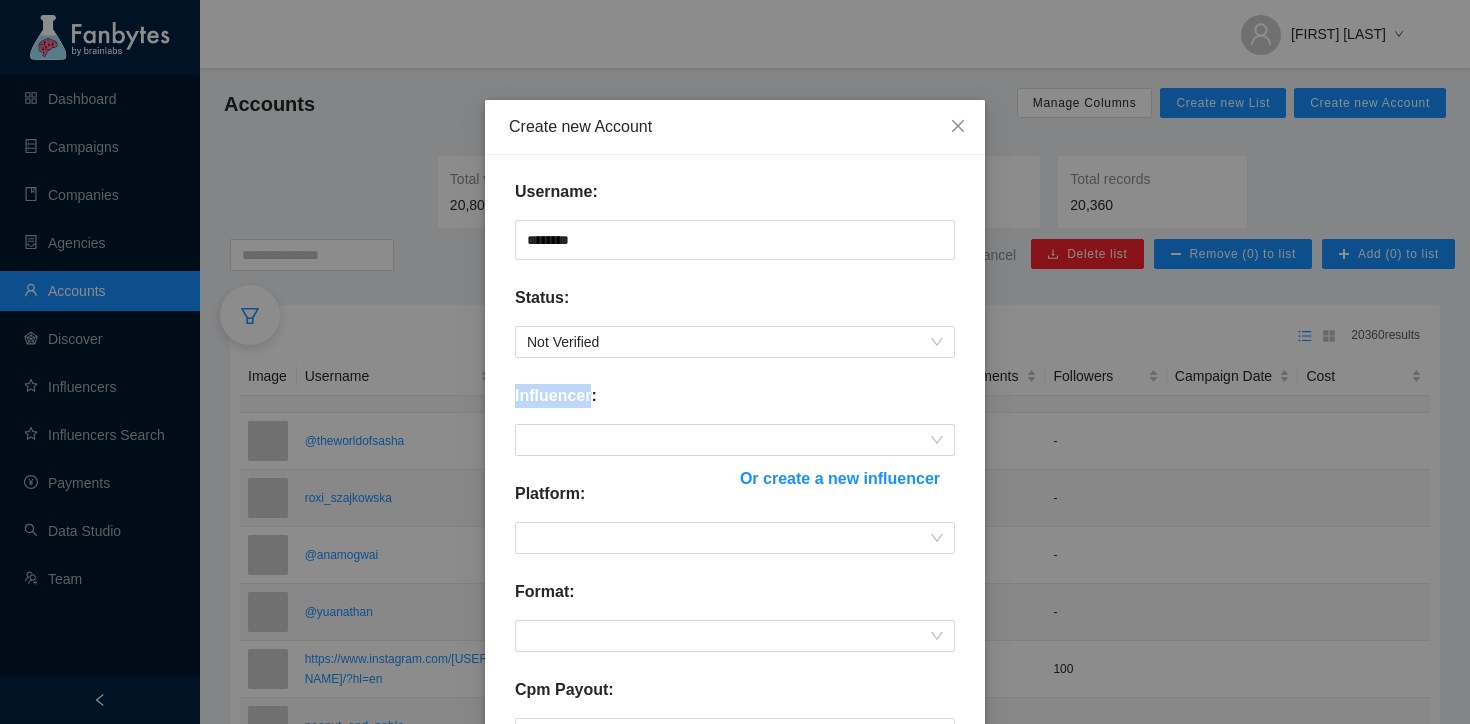 click on "Influencer:" at bounding box center [556, 396] 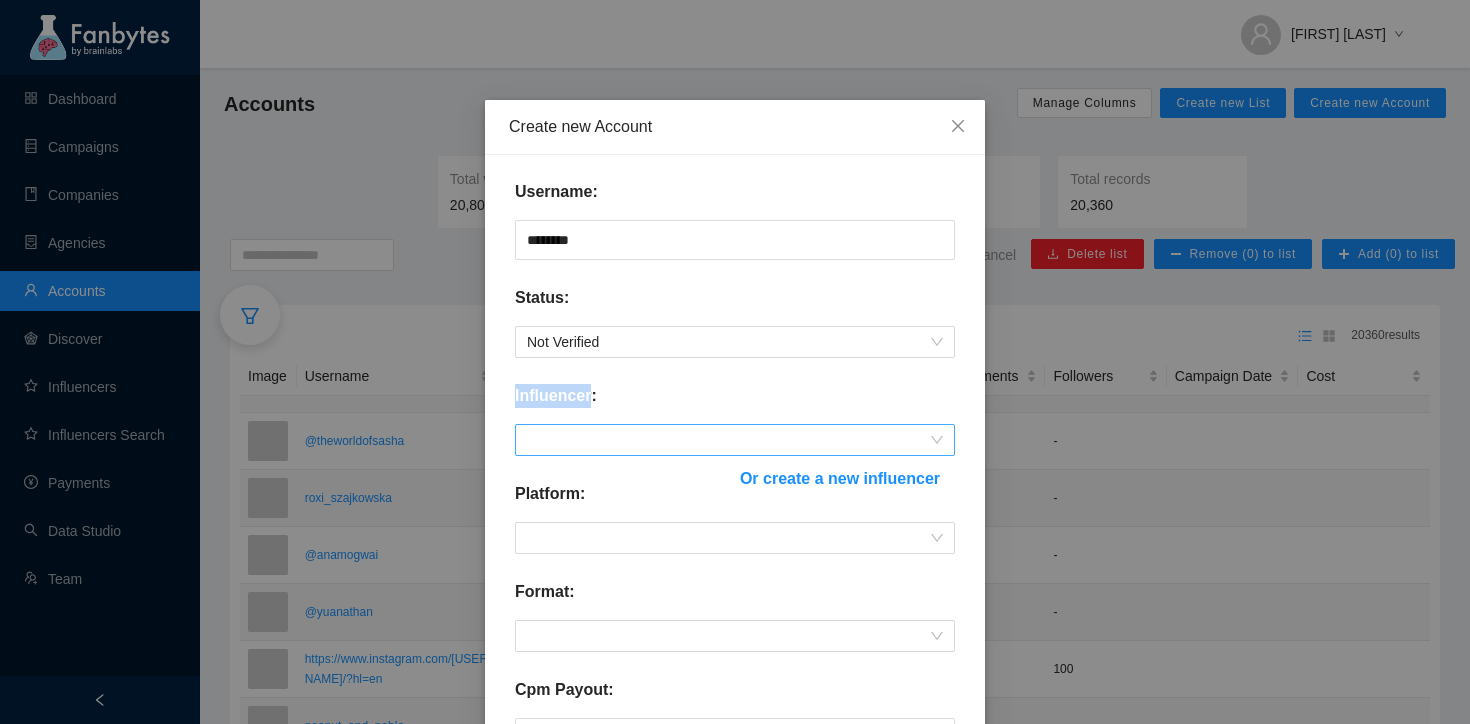 click at bounding box center (735, 440) 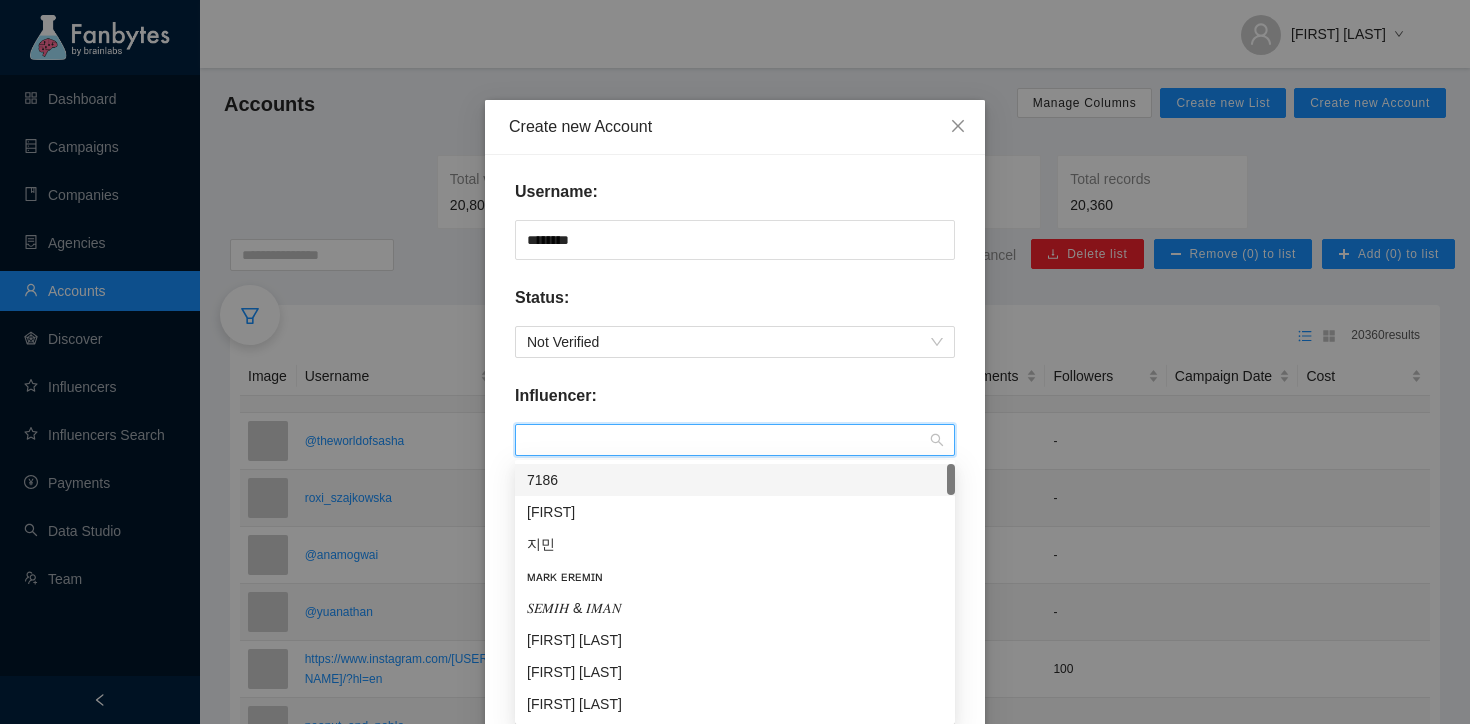 click on "Username: ******** Status: Not Verified Influencer: Or create a new influencer Platform: Format: Cpm Payout: ** Tags:   Select... Active: Sales appropriate?: Cancel Submit" at bounding box center (735, 640) 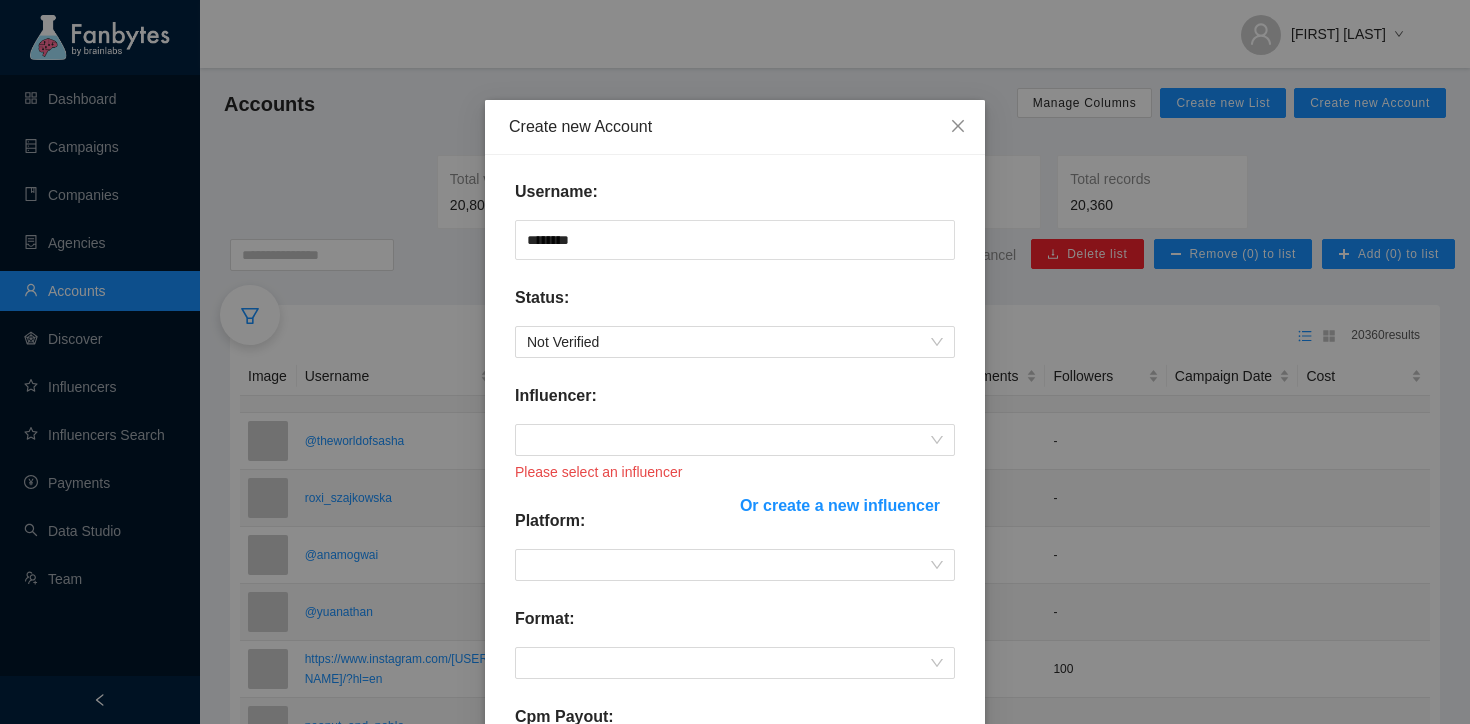 click on "Or create a new influencer" at bounding box center (840, 505) 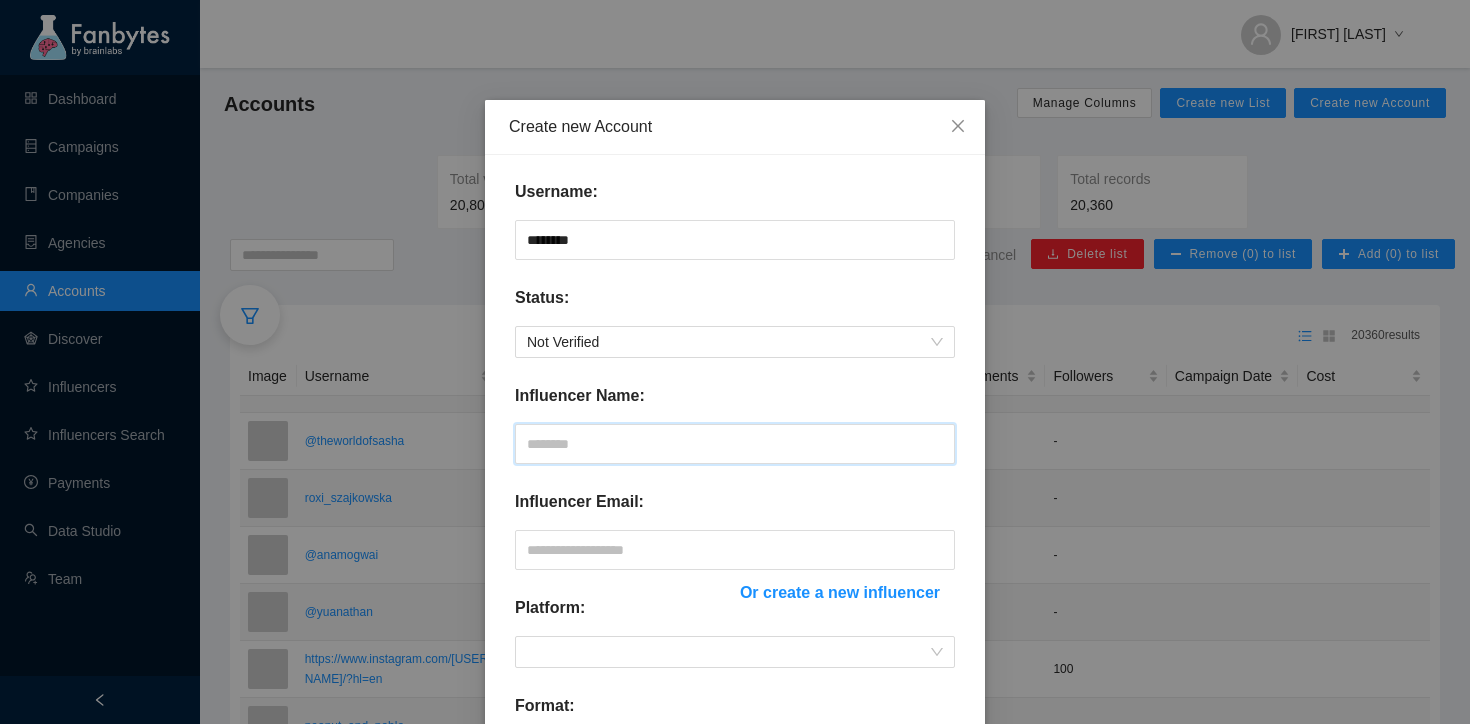 click at bounding box center (735, 444) 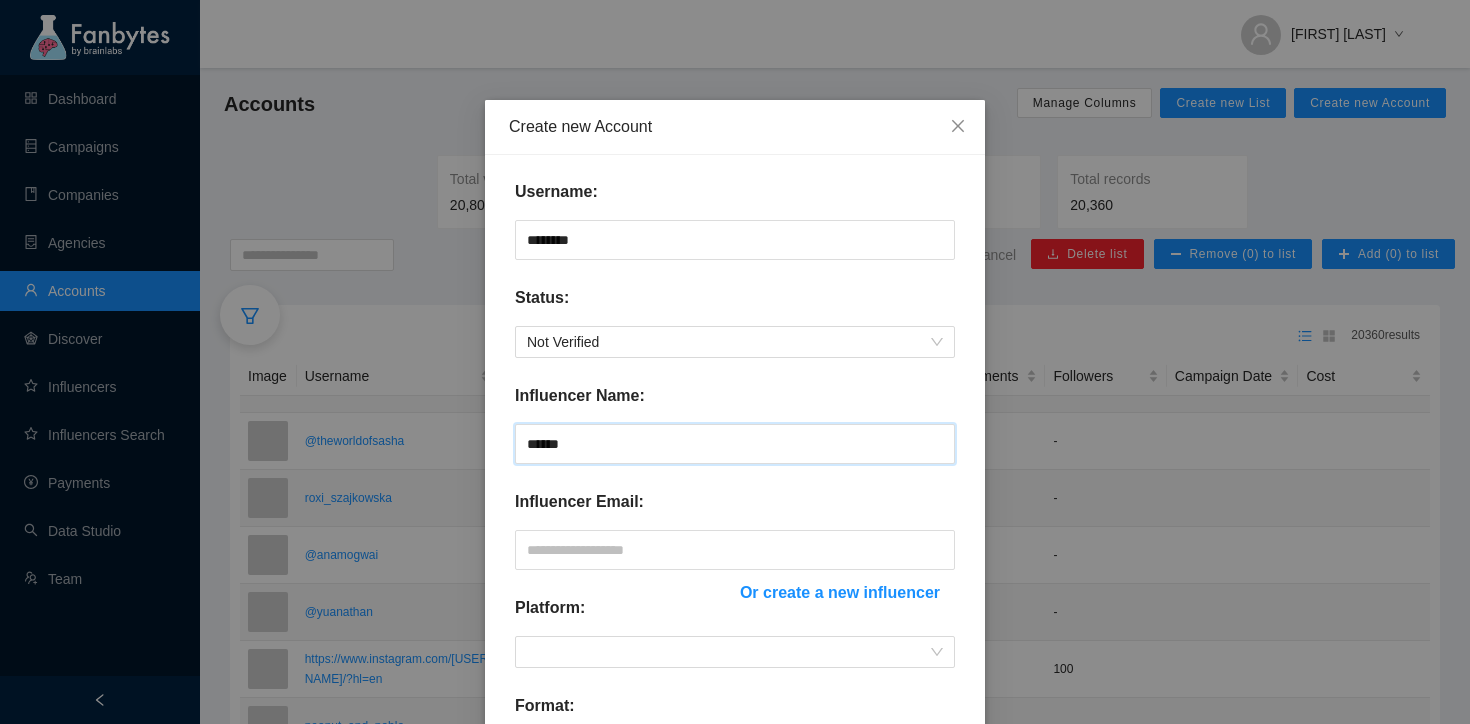 click on "*****" at bounding box center [735, 444] 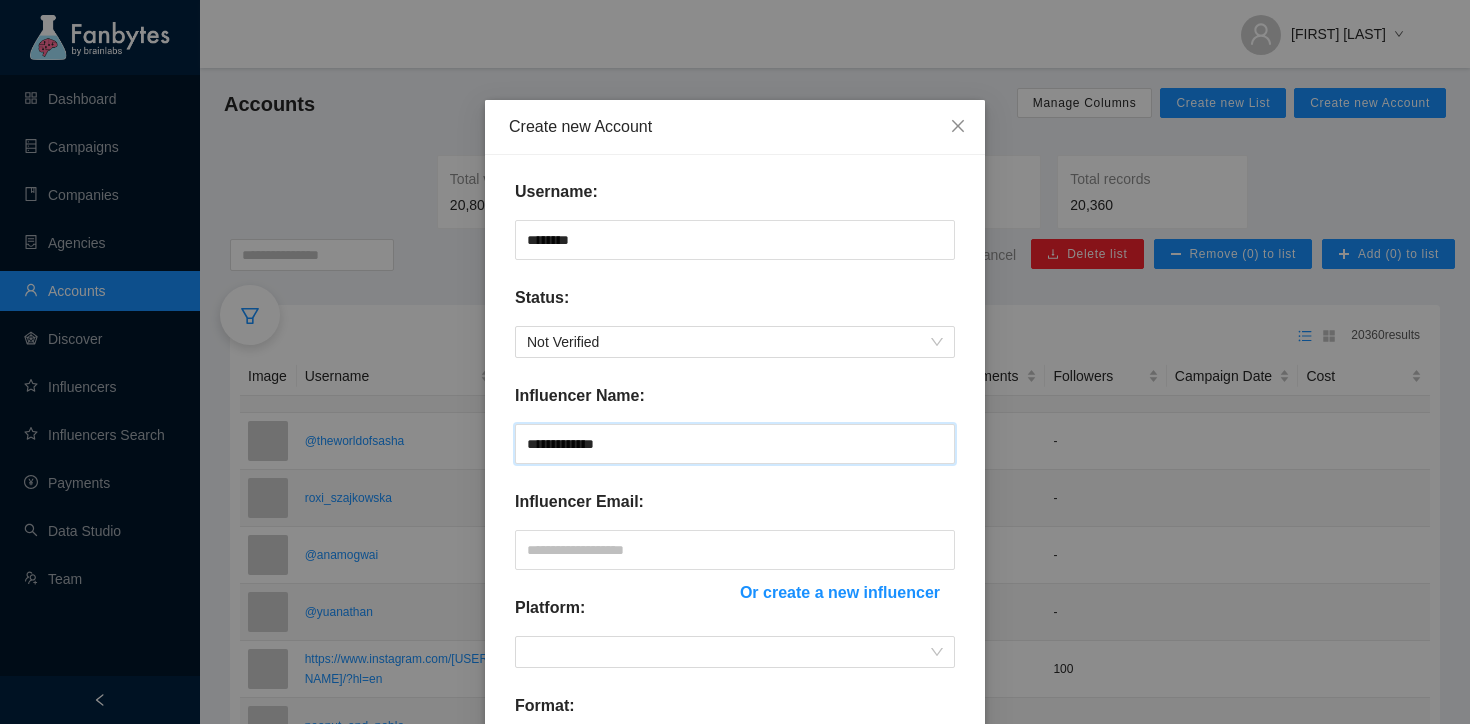 type on "**********" 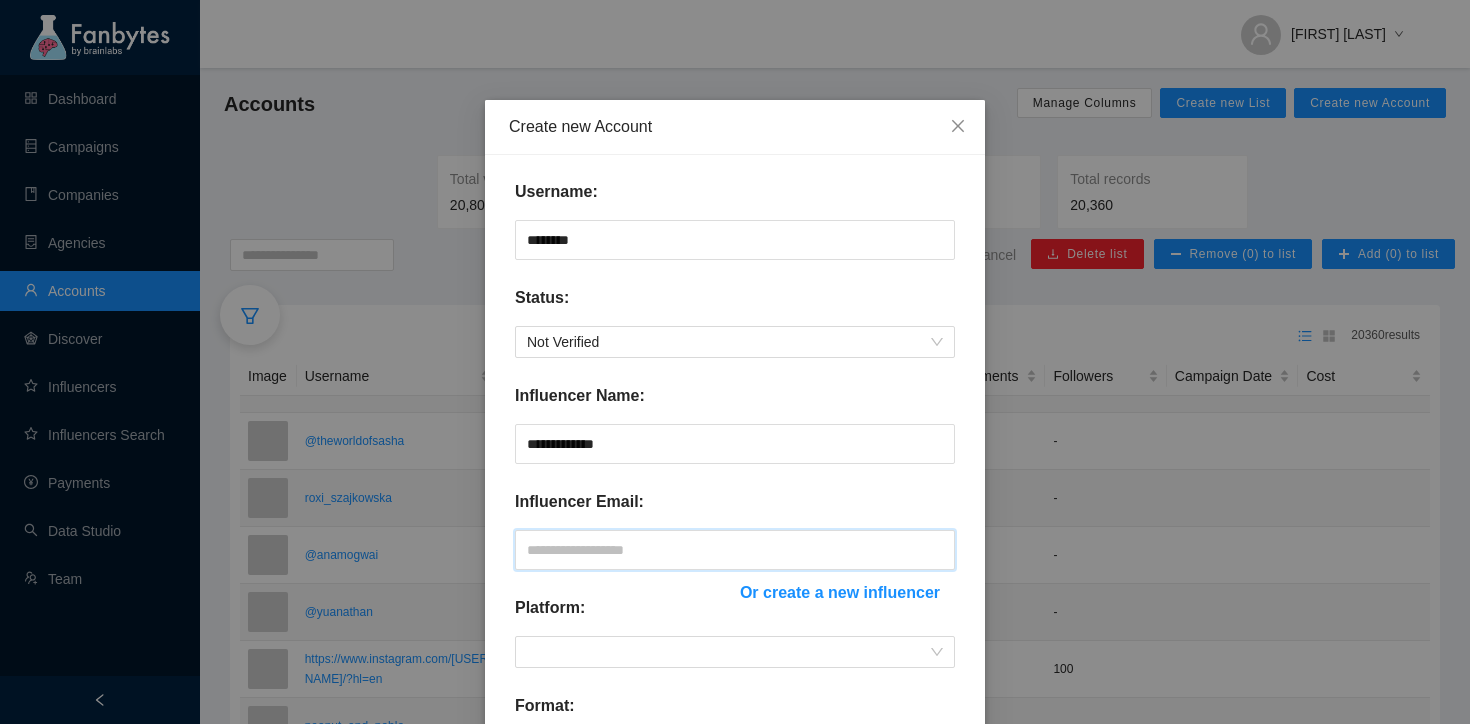 click at bounding box center [735, 550] 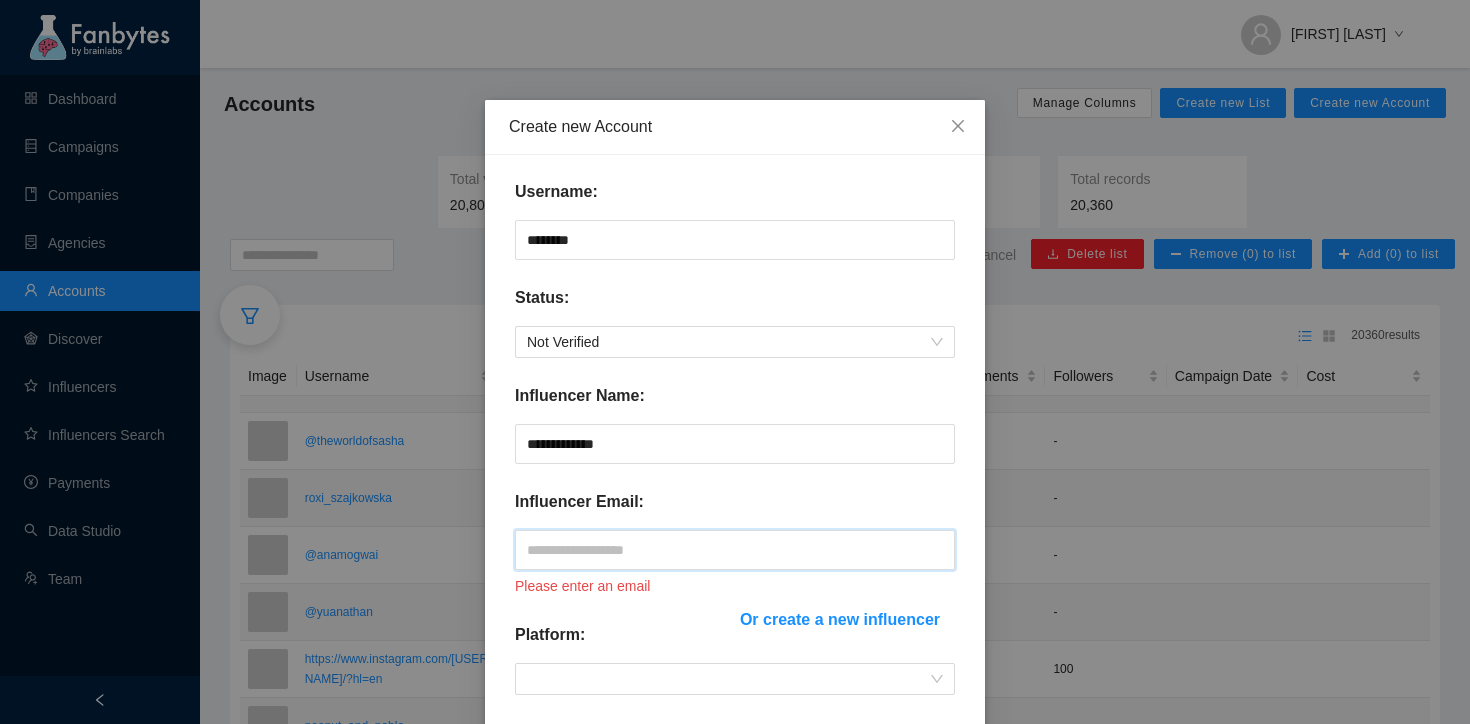 paste on "[MASKED]" 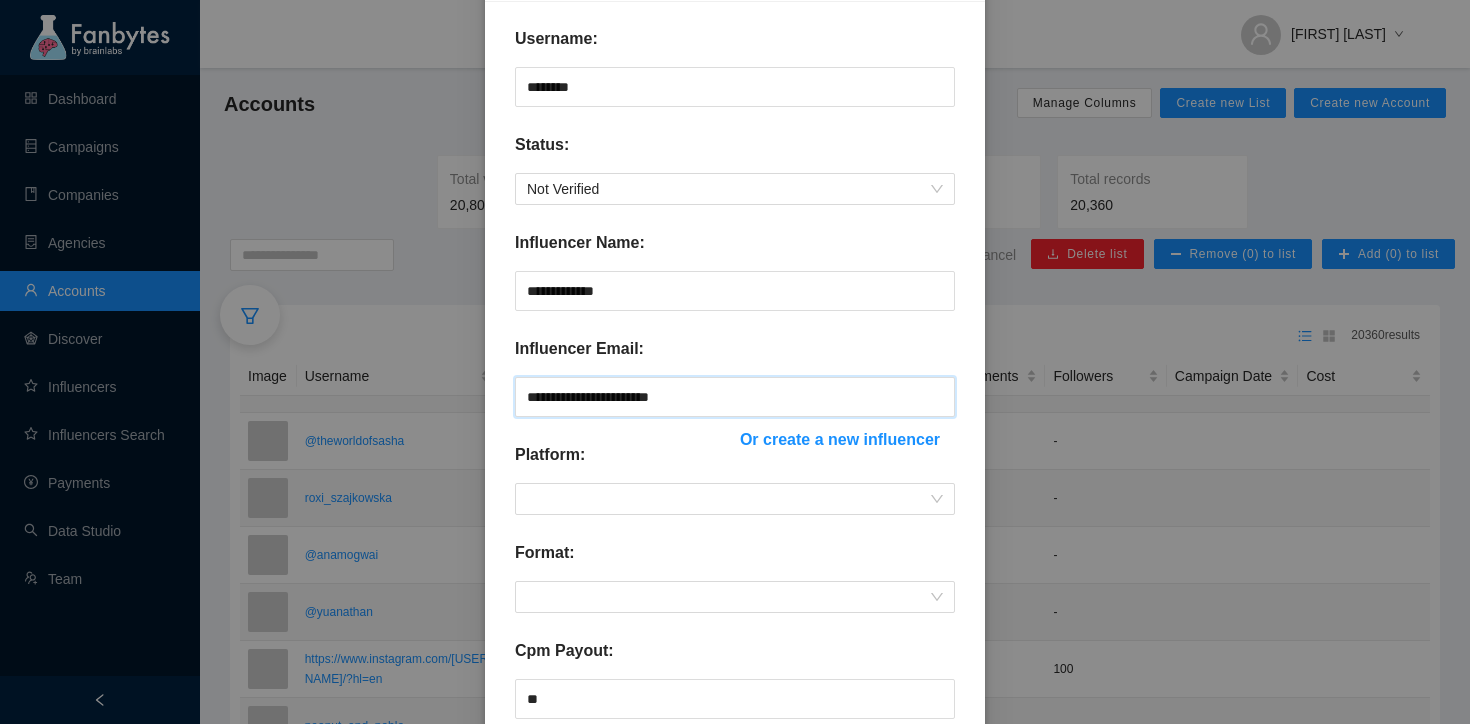 scroll, scrollTop: 154, scrollLeft: 0, axis: vertical 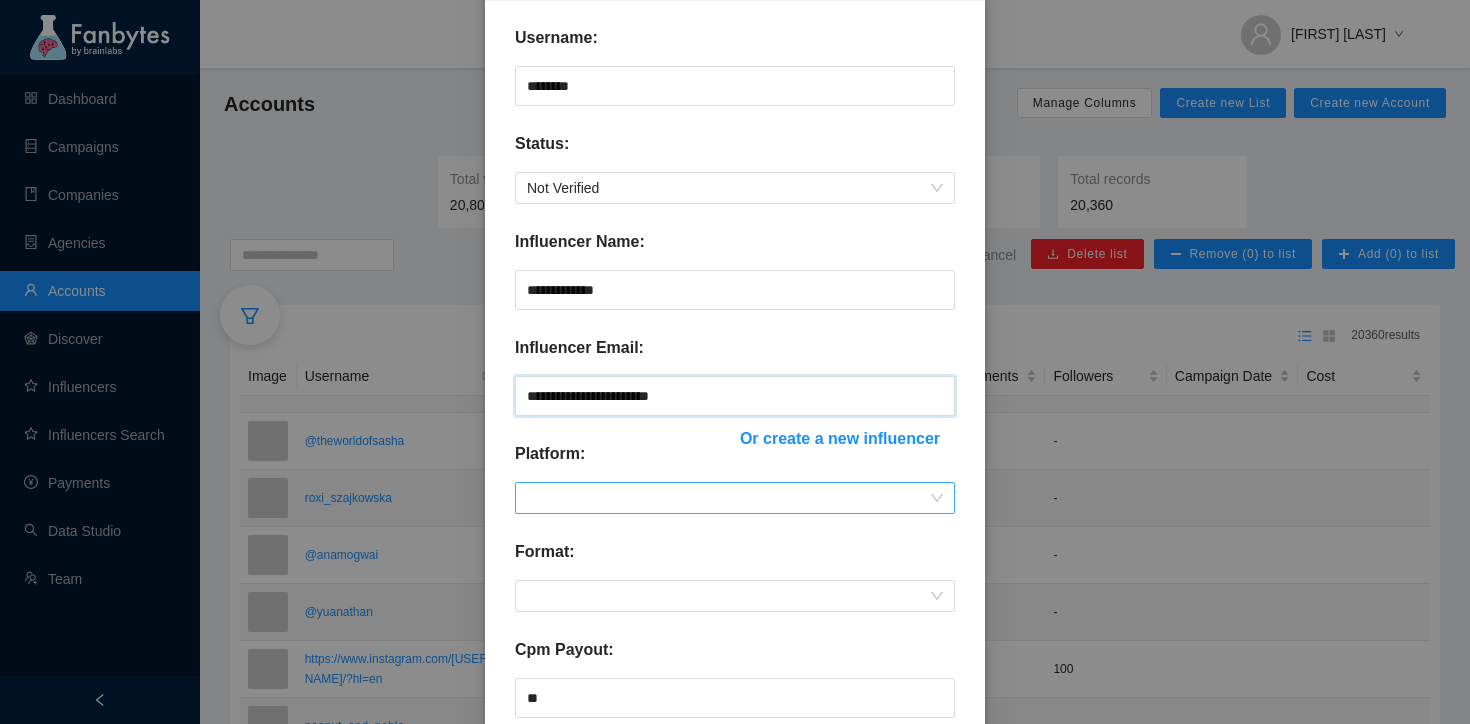 click at bounding box center (735, 498) 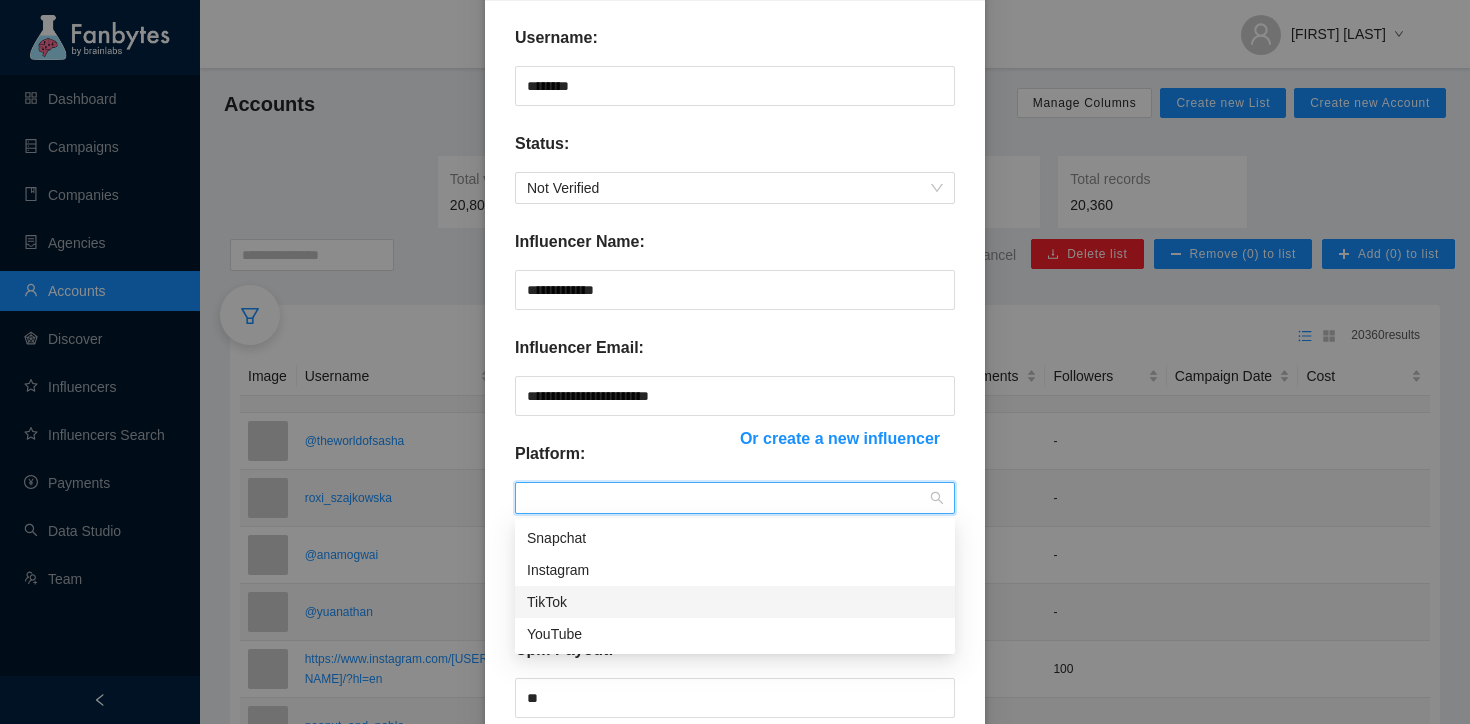 click on "TikTok" at bounding box center [735, 602] 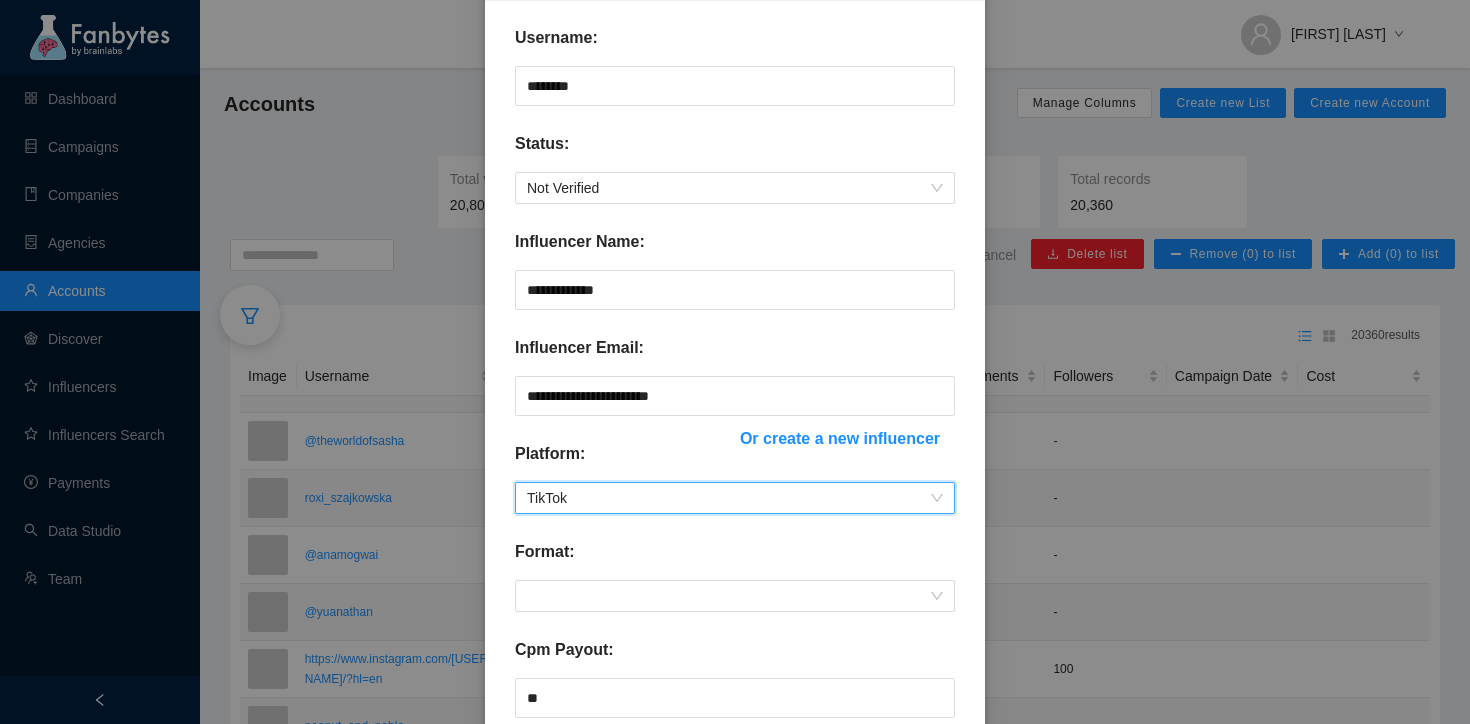 click on "**********" at bounding box center (735, 543) 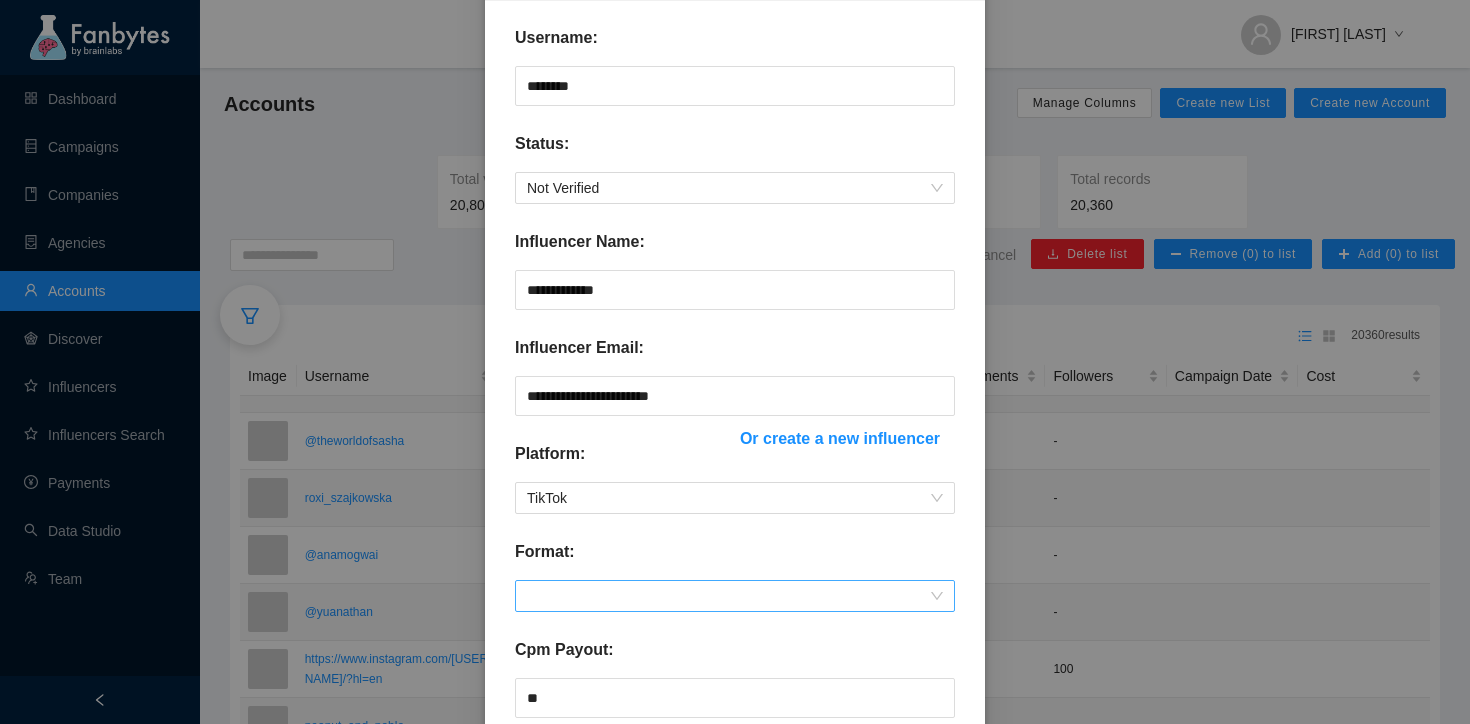 click at bounding box center [735, 596] 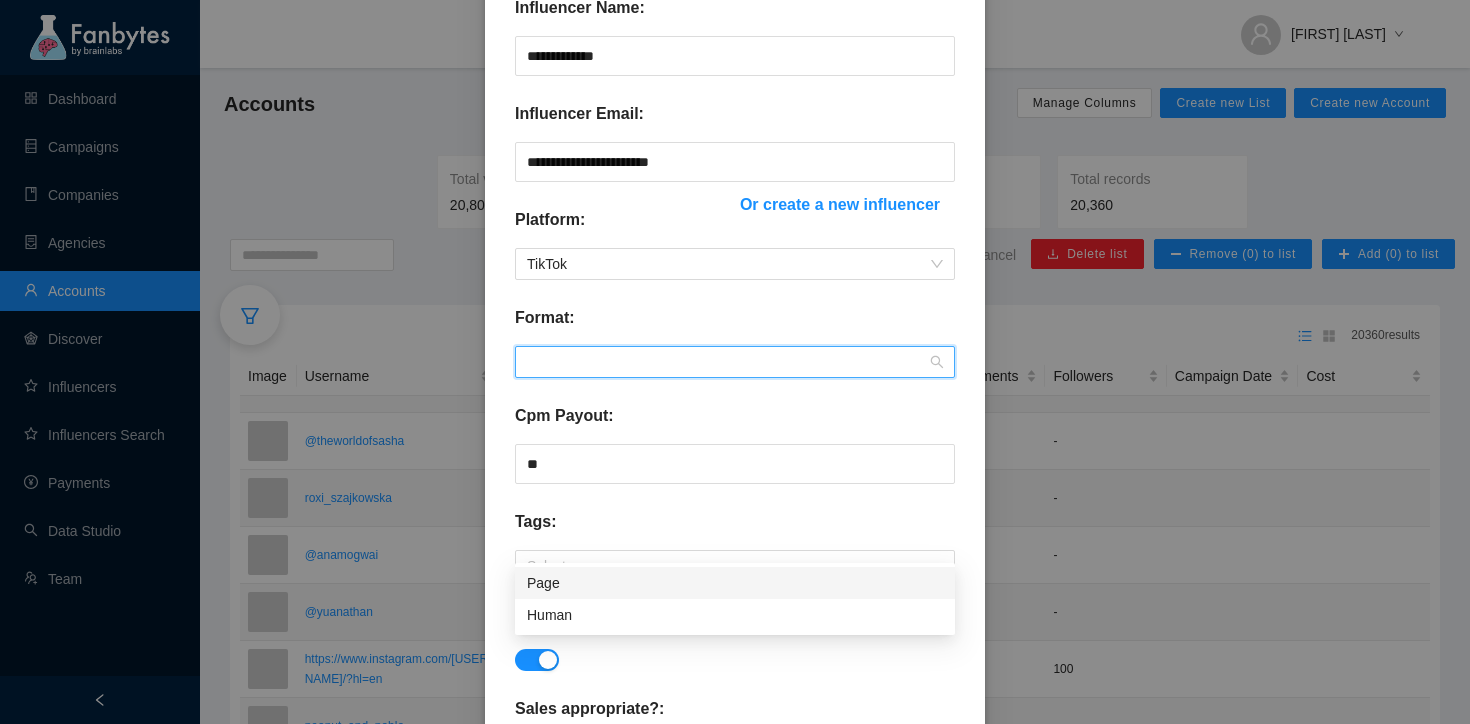 scroll, scrollTop: 392, scrollLeft: 0, axis: vertical 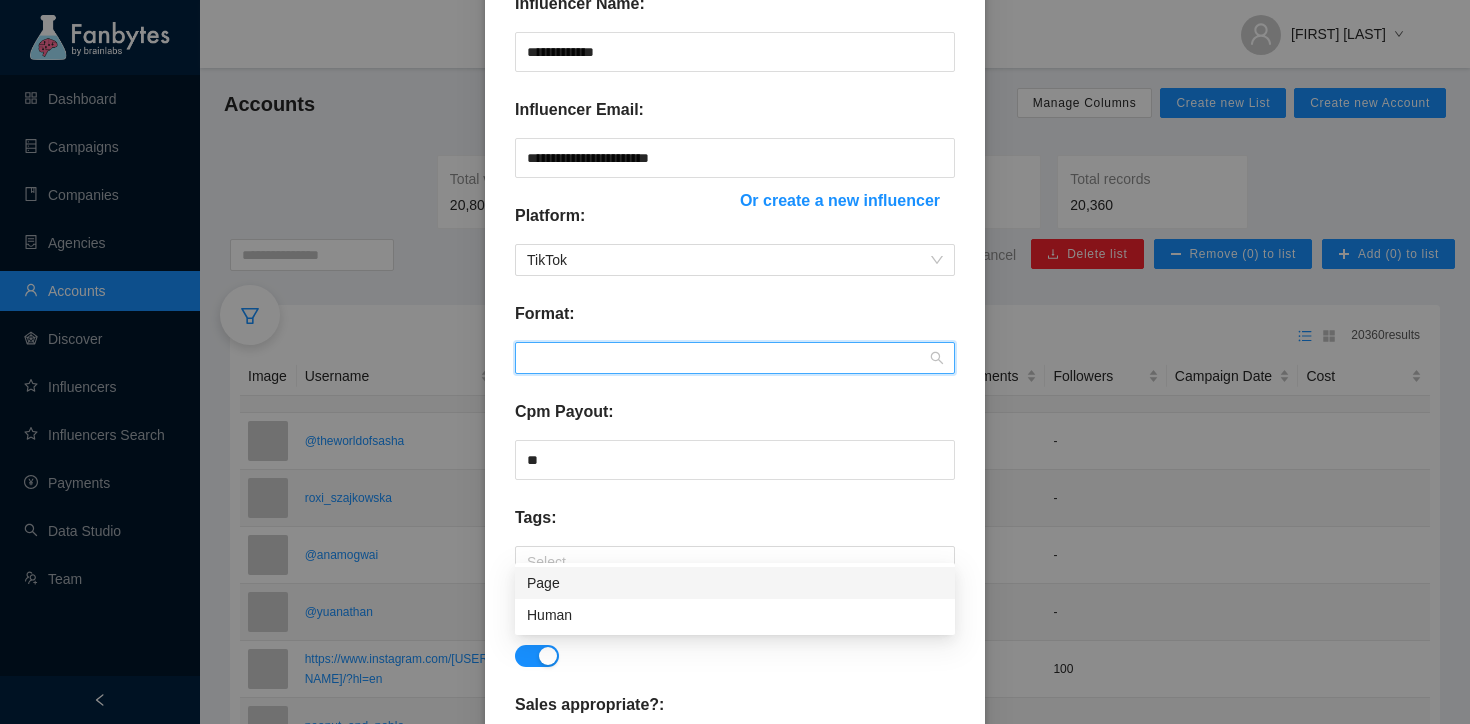 click on "Human" at bounding box center (735, 615) 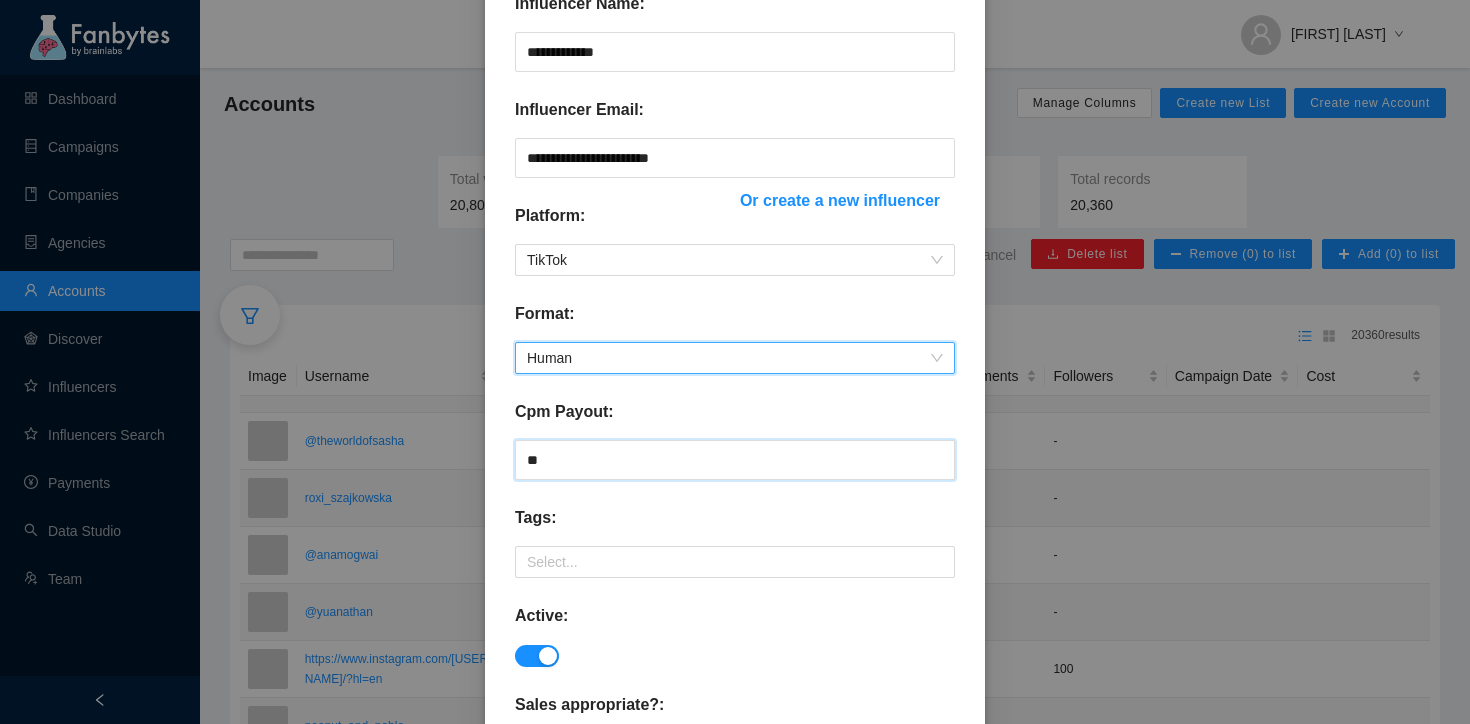 click on "**" at bounding box center (735, 460) 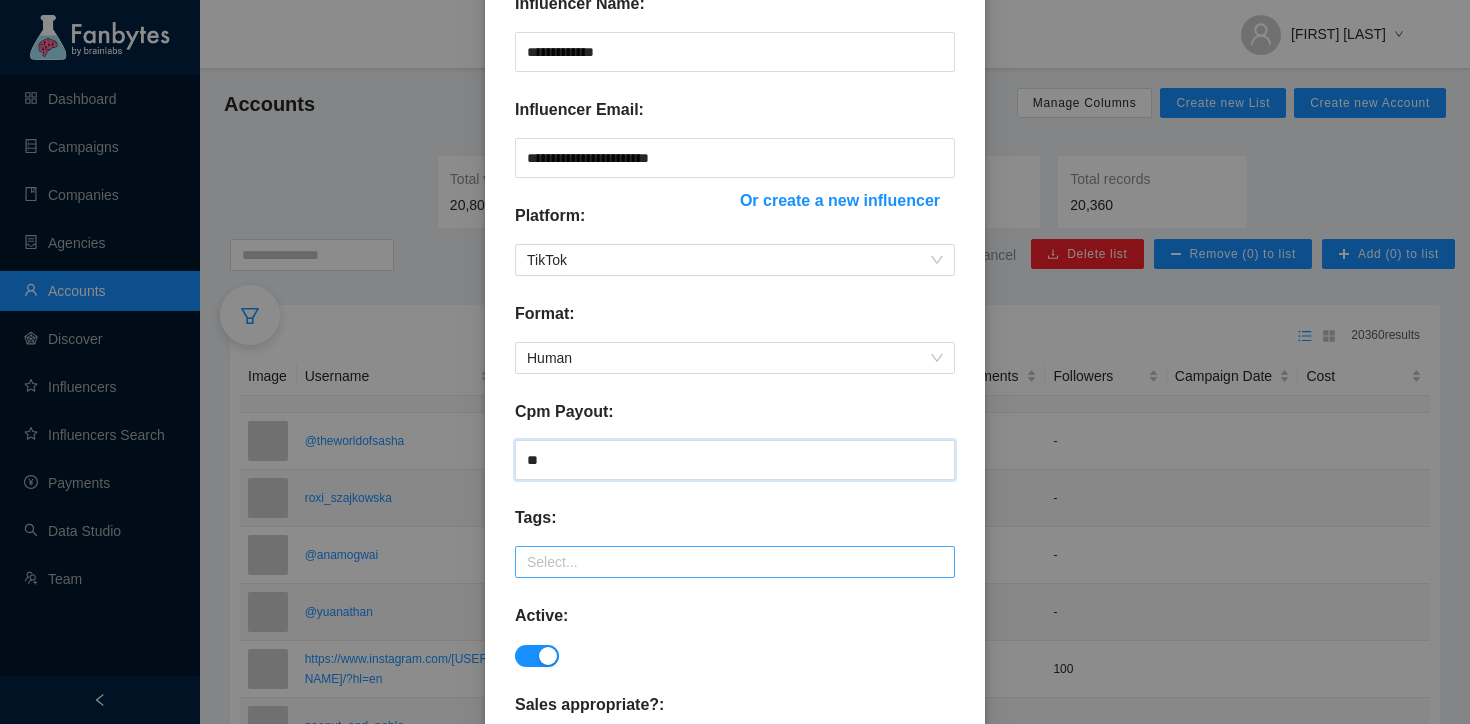 scroll, scrollTop: 539, scrollLeft: 0, axis: vertical 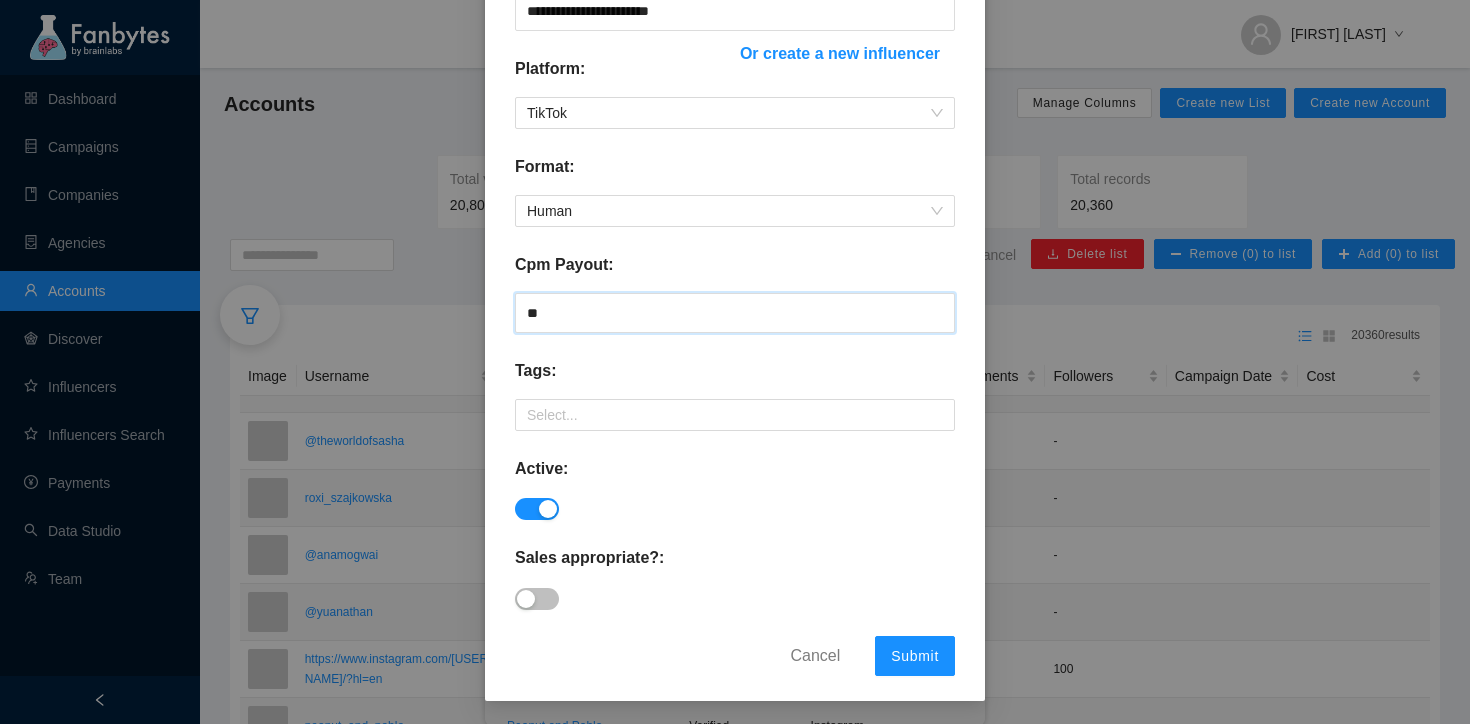 type on "**" 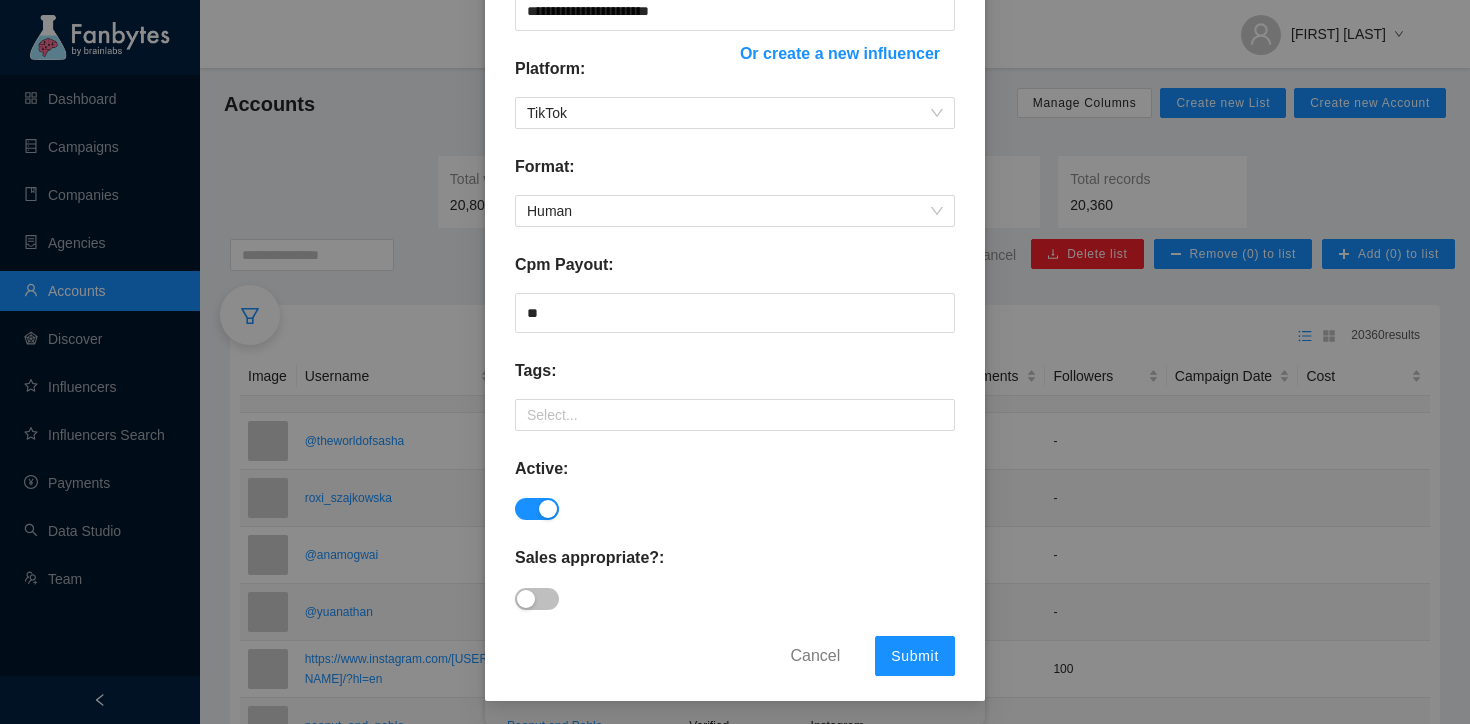 click on "**********" at bounding box center (735, 158) 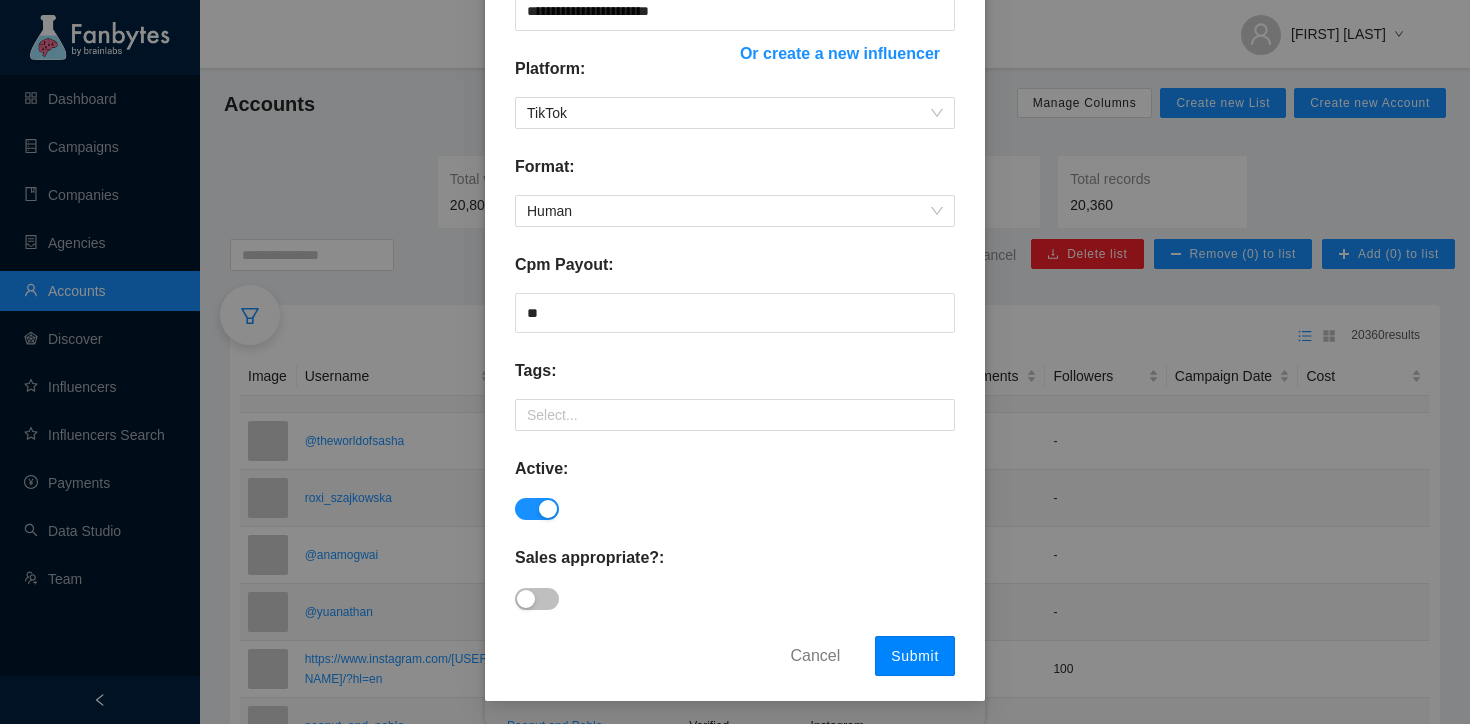click on "Submit" at bounding box center (915, 656) 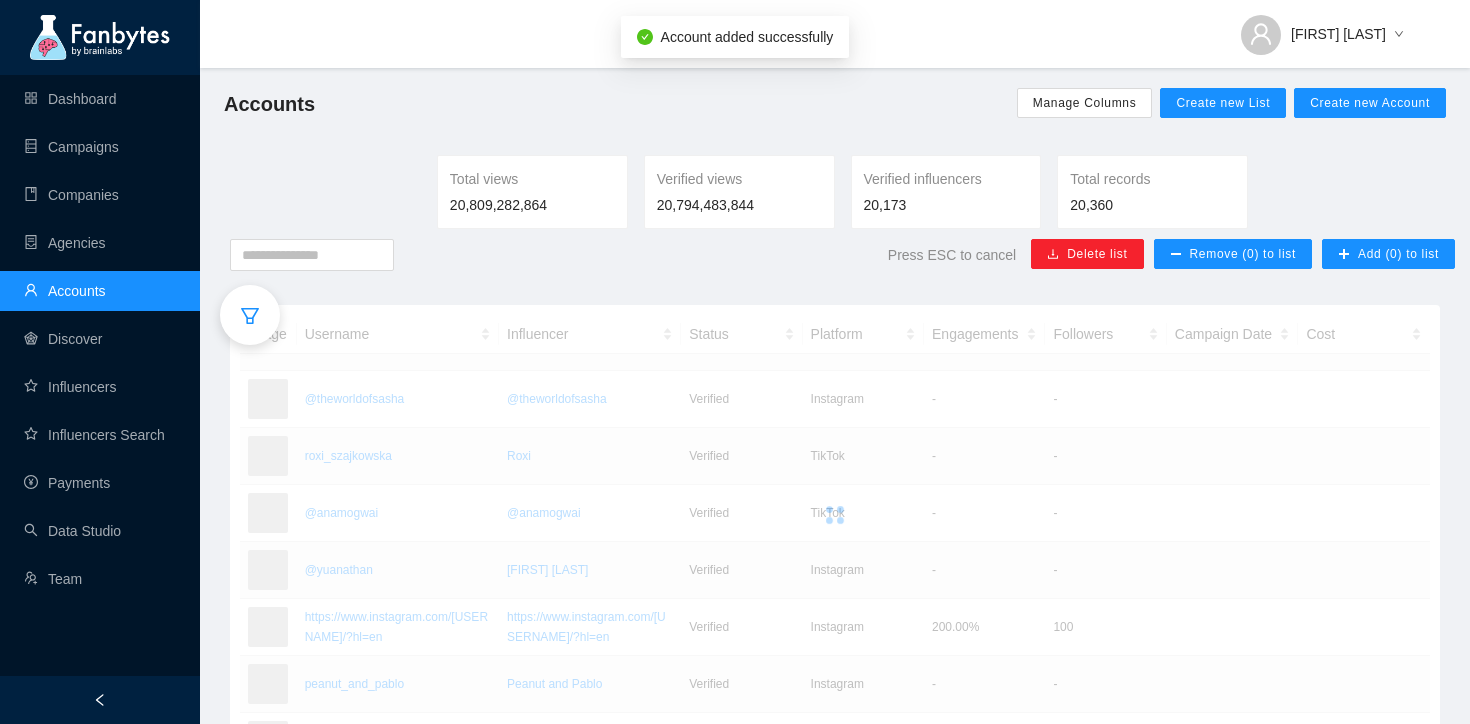 scroll, scrollTop: 439, scrollLeft: 0, axis: vertical 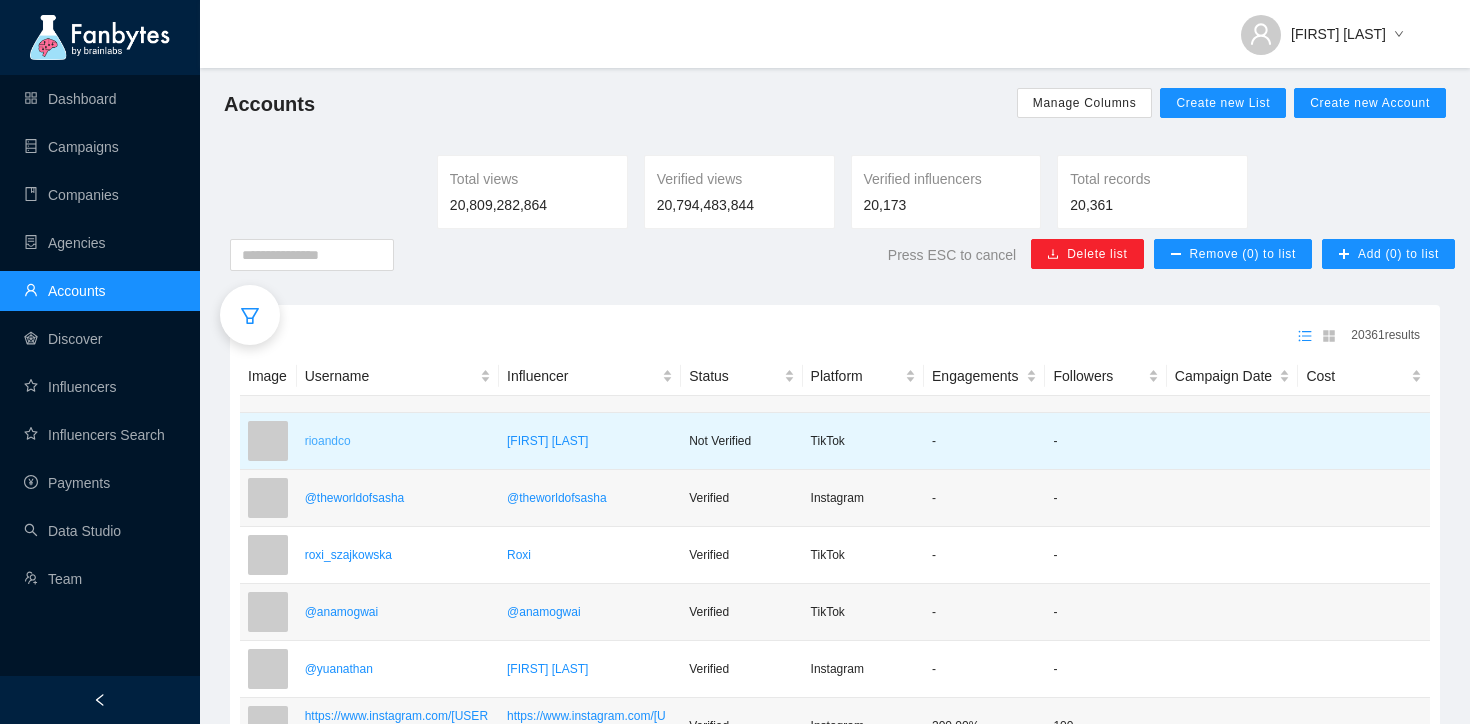click on "rioandco" at bounding box center (398, 441) 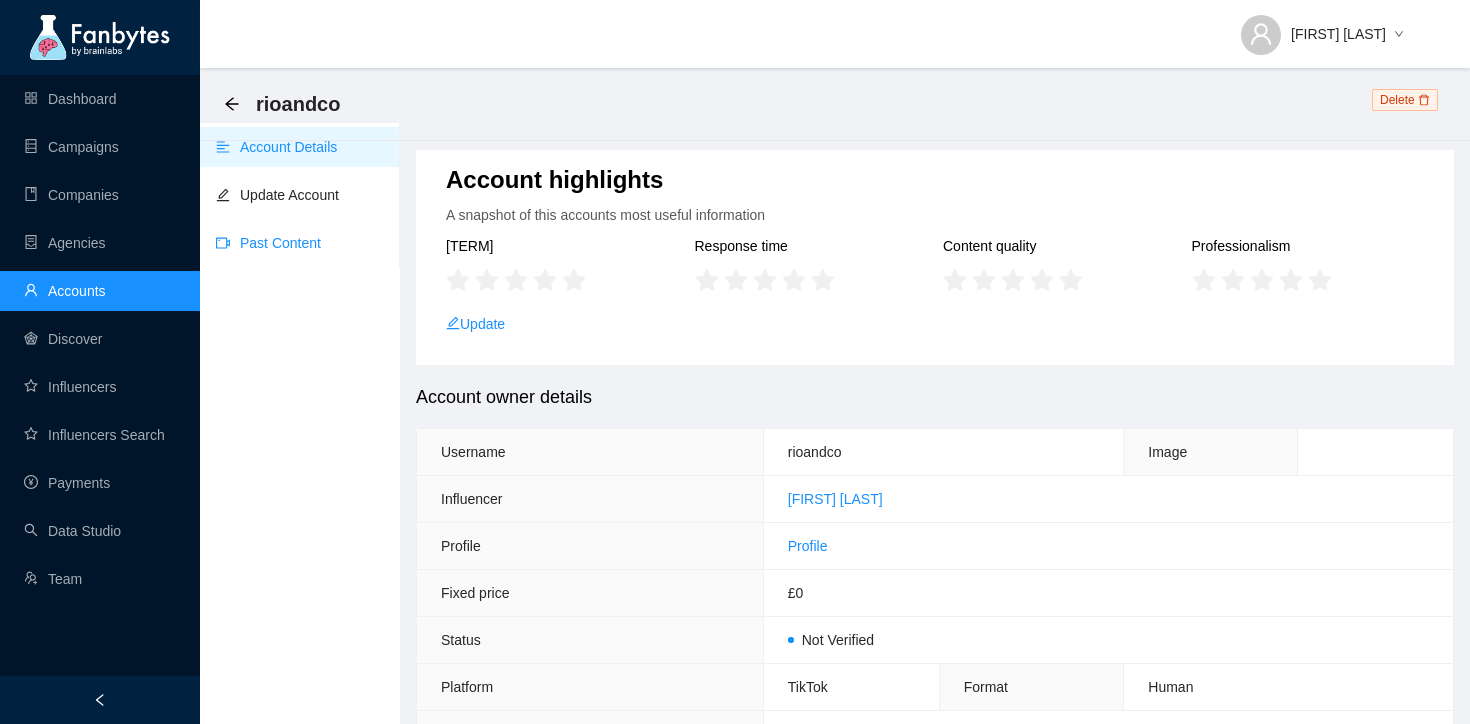 click on "Past Content" at bounding box center [268, 243] 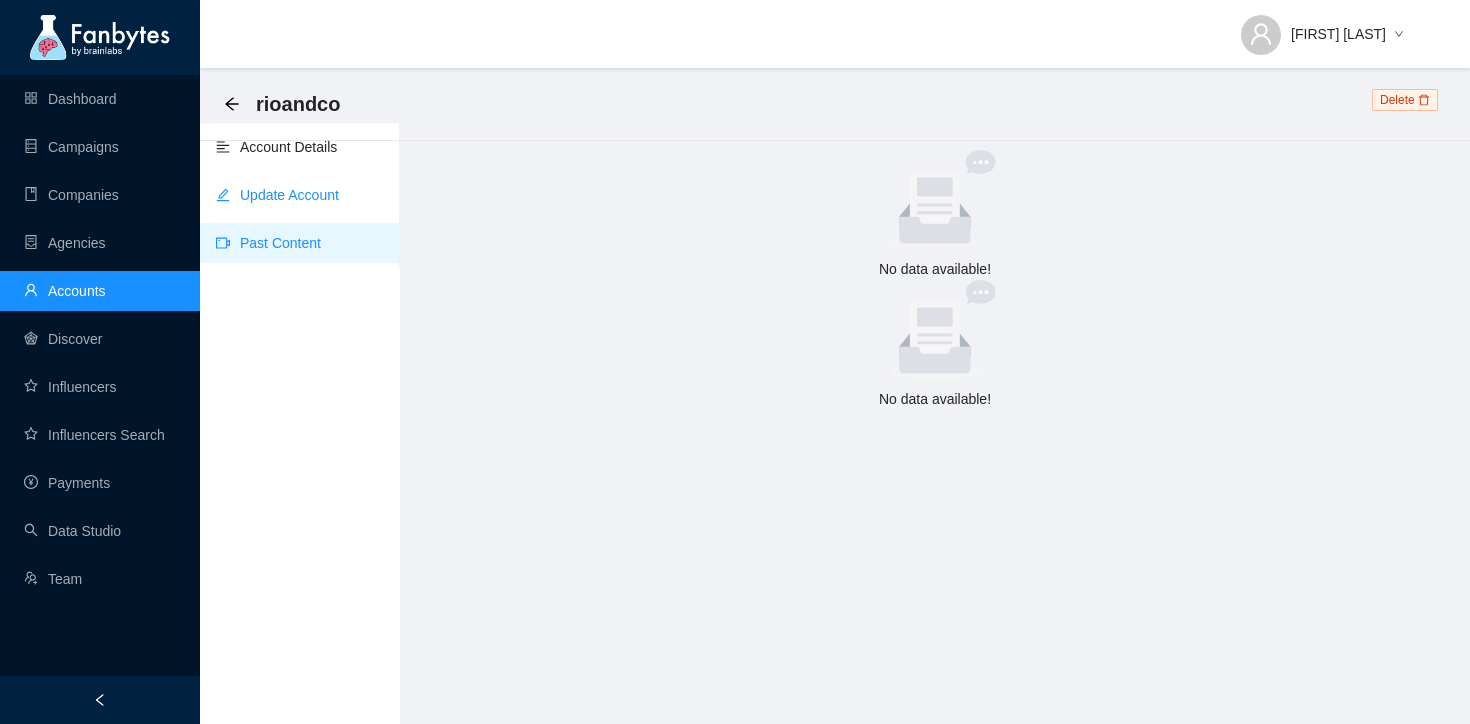 click on "Update Account" at bounding box center [277, 195] 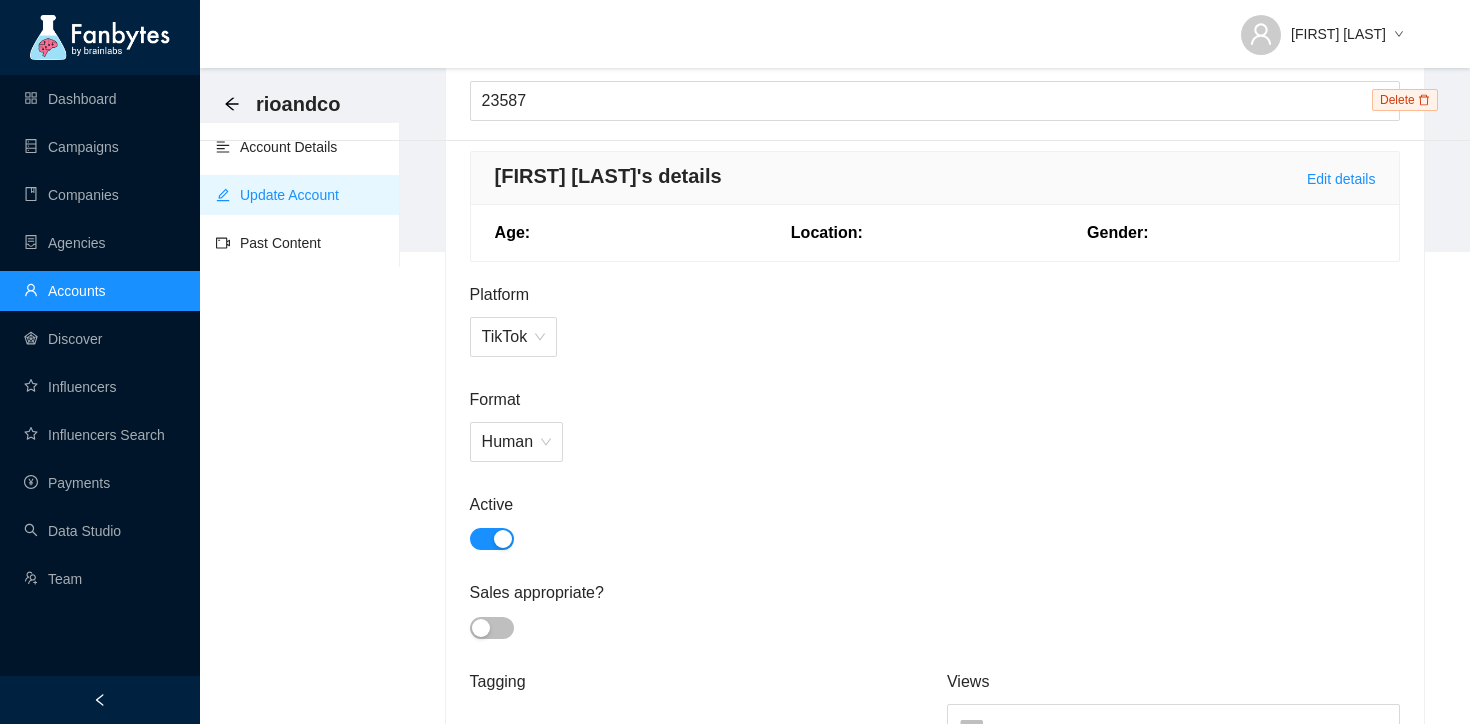 scroll, scrollTop: 756, scrollLeft: 0, axis: vertical 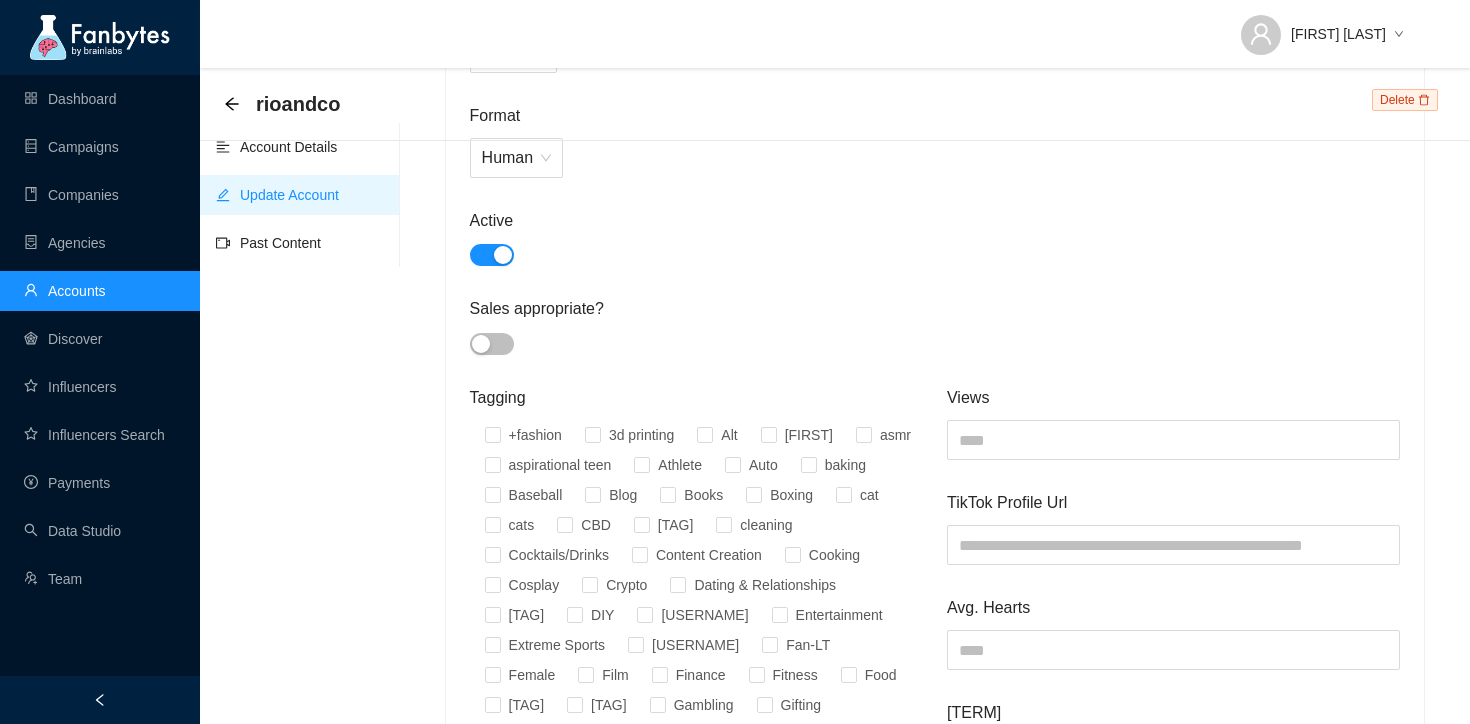 drag, startPoint x: 1006, startPoint y: 473, endPoint x: 1006, endPoint y: 462, distance: 11 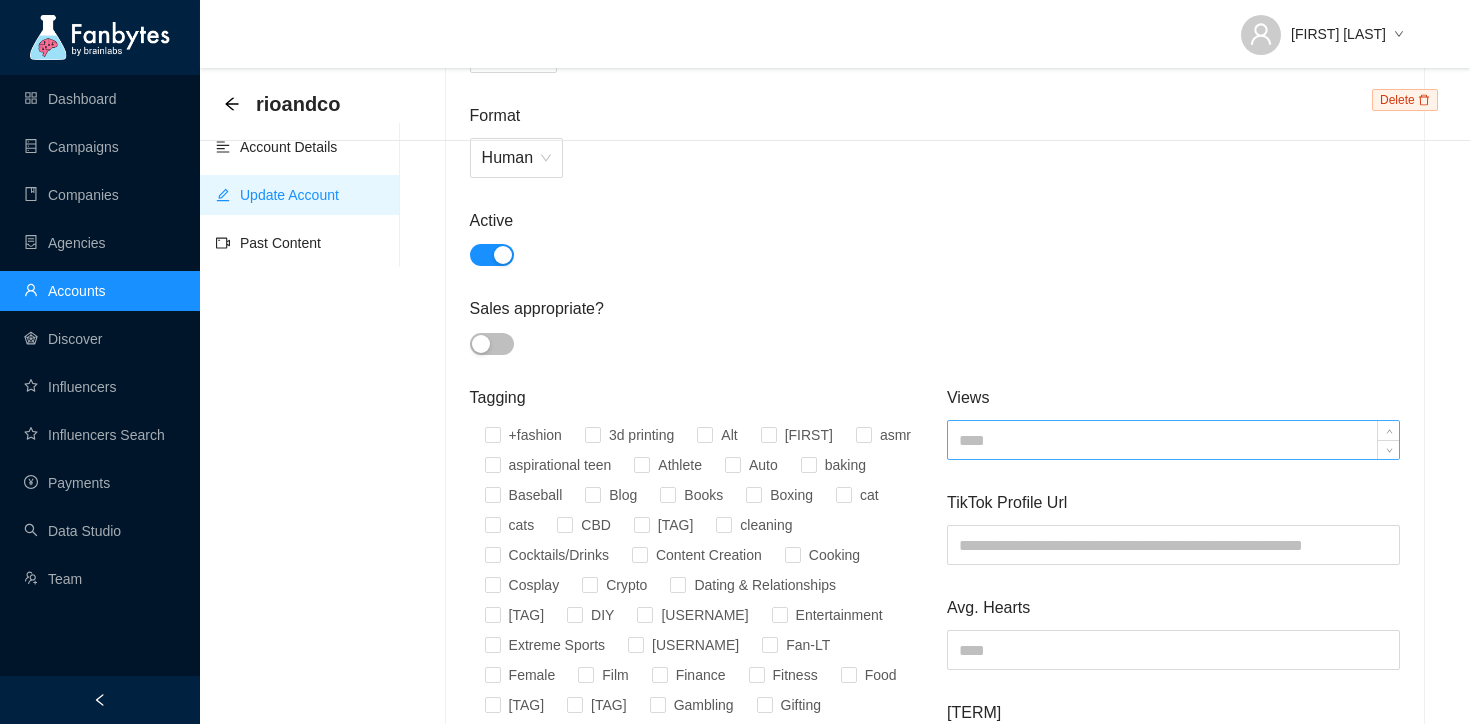 click at bounding box center (1173, 440) 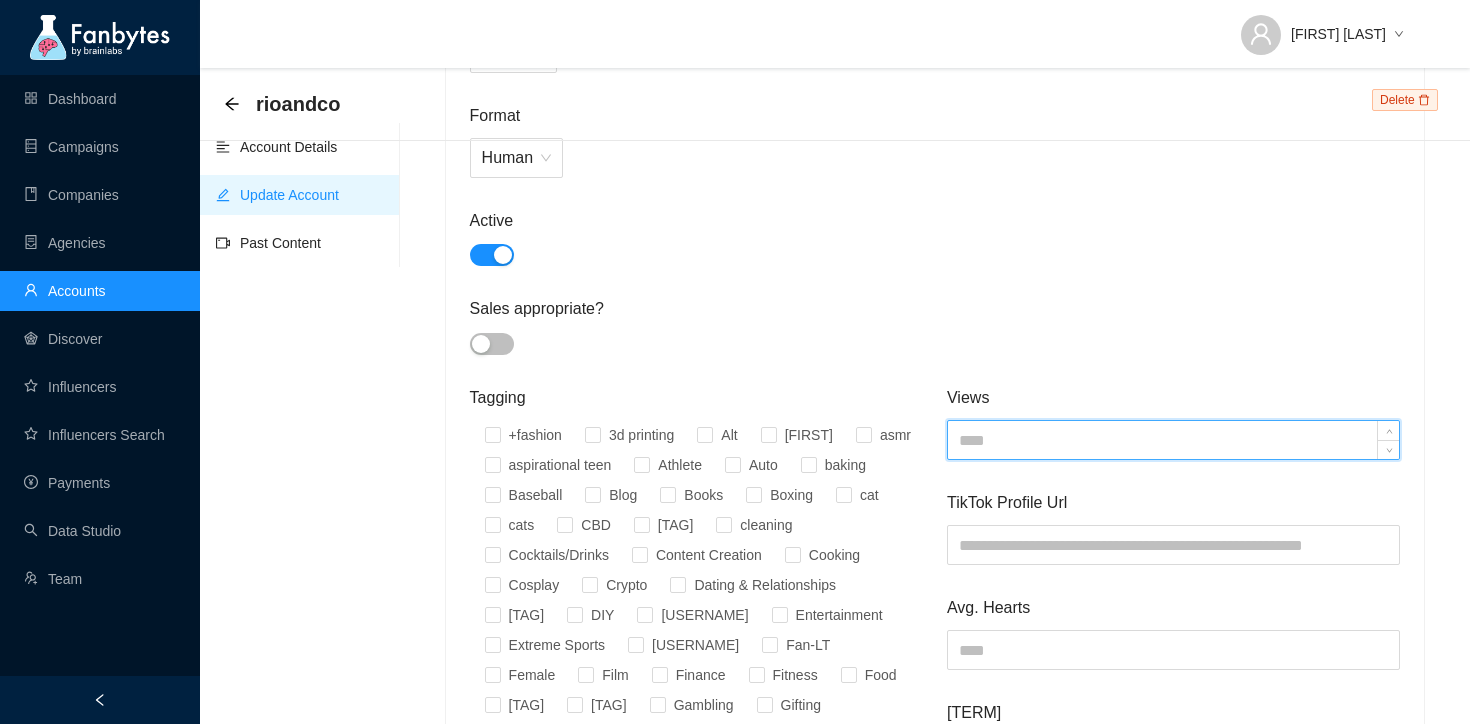 click at bounding box center (1173, 440) 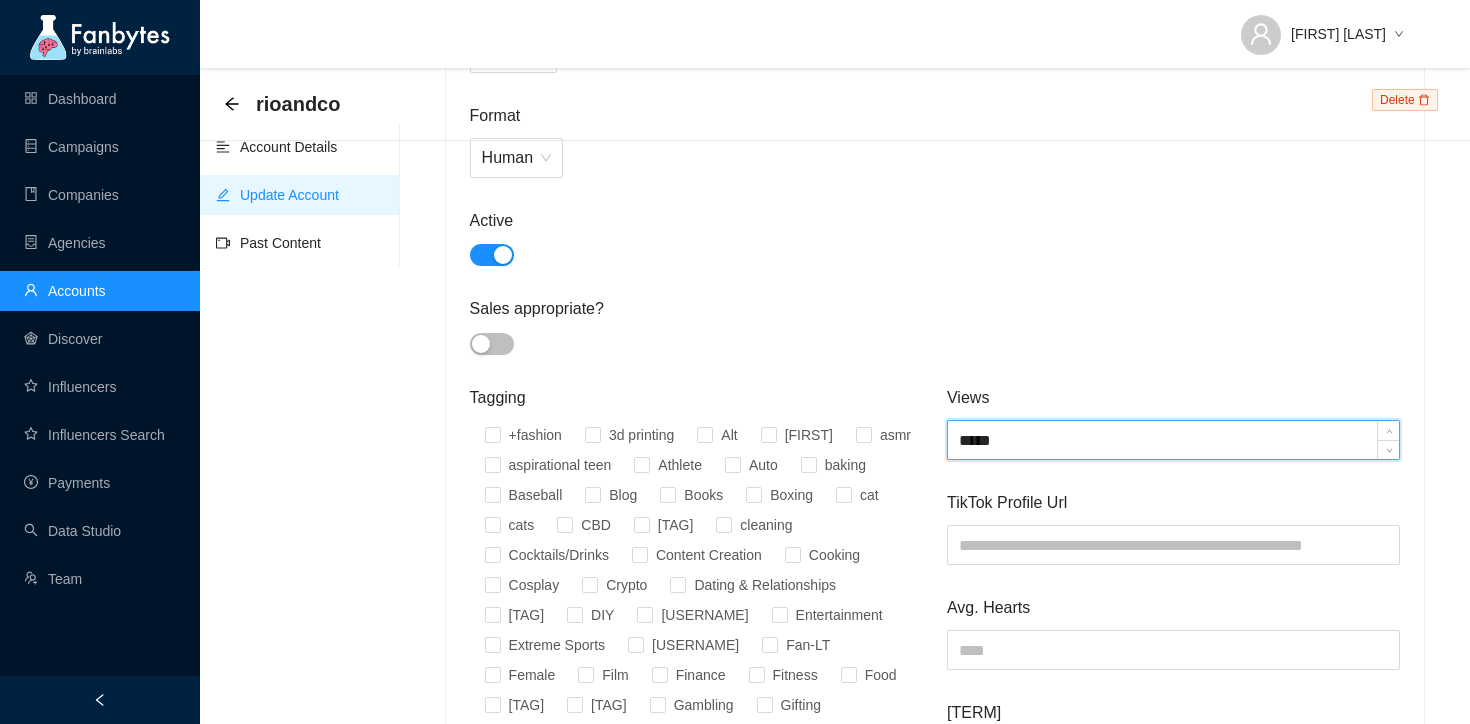 type on "*****" 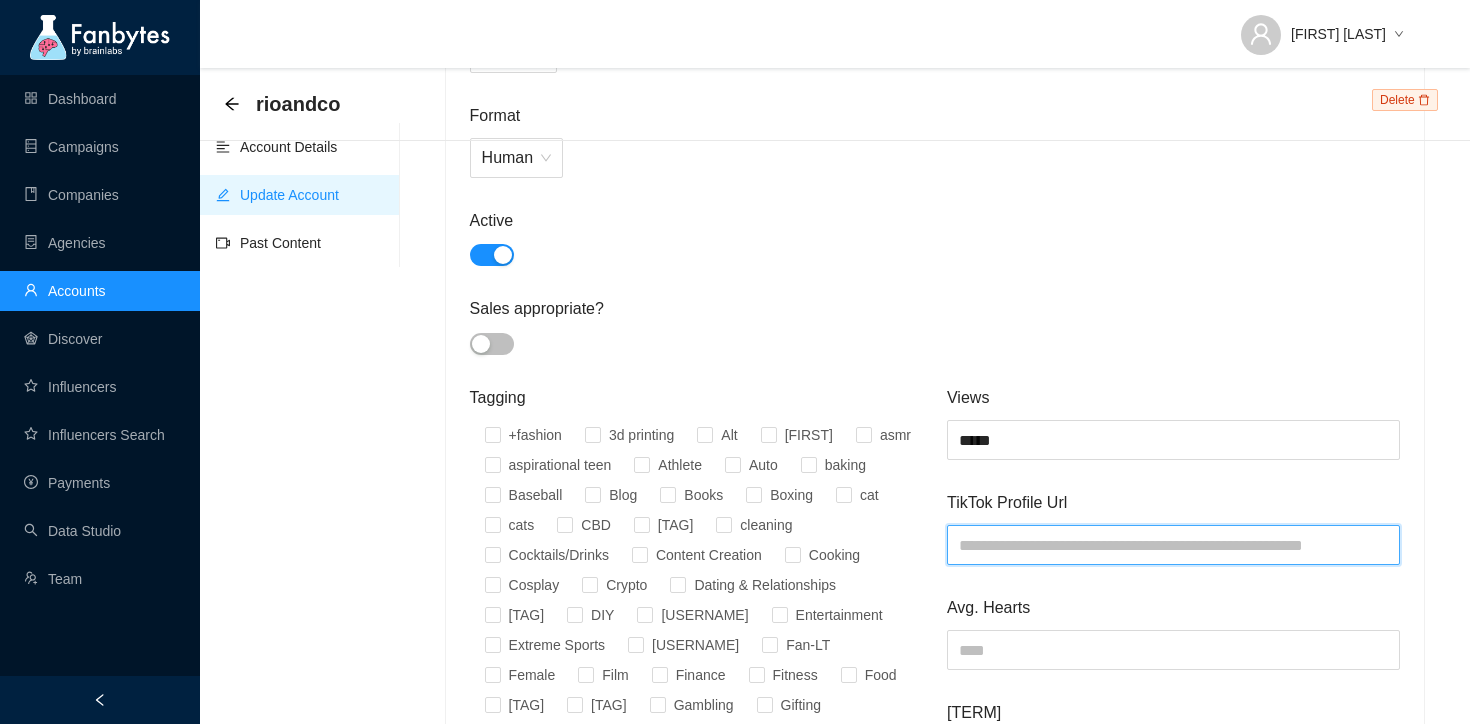 paste on "**********" 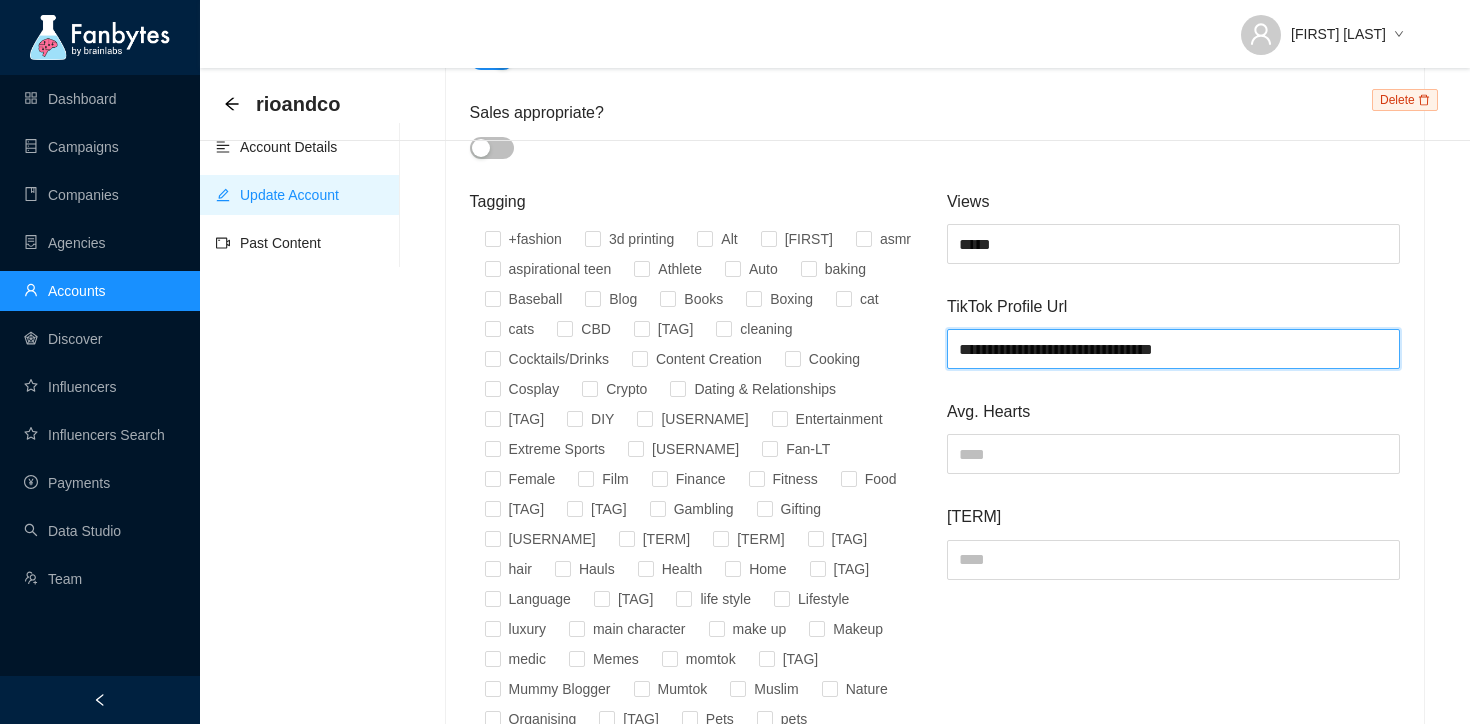 scroll, scrollTop: 1025, scrollLeft: 0, axis: vertical 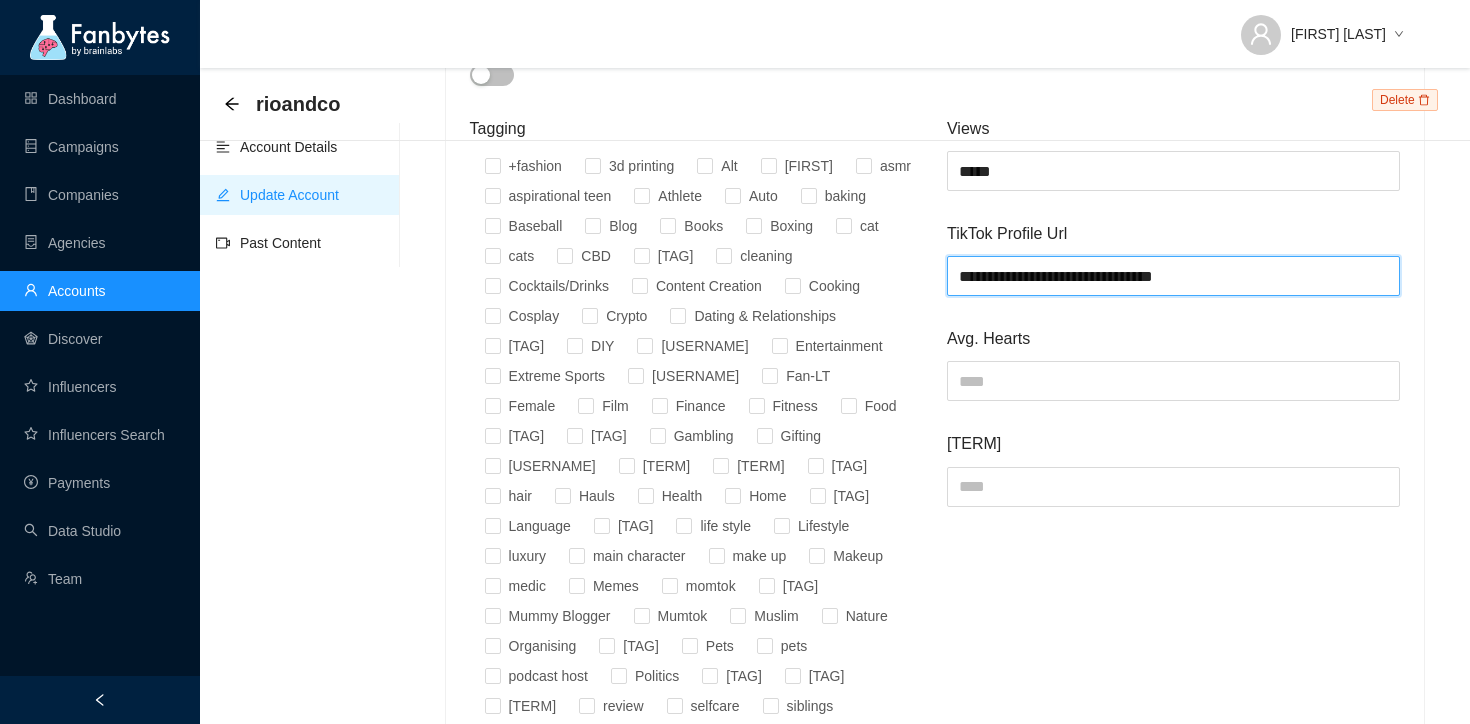 type on "**********" 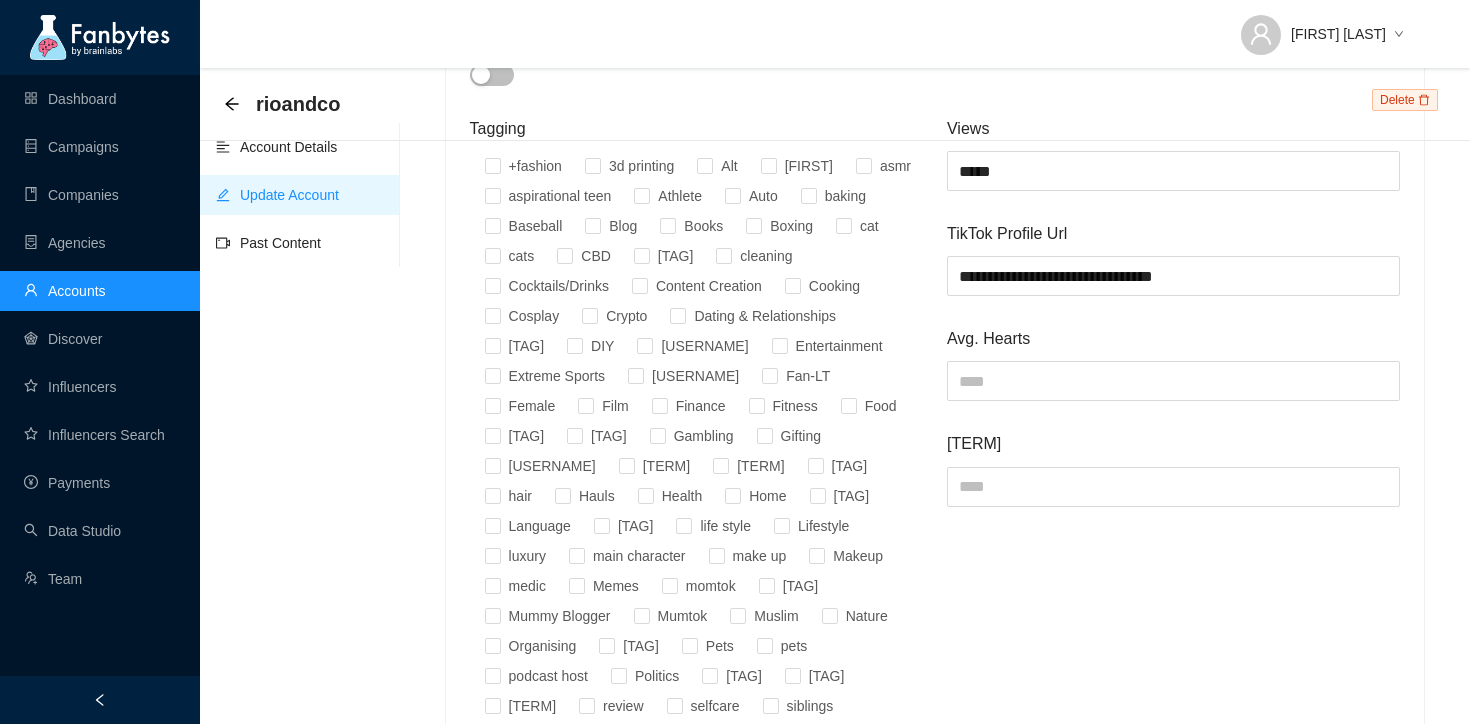 click on "**********" at bounding box center (1173, 696) 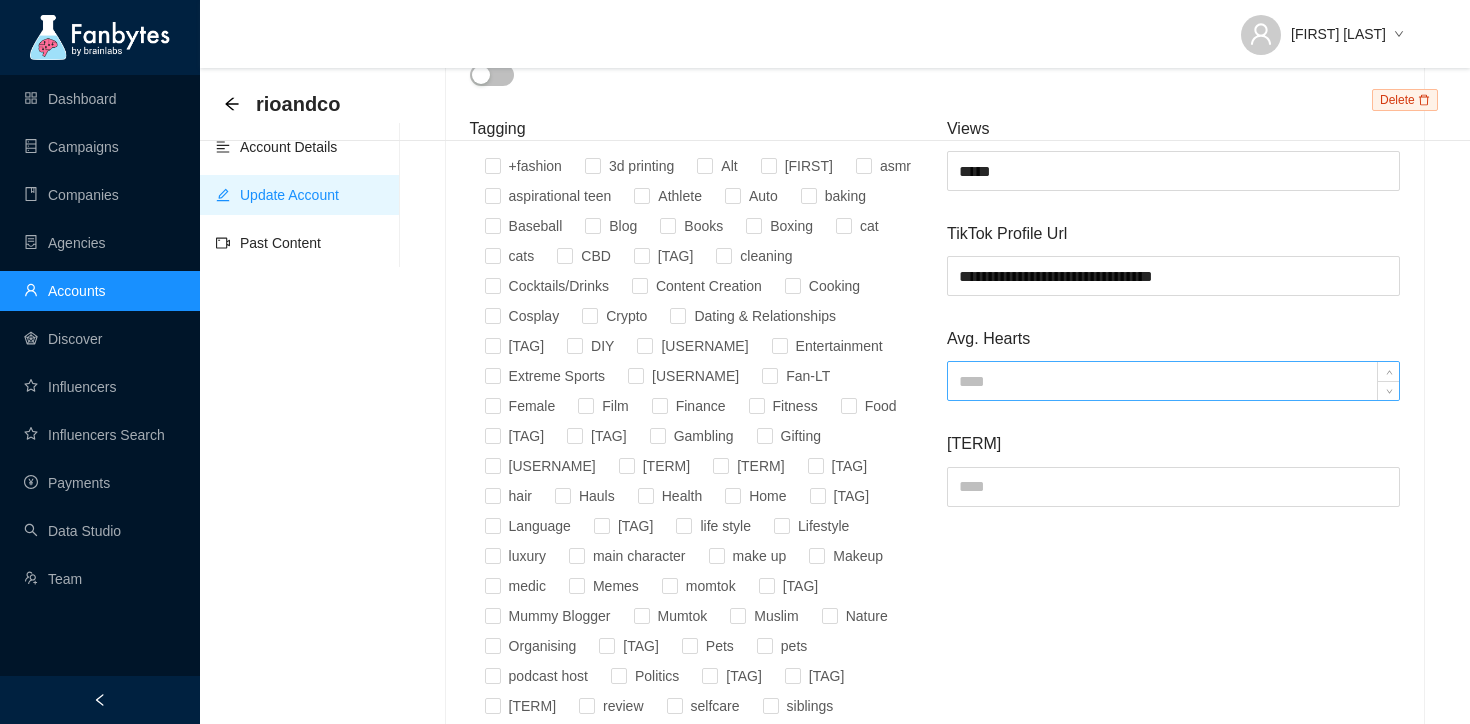click at bounding box center [1173, 381] 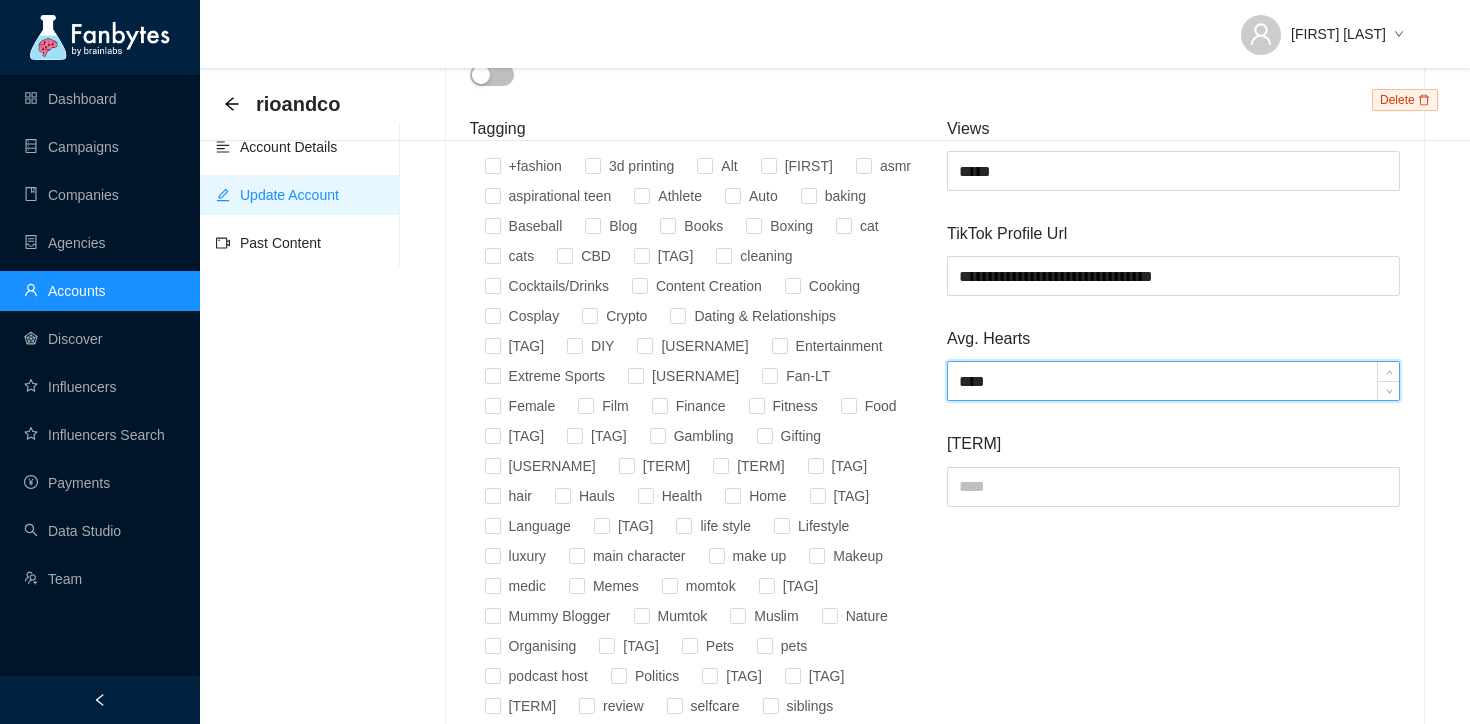 type on "****" 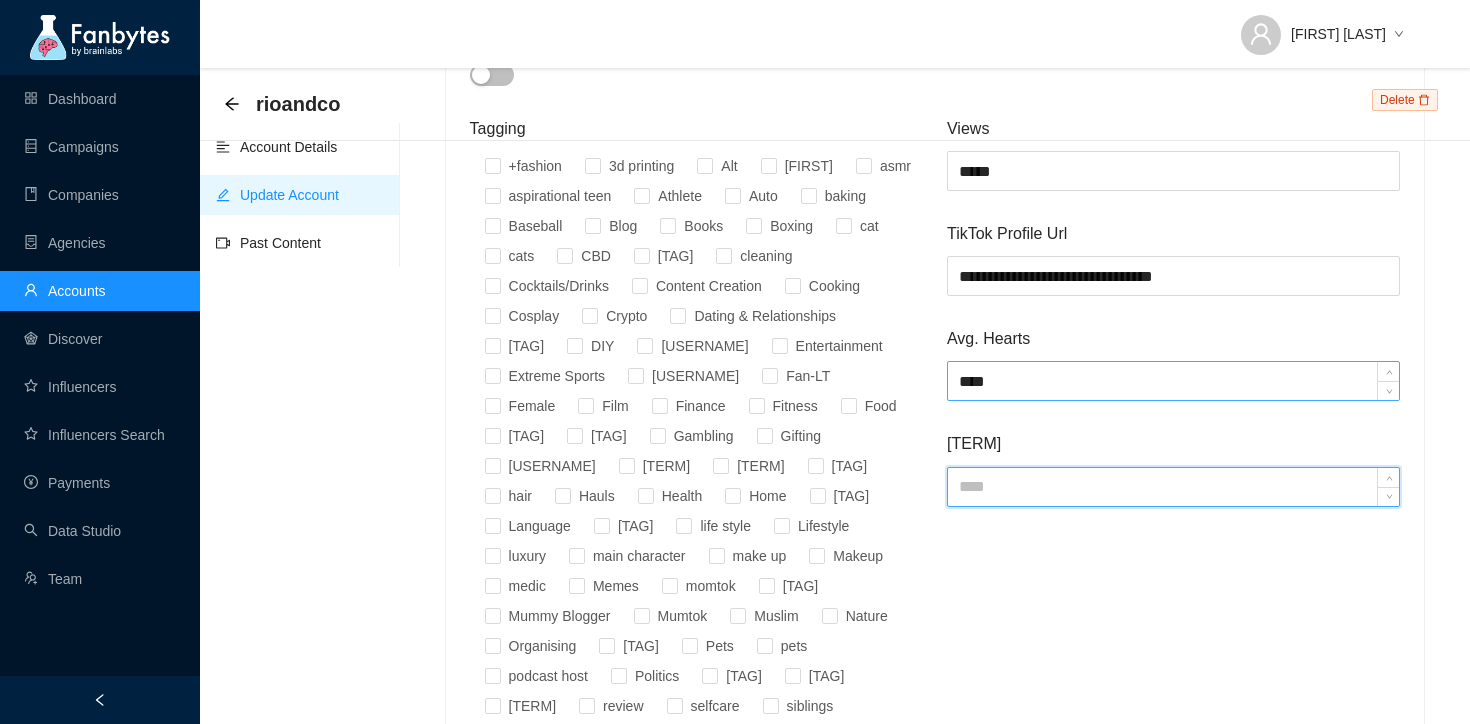 type on "*" 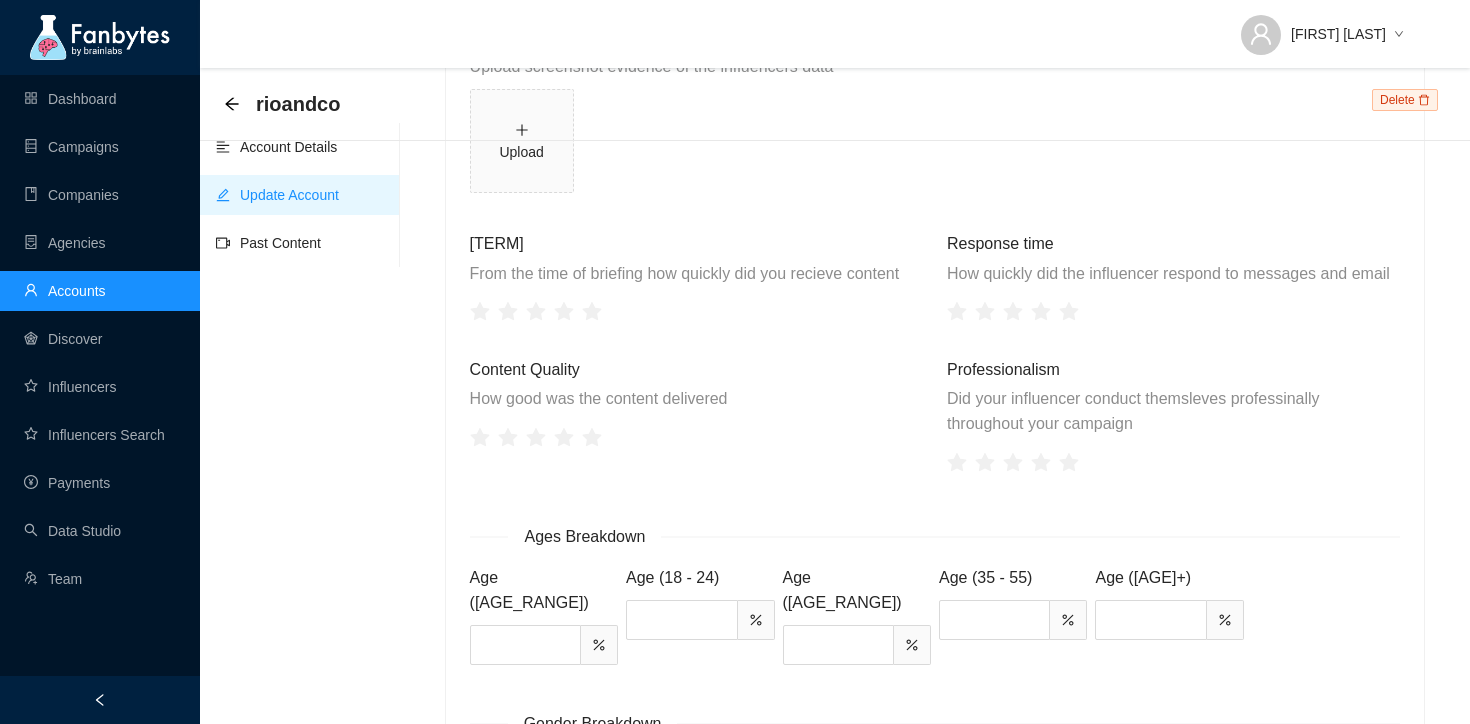 scroll, scrollTop: 2331, scrollLeft: 0, axis: vertical 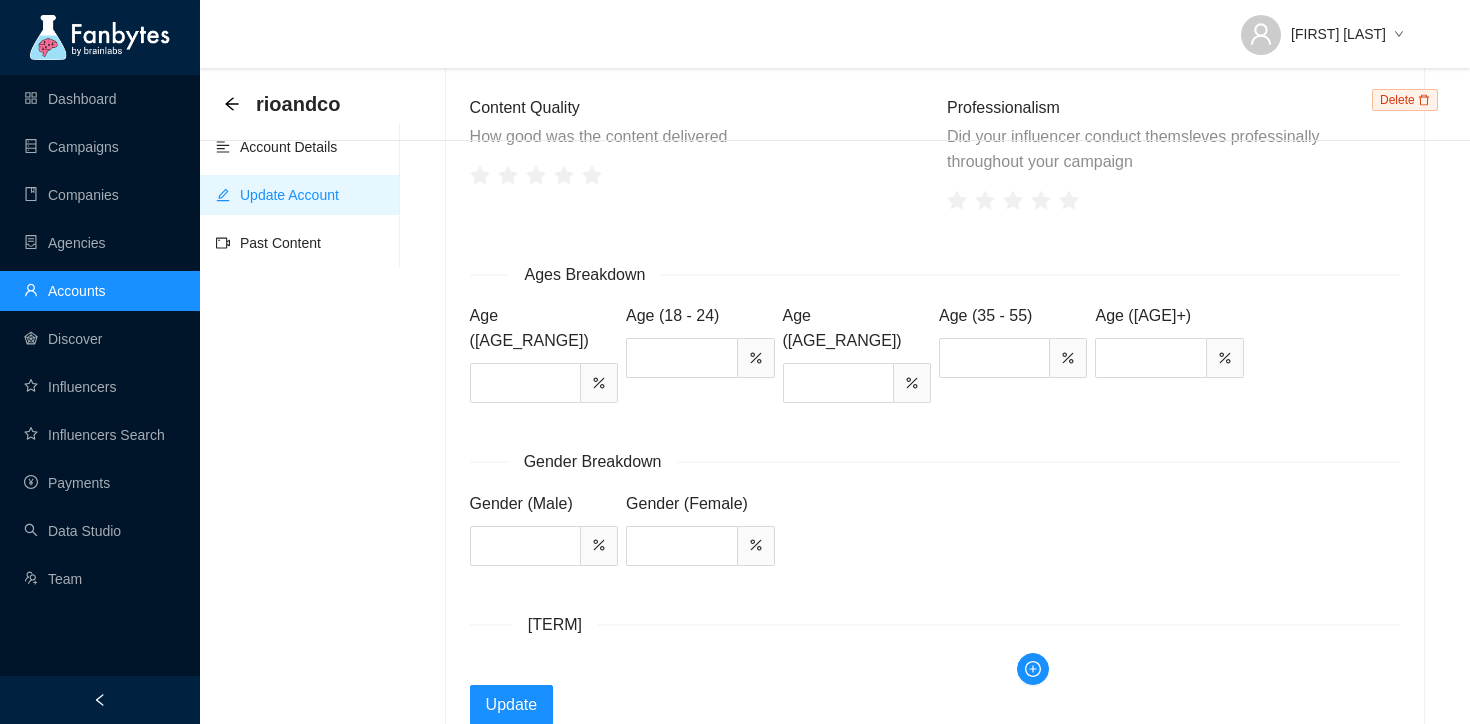 type on "***" 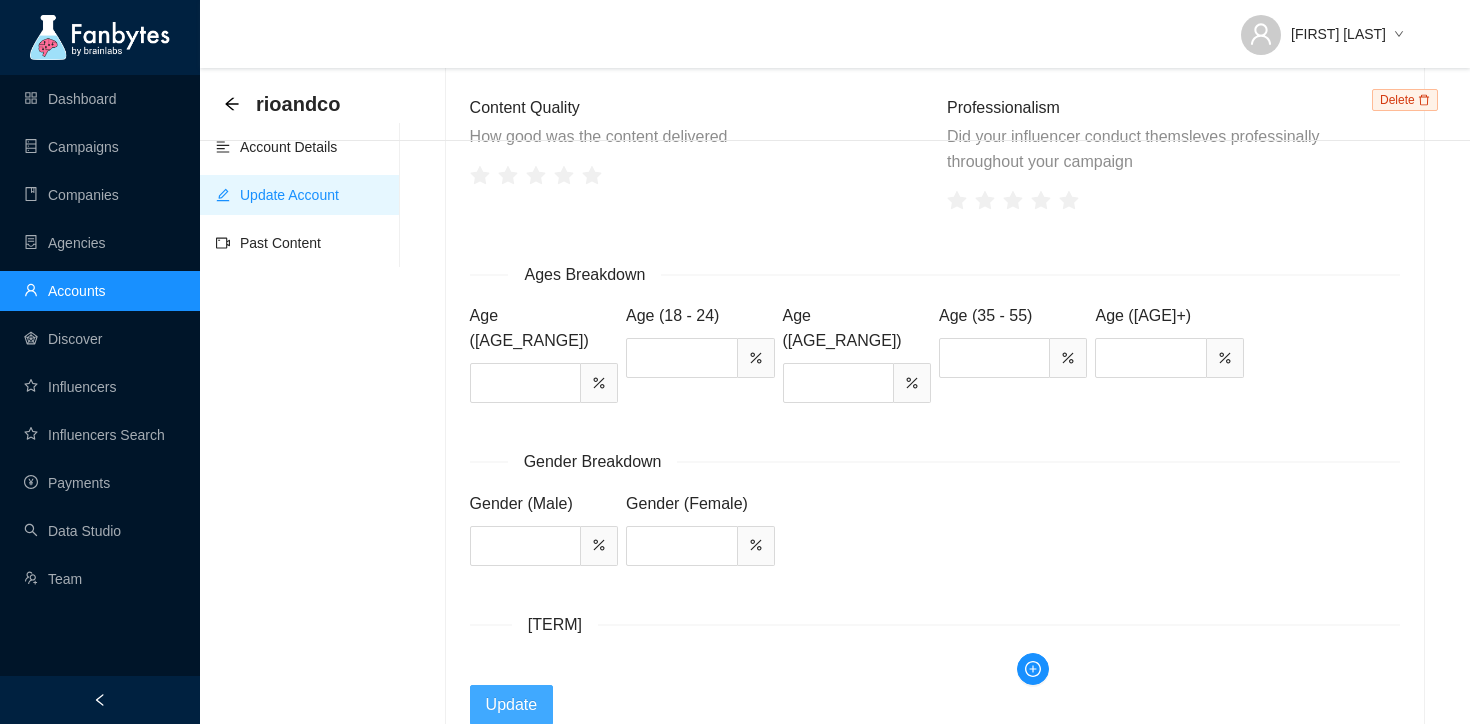 click on "Update" at bounding box center [512, 704] 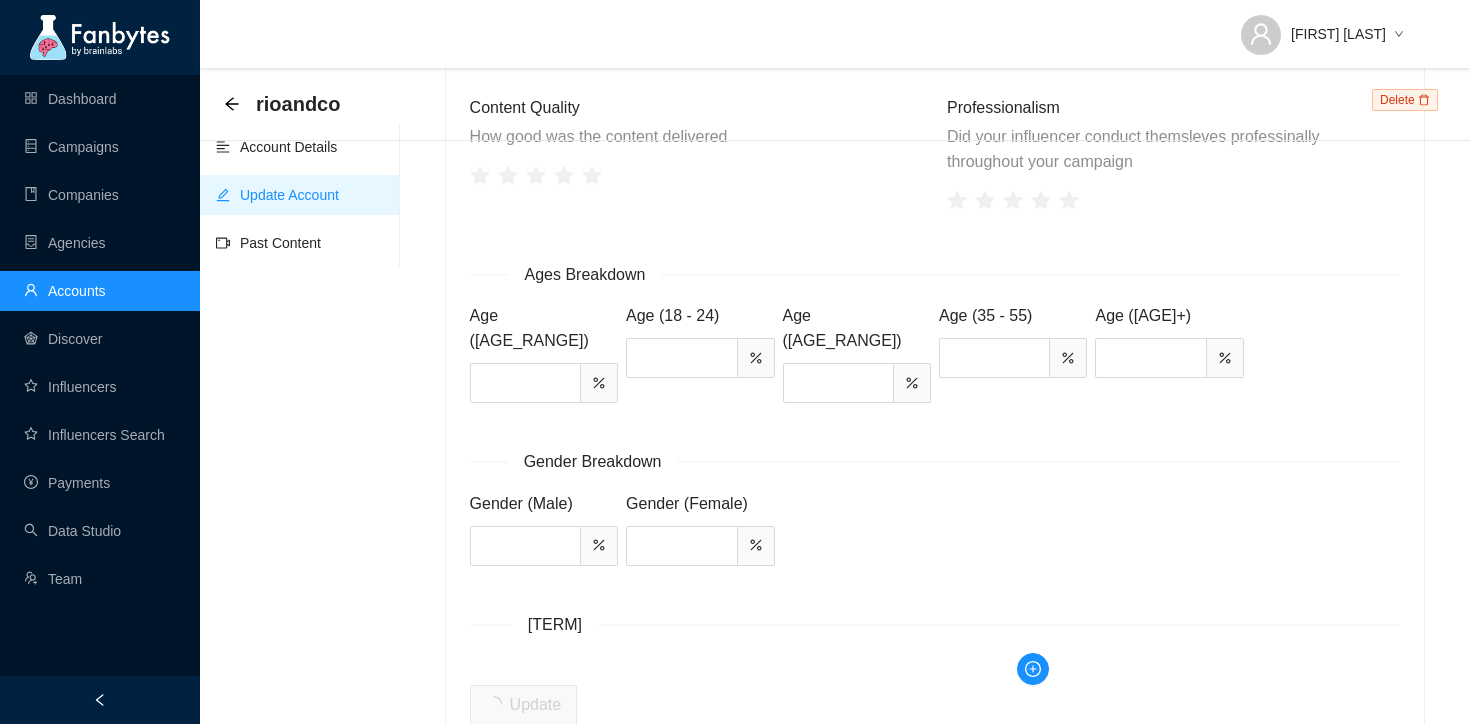 type on "****" 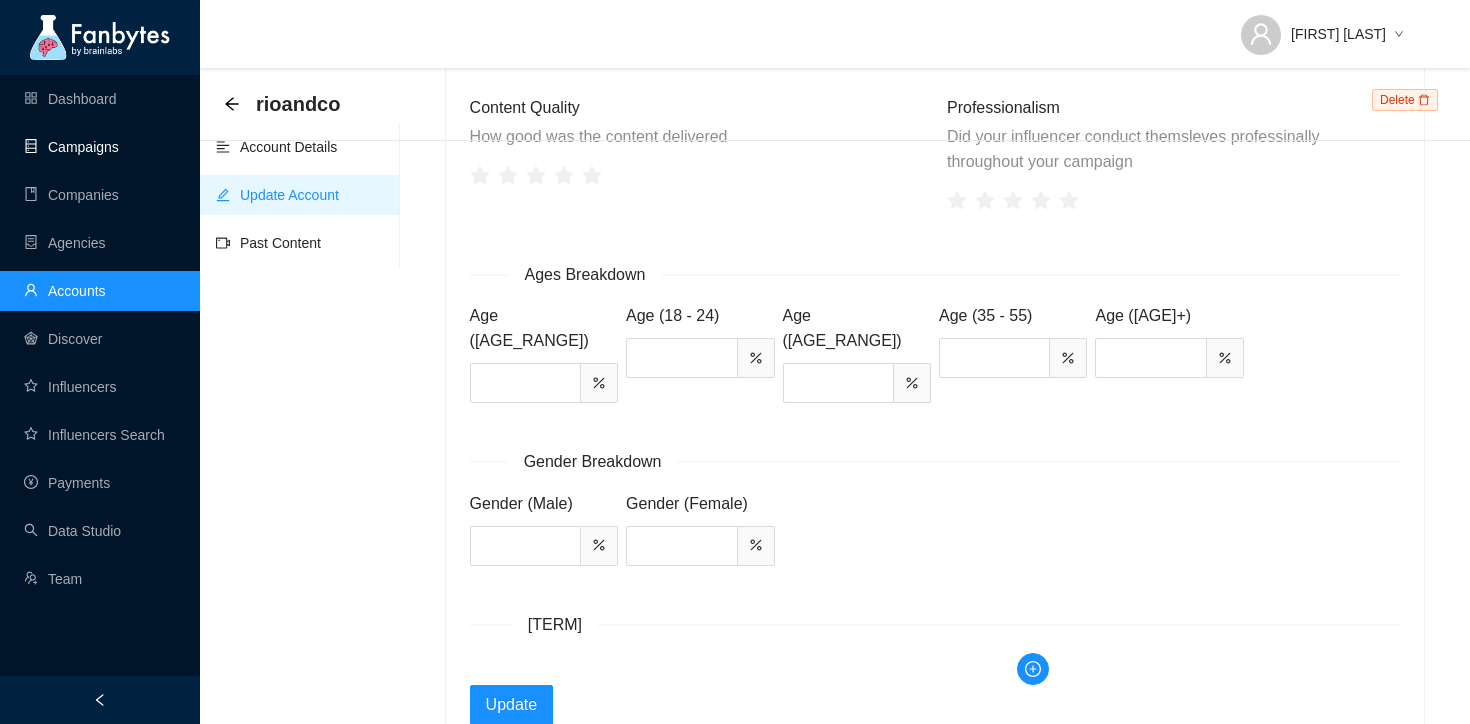 click on "Campaigns" at bounding box center [71, 147] 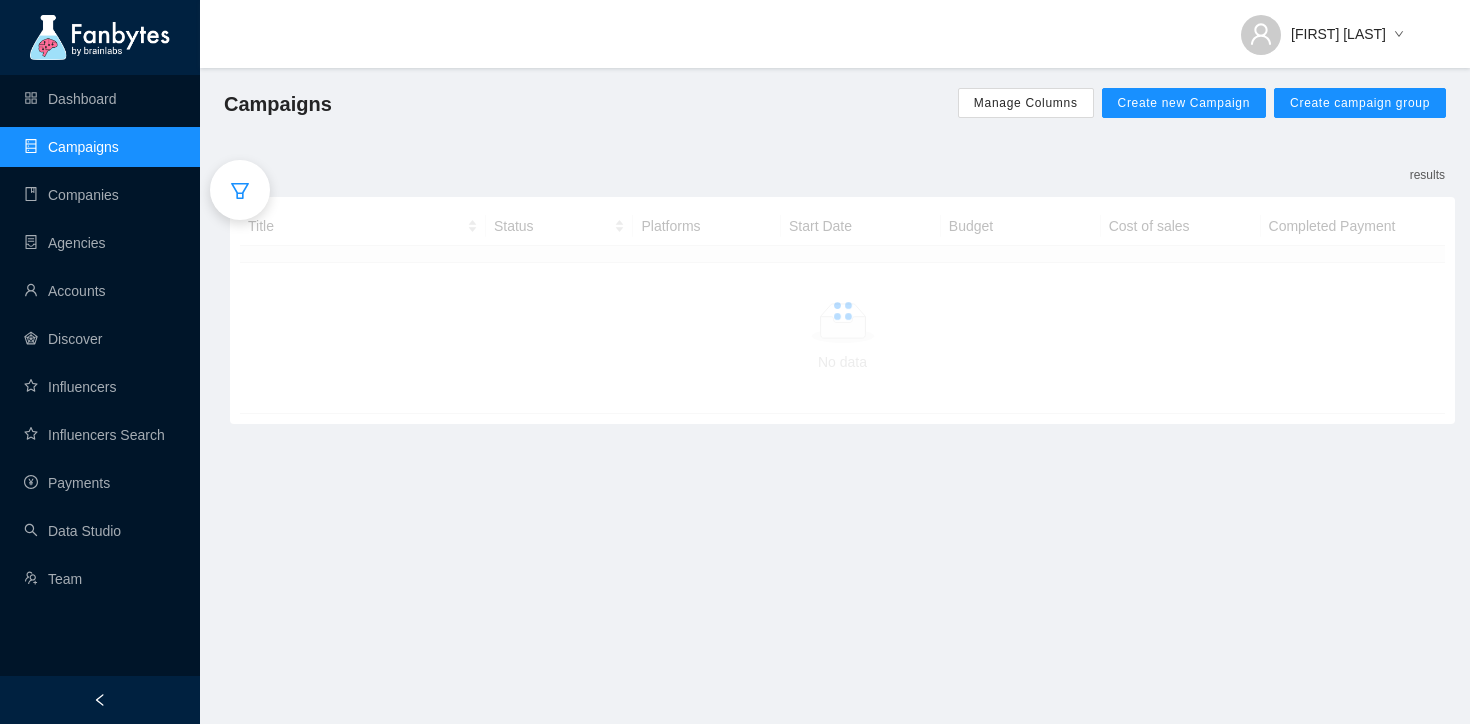 scroll, scrollTop: 0, scrollLeft: 0, axis: both 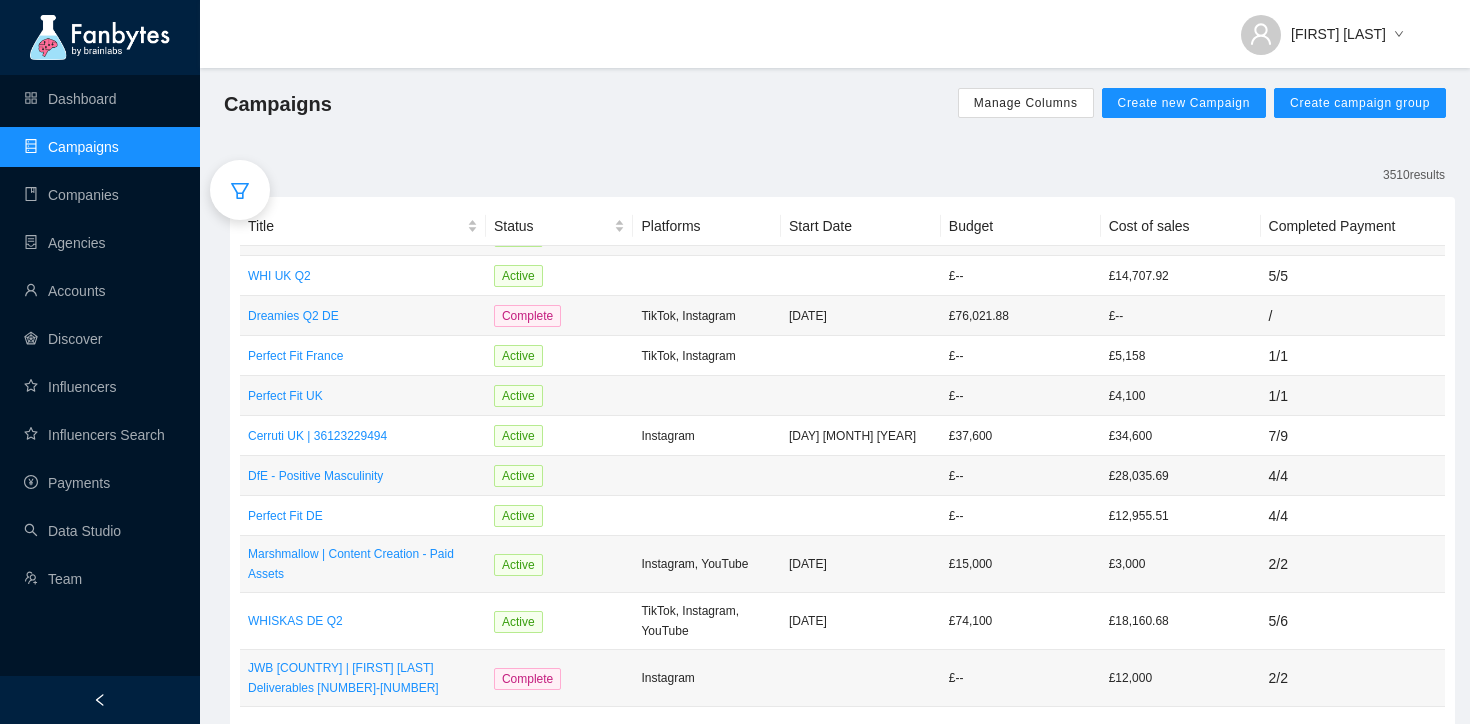 click at bounding box center (240, 190) 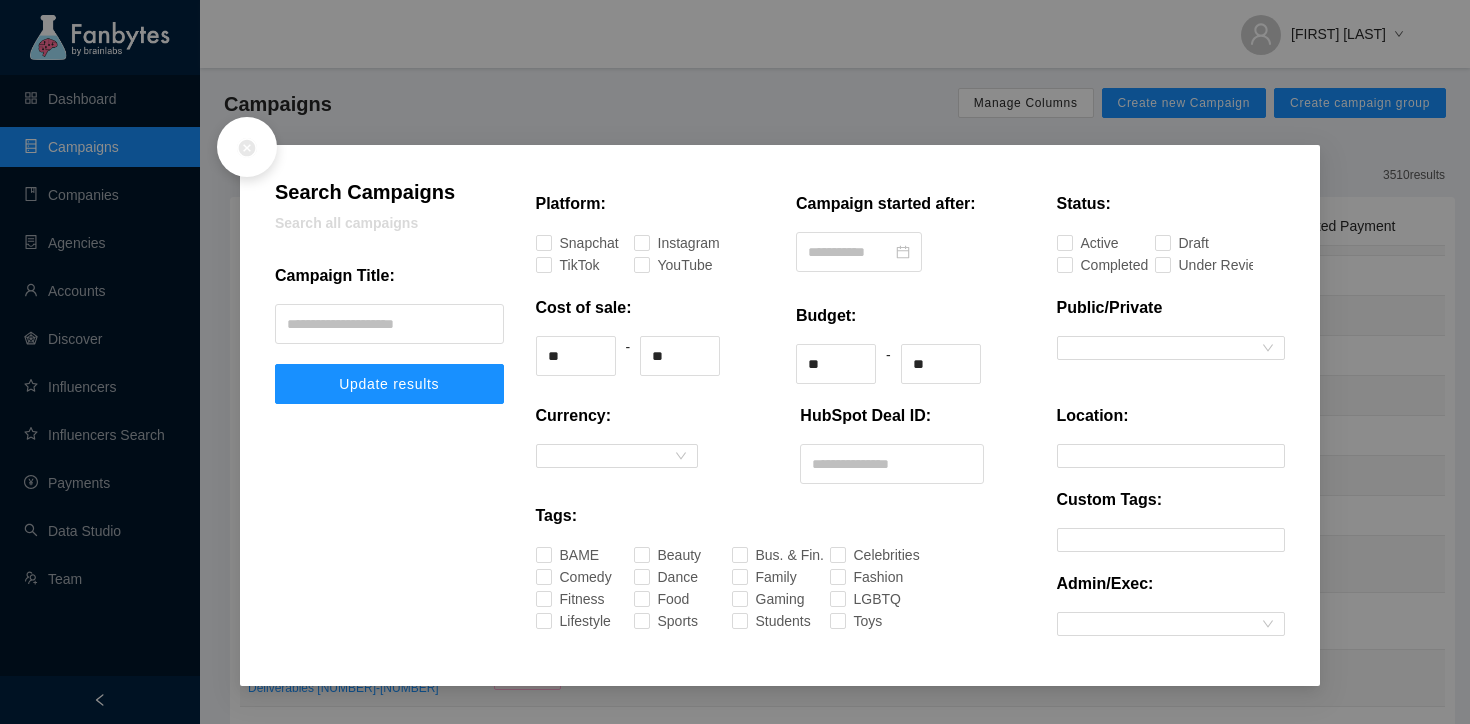 click on "Campaign Title:" at bounding box center (389, 284) 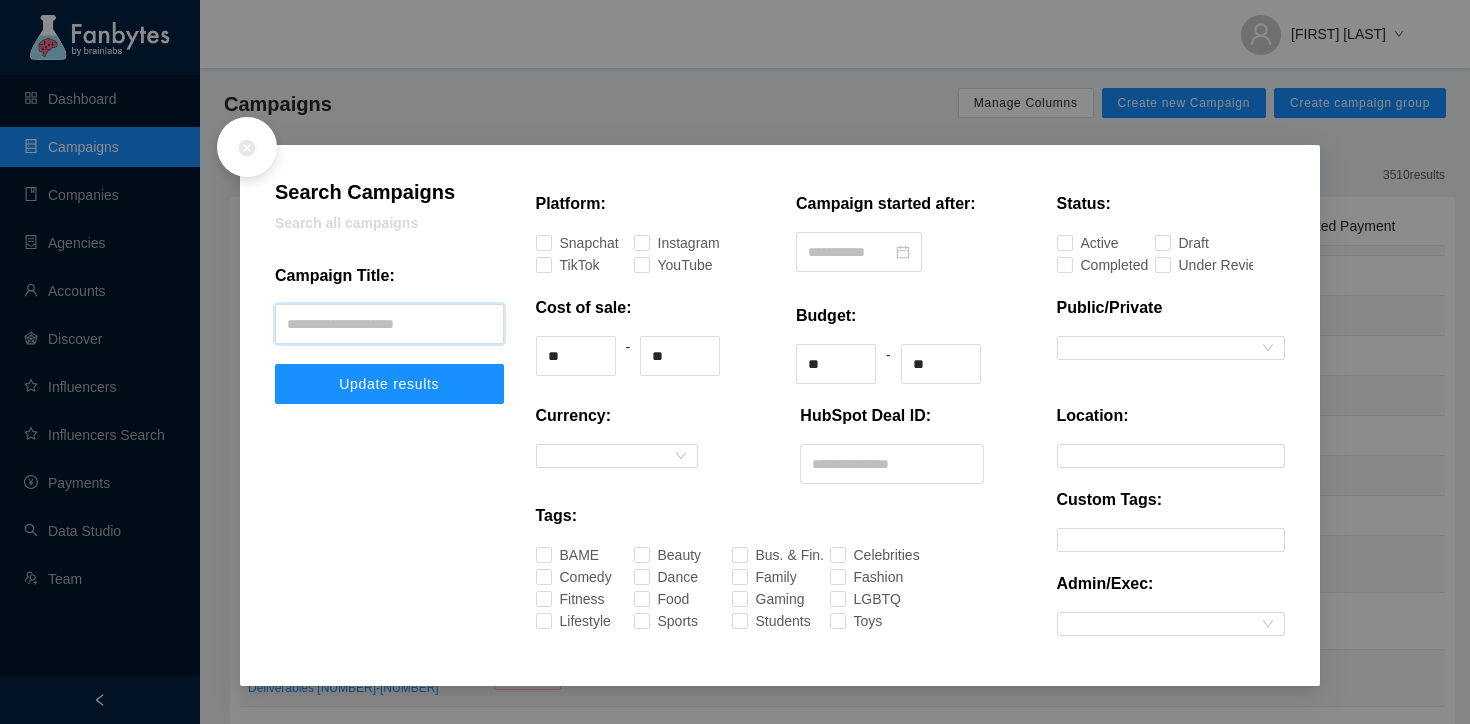 click at bounding box center [389, 324] 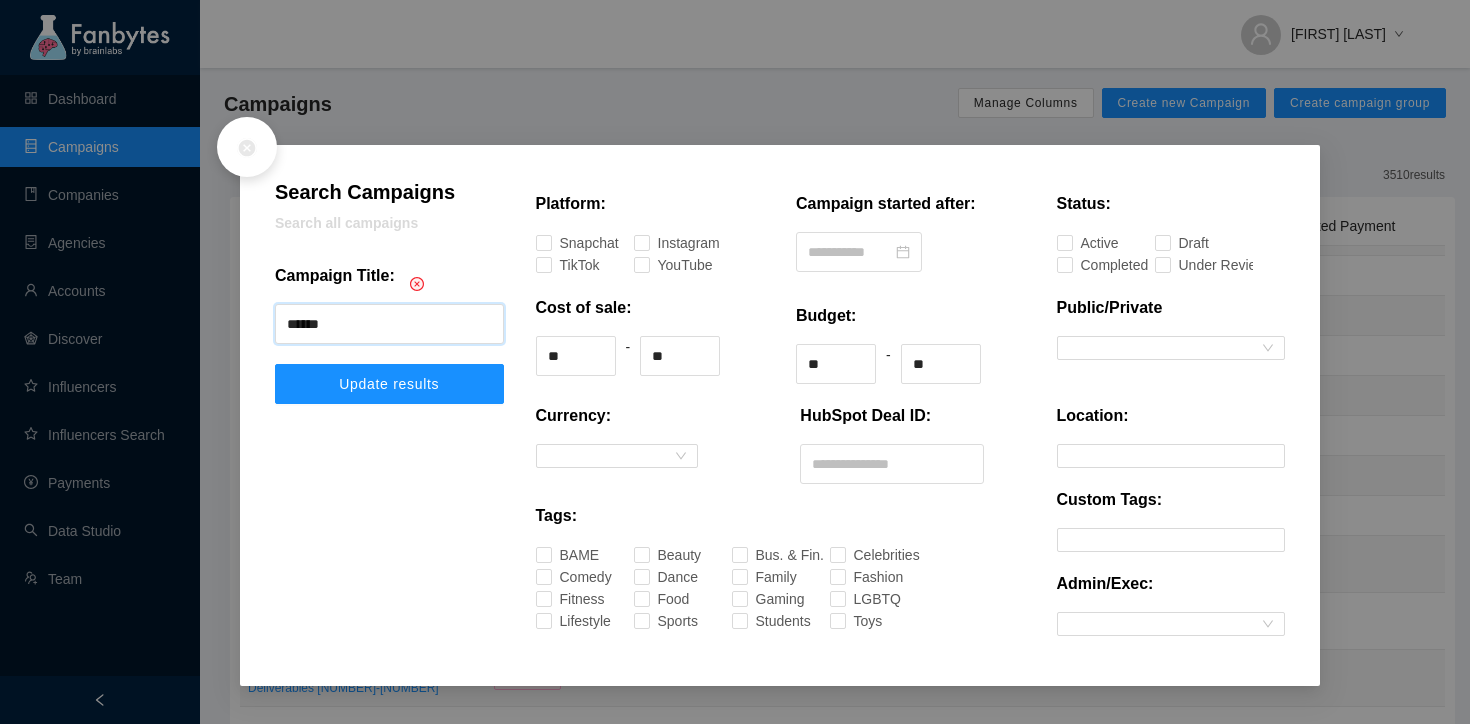 type on "******" 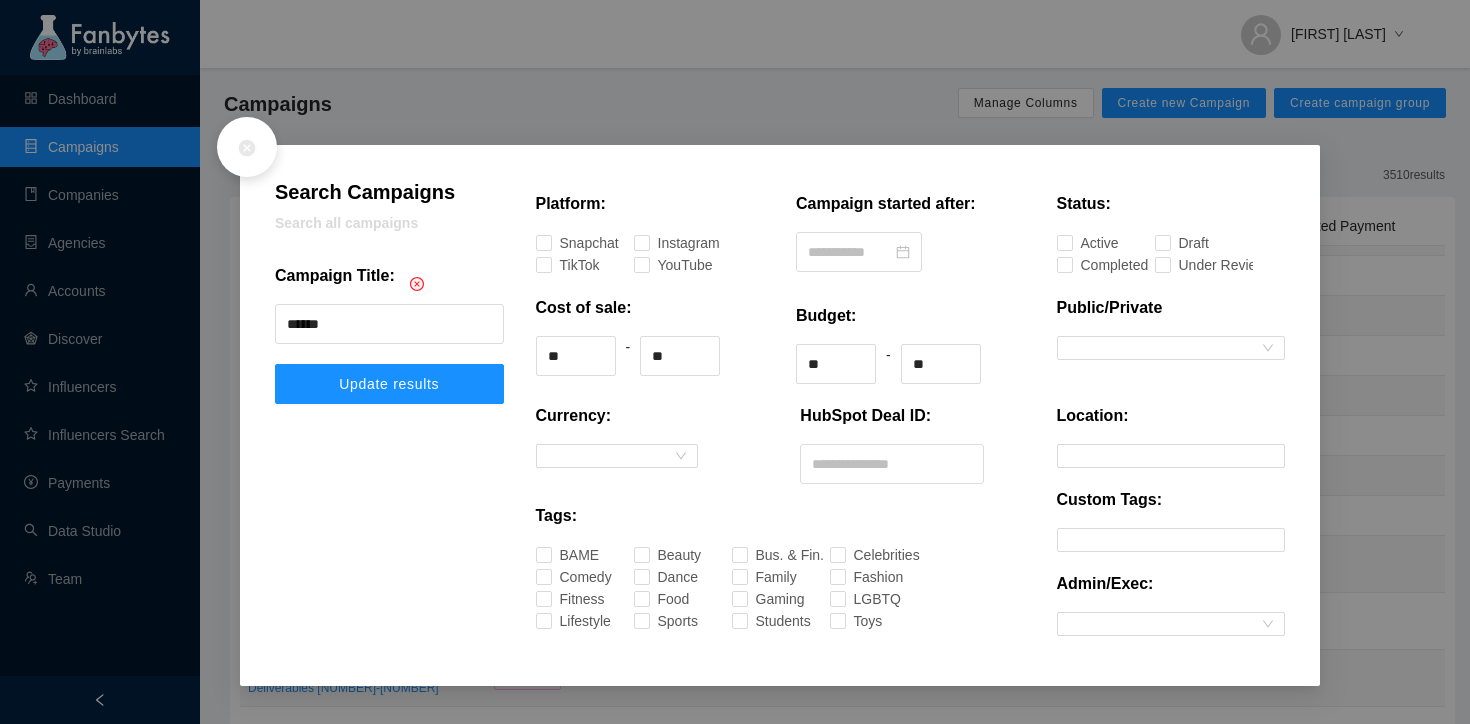 click at bounding box center [389, 530] 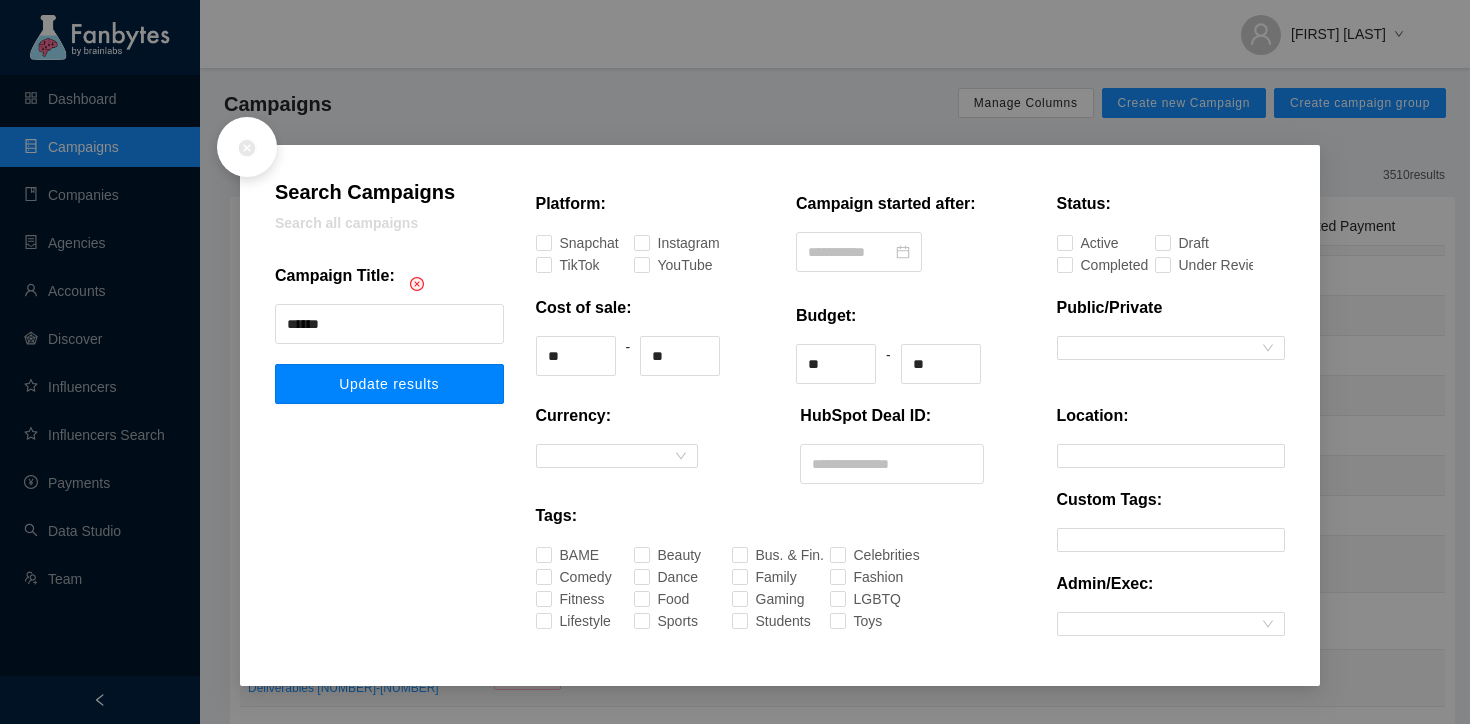 click on "Update results" at bounding box center (389, 384) 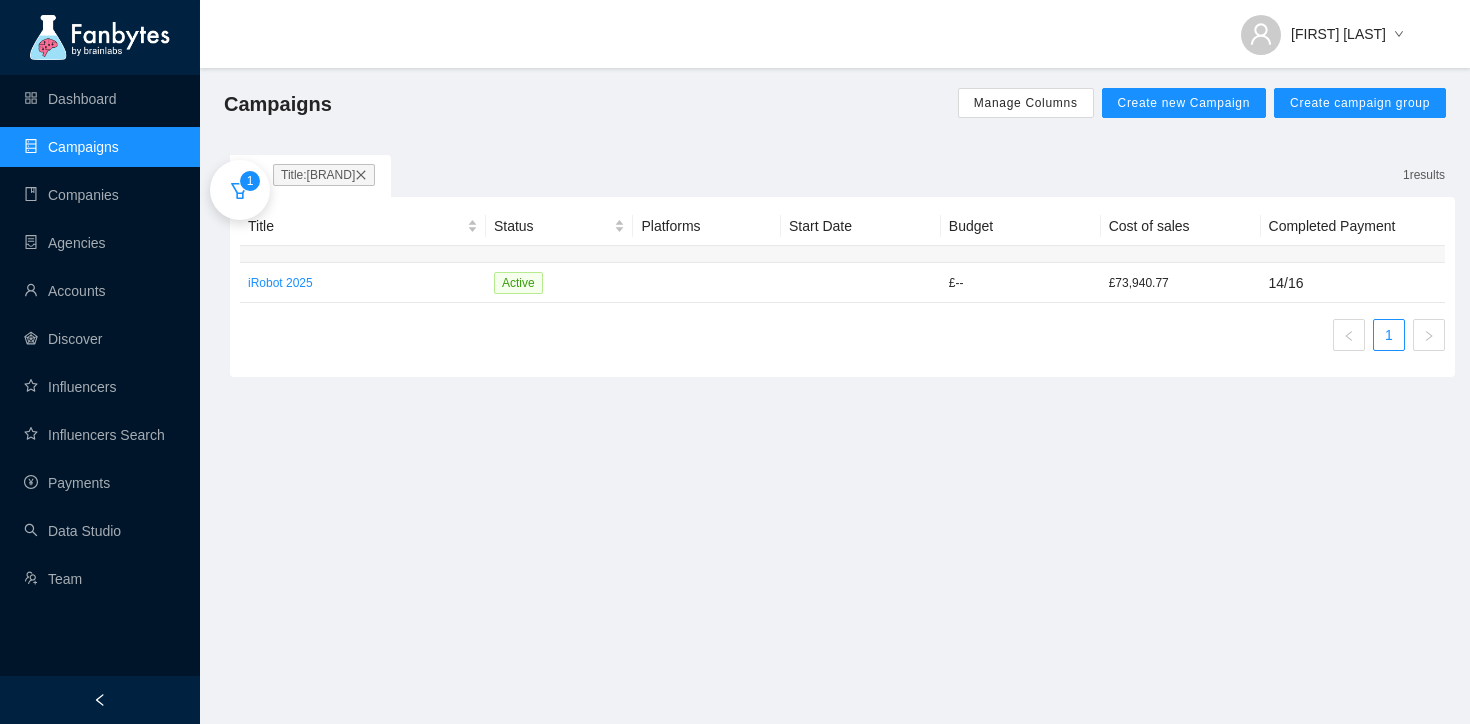 scroll, scrollTop: 0, scrollLeft: 0, axis: both 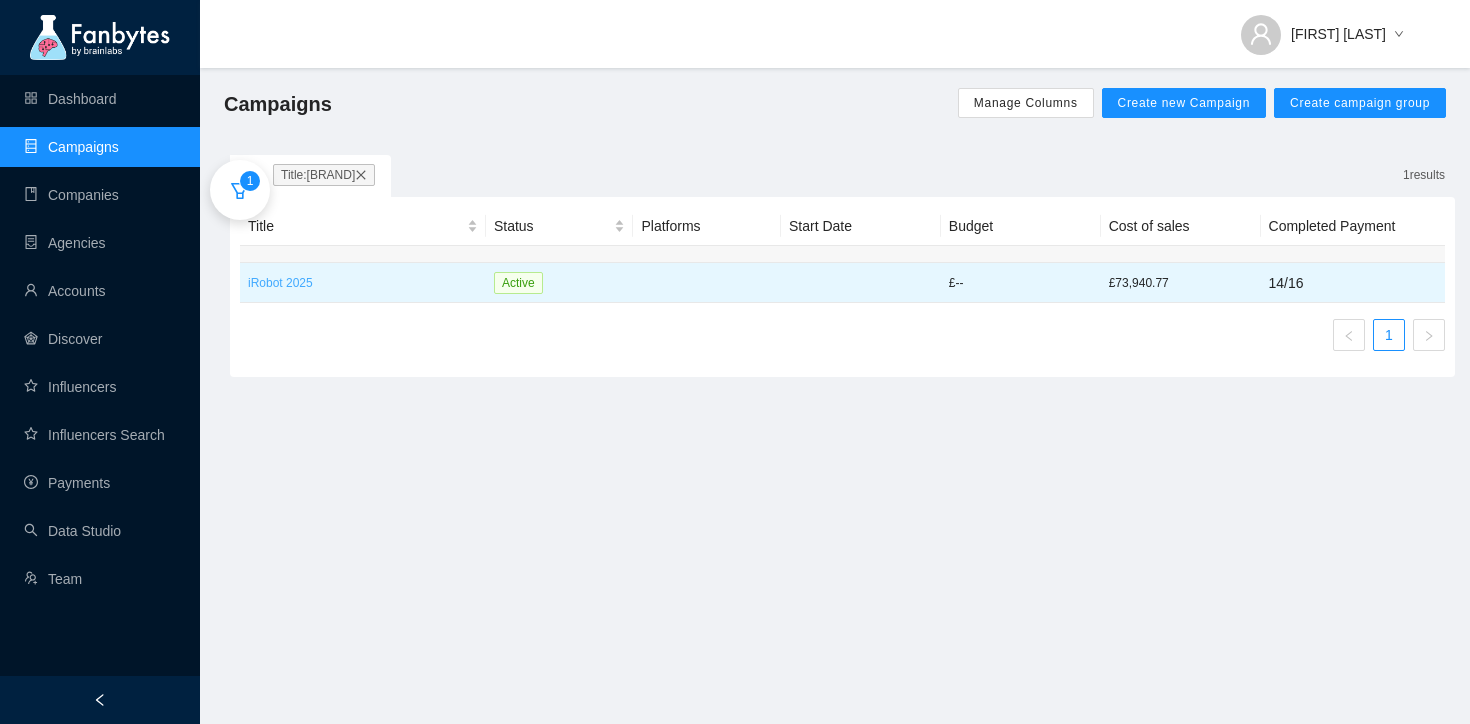 click on "iRobot 2025" at bounding box center (363, 283) 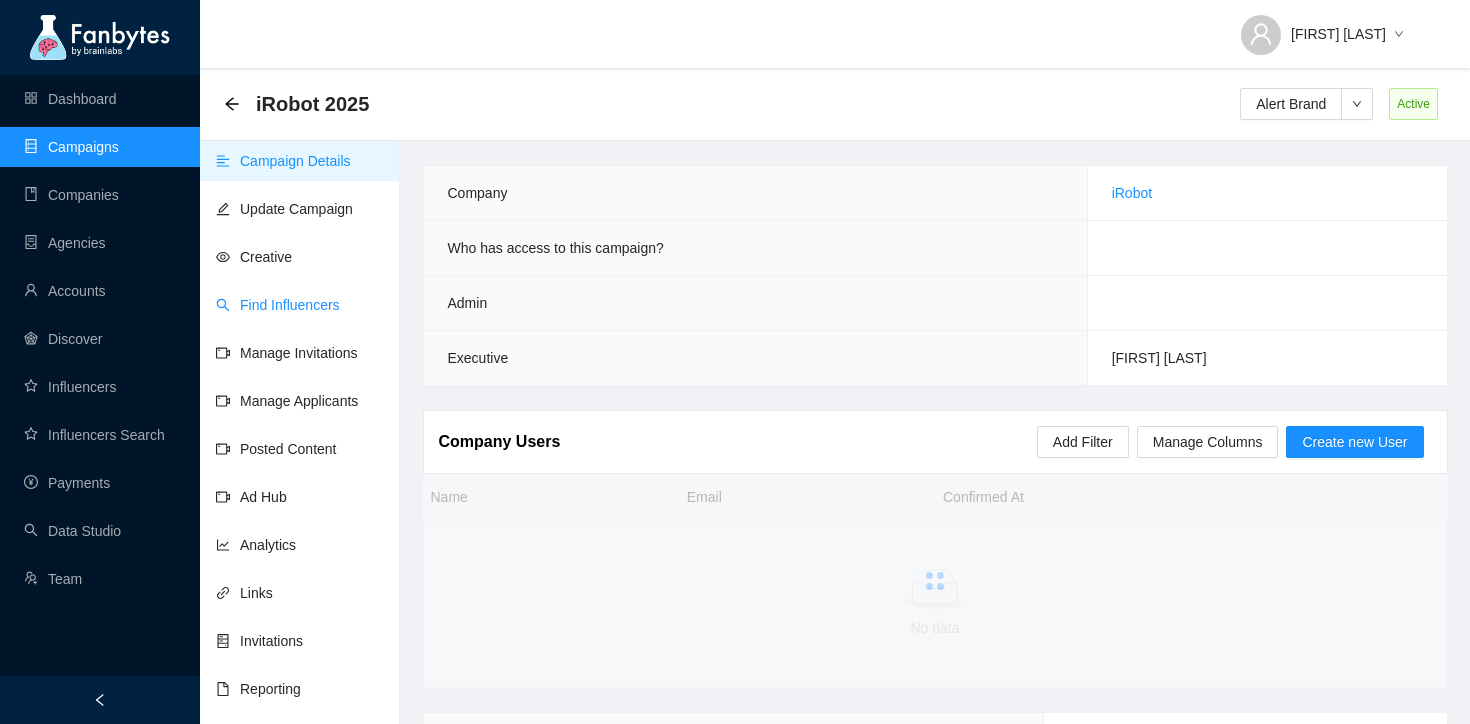 click on "Find Influencers" at bounding box center [278, 305] 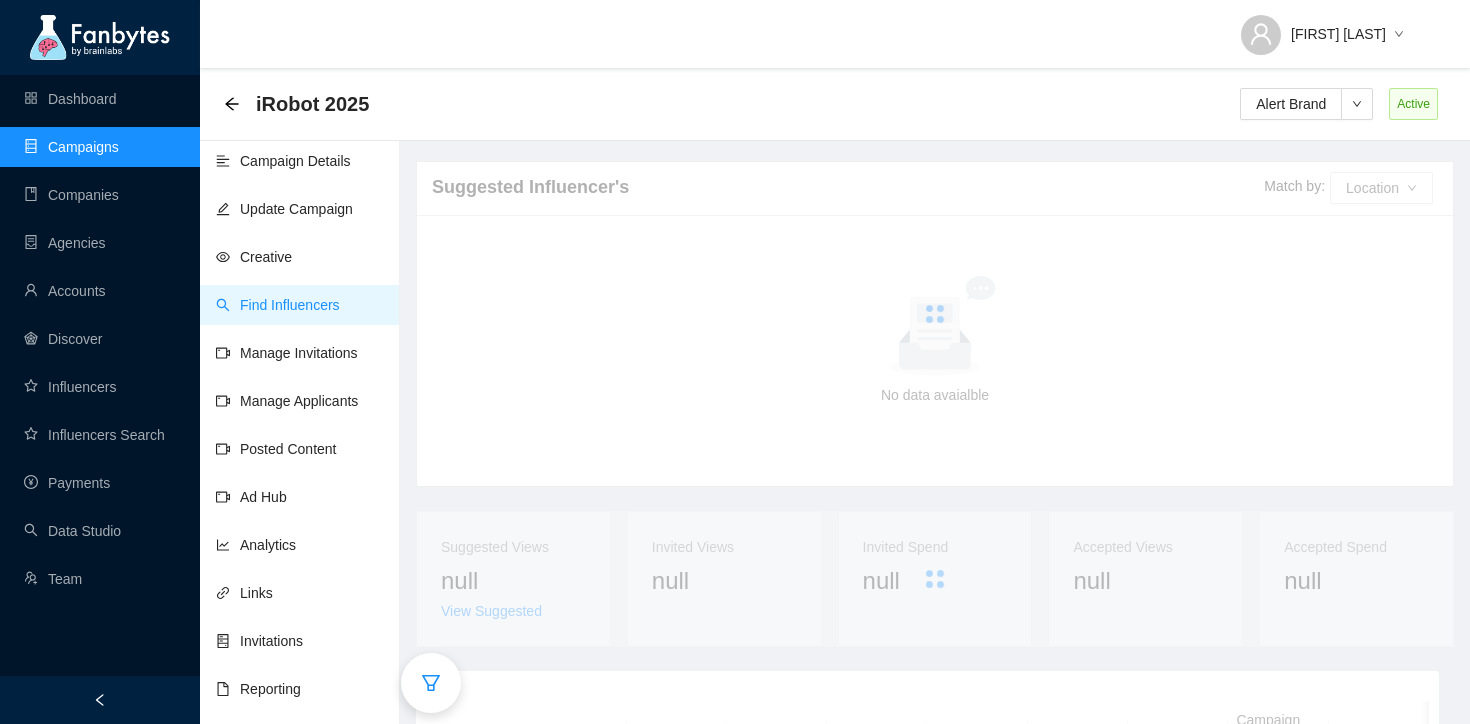 click 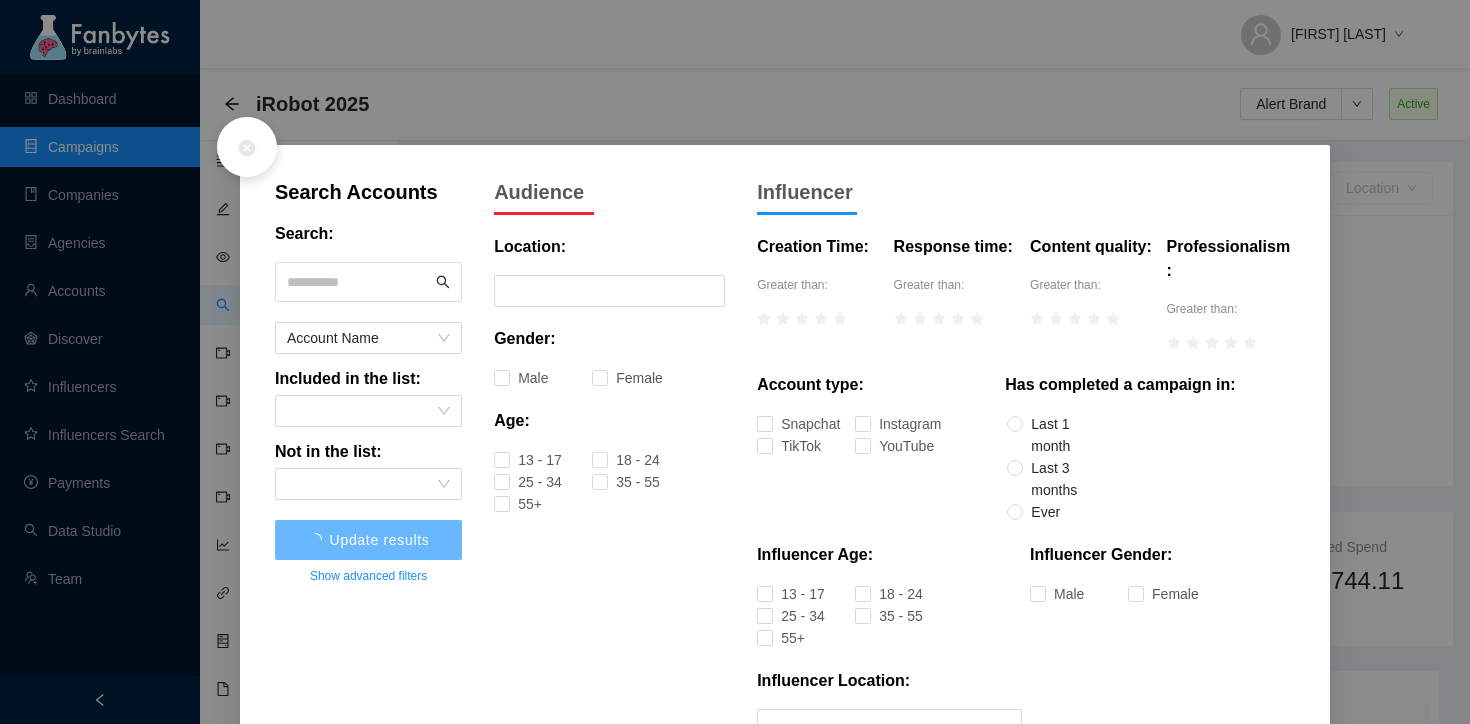 click 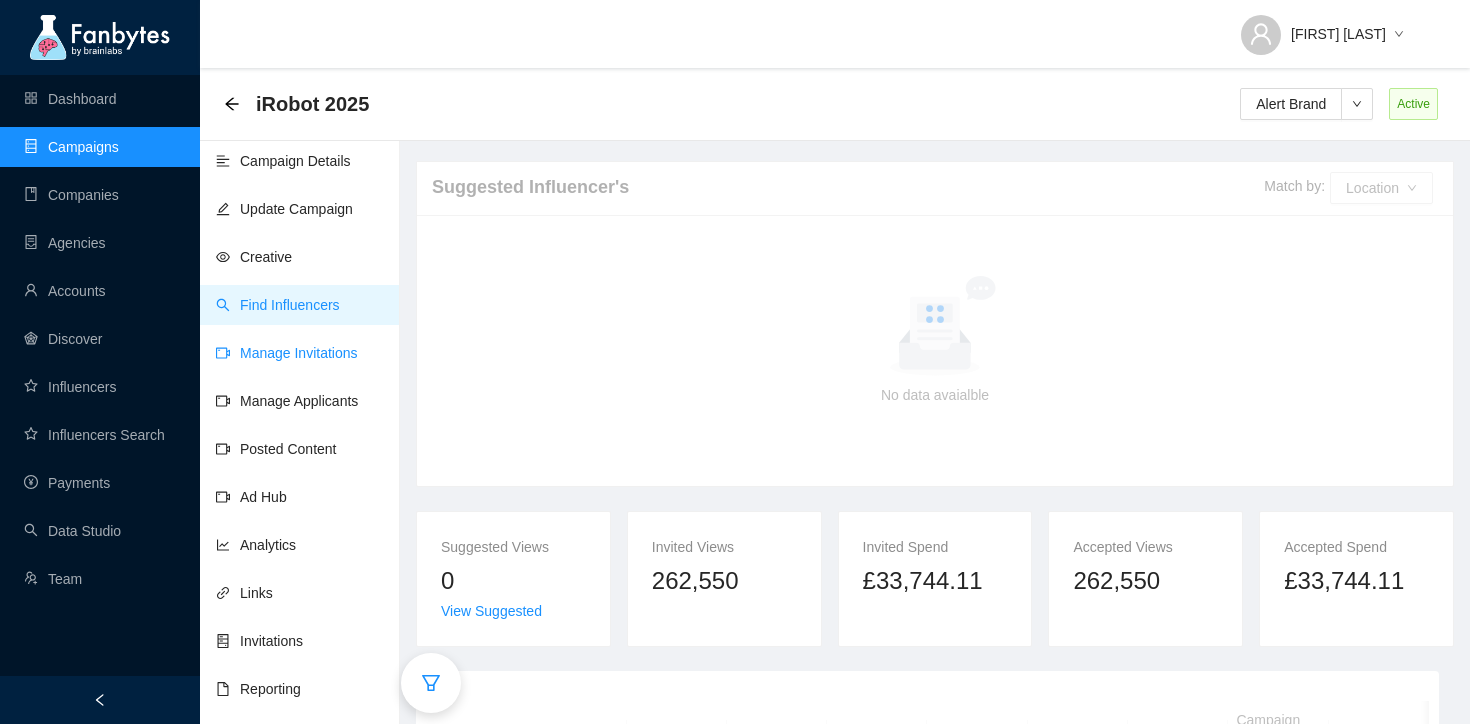 click on "Manage Invitations" at bounding box center [287, 353] 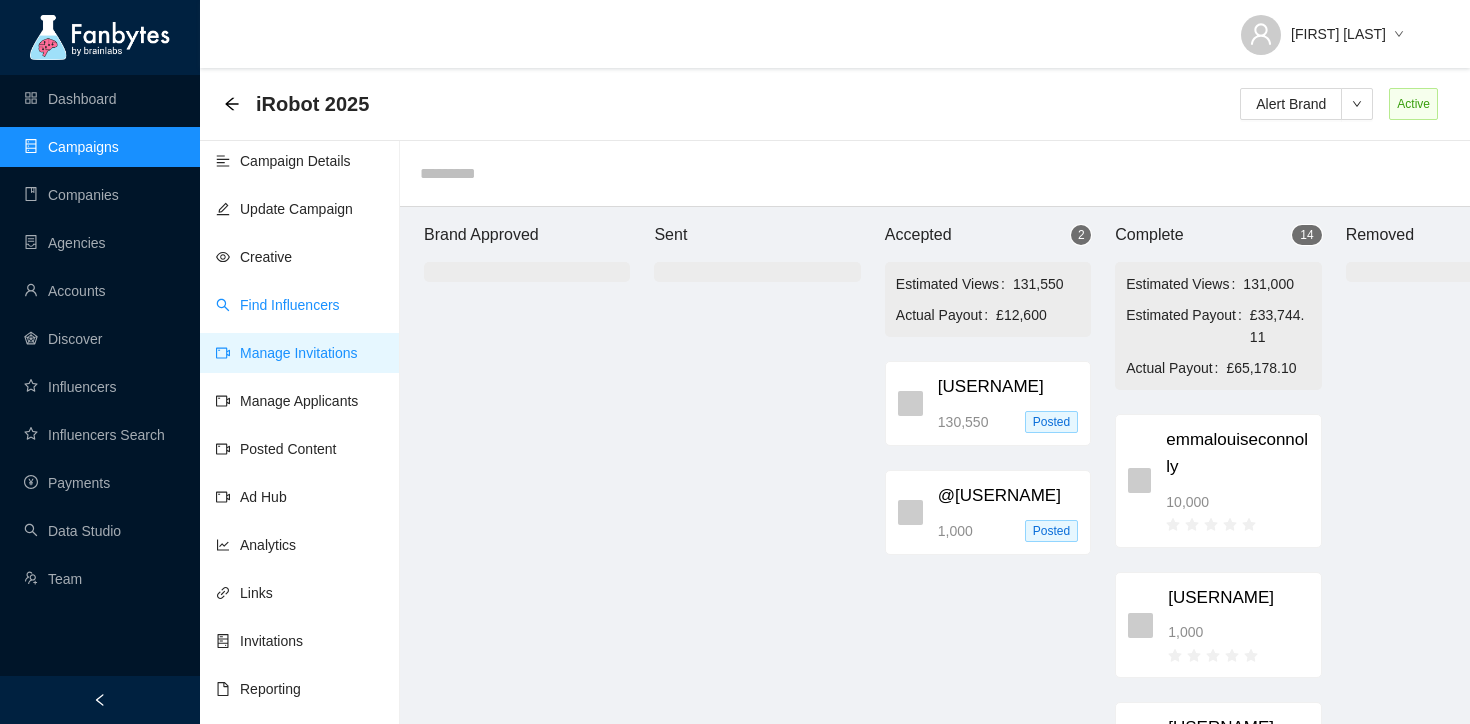 click on "Find Influencers" at bounding box center (278, 305) 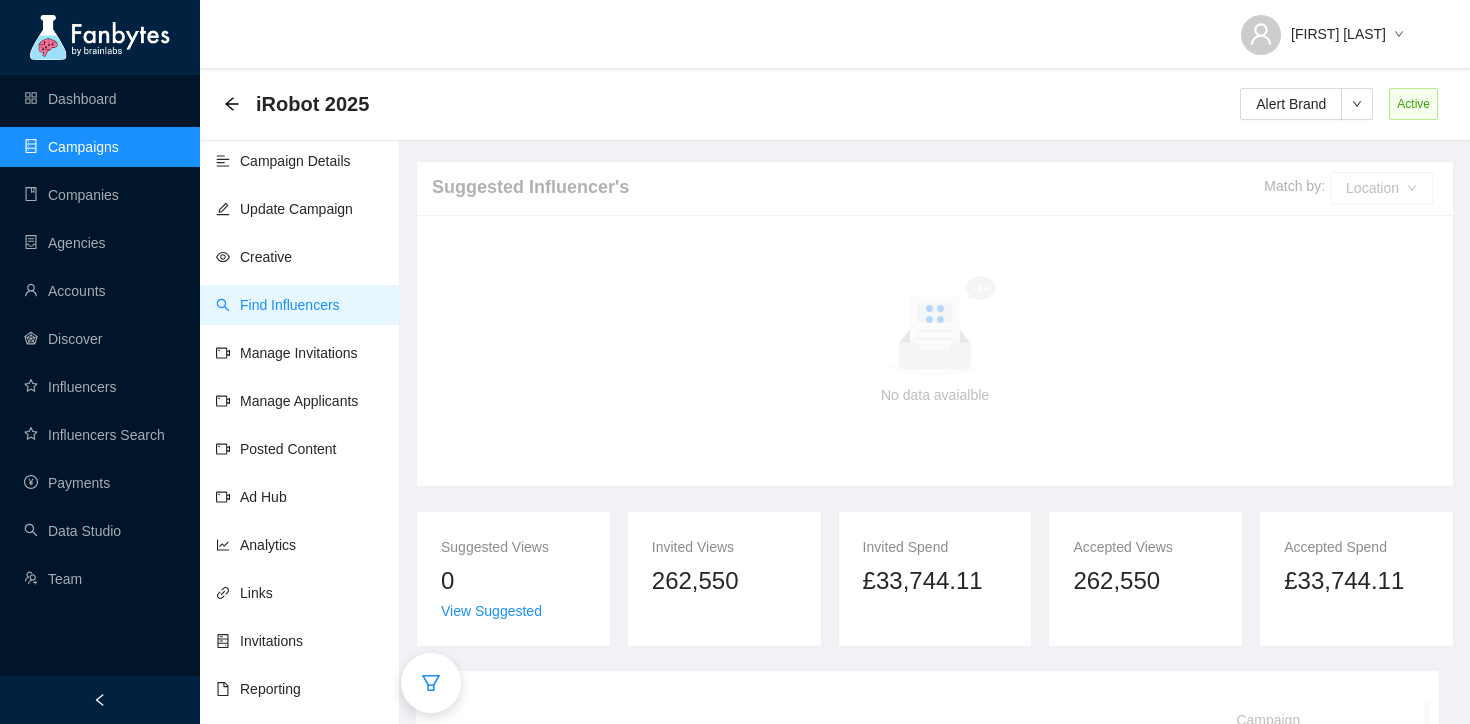 scroll, scrollTop: 215, scrollLeft: 0, axis: vertical 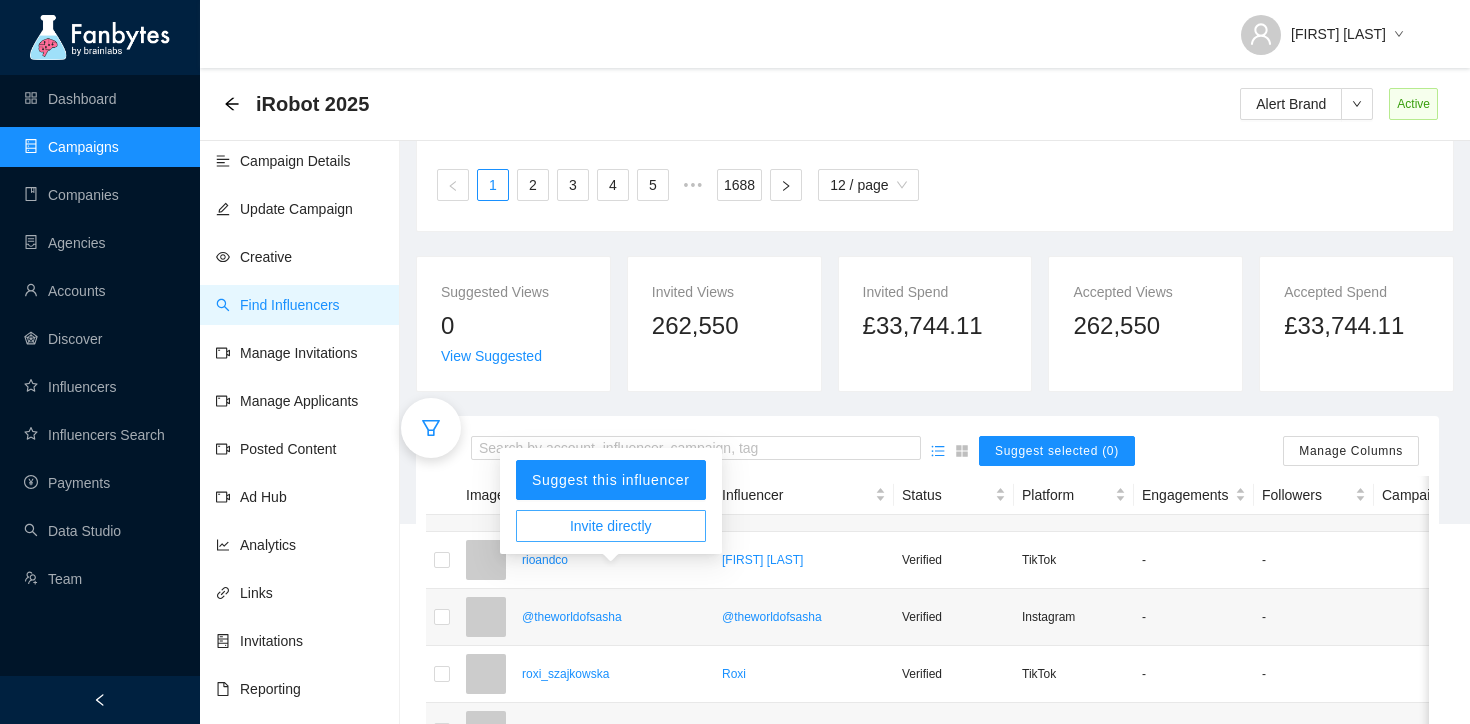click on "Invite directly" at bounding box center (611, 526) 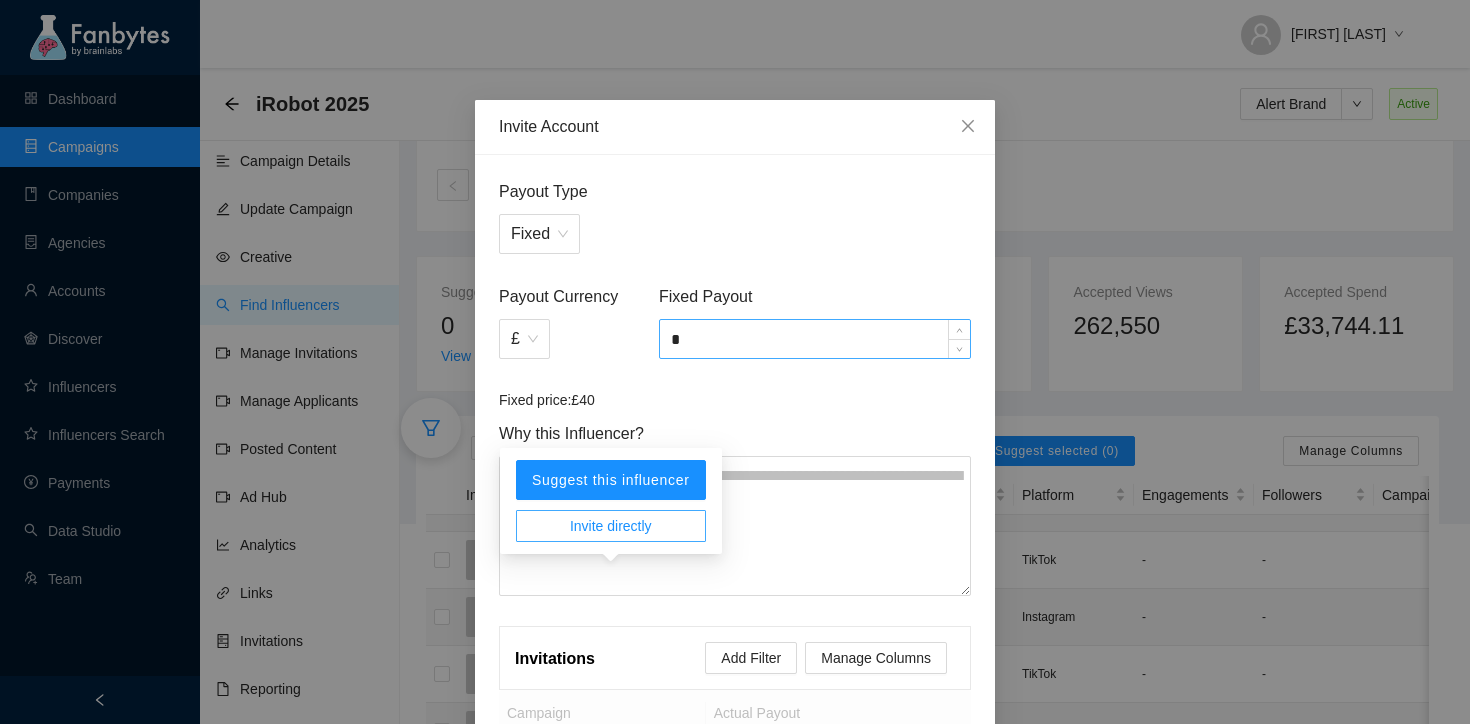 click on "*" at bounding box center (815, 339) 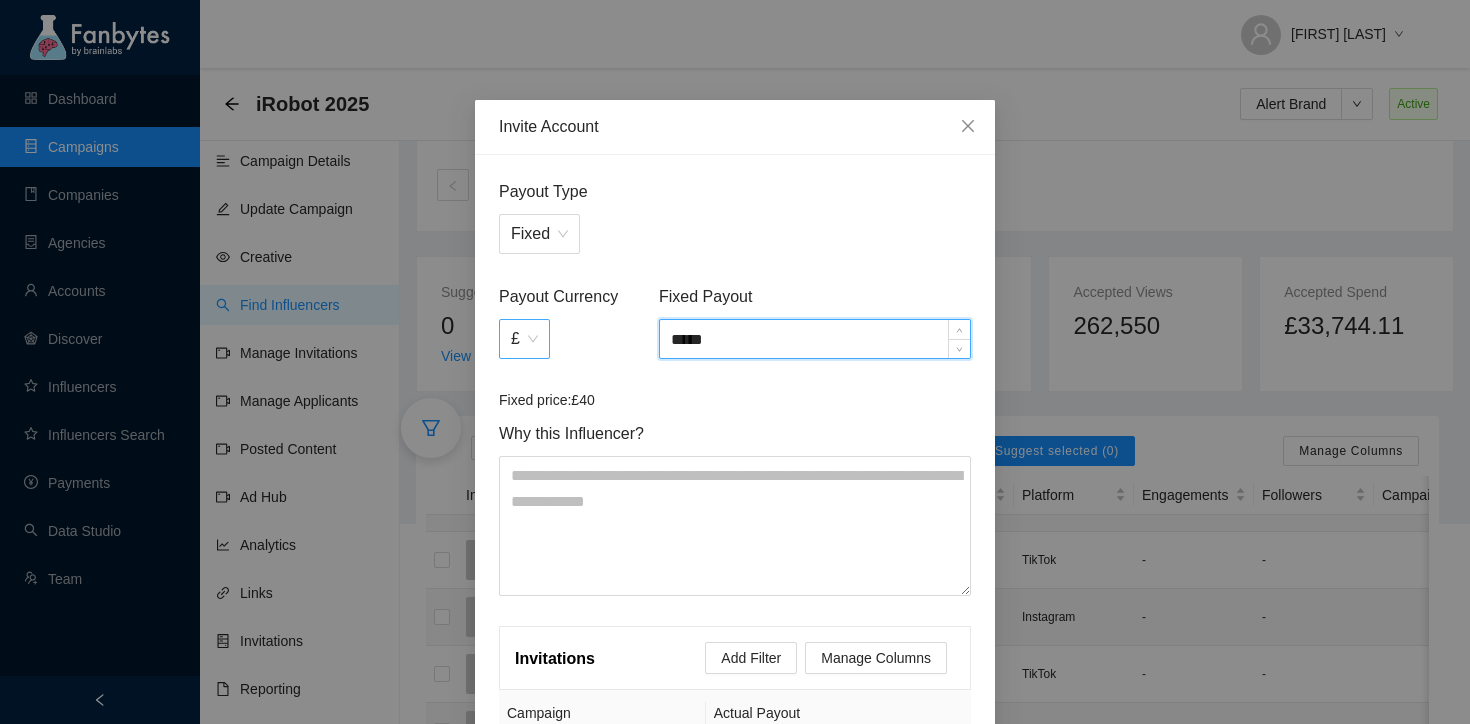 click on "£" at bounding box center [524, 339] 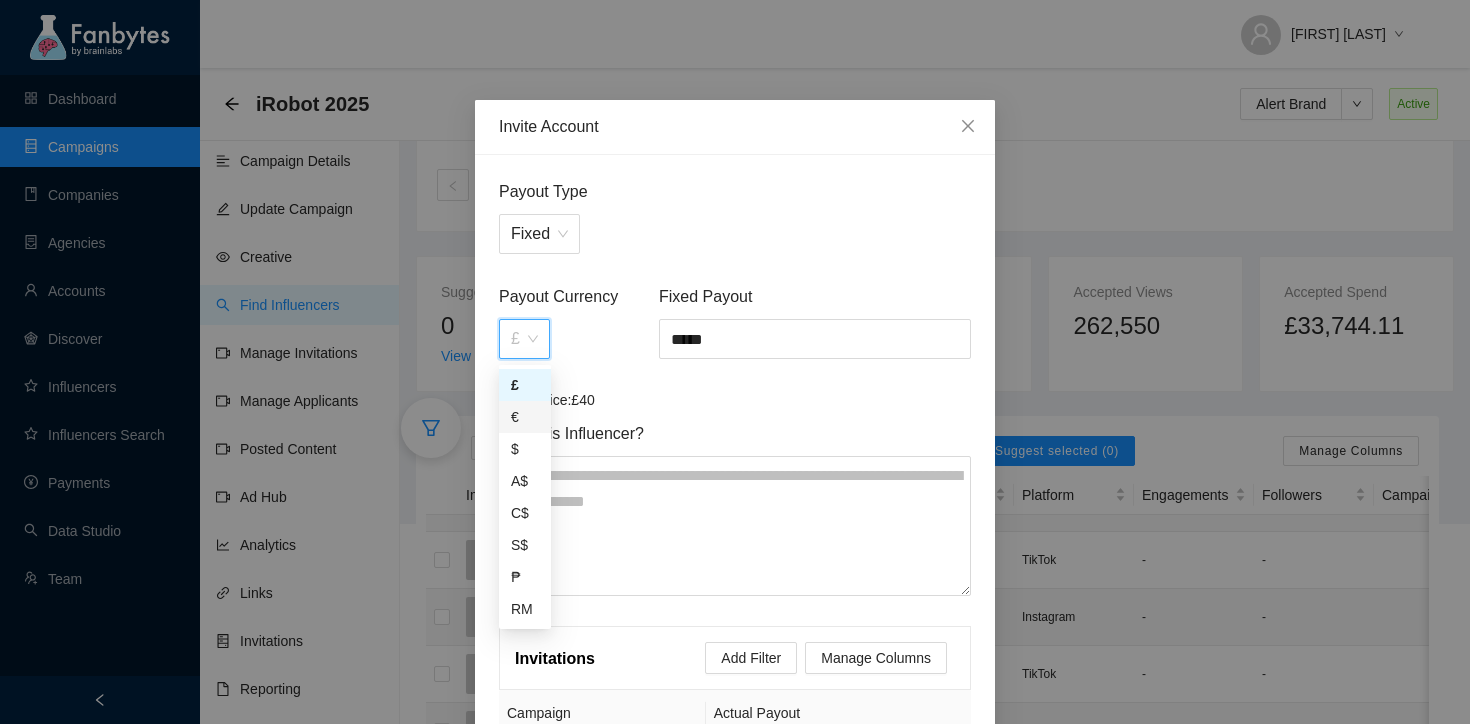 click on "€" at bounding box center (525, 417) 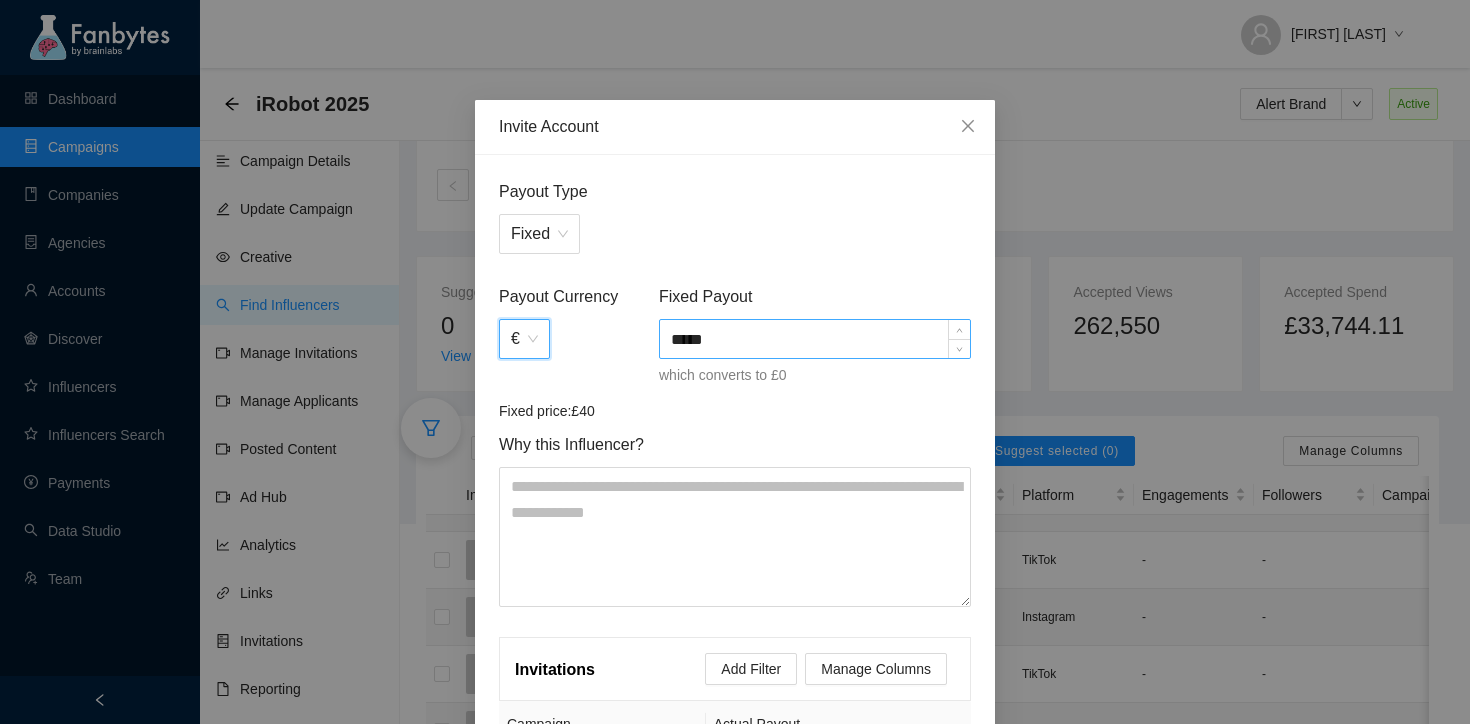 click on "*****" at bounding box center (815, 339) 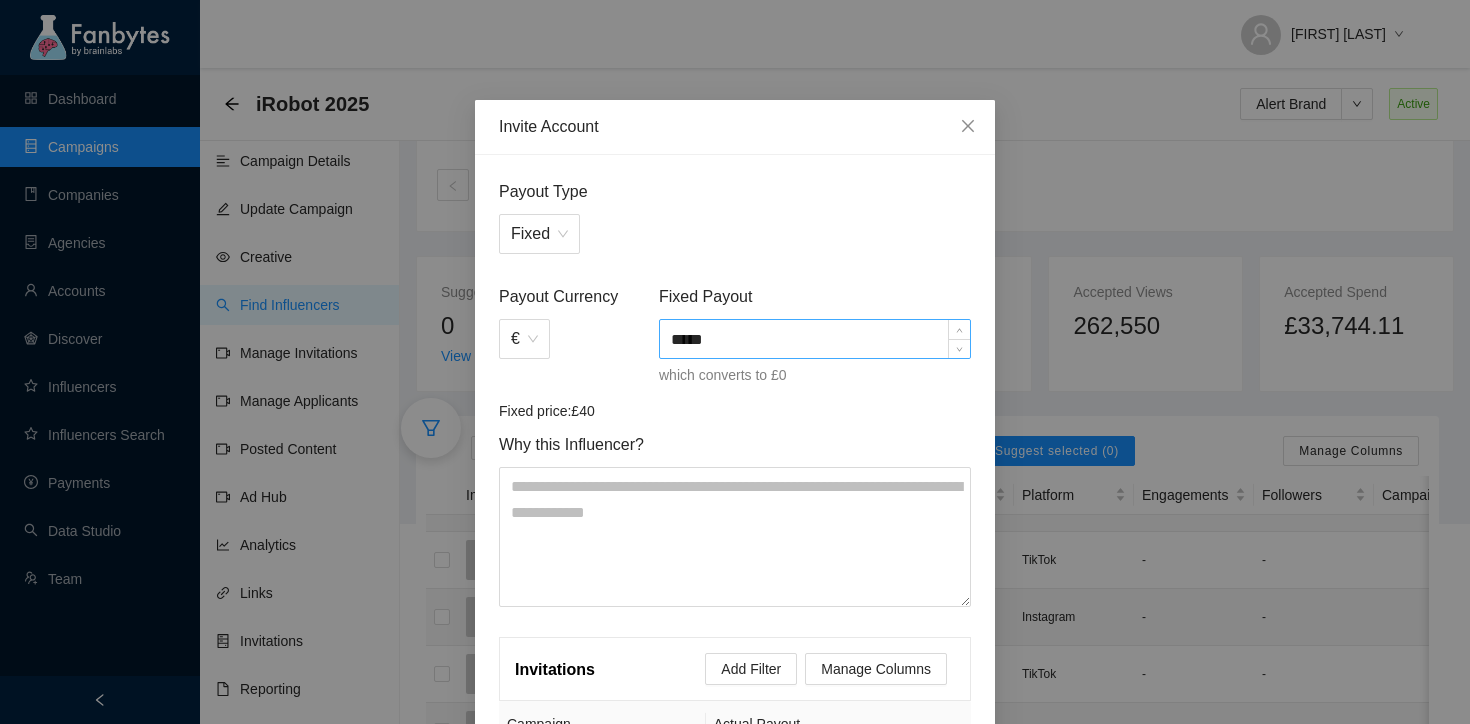 scroll, scrollTop: 284, scrollLeft: 0, axis: vertical 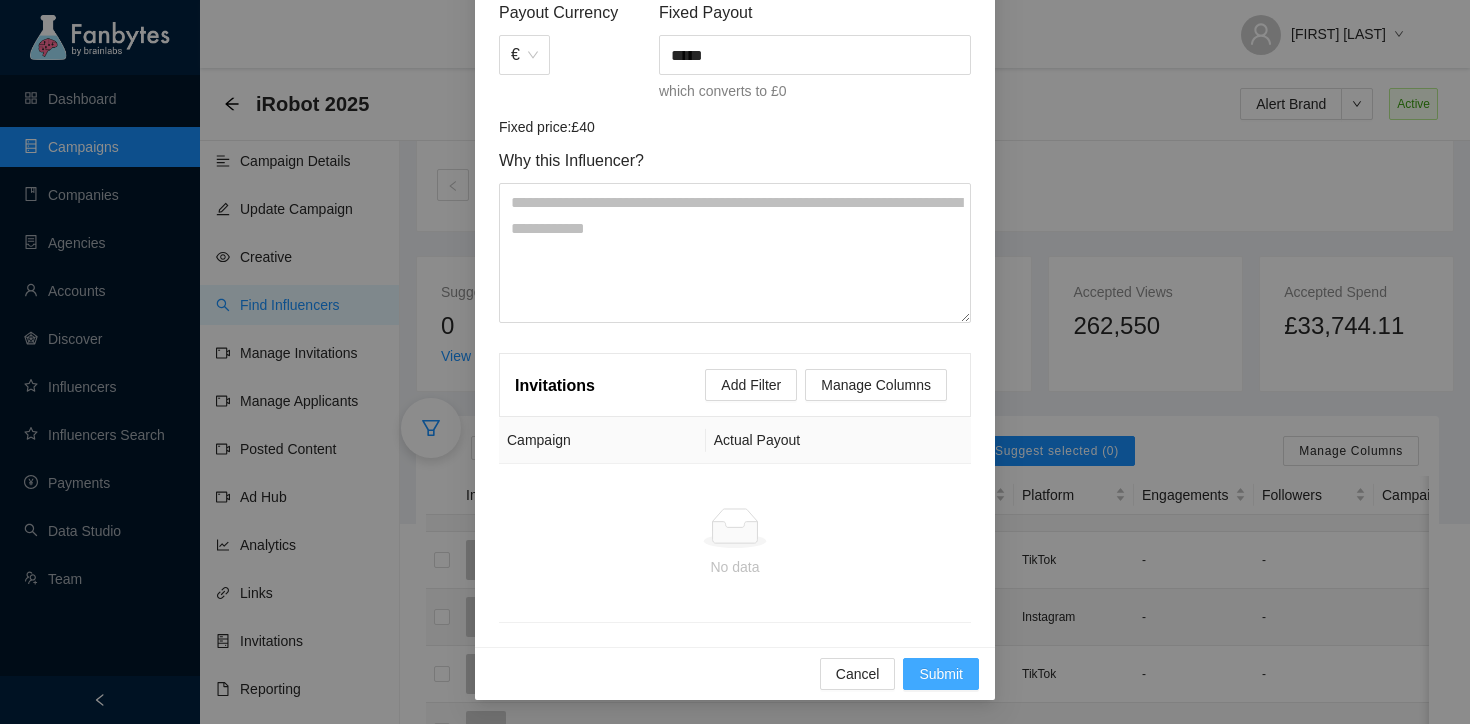 click on "Submit" at bounding box center [941, 674] 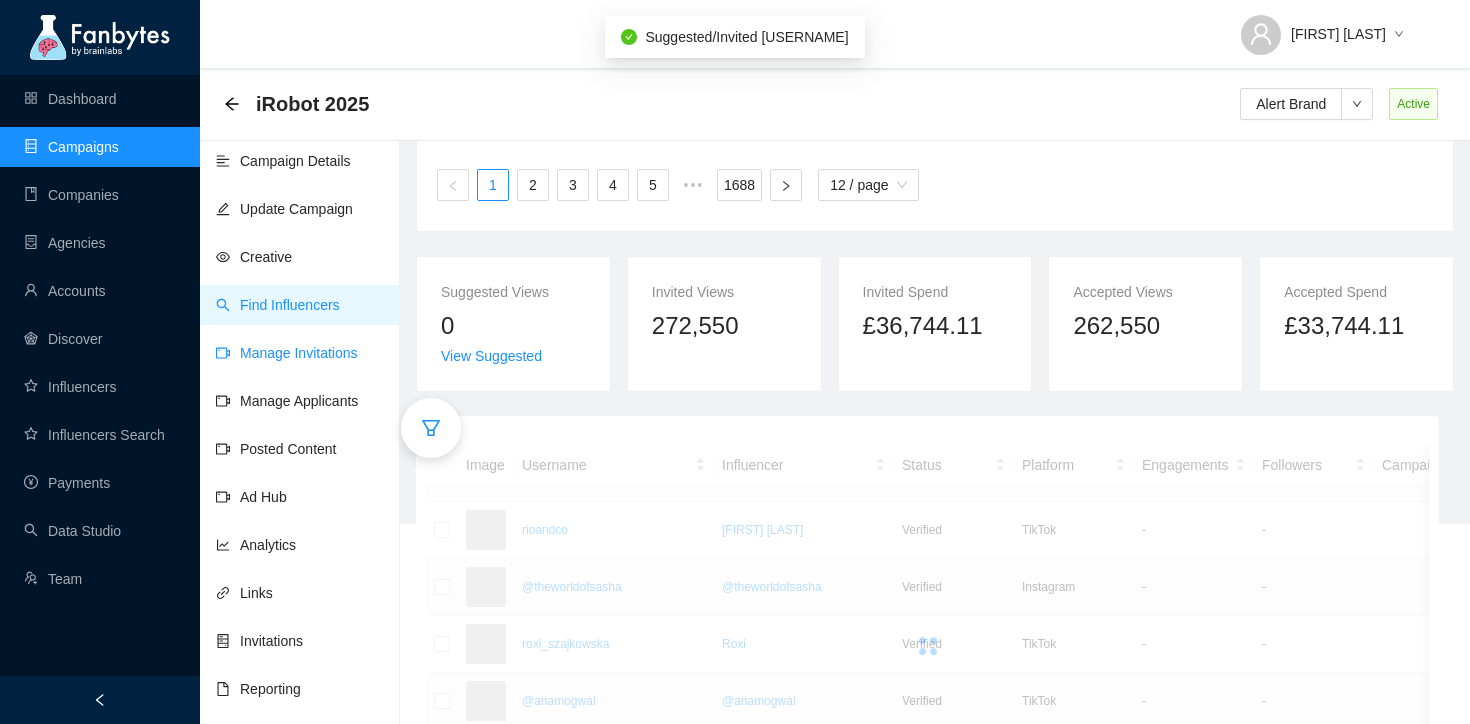 click on "Manage Invitations" at bounding box center (287, 353) 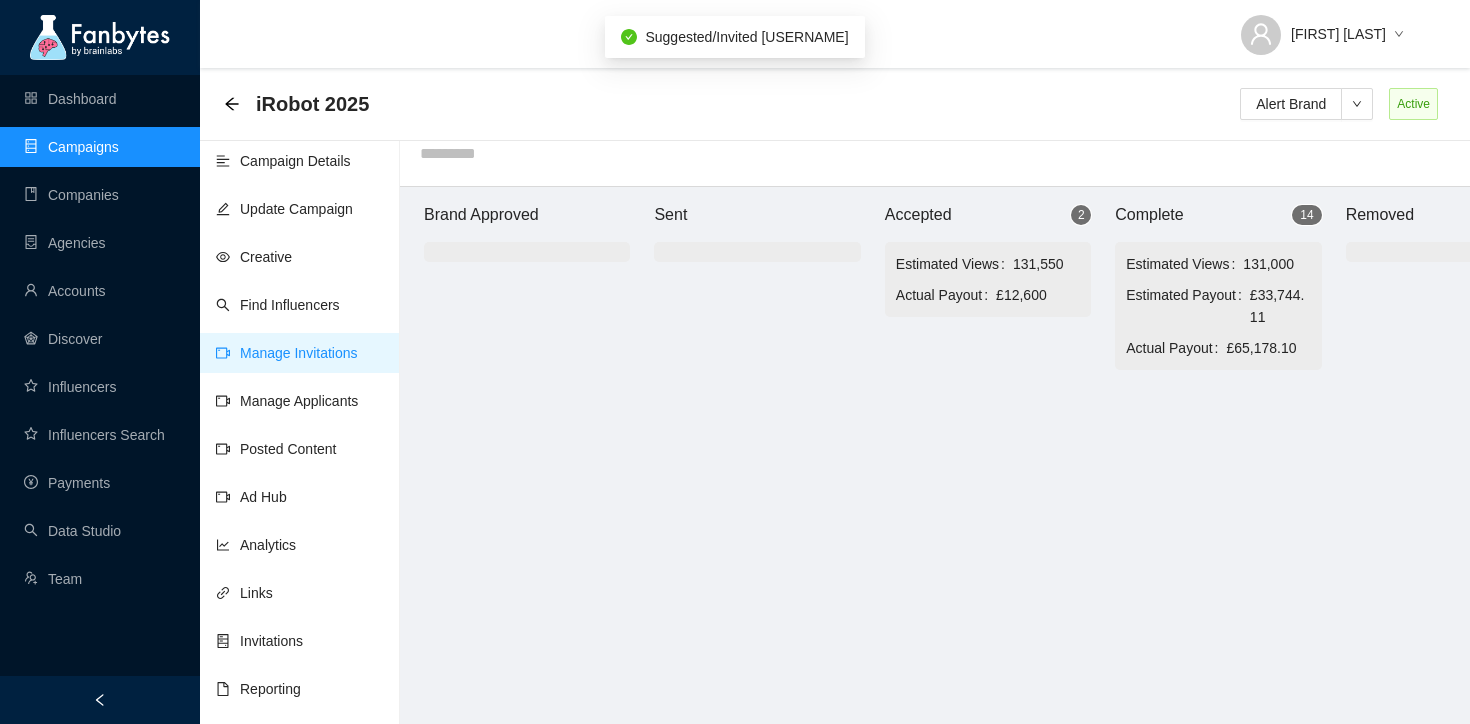 scroll, scrollTop: 20, scrollLeft: 0, axis: vertical 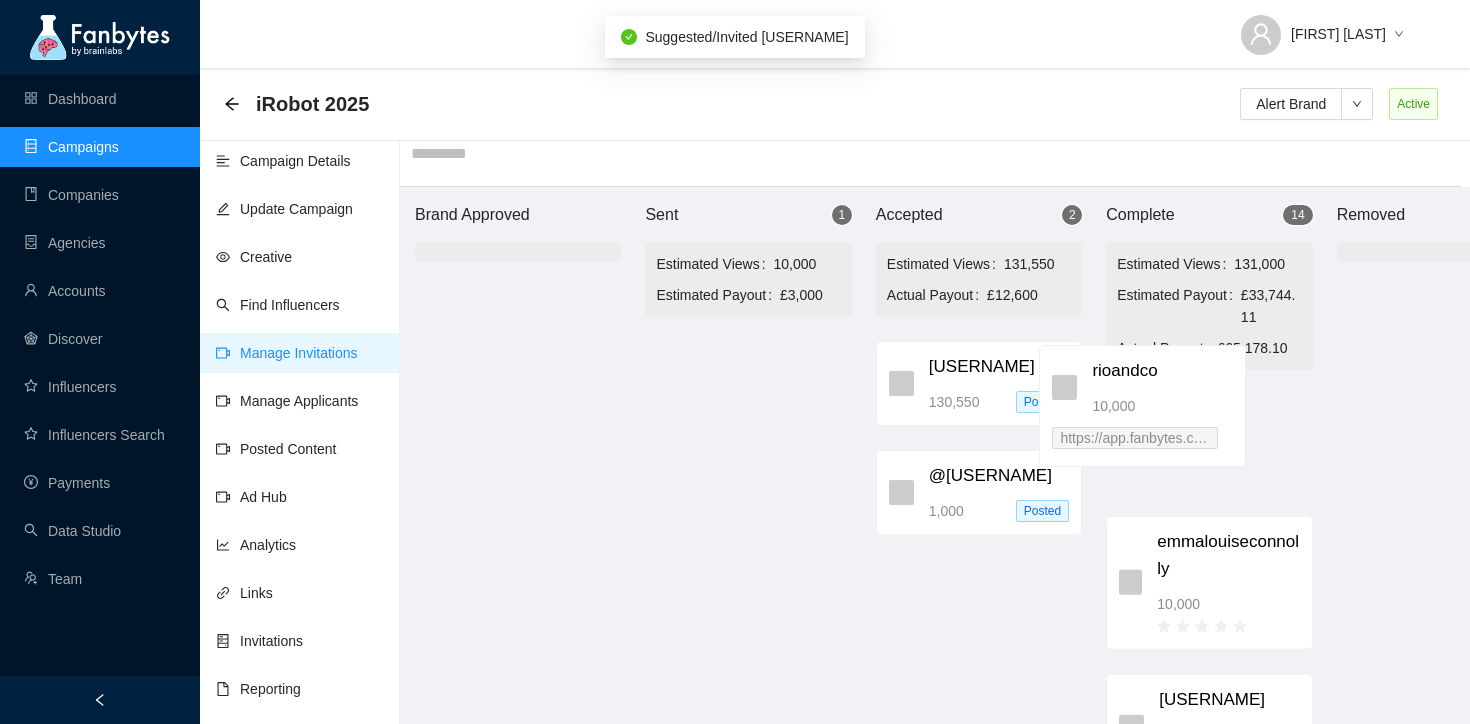 drag, startPoint x: 772, startPoint y: 373, endPoint x: 1203, endPoint y: 377, distance: 431.01855 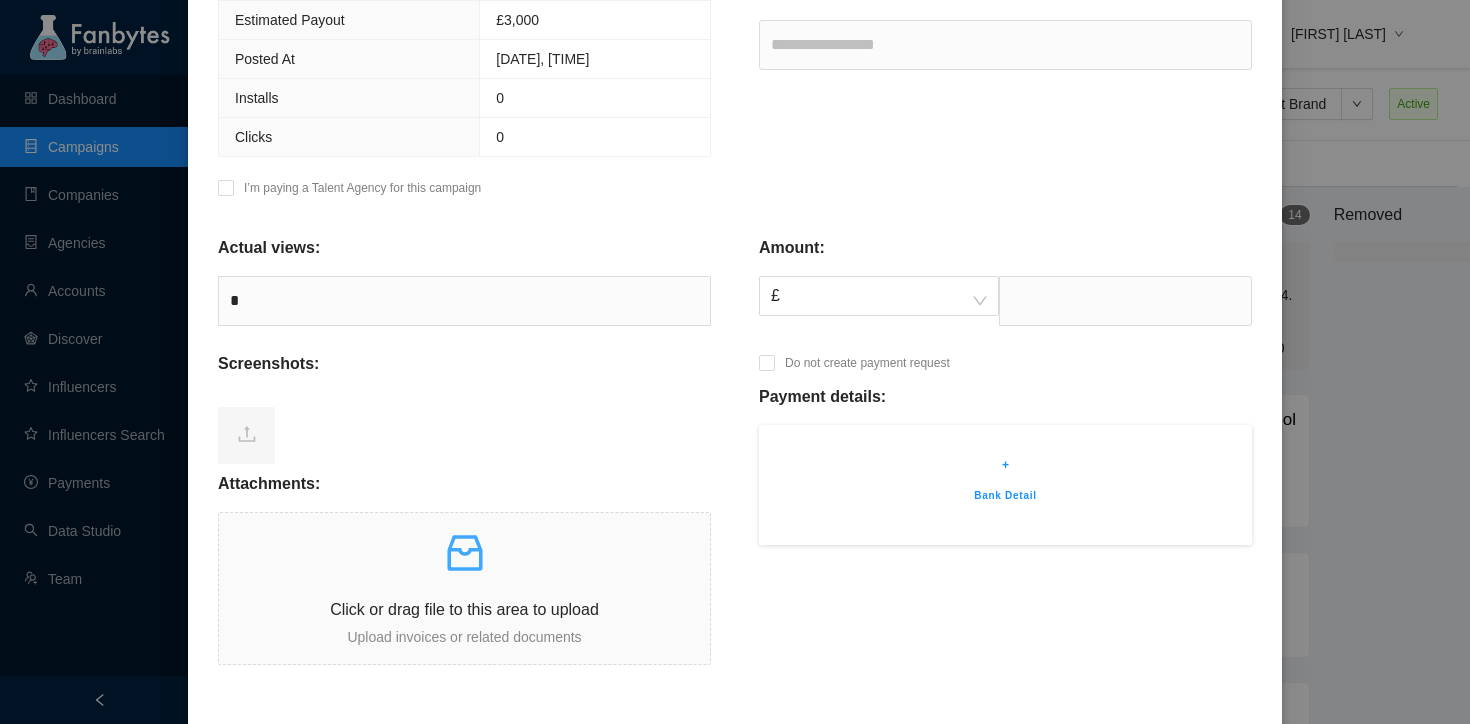 scroll, scrollTop: 718, scrollLeft: 0, axis: vertical 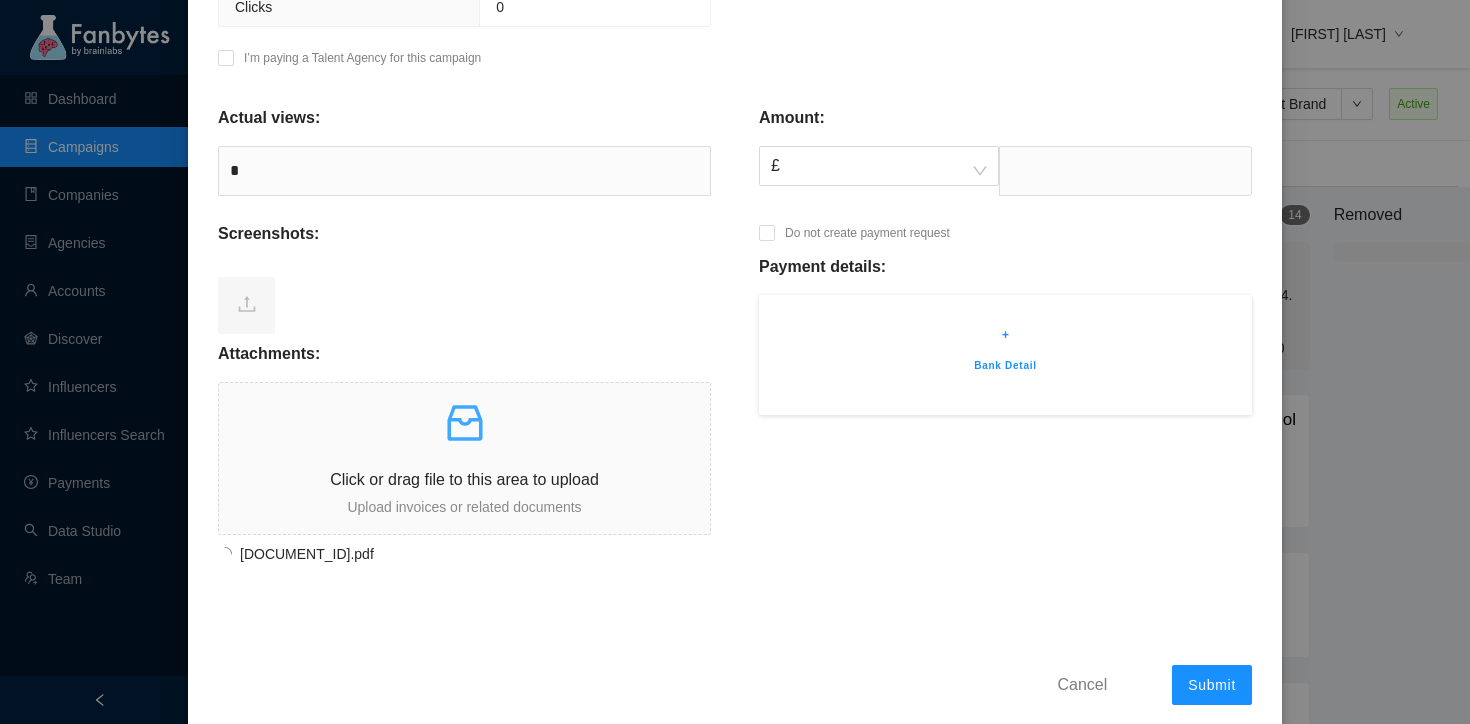 click on "Amount: £ Do not create payment request Payment details: + Bank Detail" at bounding box center (1005, 322) 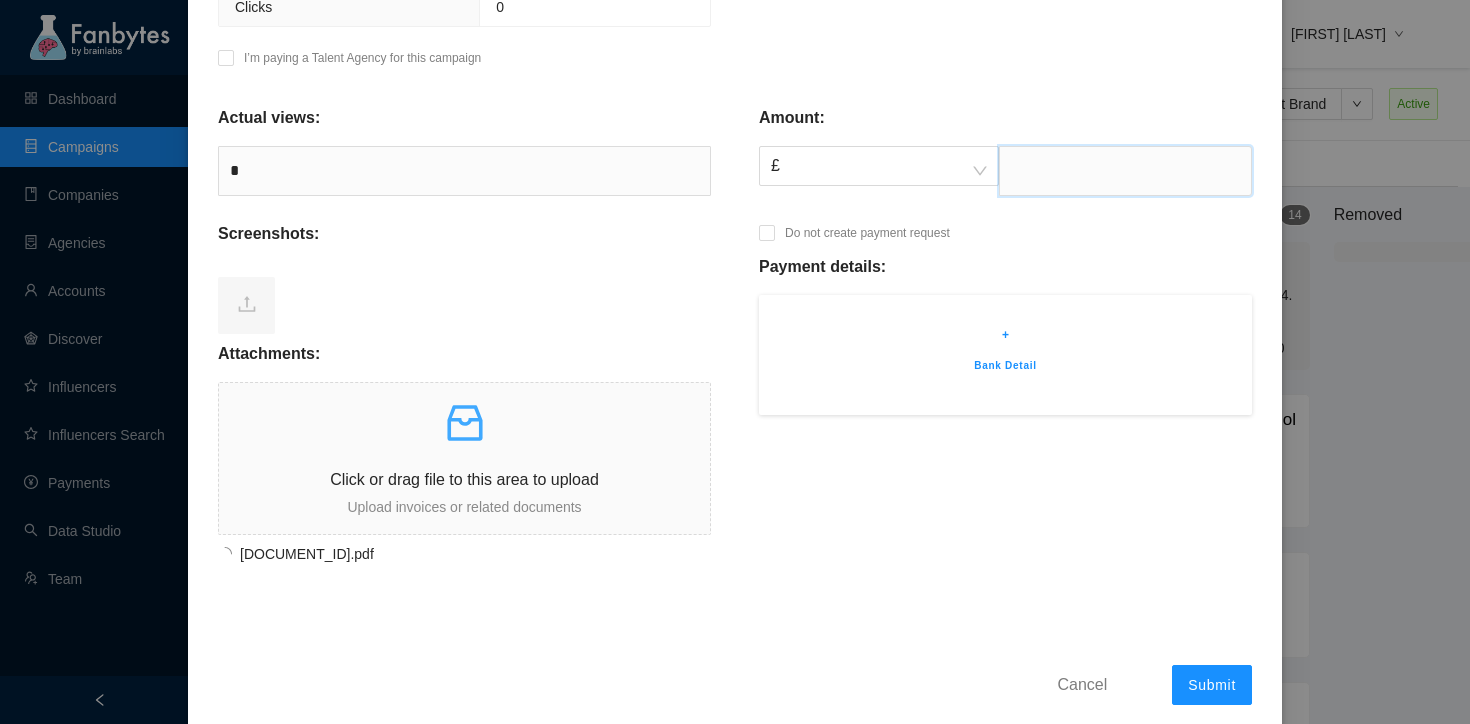 click at bounding box center (1125, 171) 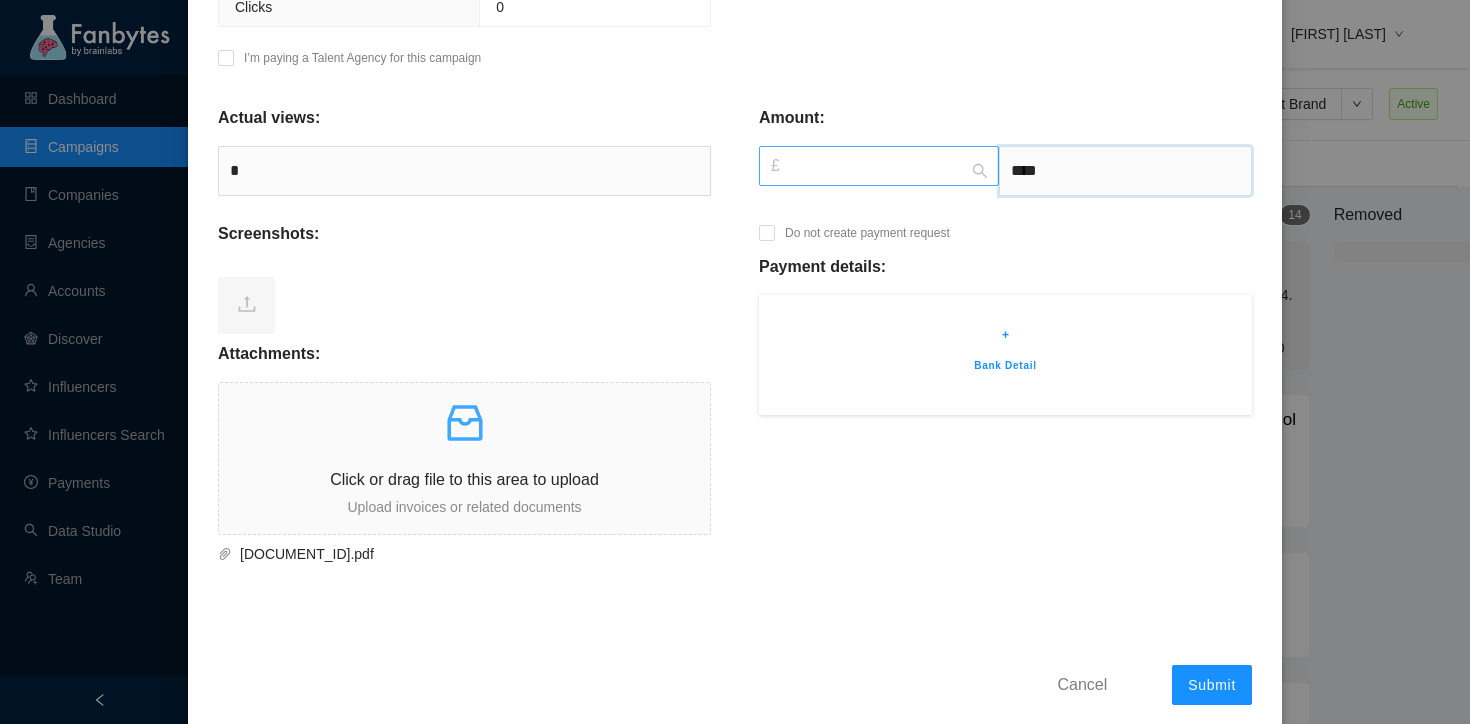 click on "£" at bounding box center [879, 166] 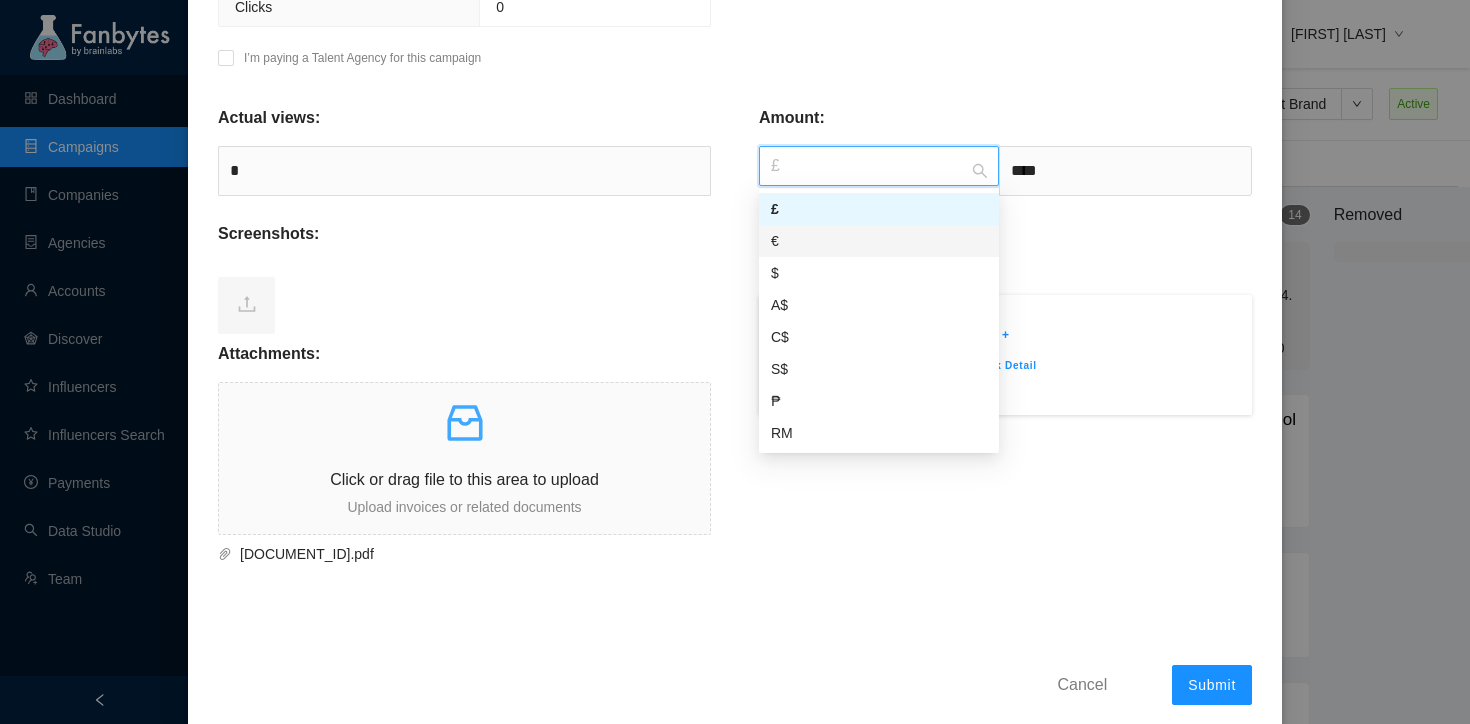 click on "€" at bounding box center (879, 241) 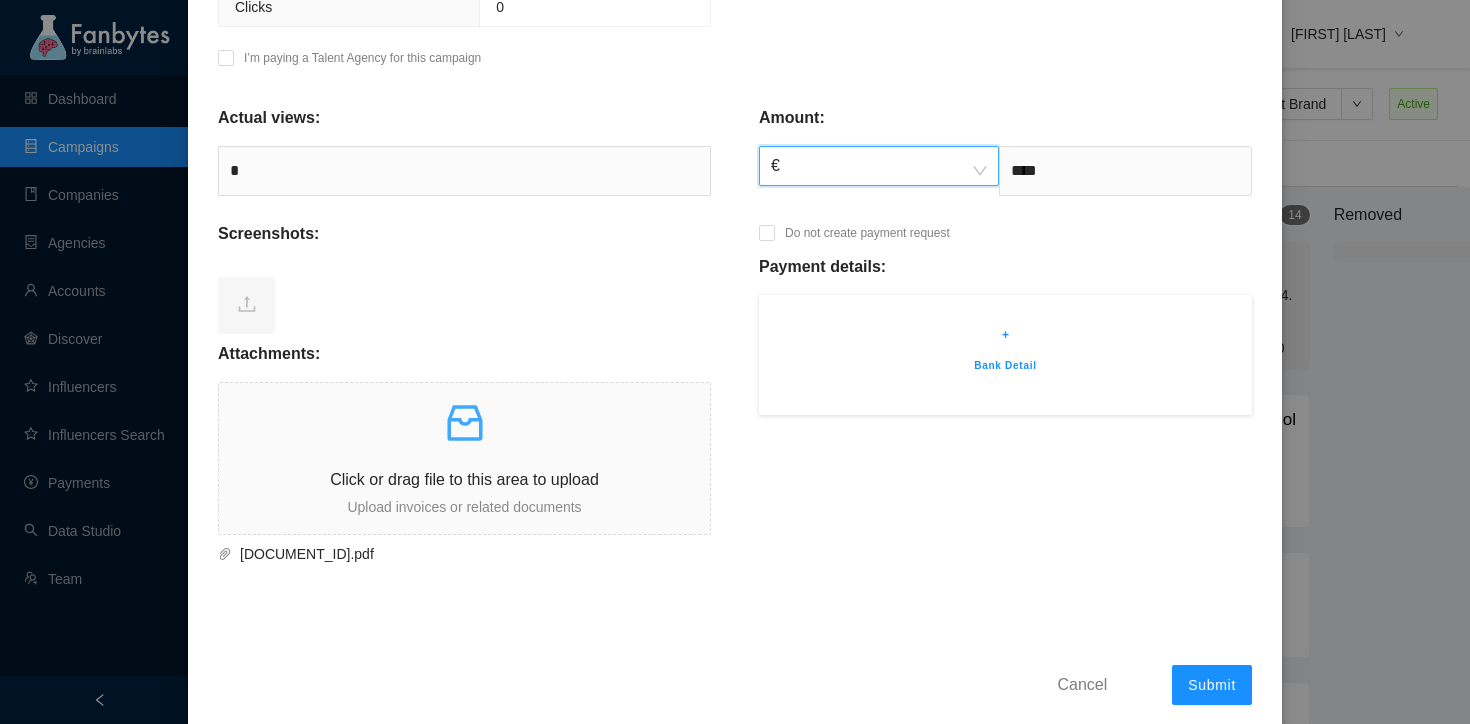 click on "+ Bank Detail" at bounding box center [1005, 355] 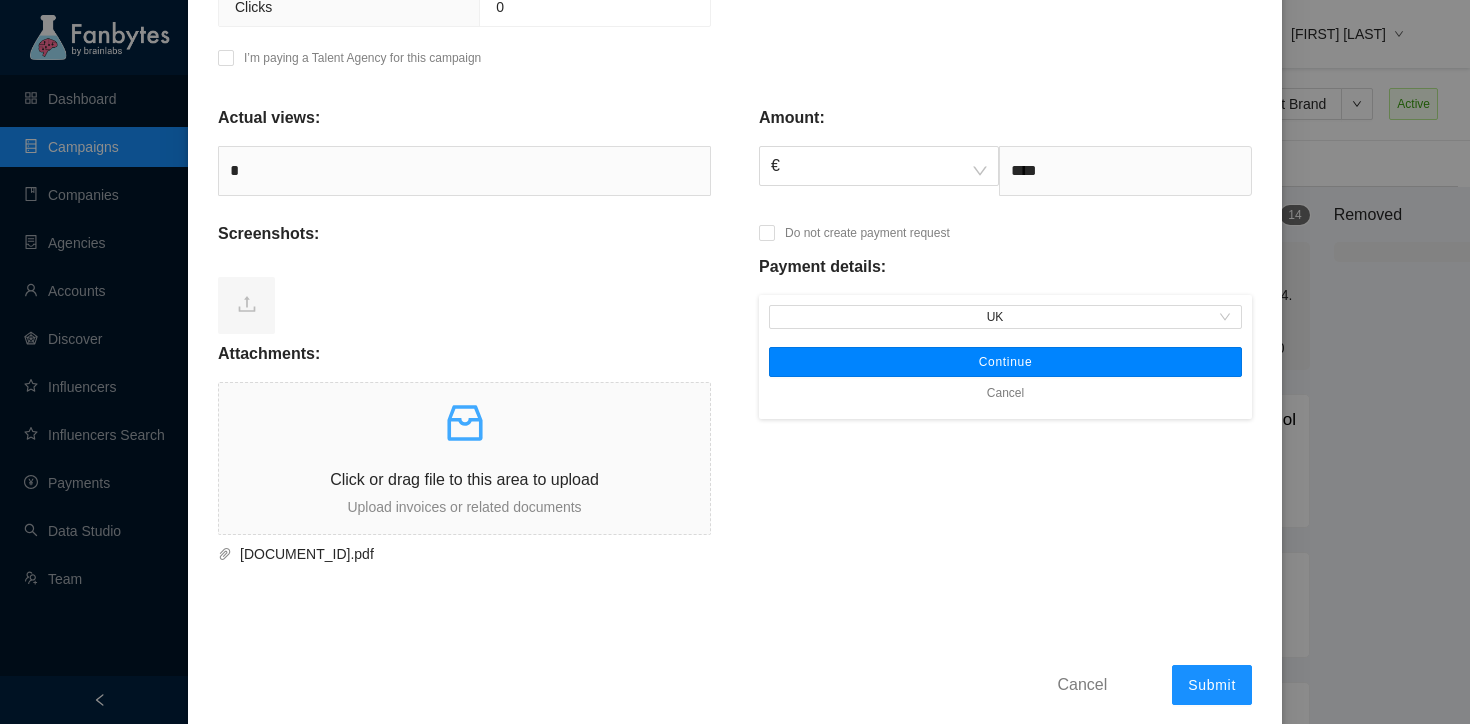 click on "Continue" at bounding box center (1006, 362) 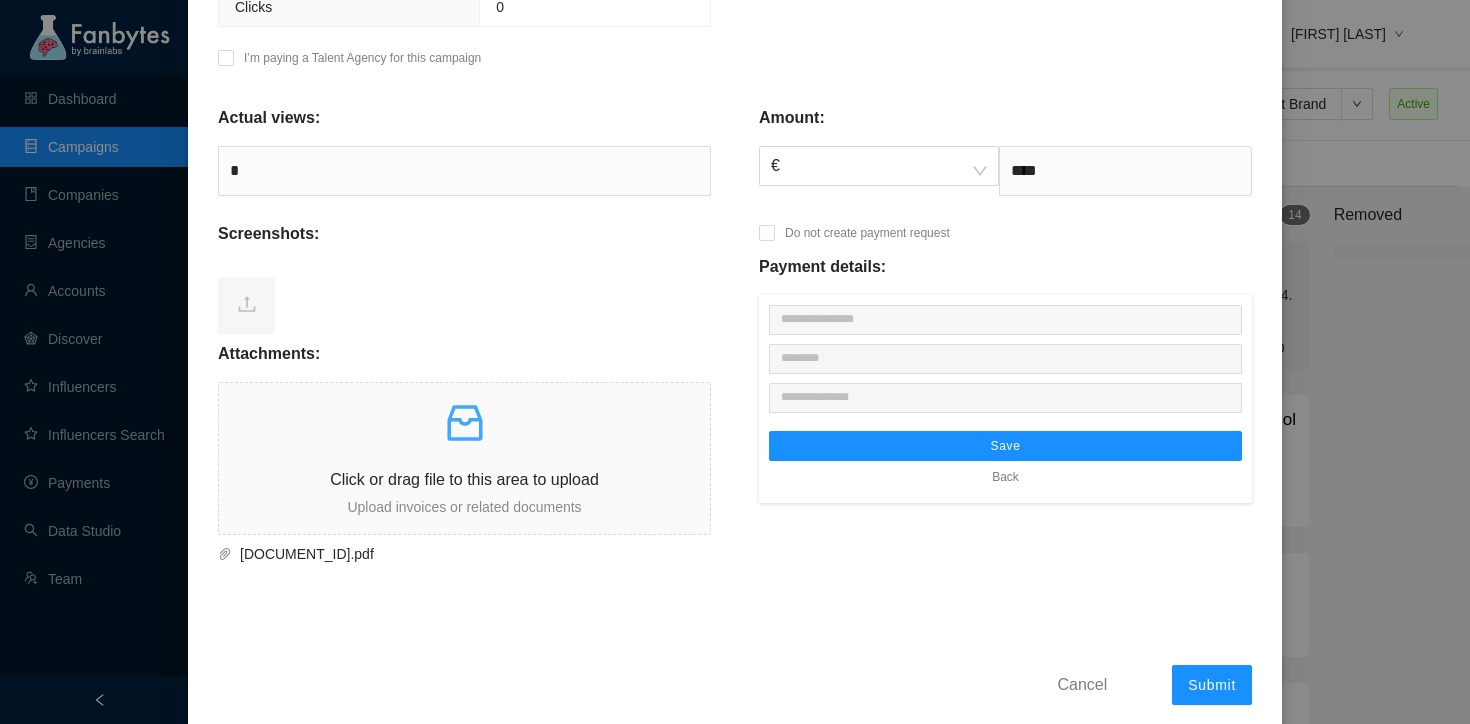 click on "Save Back" at bounding box center (1005, 462) 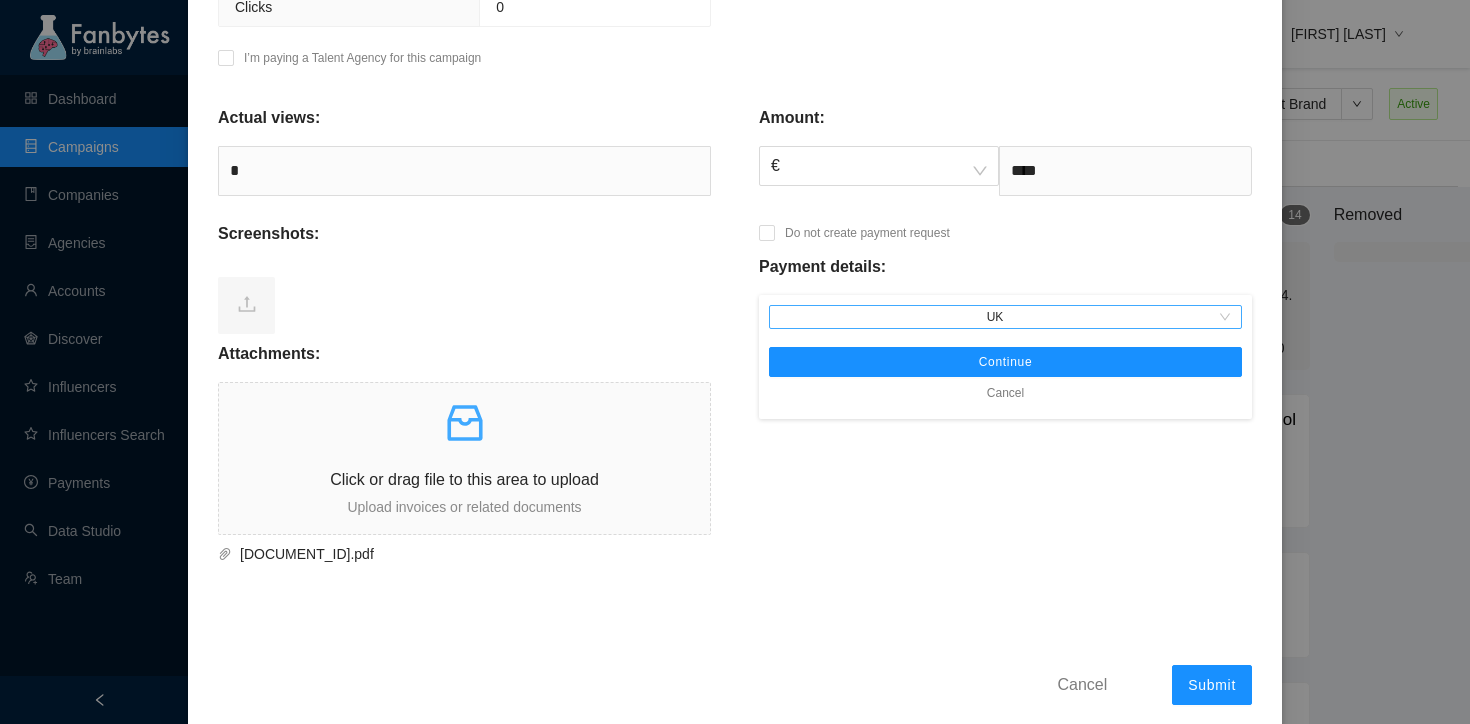 click on "UK" at bounding box center [1005, 317] 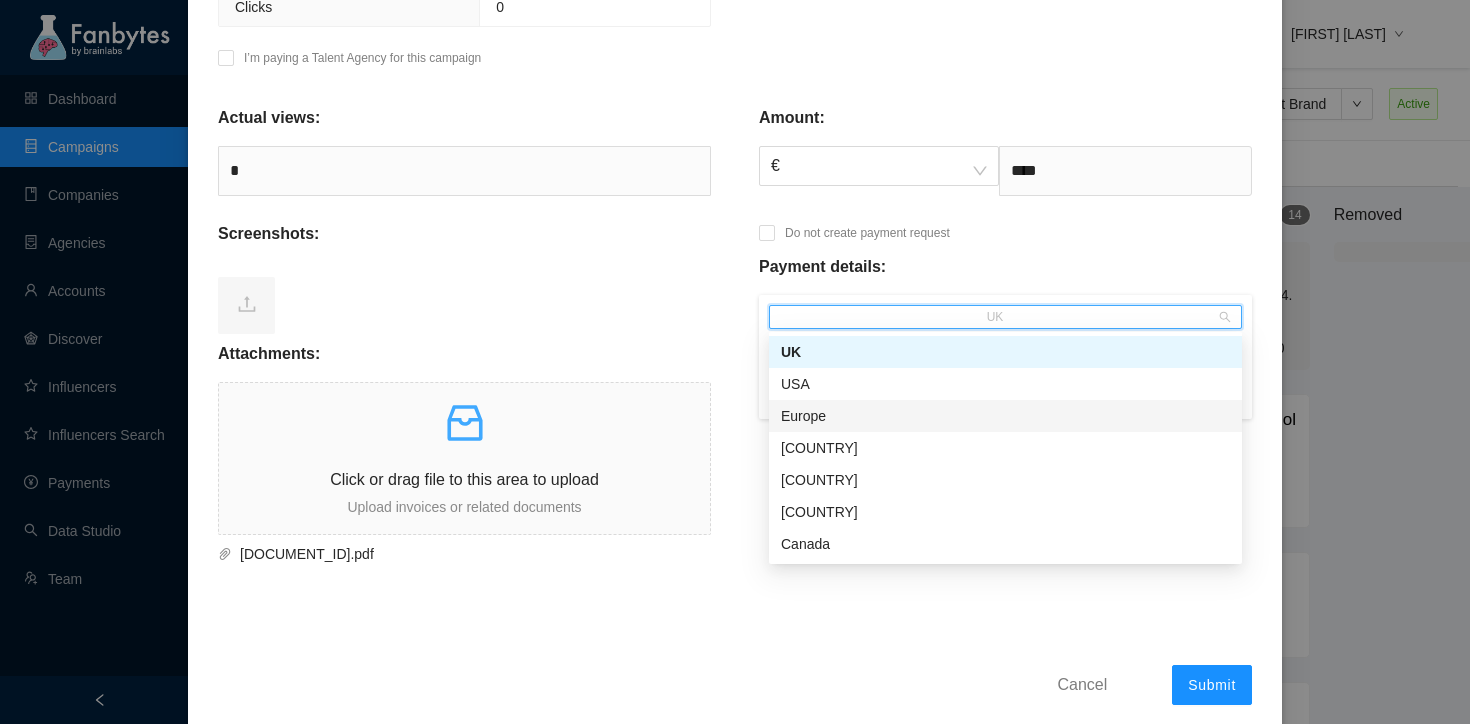 click on "Europe" at bounding box center (1005, 416) 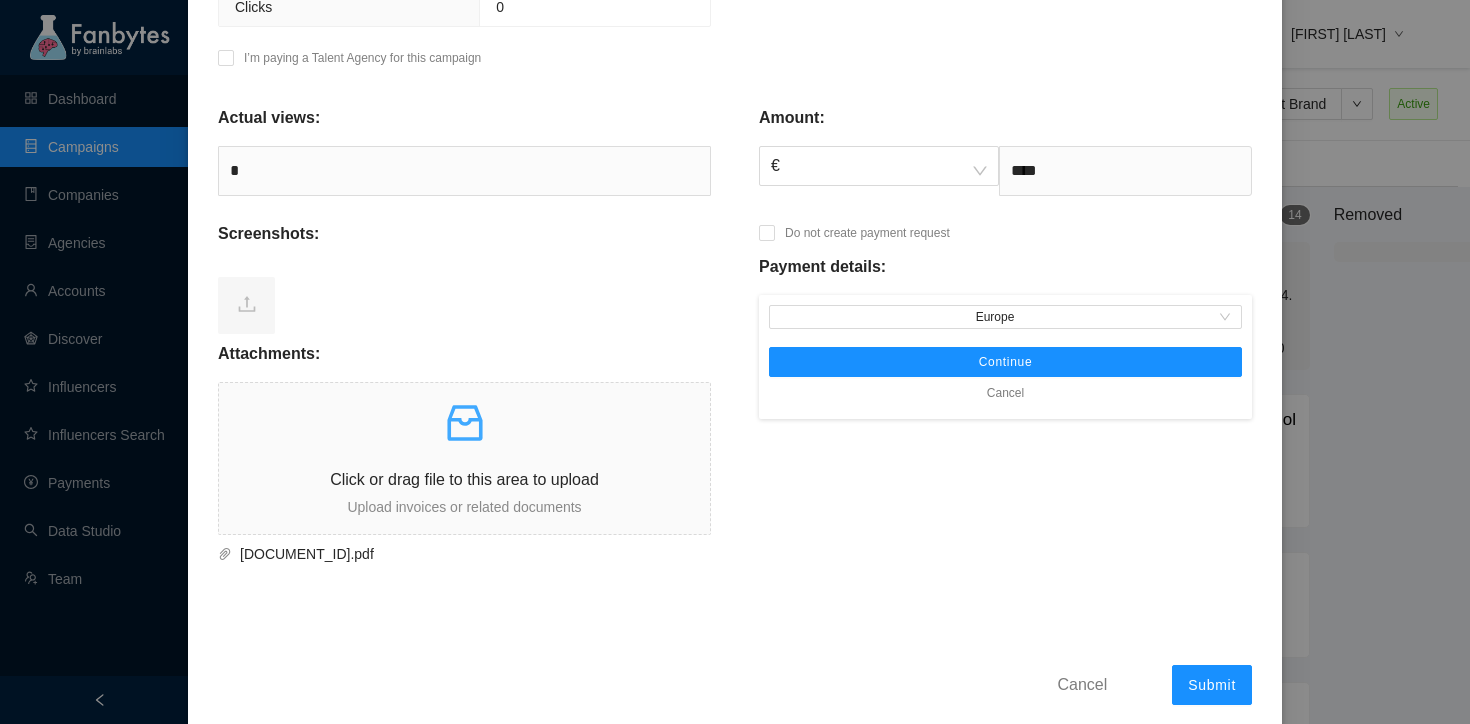 click on "Cancel" at bounding box center (1005, 393) 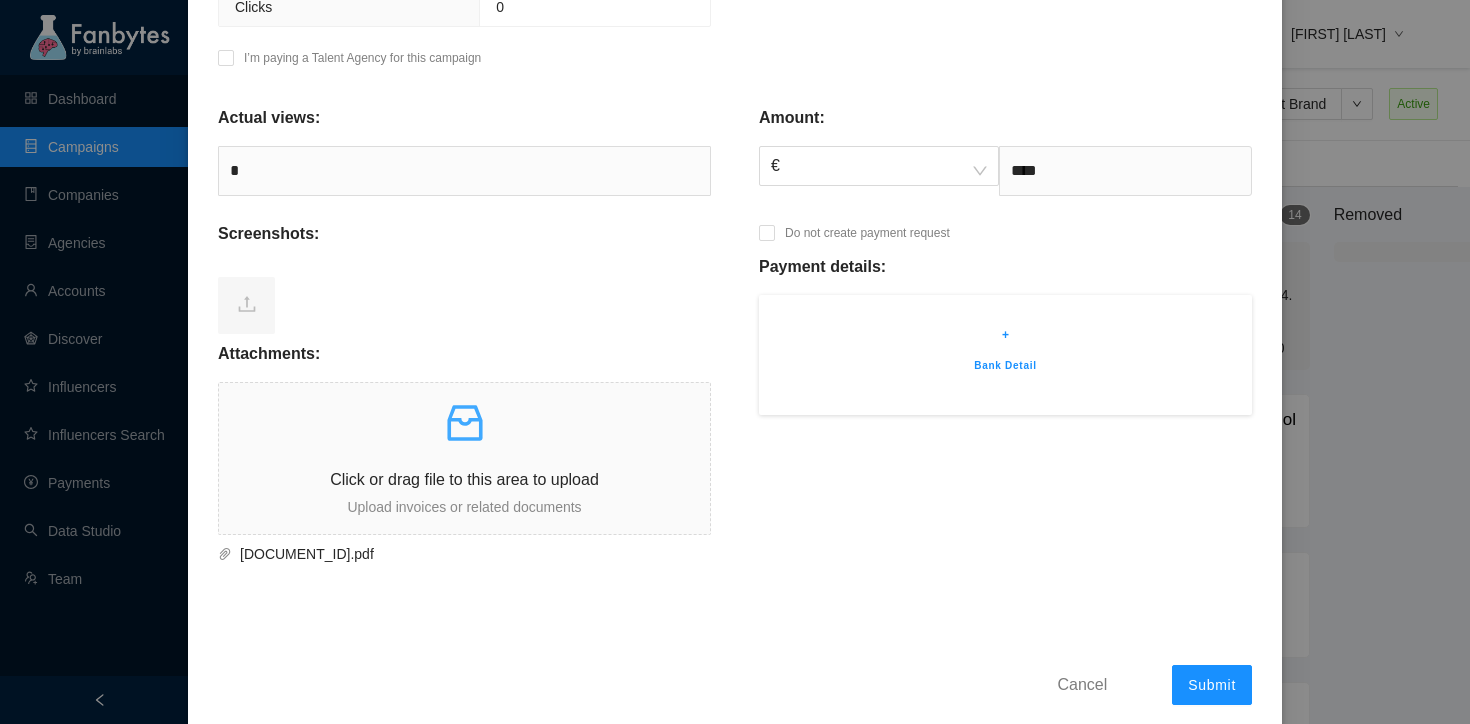 click on "Bank Detail" at bounding box center (1005, 366) 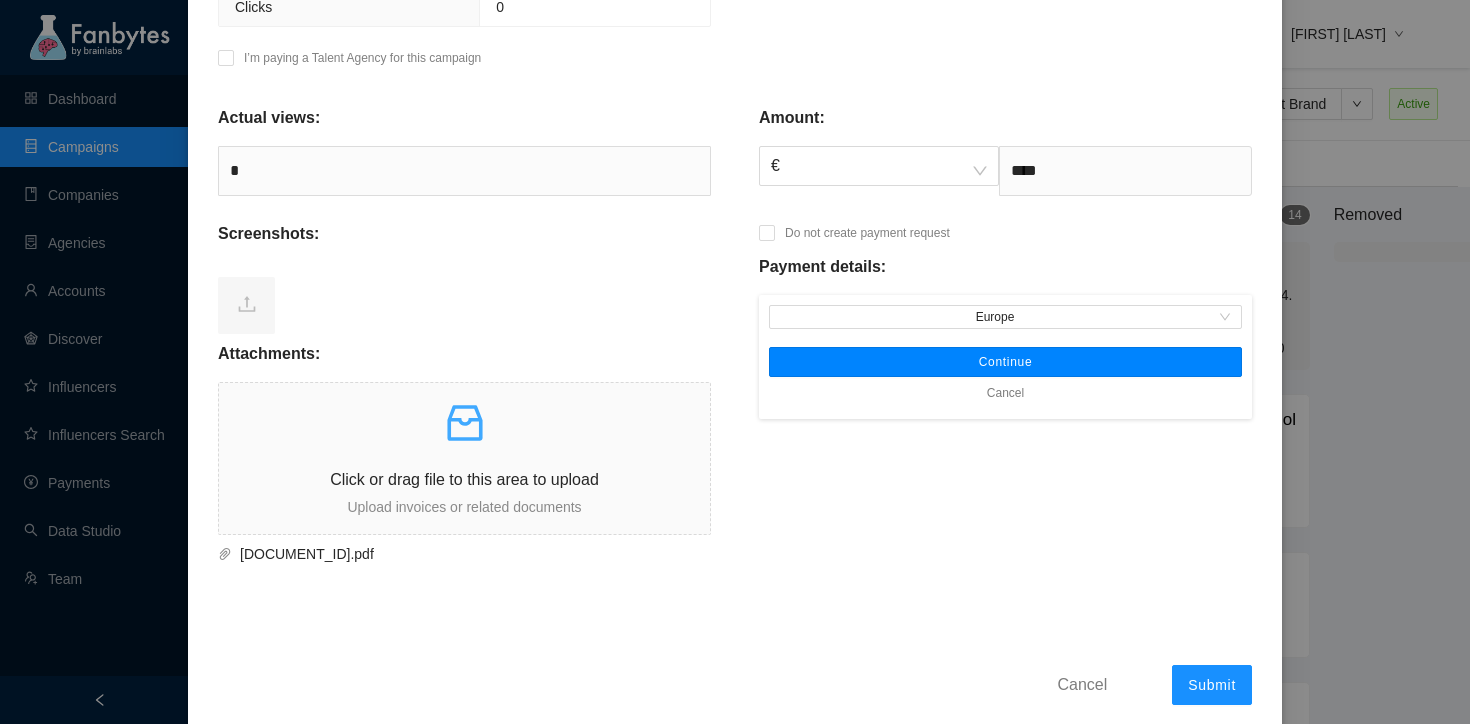 click on "Continue" at bounding box center (1006, 362) 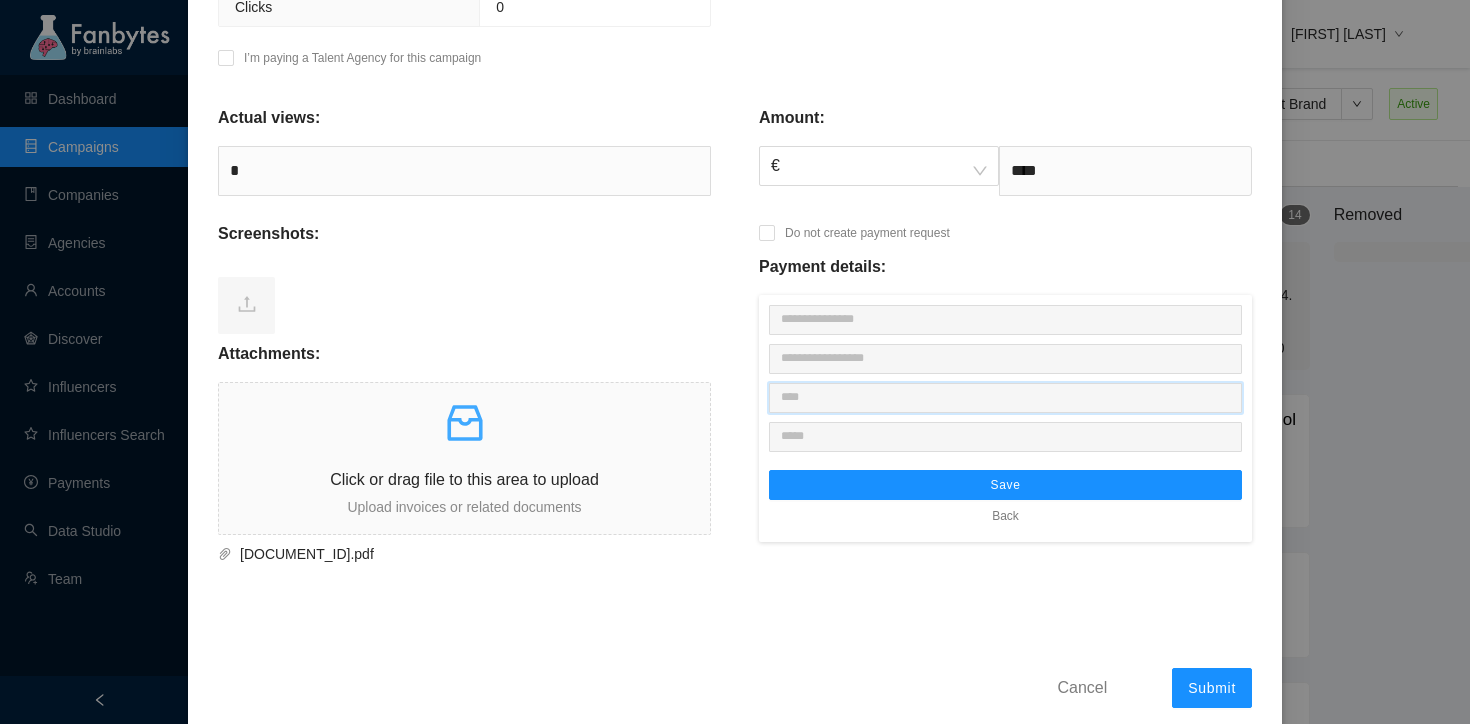 click at bounding box center [1005, 398] 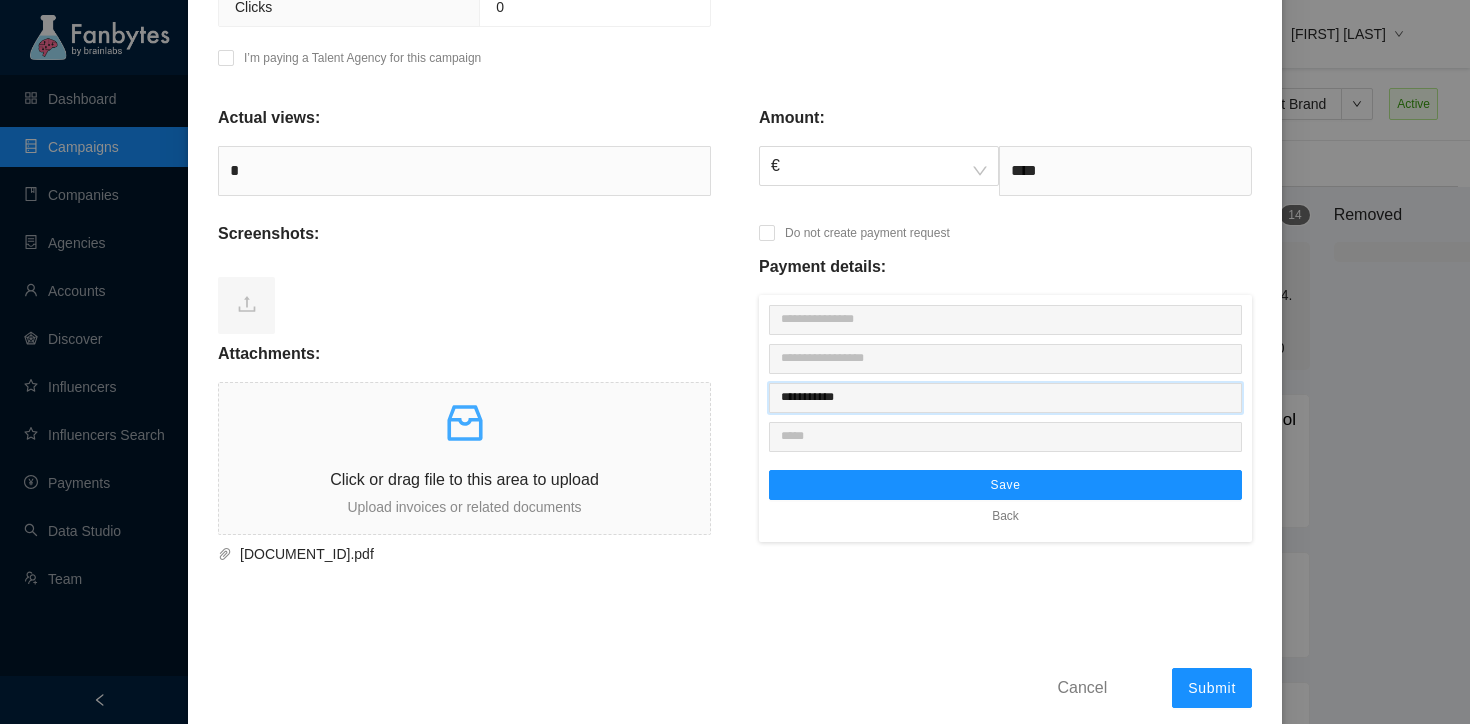 type 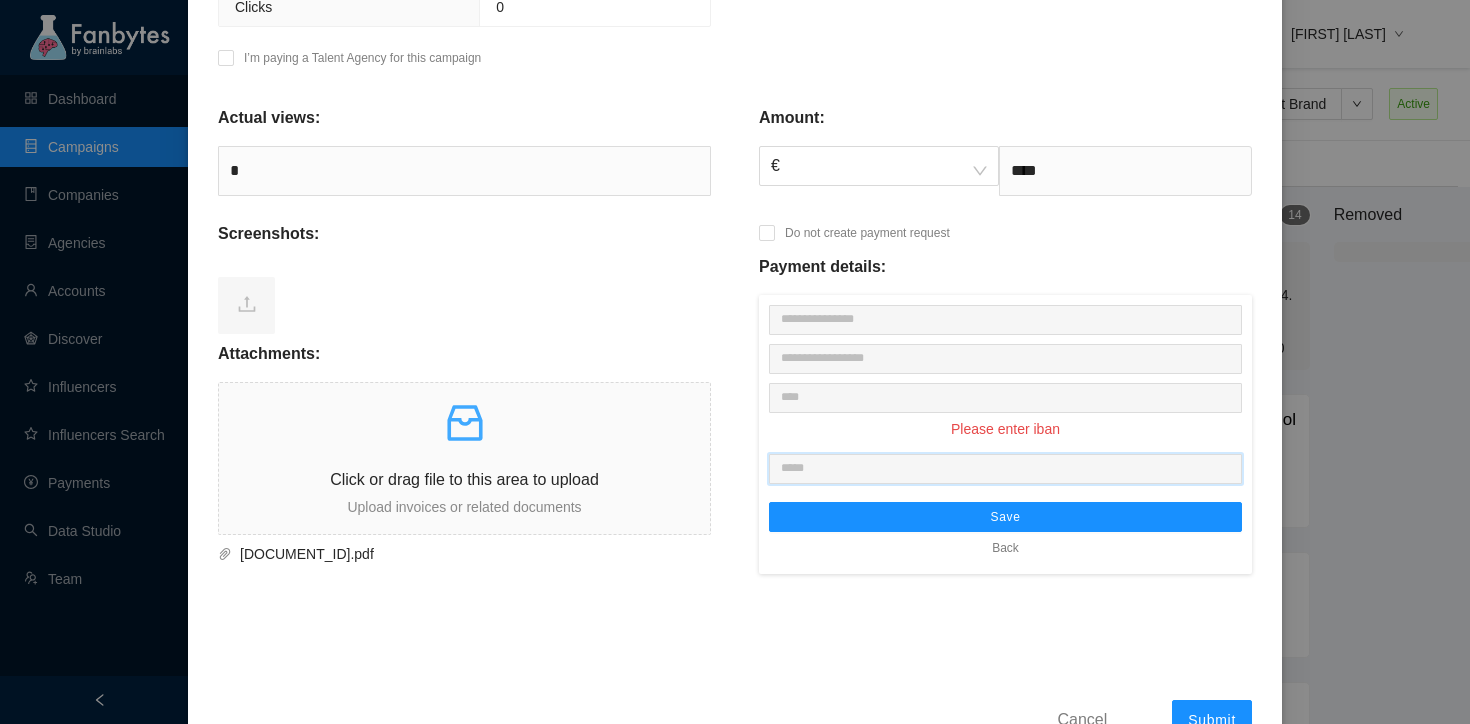 click at bounding box center [1005, 469] 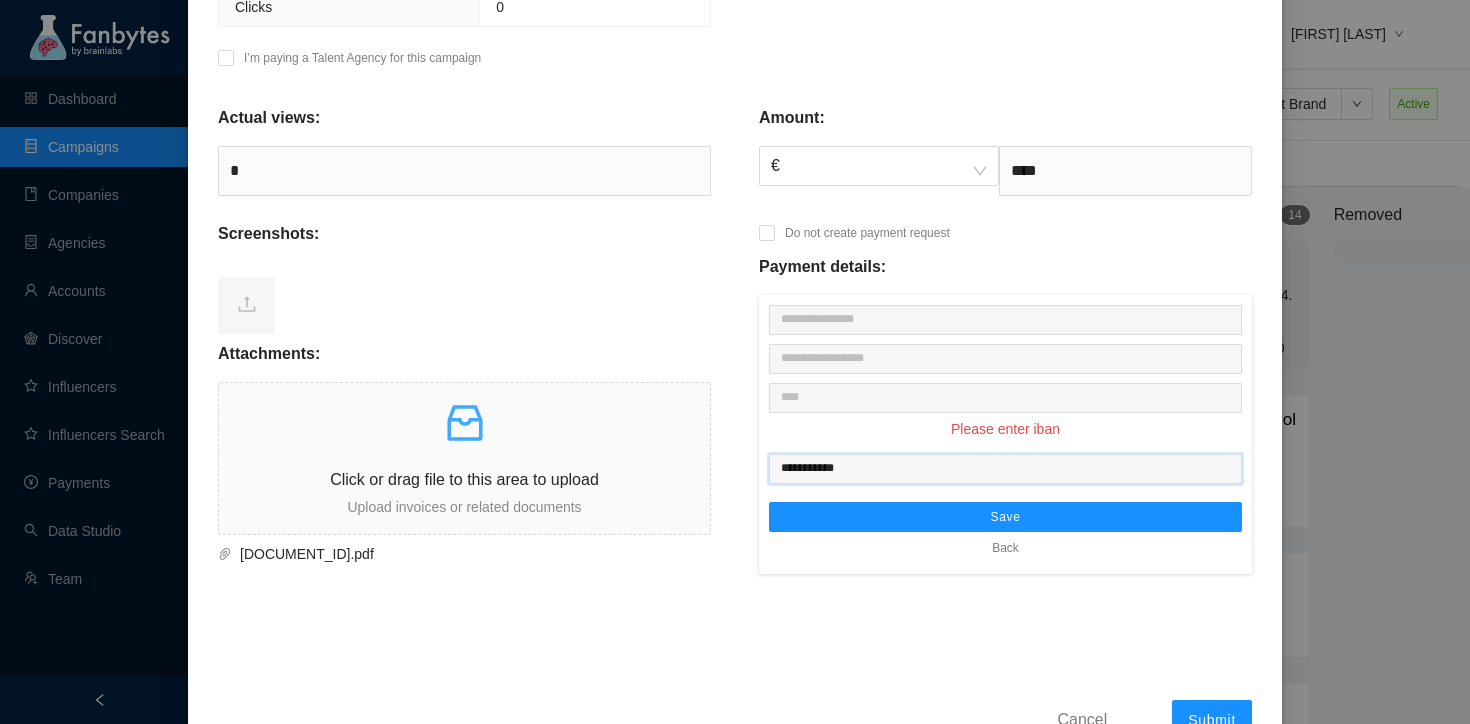 type on "**********" 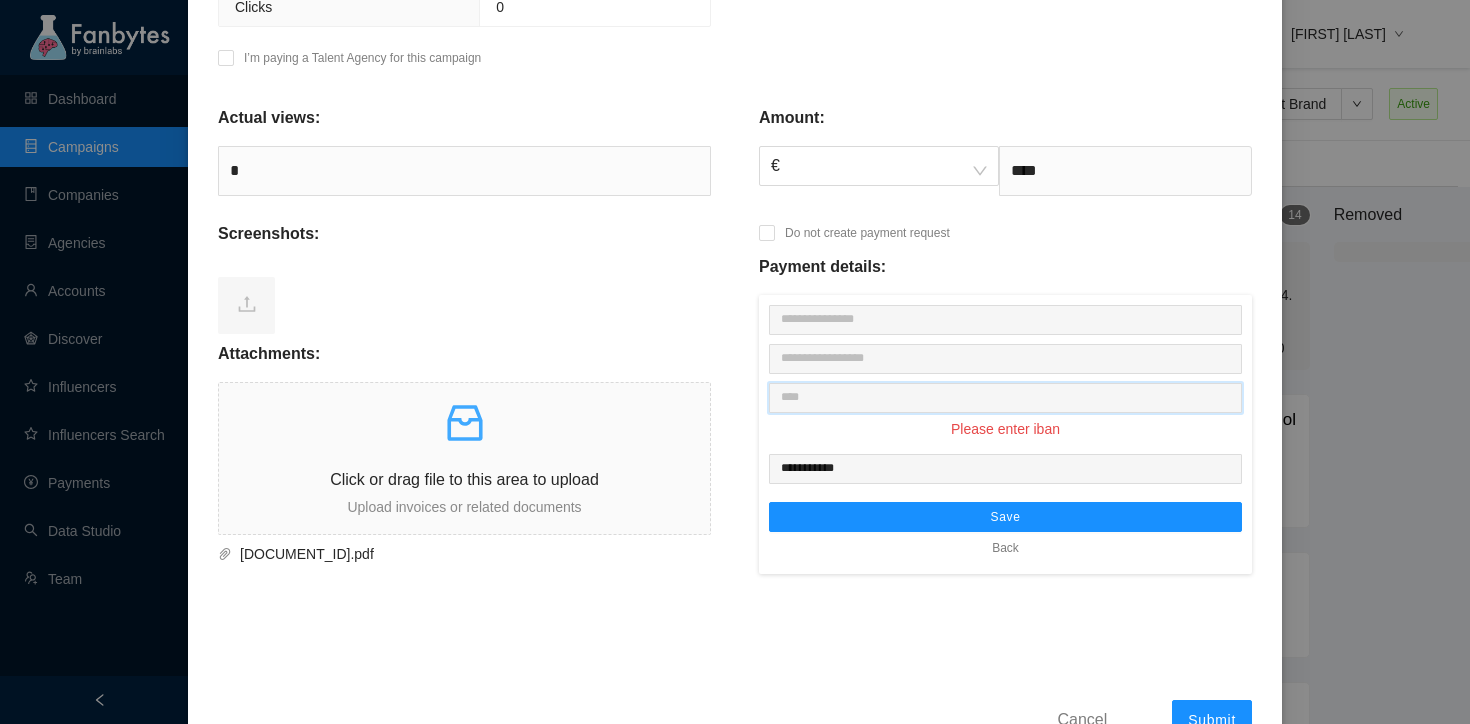 click at bounding box center (1005, 398) 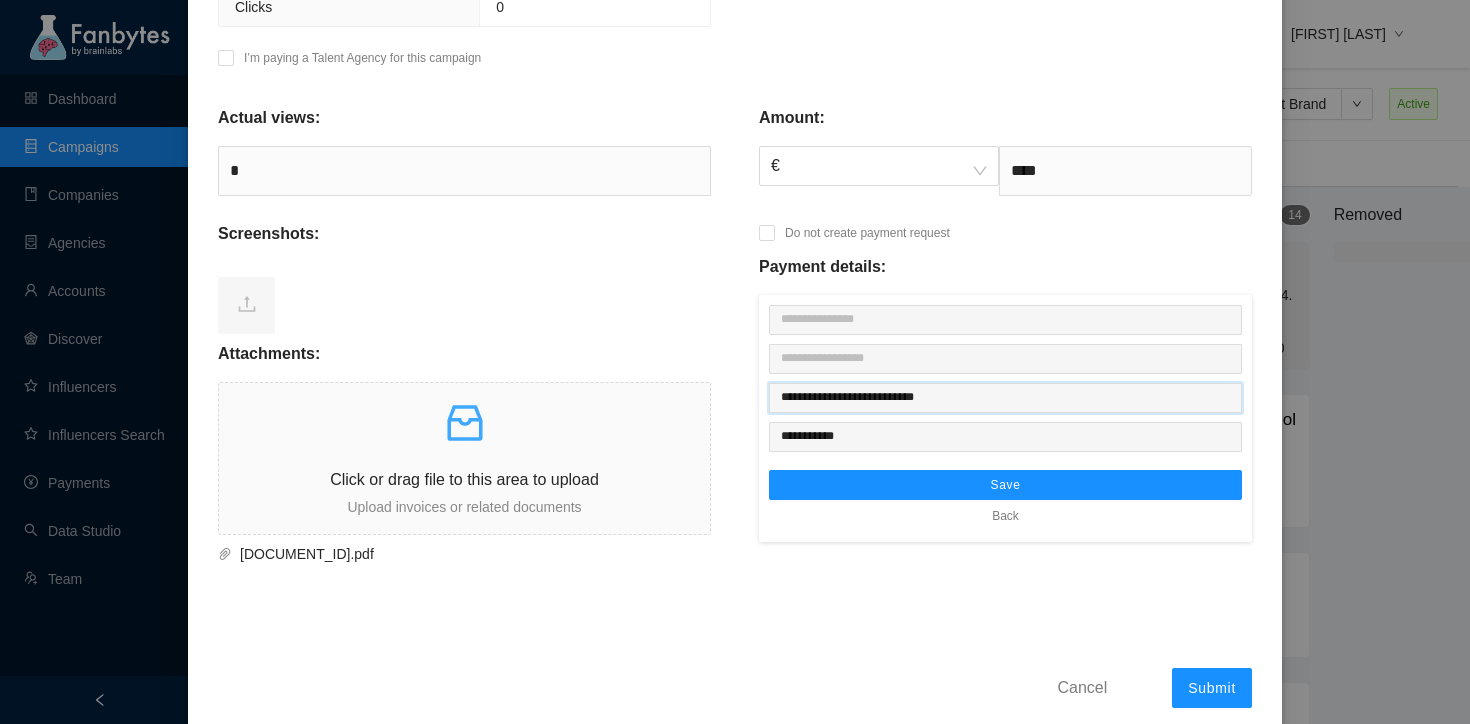 type on "**********" 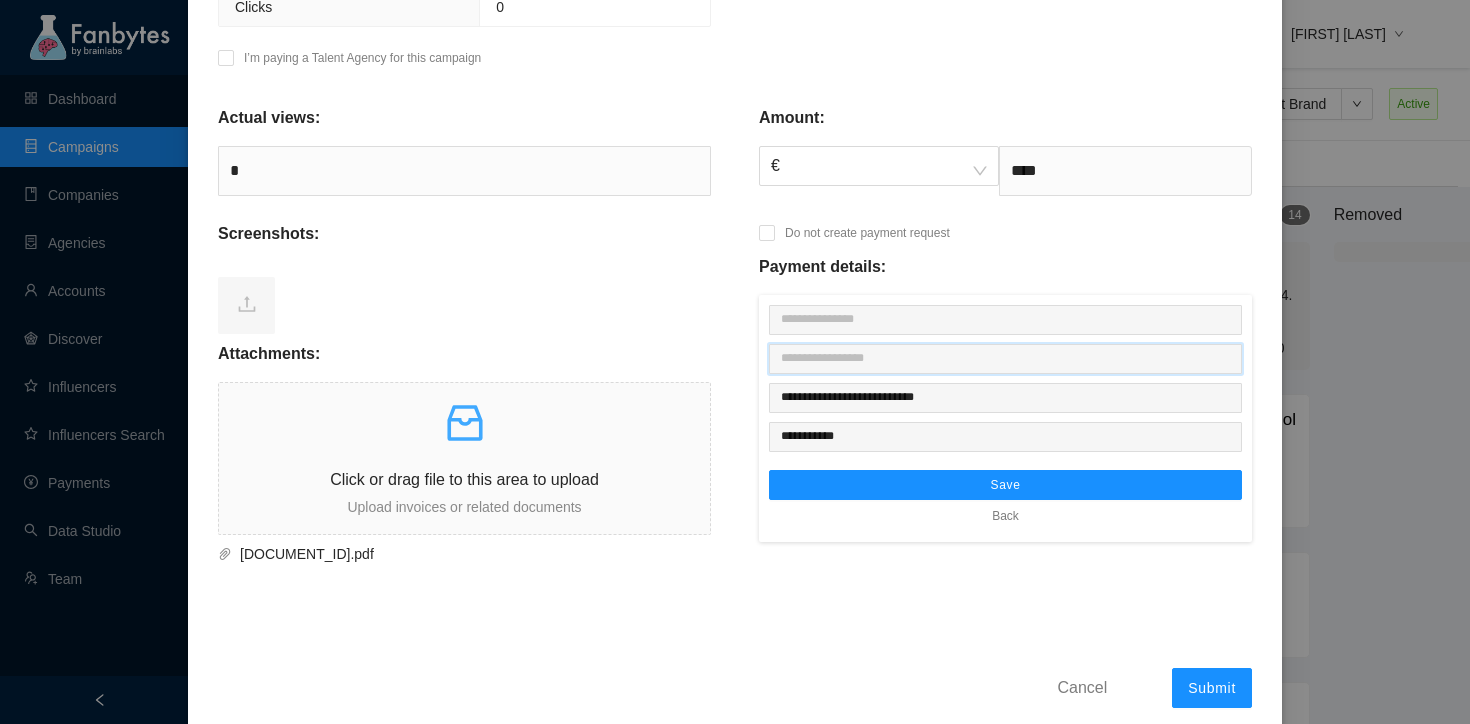 click at bounding box center [1005, 359] 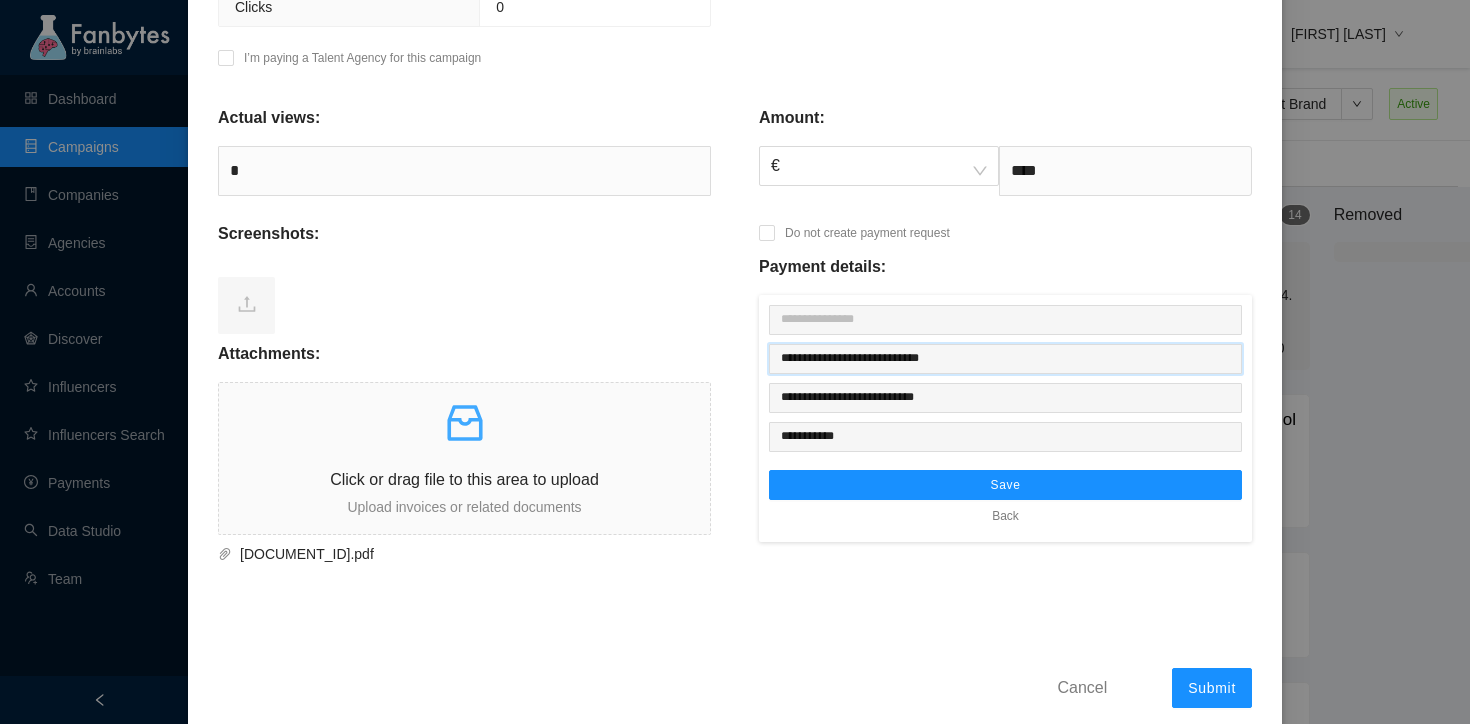 type on "**********" 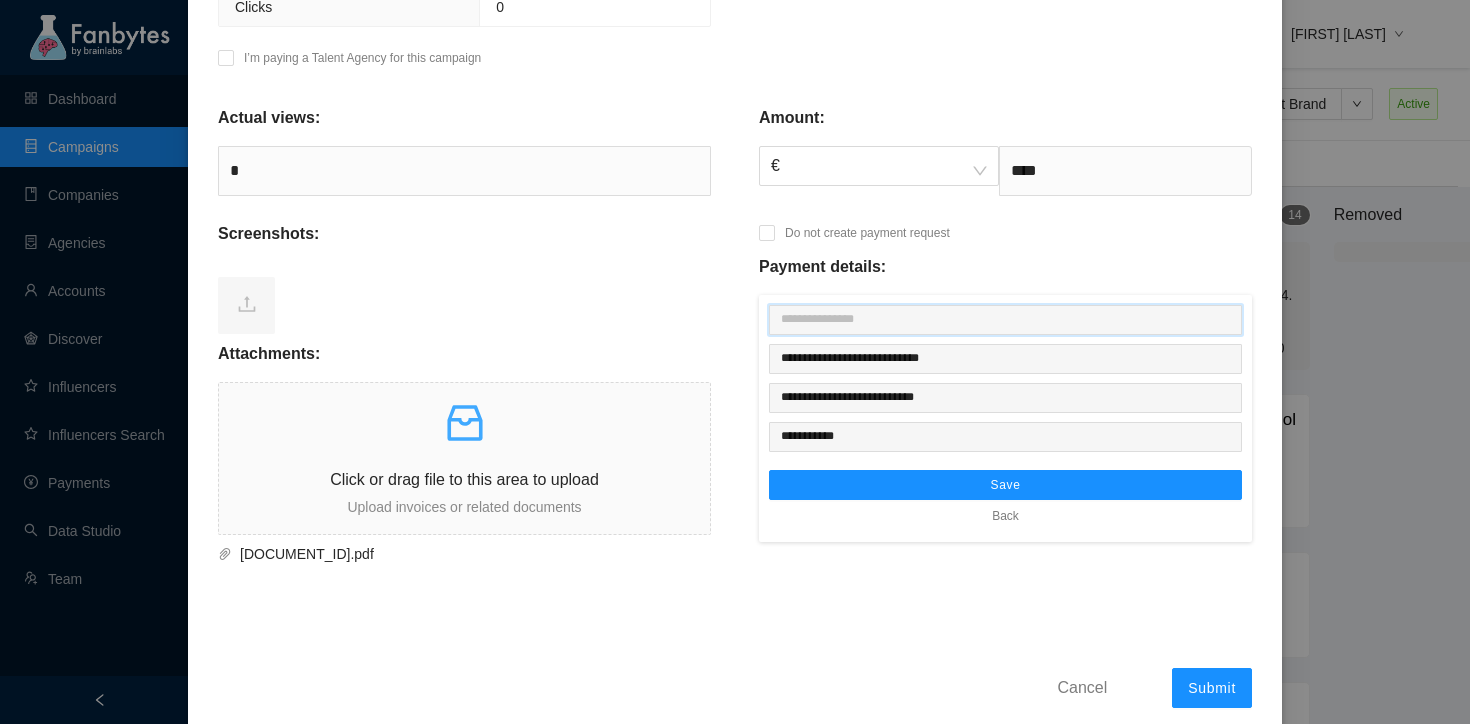 click at bounding box center [1005, 320] 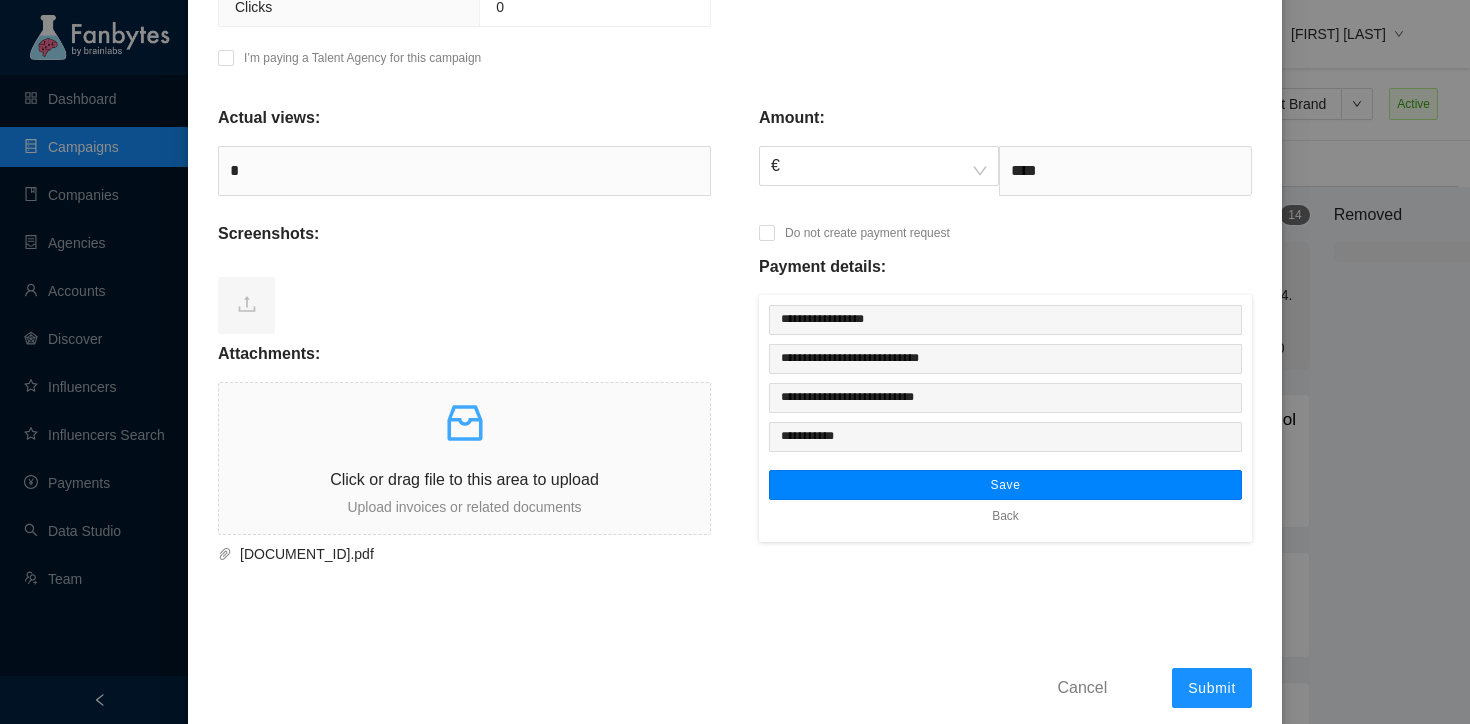 click on "Save" at bounding box center (1005, 485) 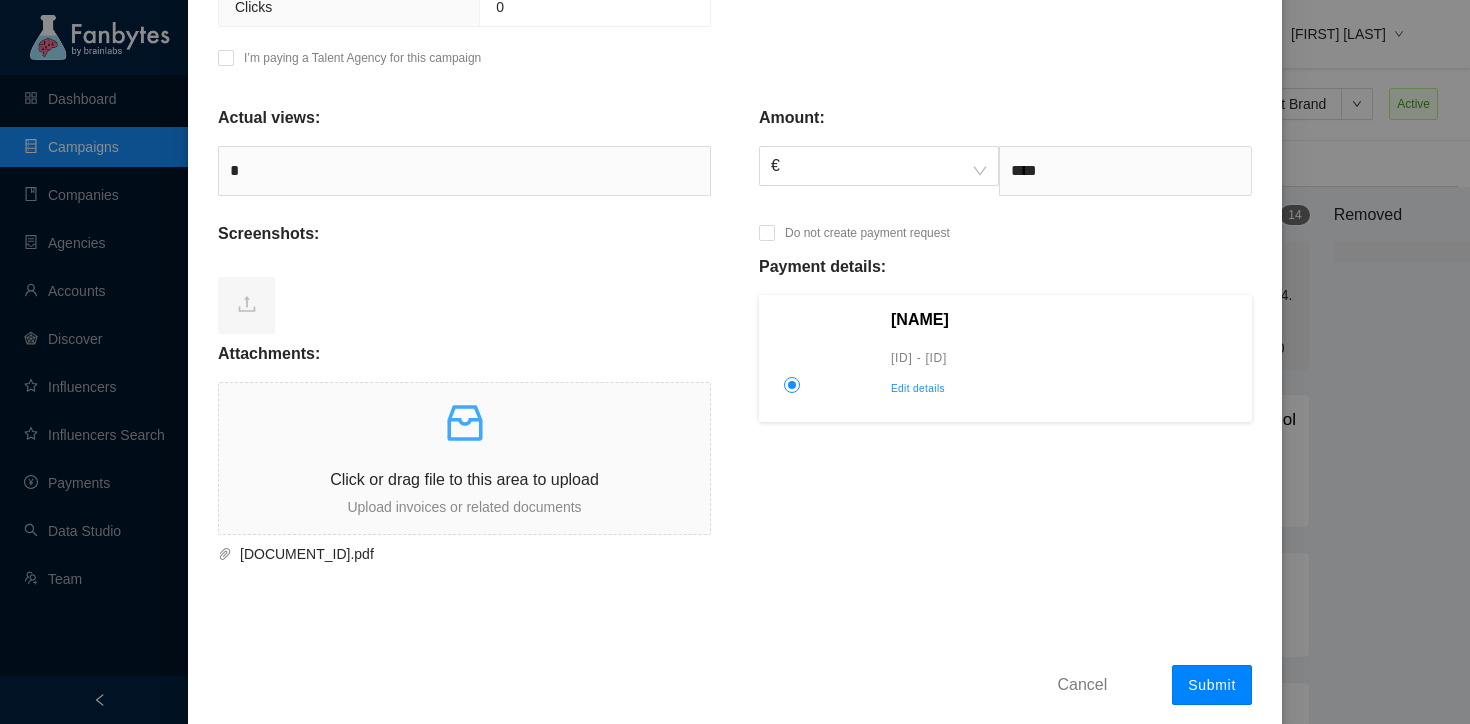 click on "Submit" at bounding box center (1212, 685) 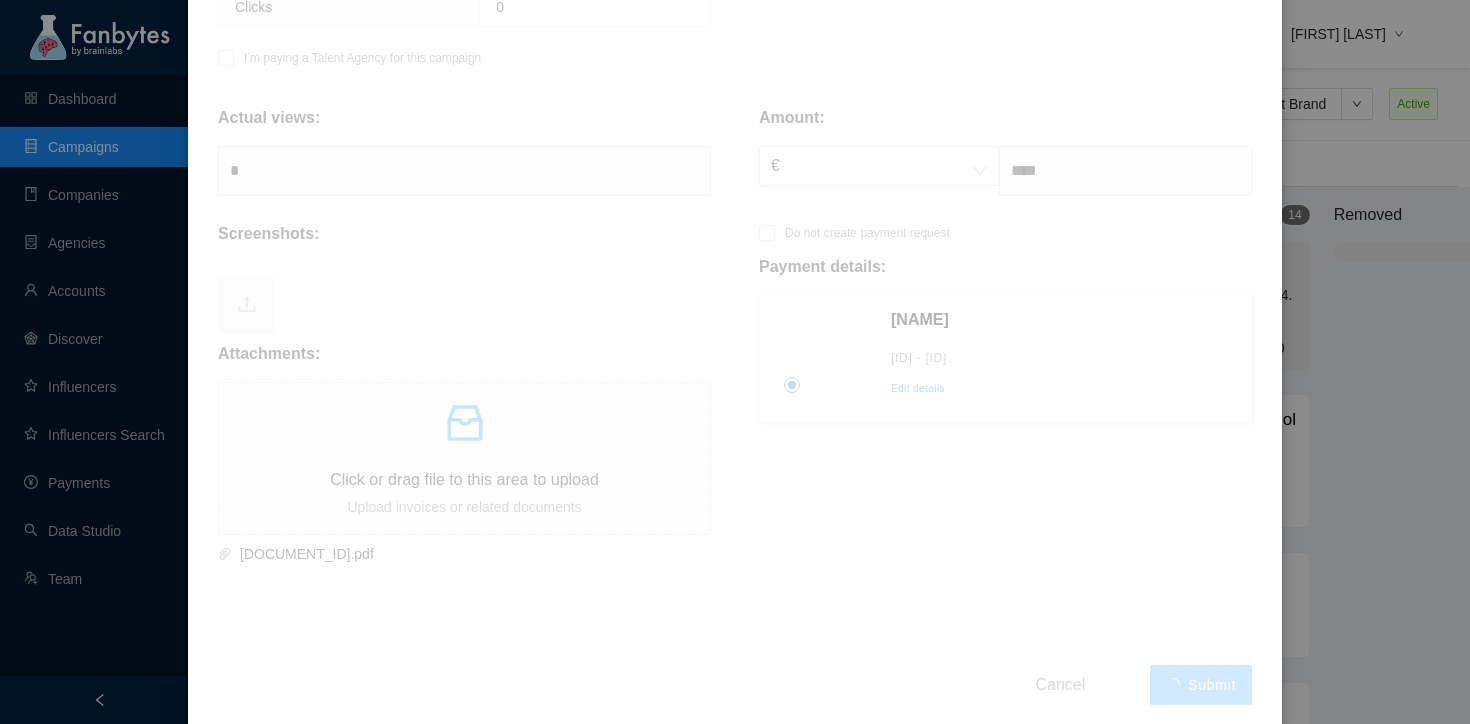 type on "******" 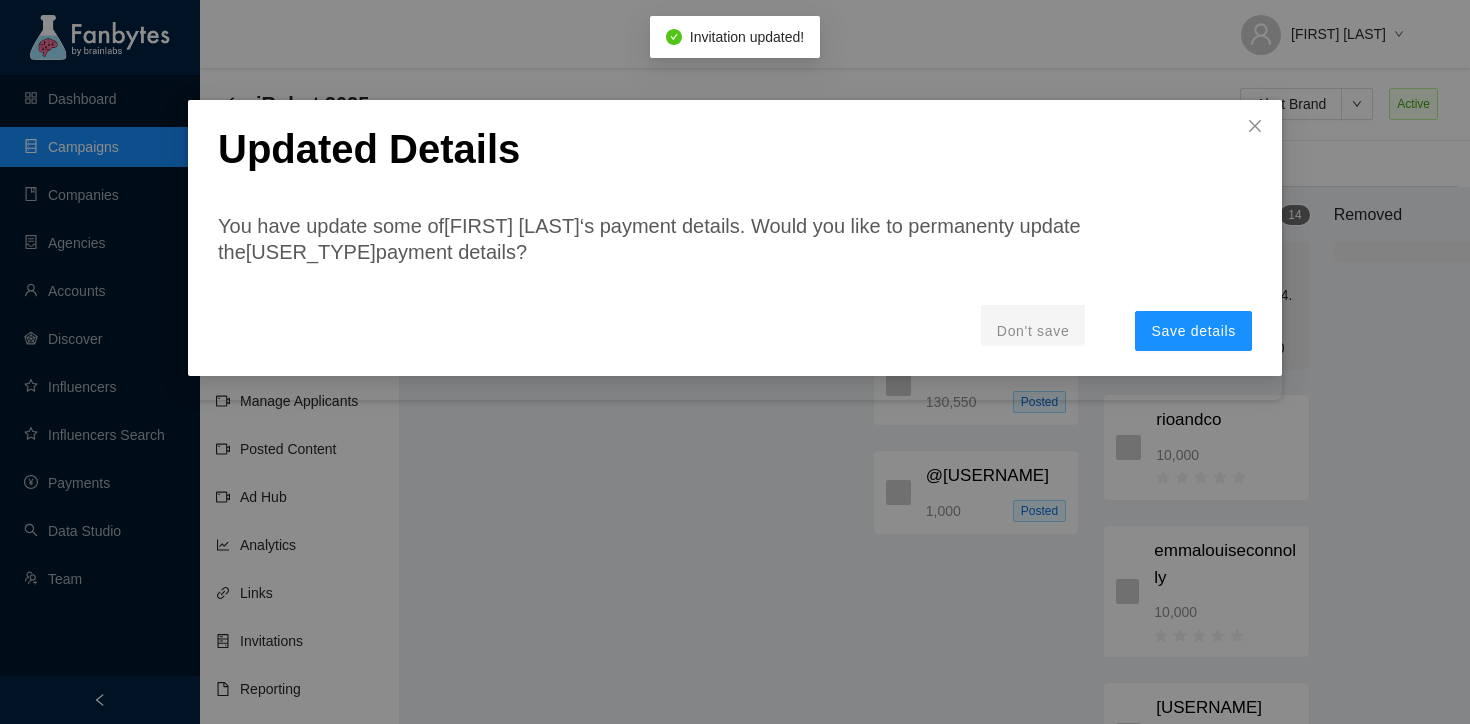scroll, scrollTop: 0, scrollLeft: 0, axis: both 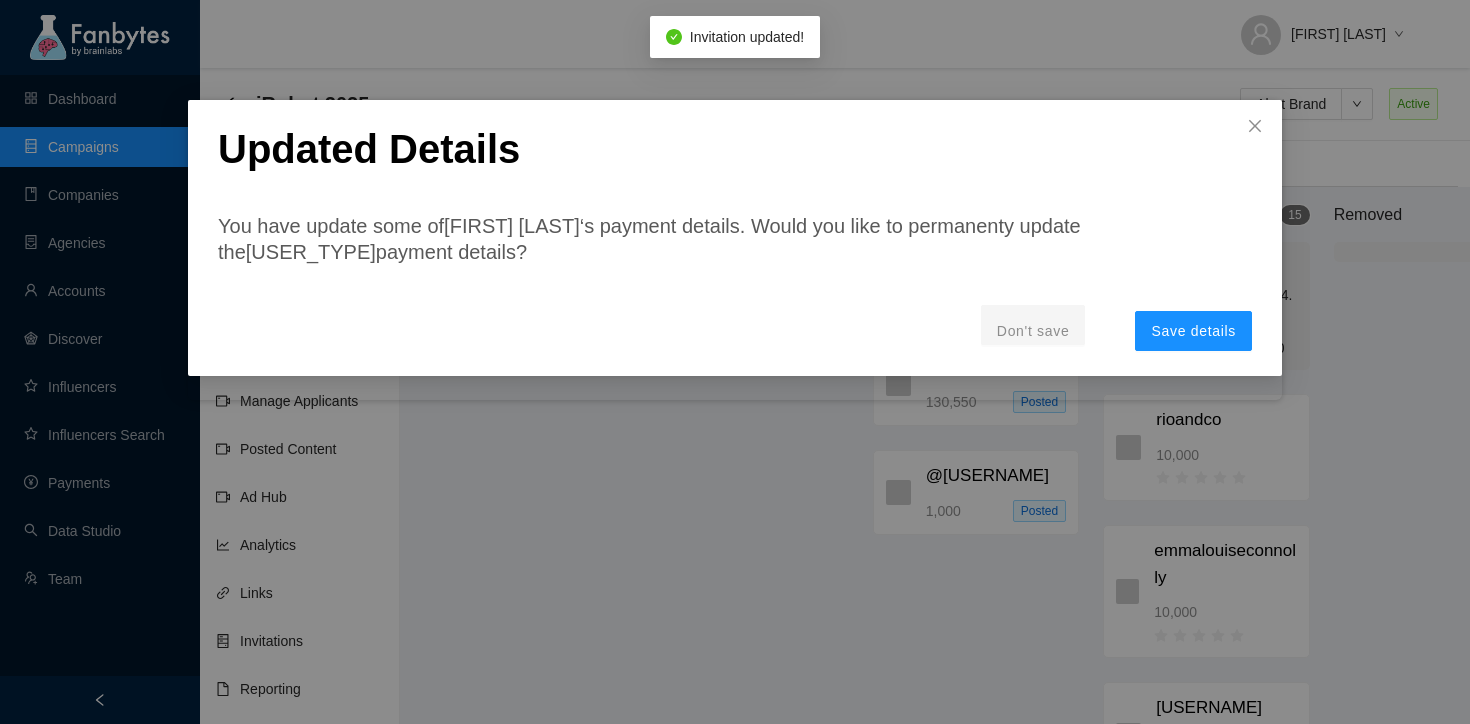 click on "Updated Details You have update some of [FIRST] [LAST] ‘s payment details. Would you like to permanenty update the influencers payment details? Don't save Save details" at bounding box center [735, 238] 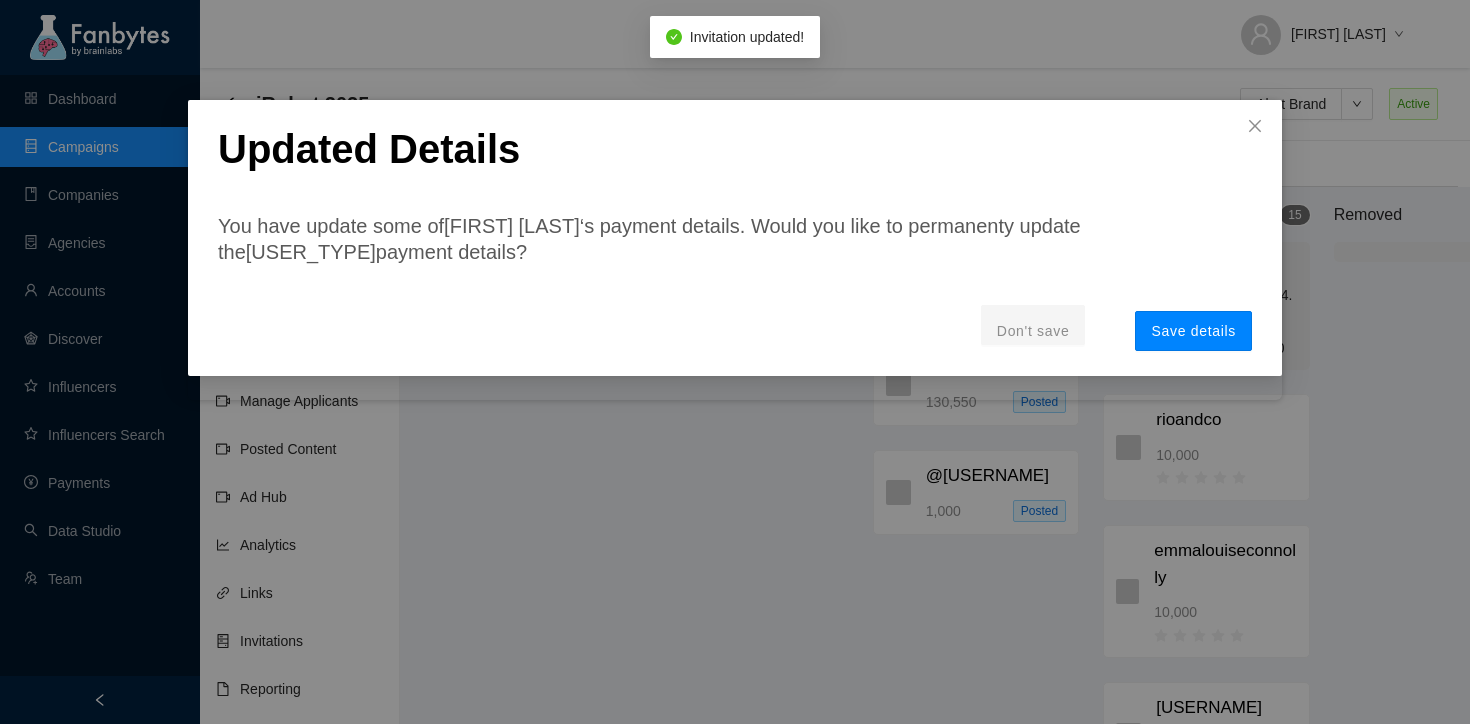 click on "Save details" at bounding box center [1193, 331] 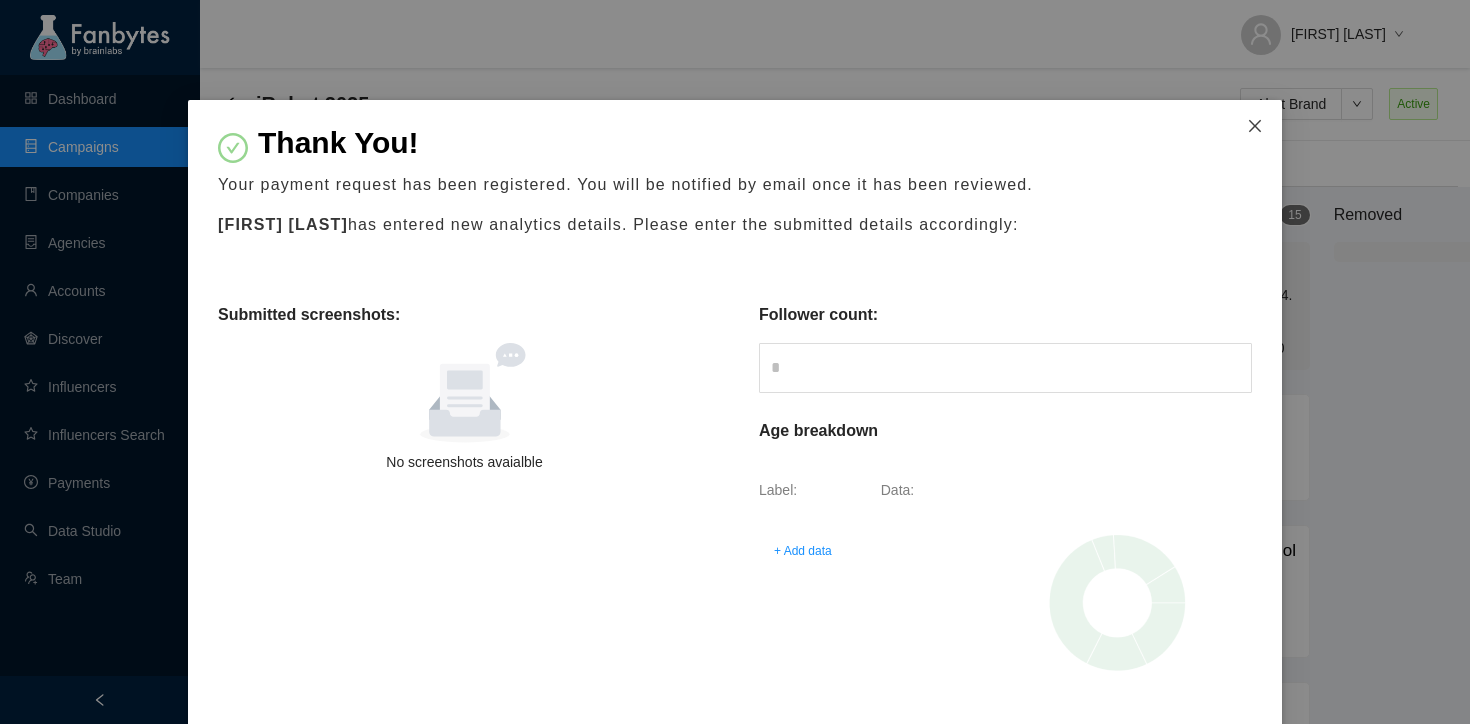 click at bounding box center (1255, 127) 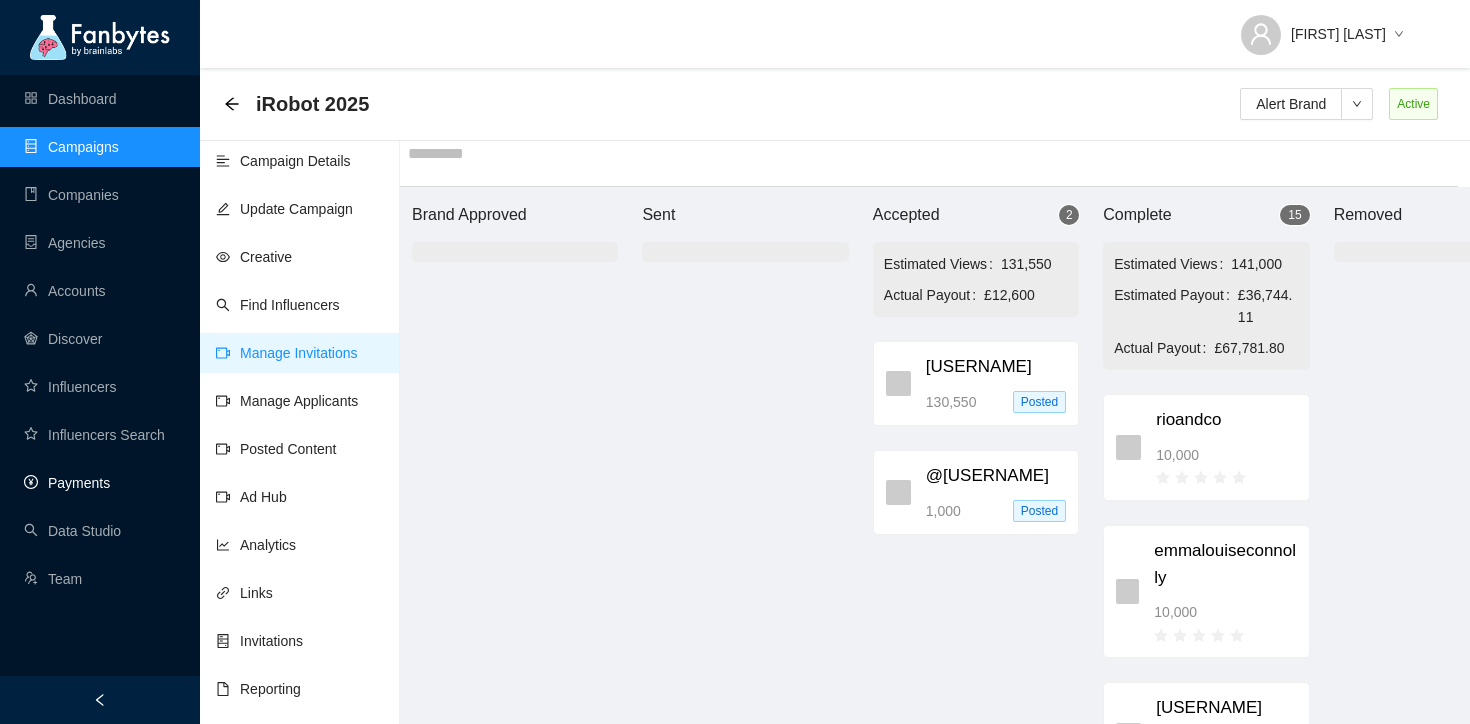 click on "Payments" at bounding box center [67, 483] 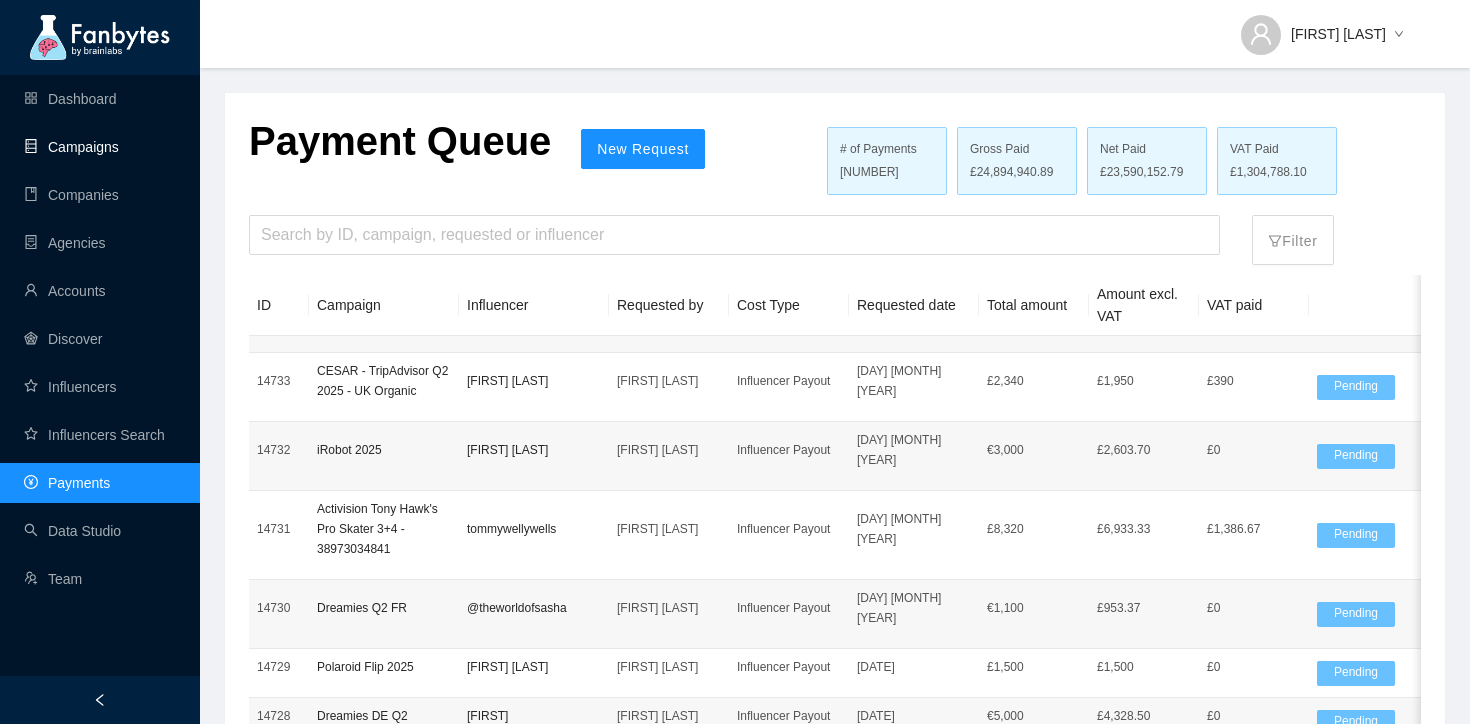 click on "Campaigns" at bounding box center (71, 147) 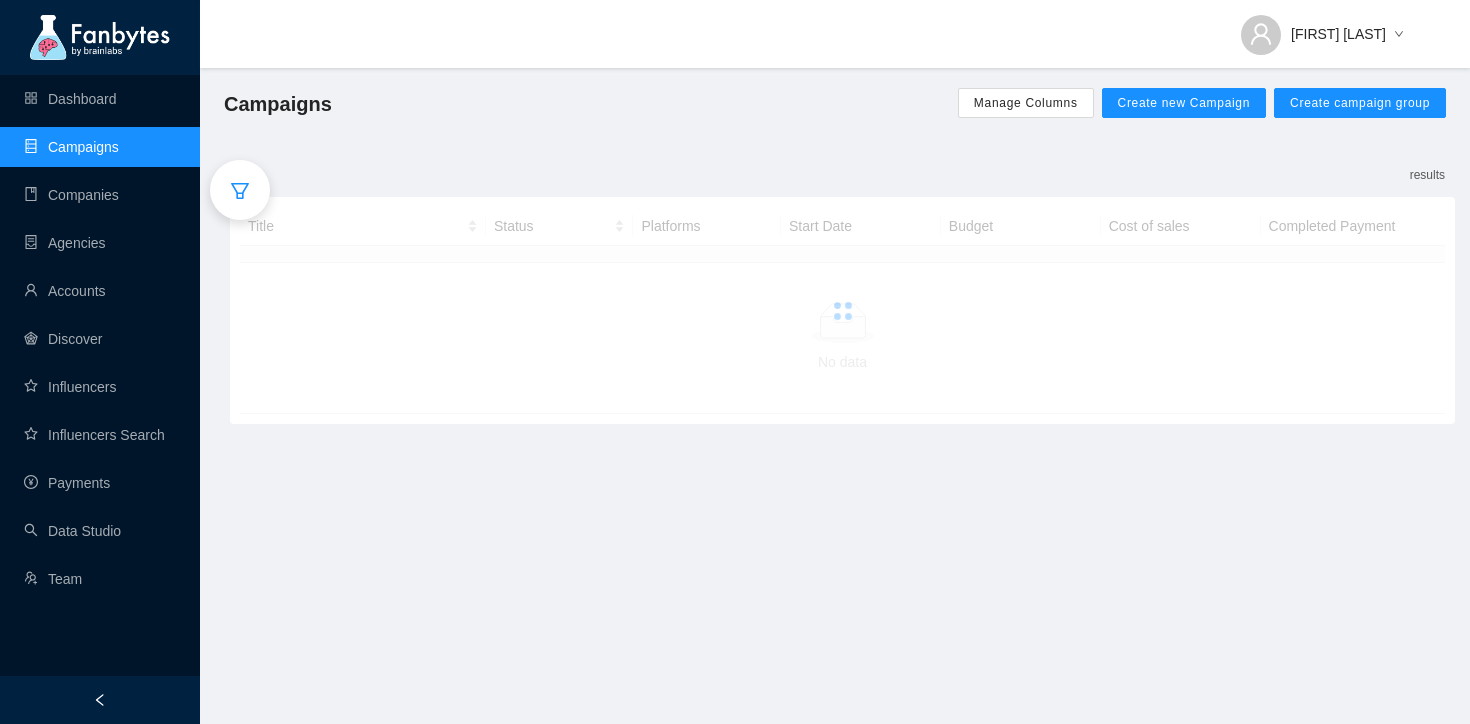click at bounding box center (240, 190) 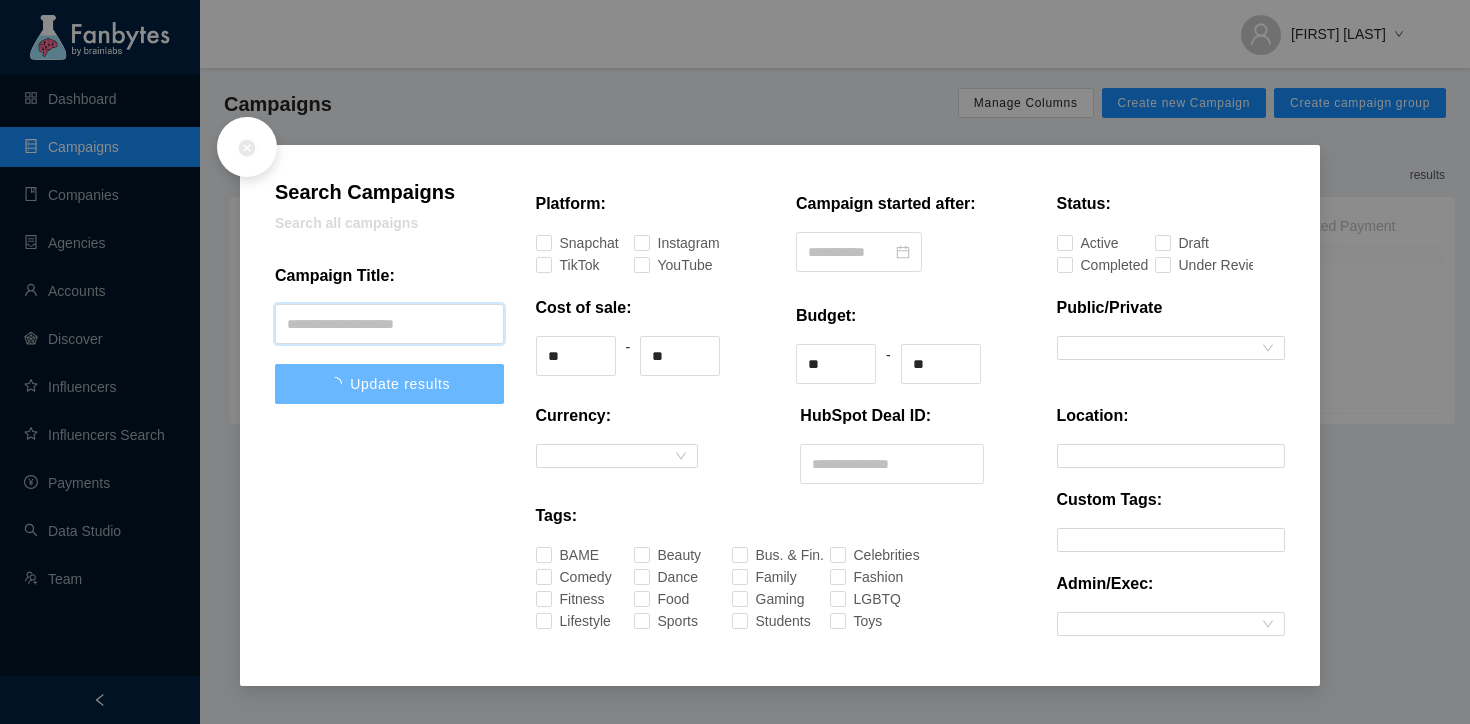 click at bounding box center [389, 324] 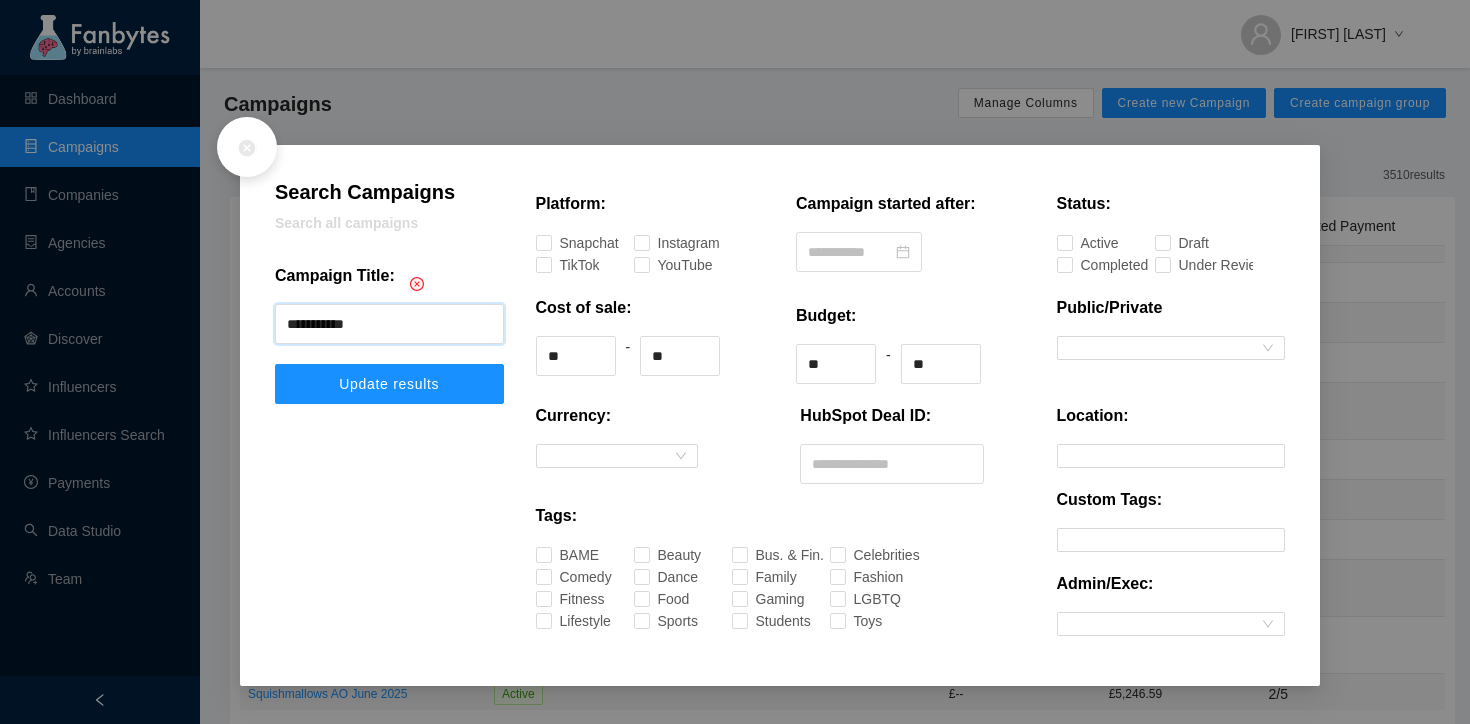 type on "**********" 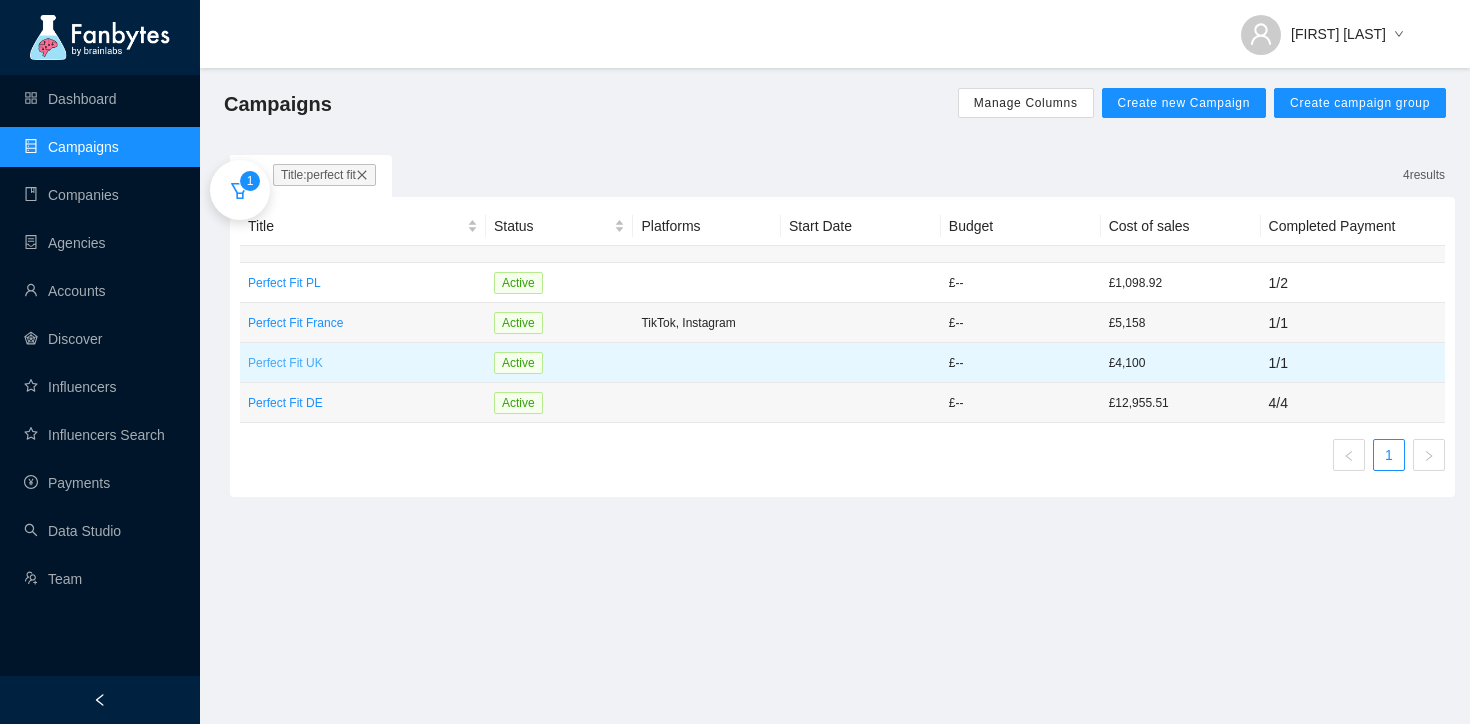 click on "Perfect Fit UK" at bounding box center [363, 363] 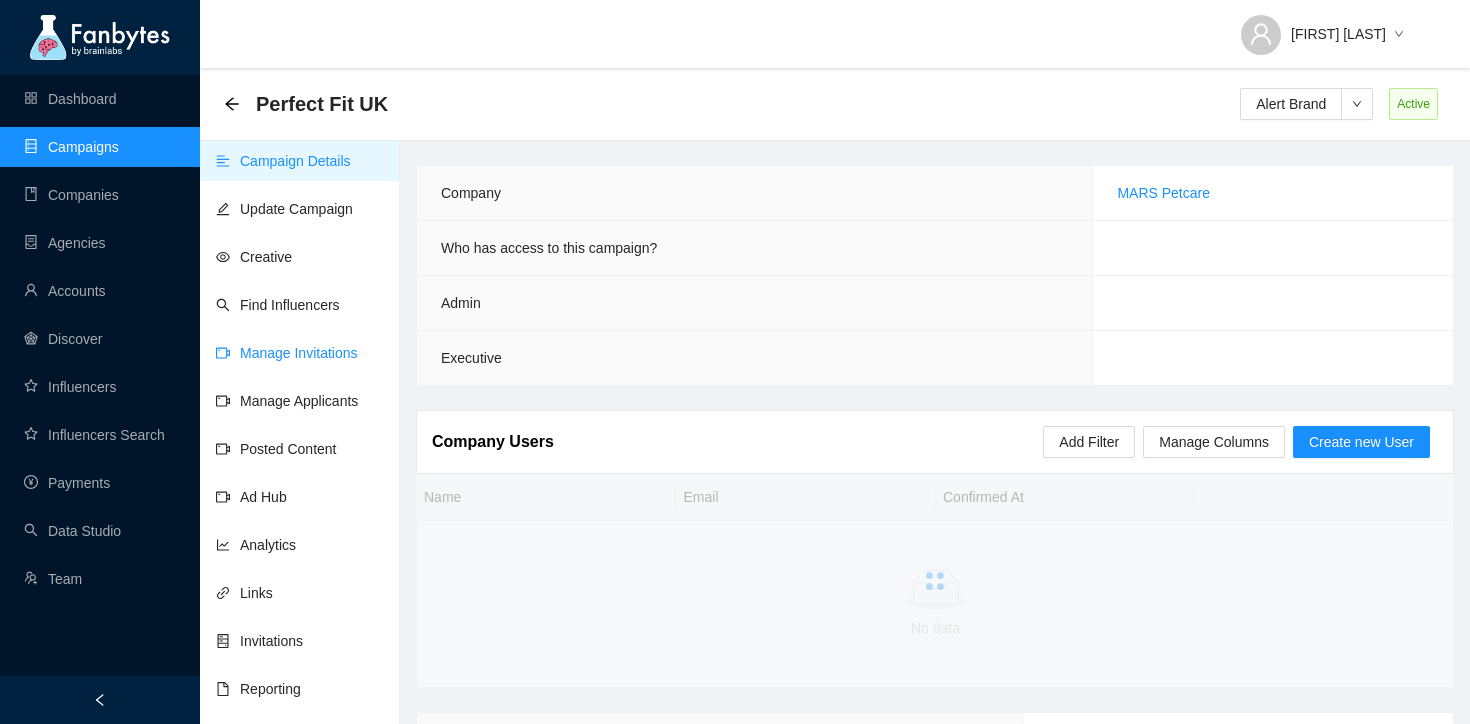 click on "Manage Invitations" at bounding box center [287, 353] 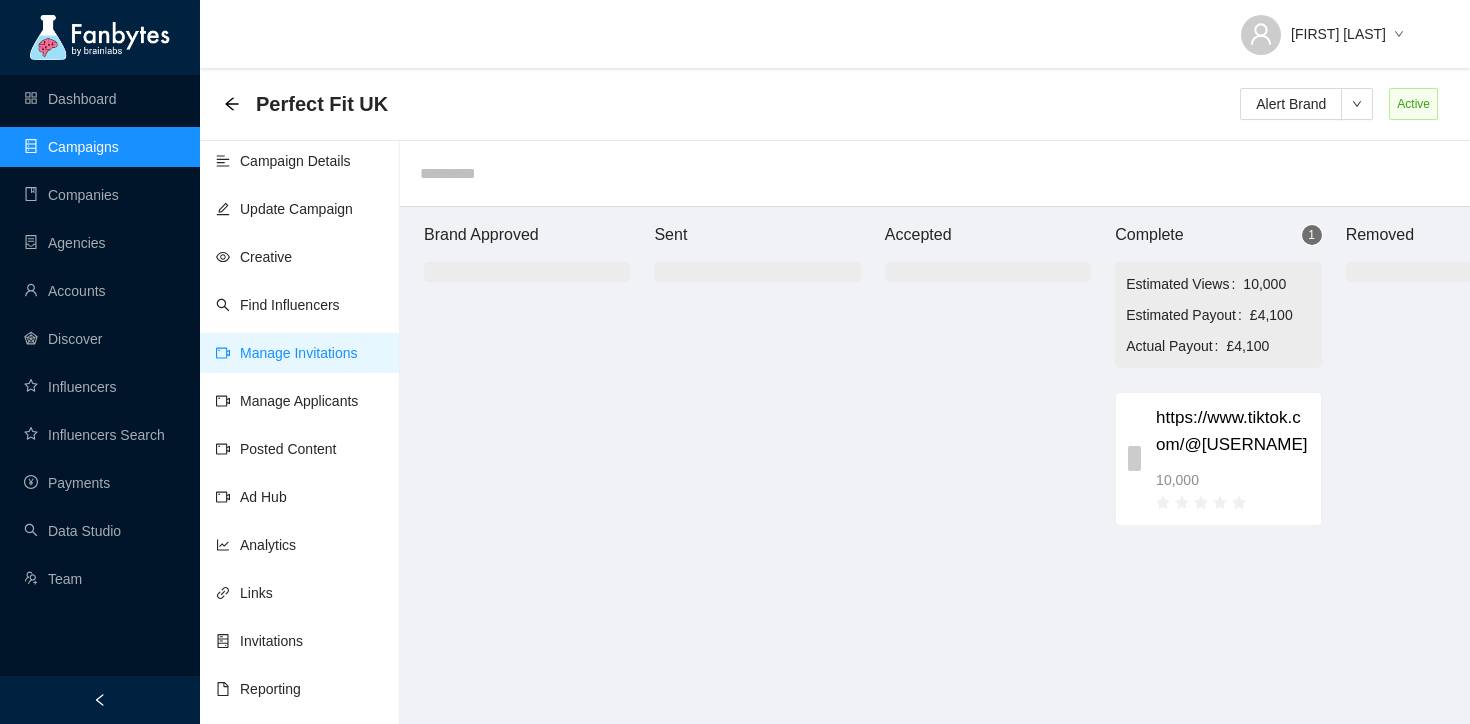 click on "Campaign Details Update Campaign Creative Find Influencers Manage Invitations Manage Applicants Posted Content Ad Hub Analytics Links Invitations Reporting" at bounding box center [300, 499] 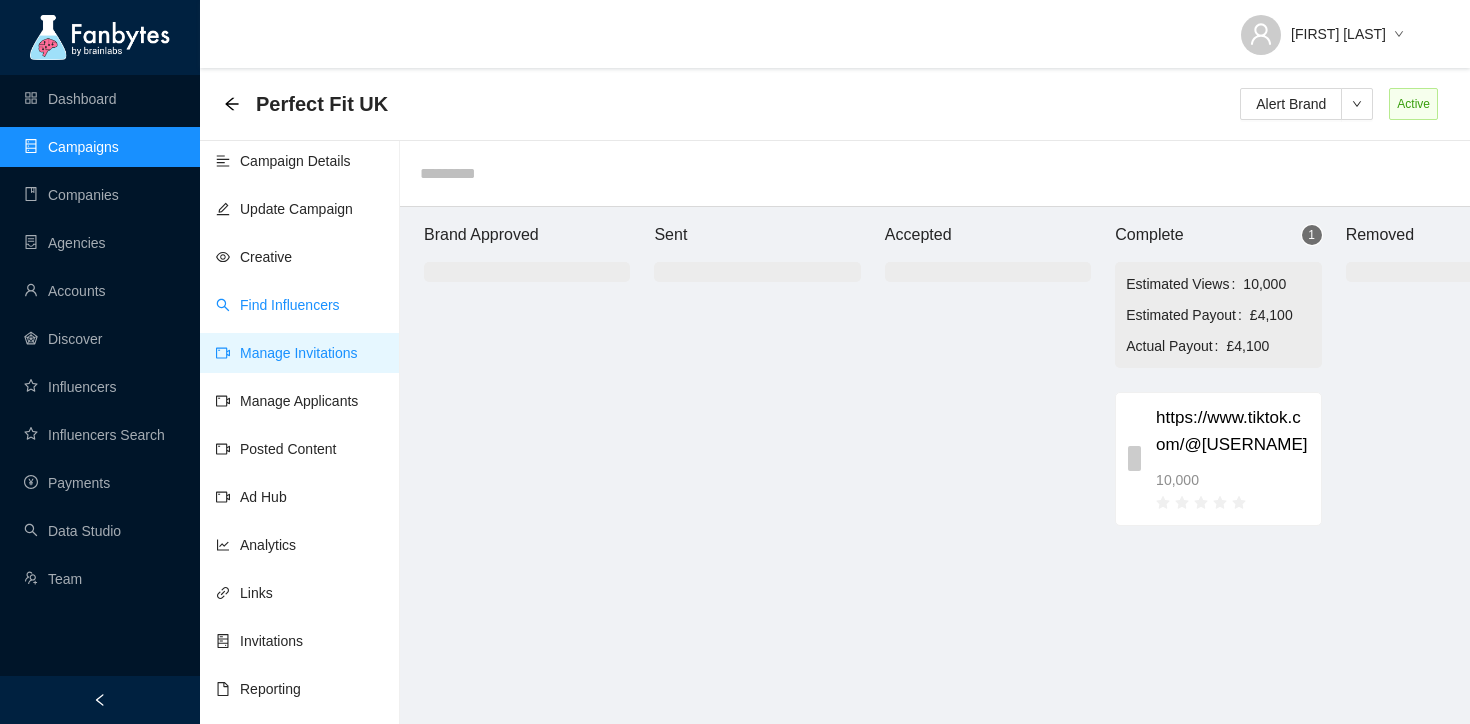 click on "Find Influencers" at bounding box center [278, 305] 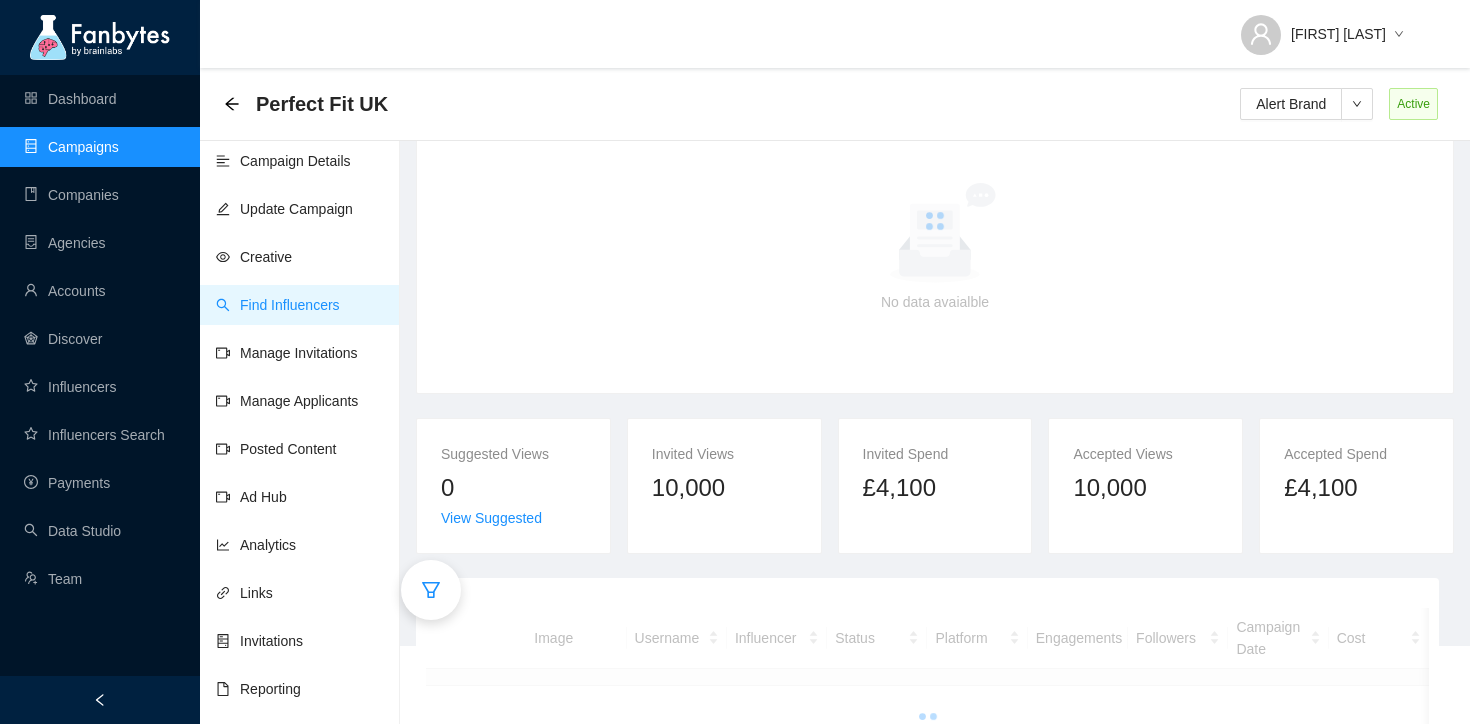 scroll, scrollTop: 215, scrollLeft: 0, axis: vertical 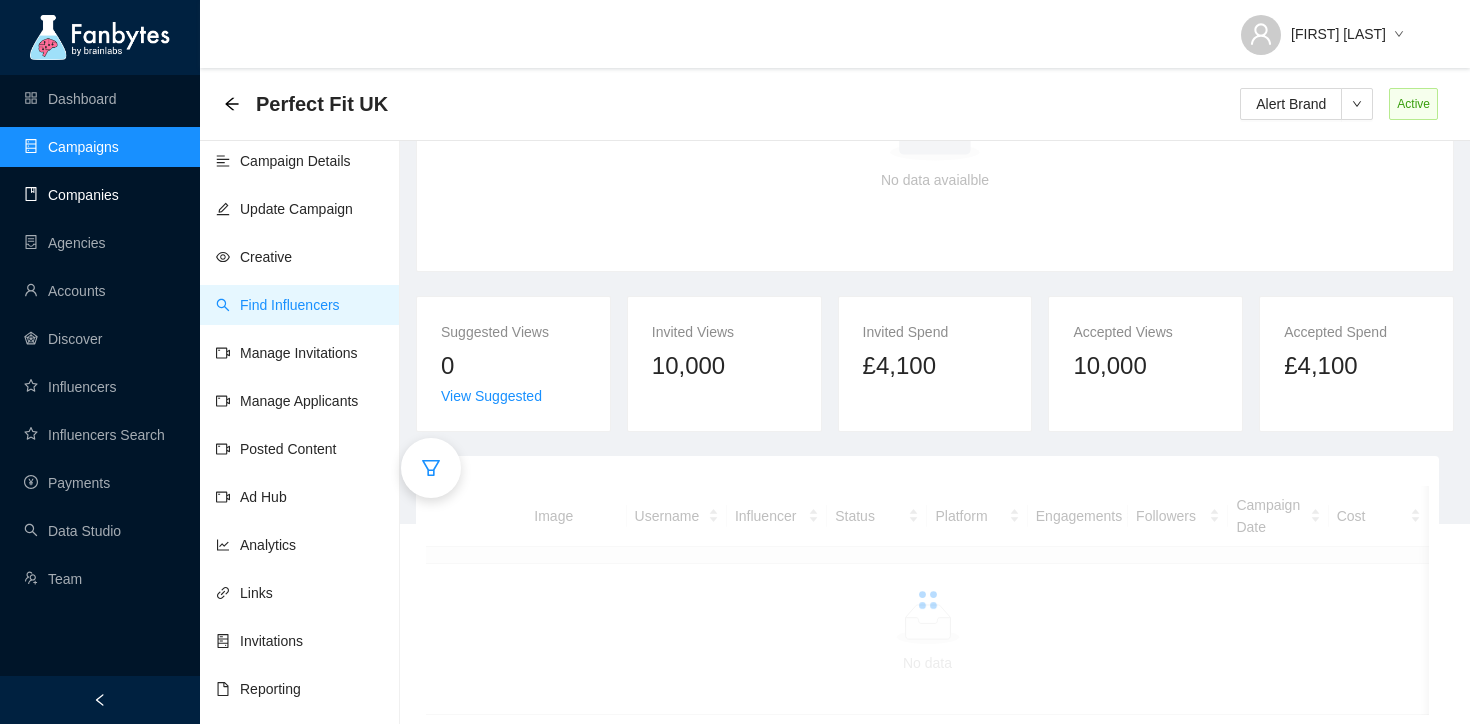 click on "Companies" at bounding box center [71, 195] 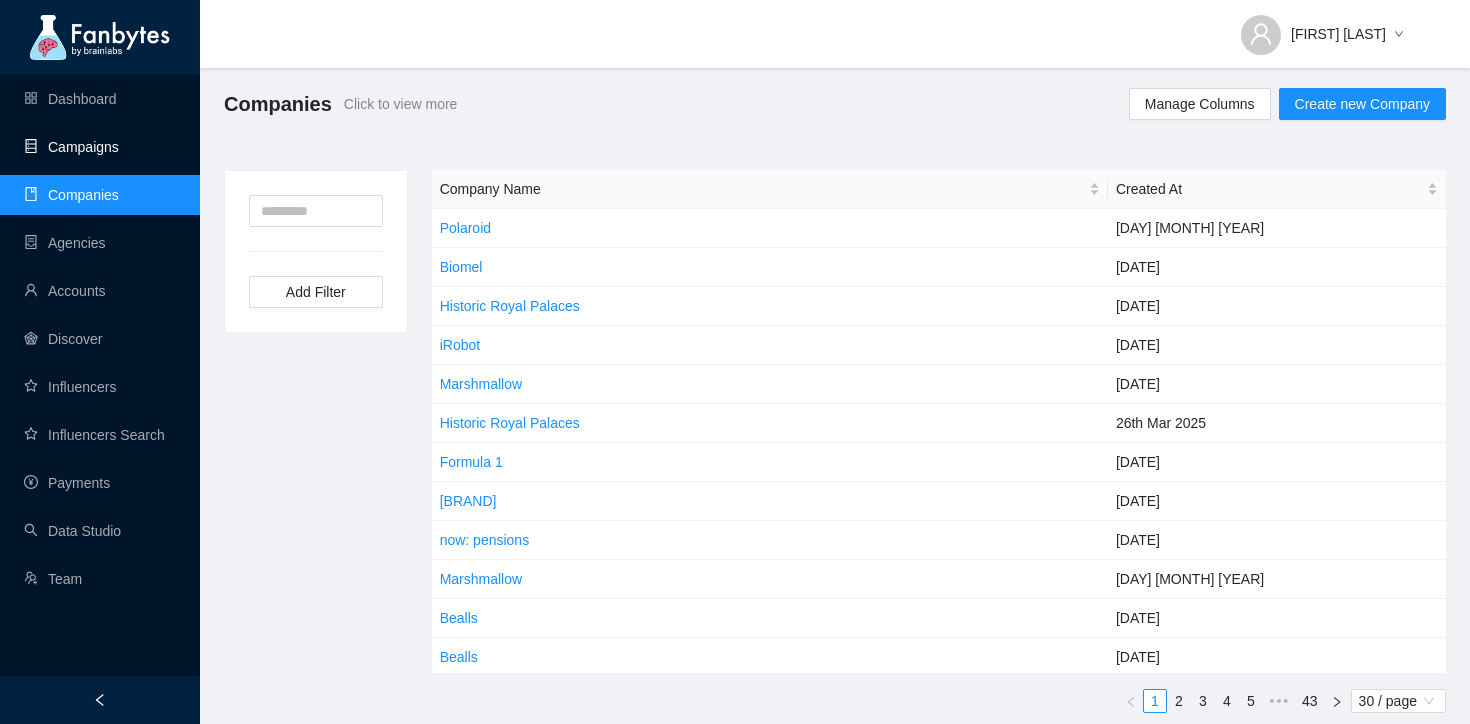 click on "Campaigns" at bounding box center [71, 147] 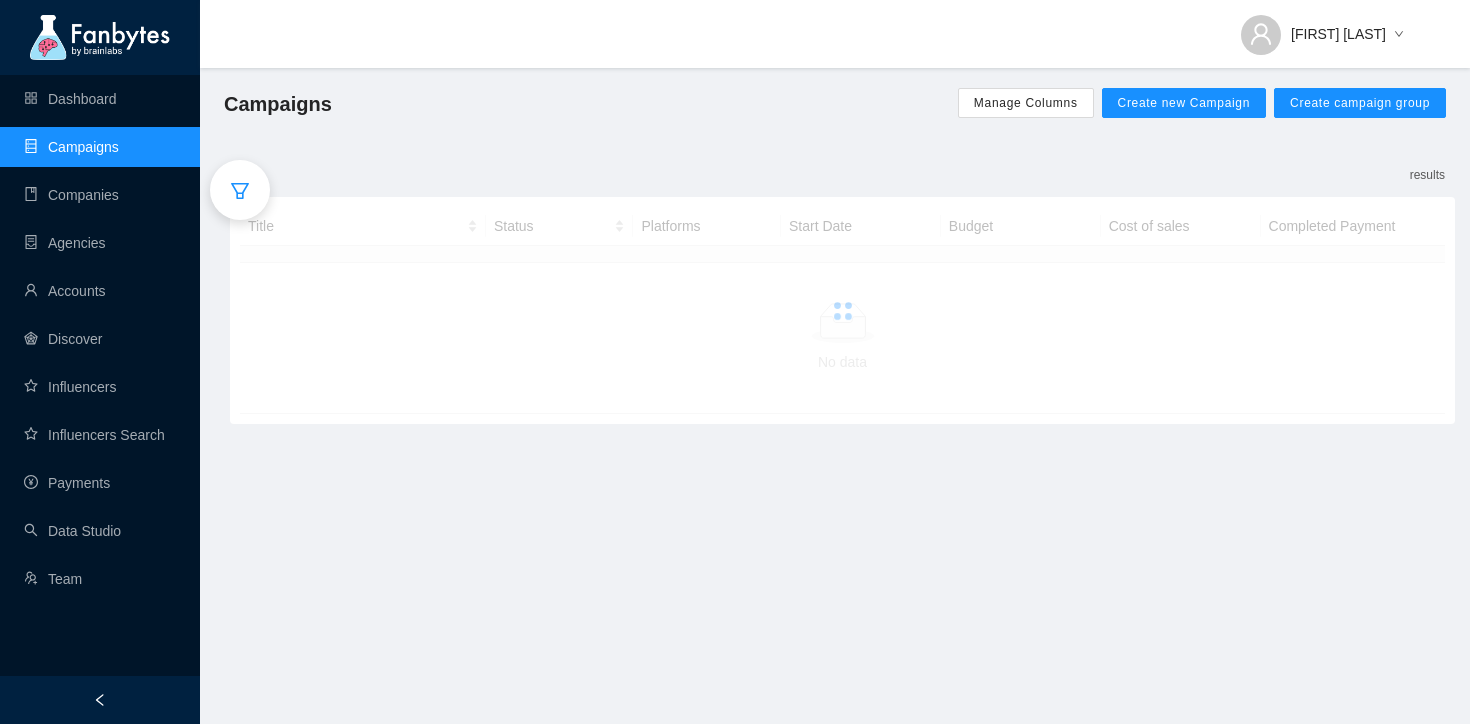 click 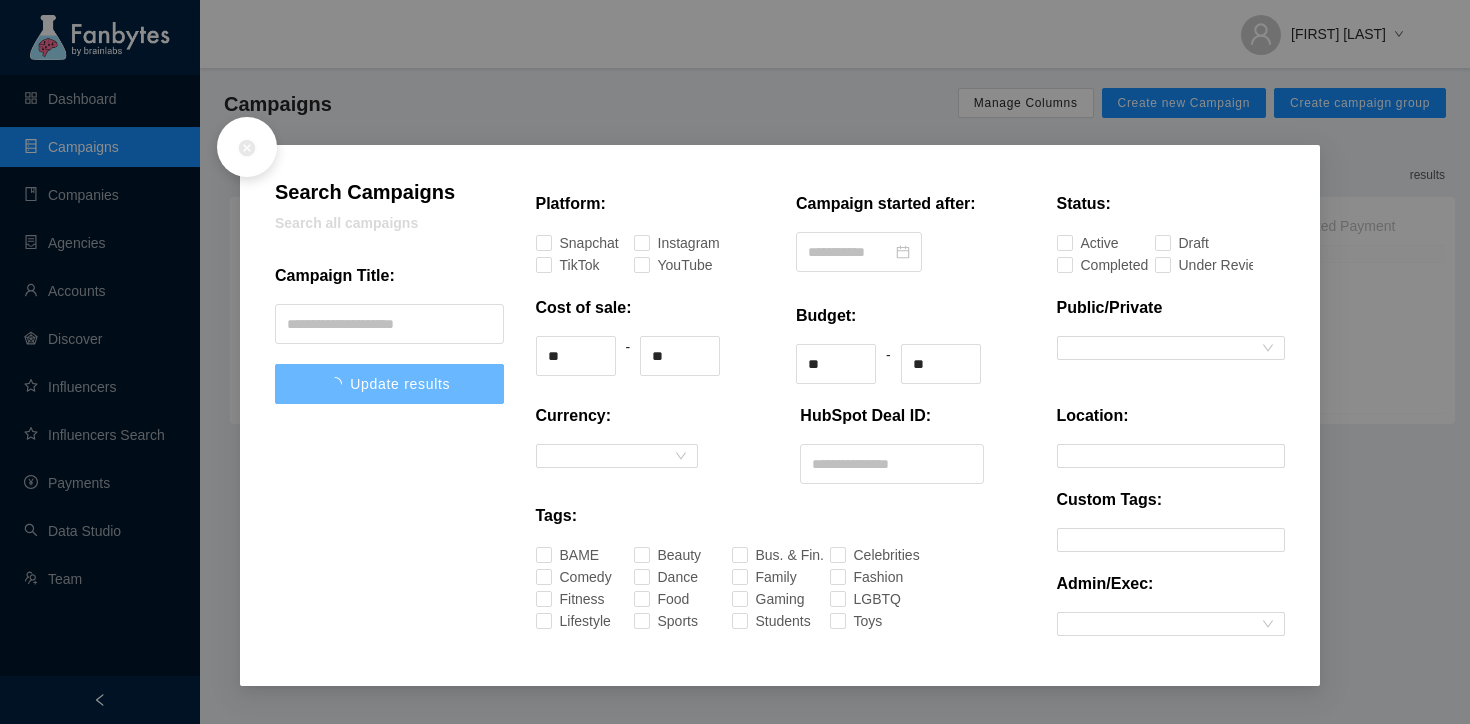 click on "Campaign Title:" at bounding box center [389, 284] 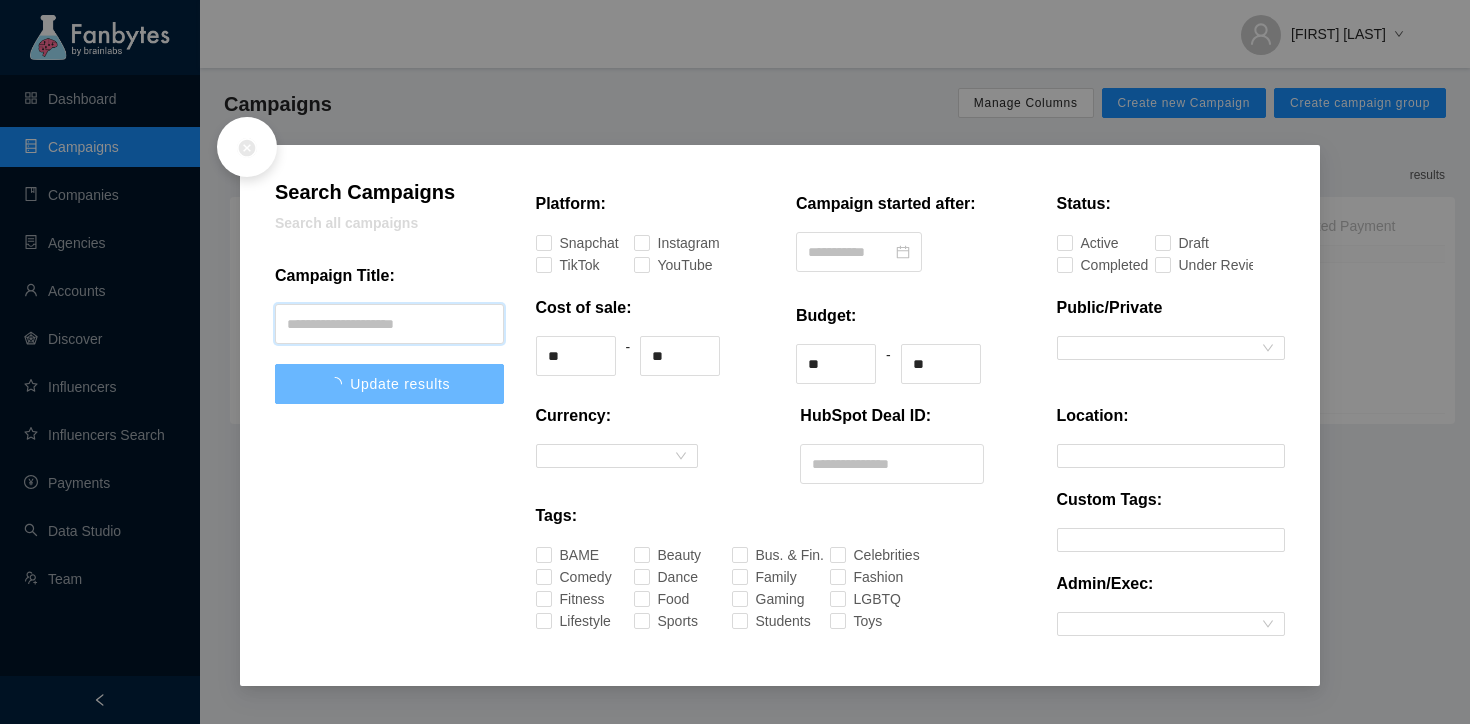 click at bounding box center (389, 324) 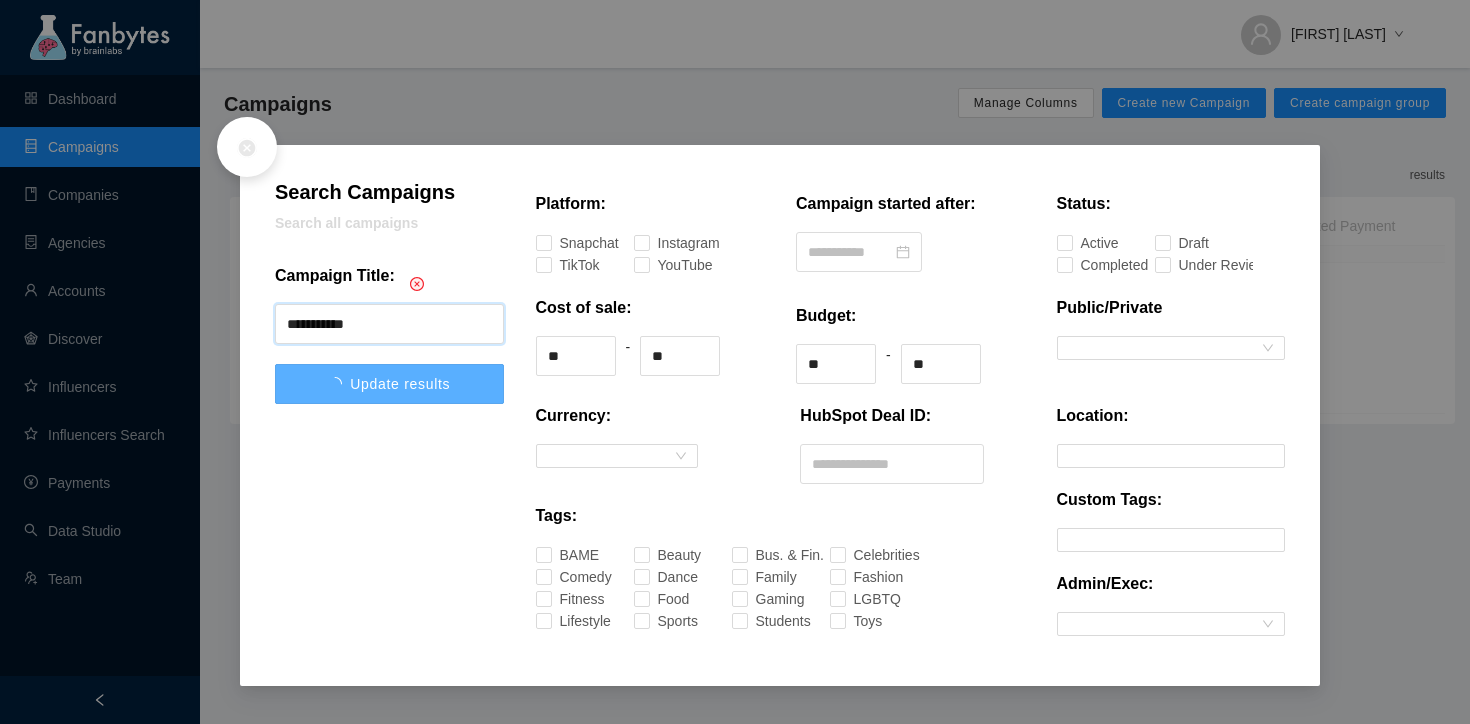 type on "**********" 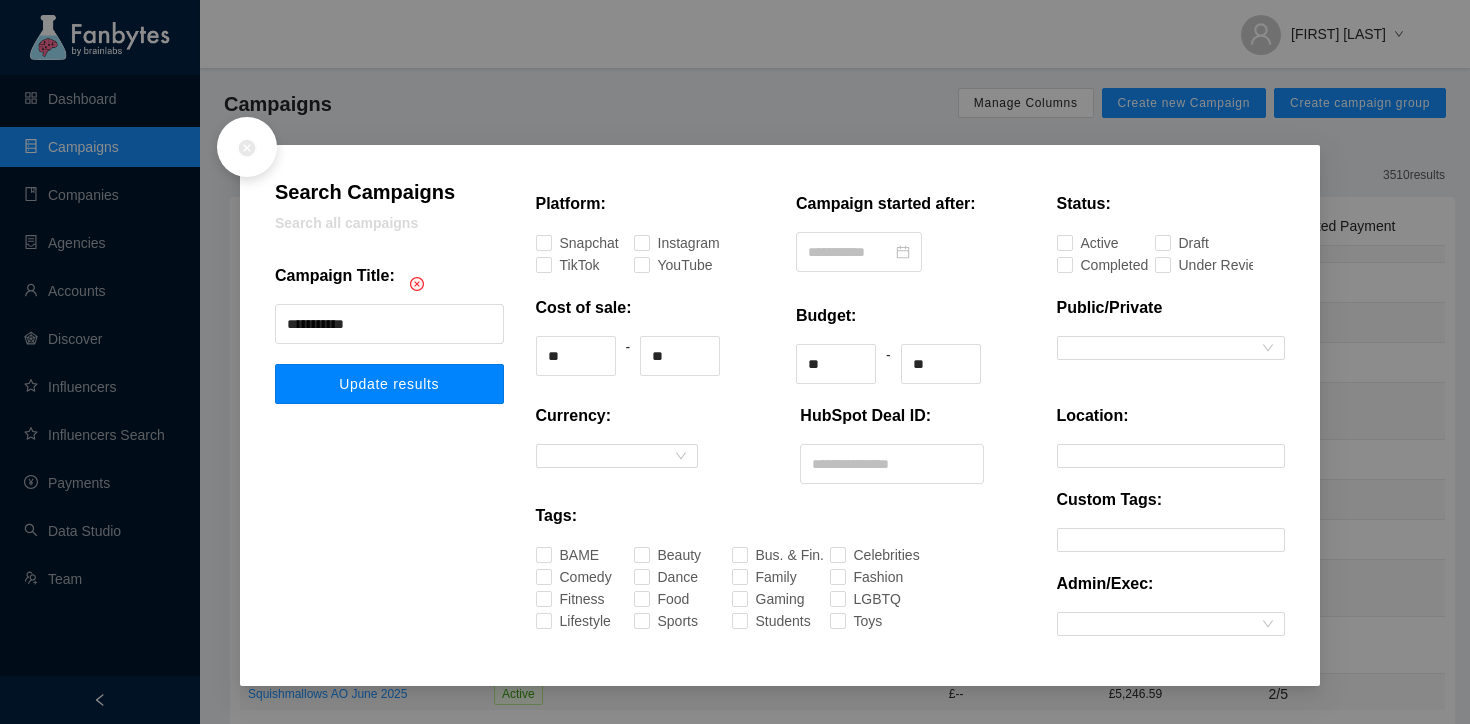 click on "Update results" at bounding box center (389, 384) 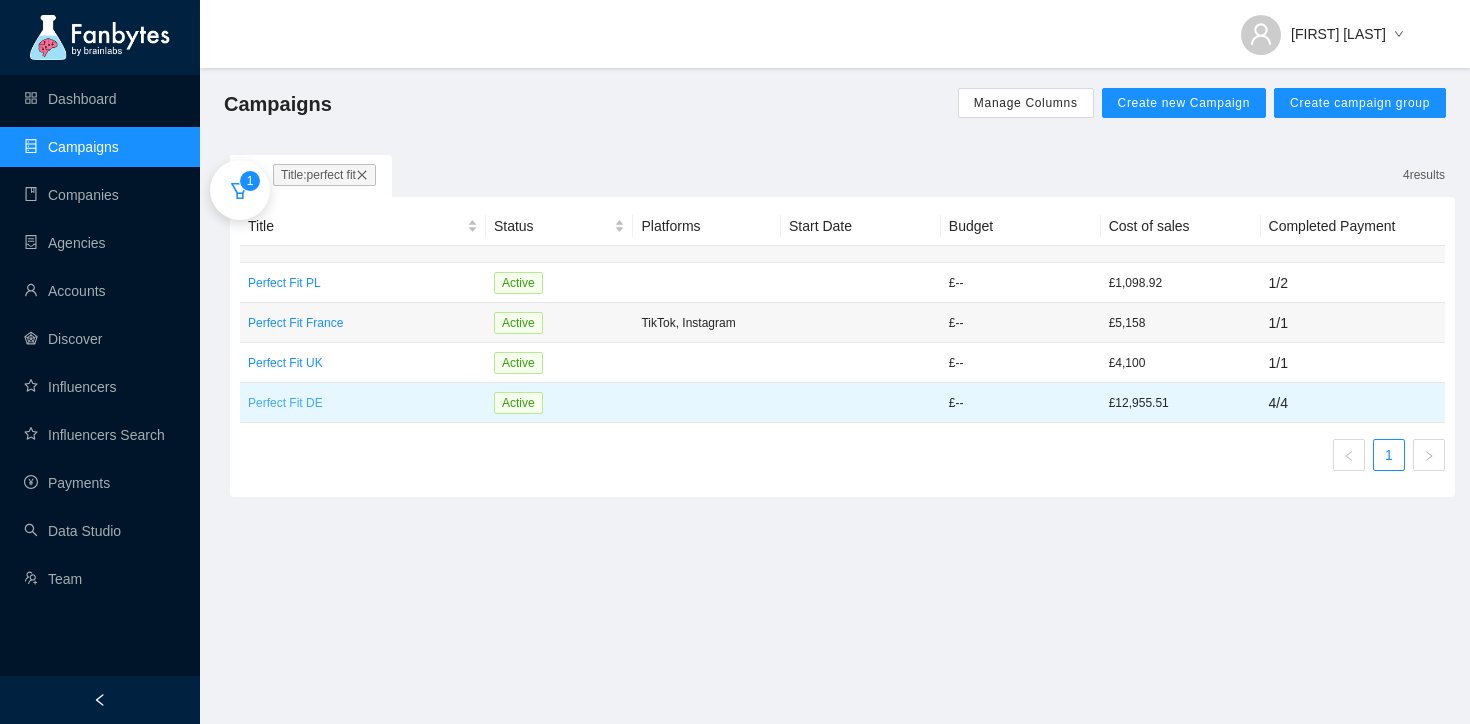 click on "Perfect Fit DE" at bounding box center (363, 403) 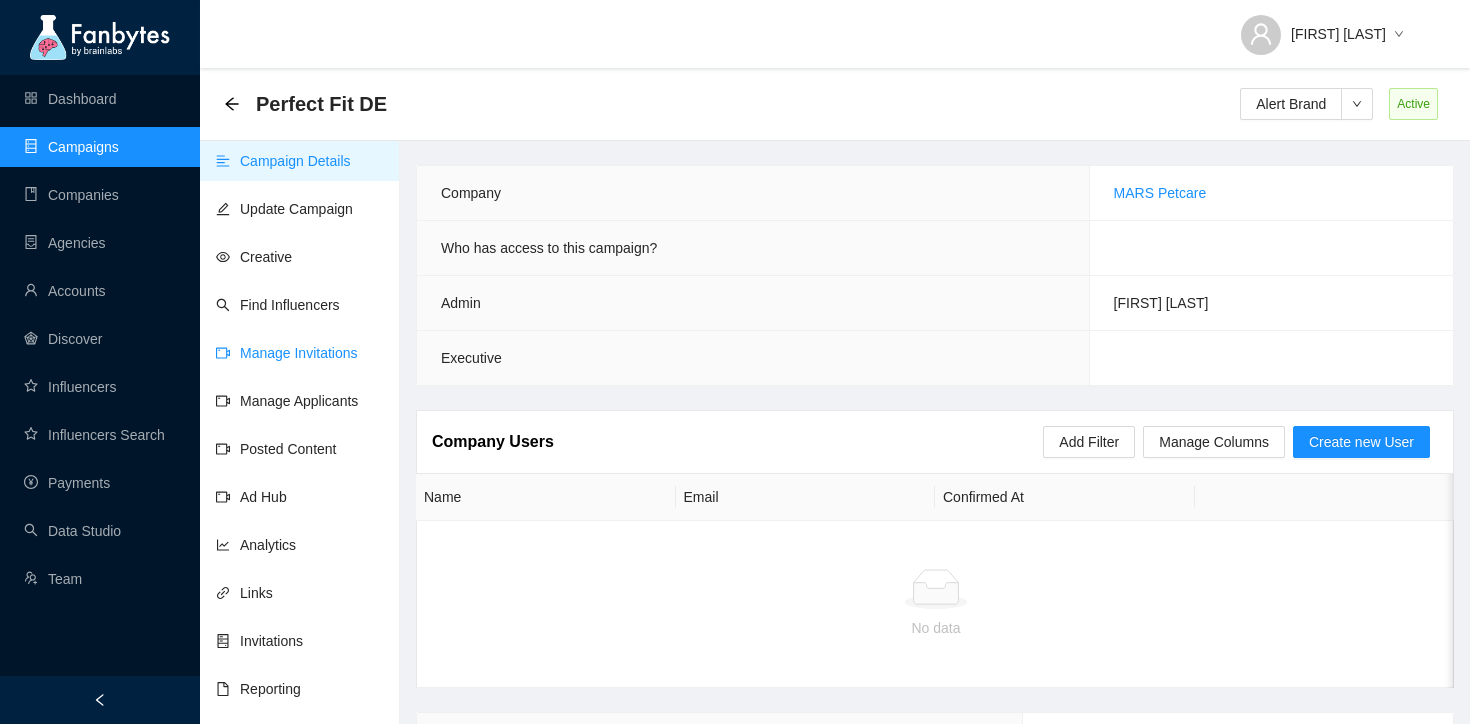 click on "Manage Invitations" at bounding box center (287, 353) 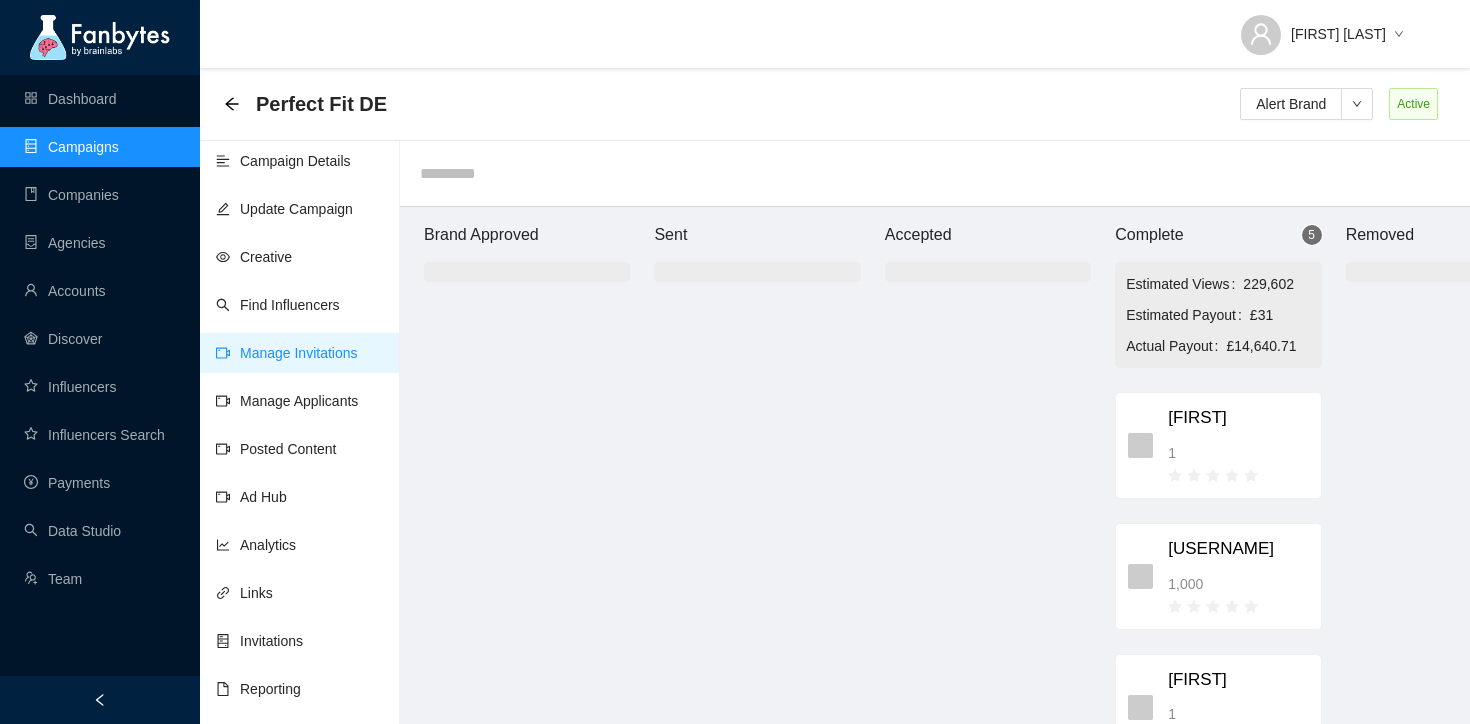 scroll, scrollTop: 301, scrollLeft: 0, axis: vertical 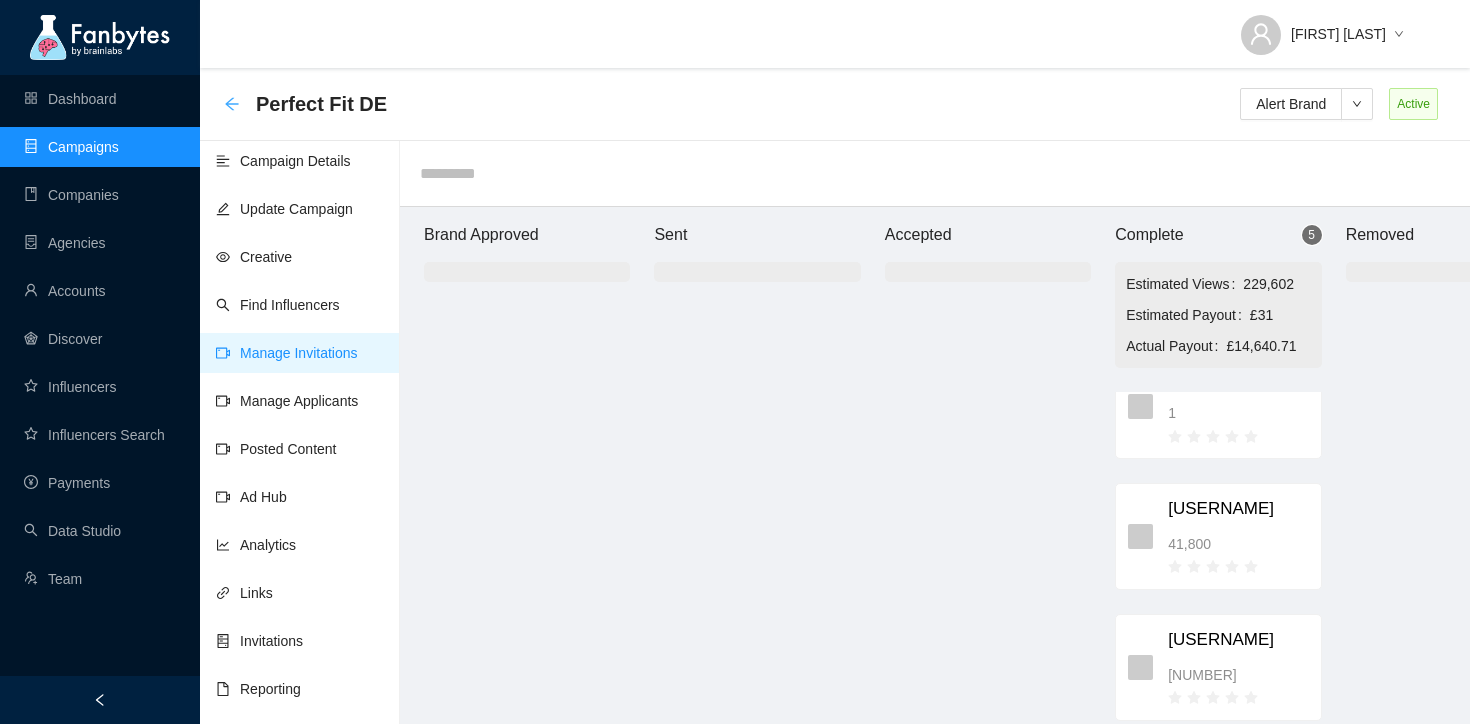 click 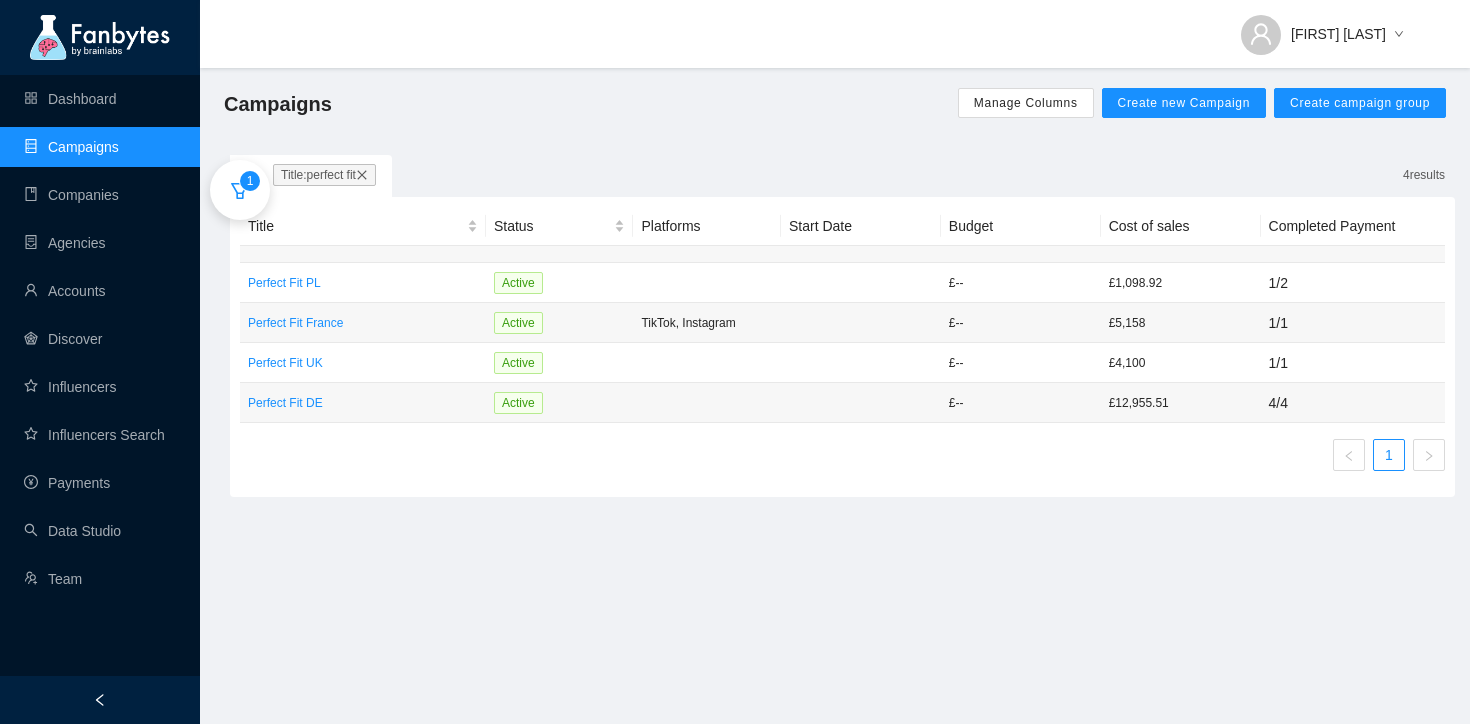 click 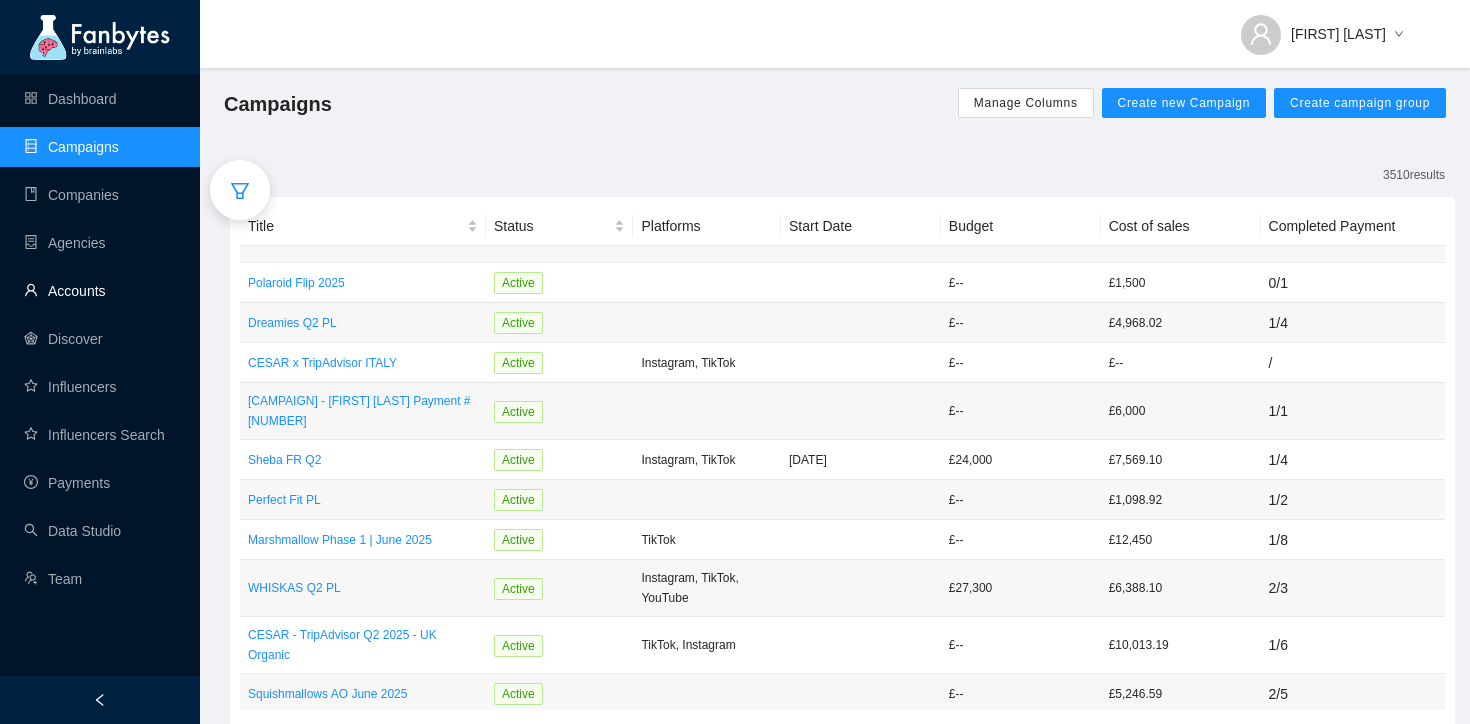 click on "Accounts" at bounding box center (65, 291) 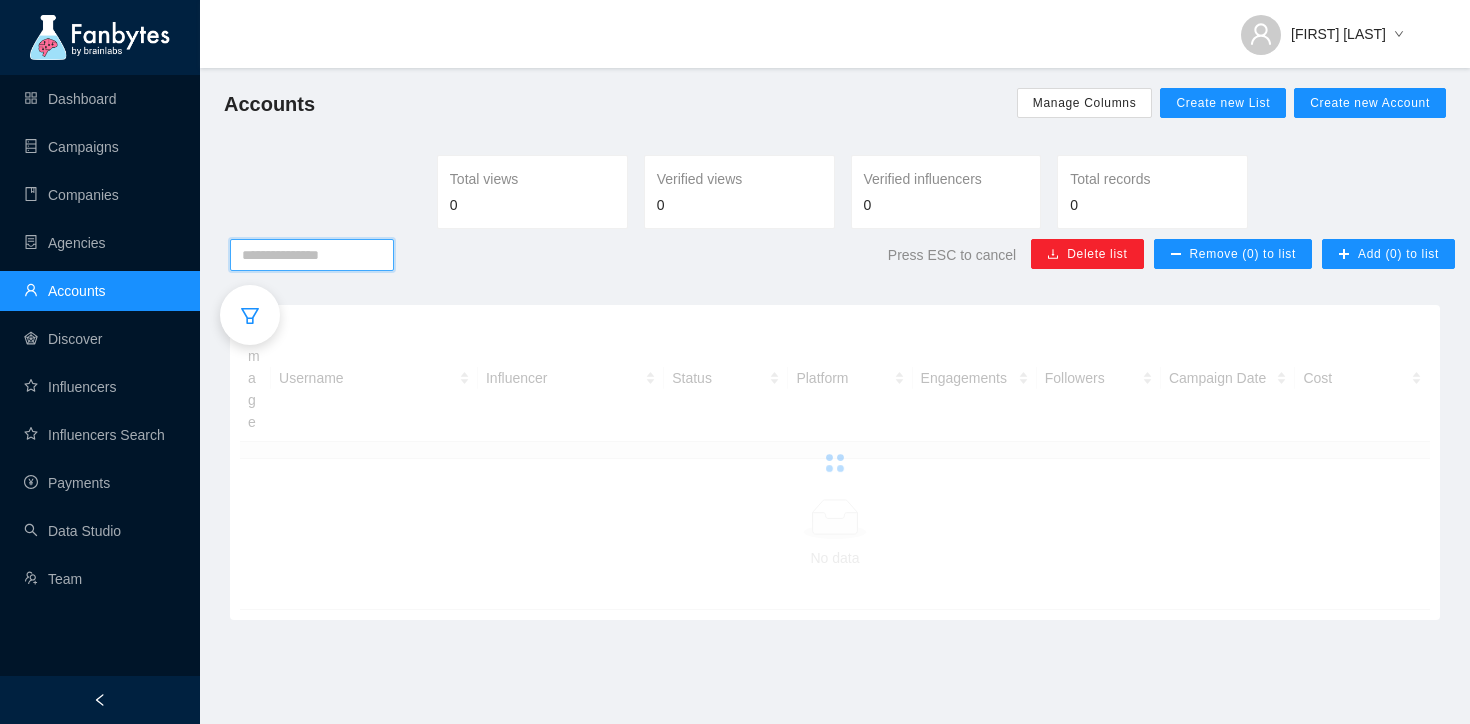 click at bounding box center (312, 255) 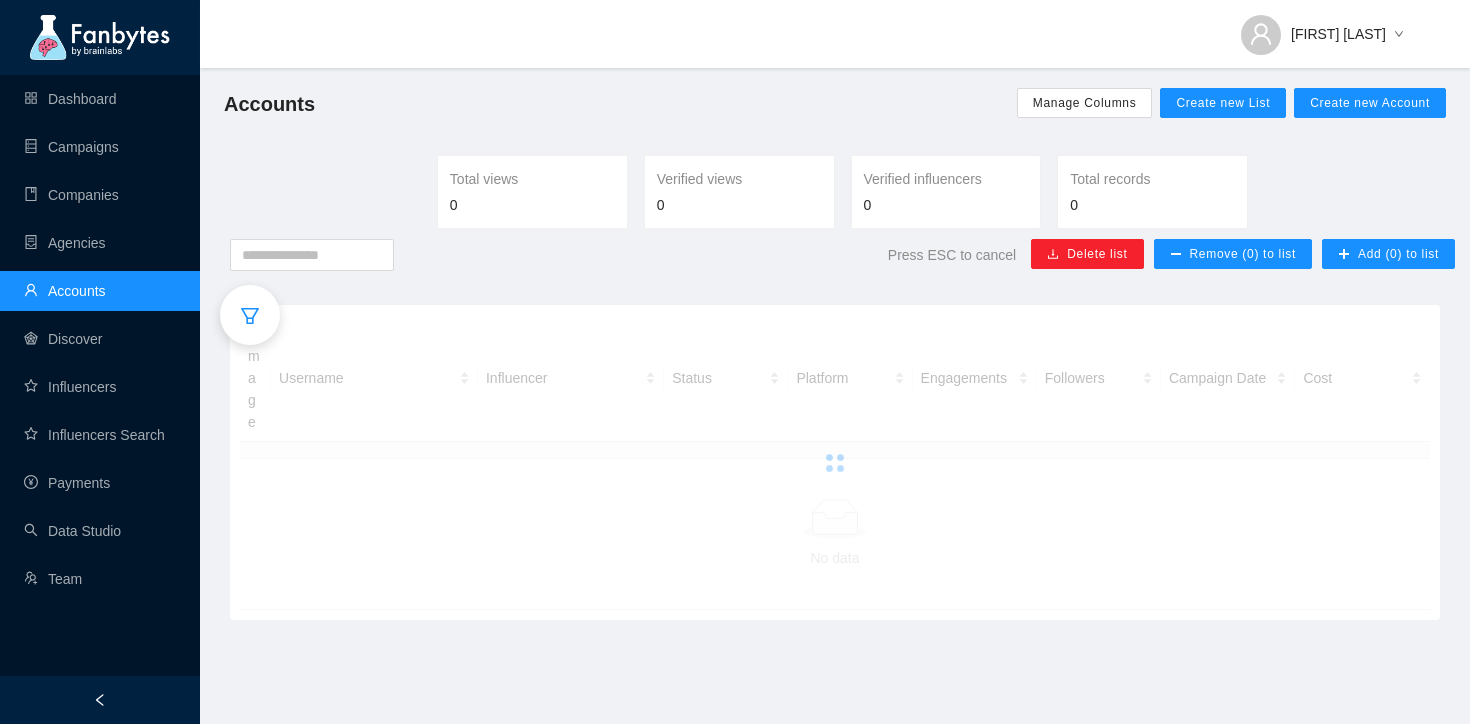 click at bounding box center (250, 315) 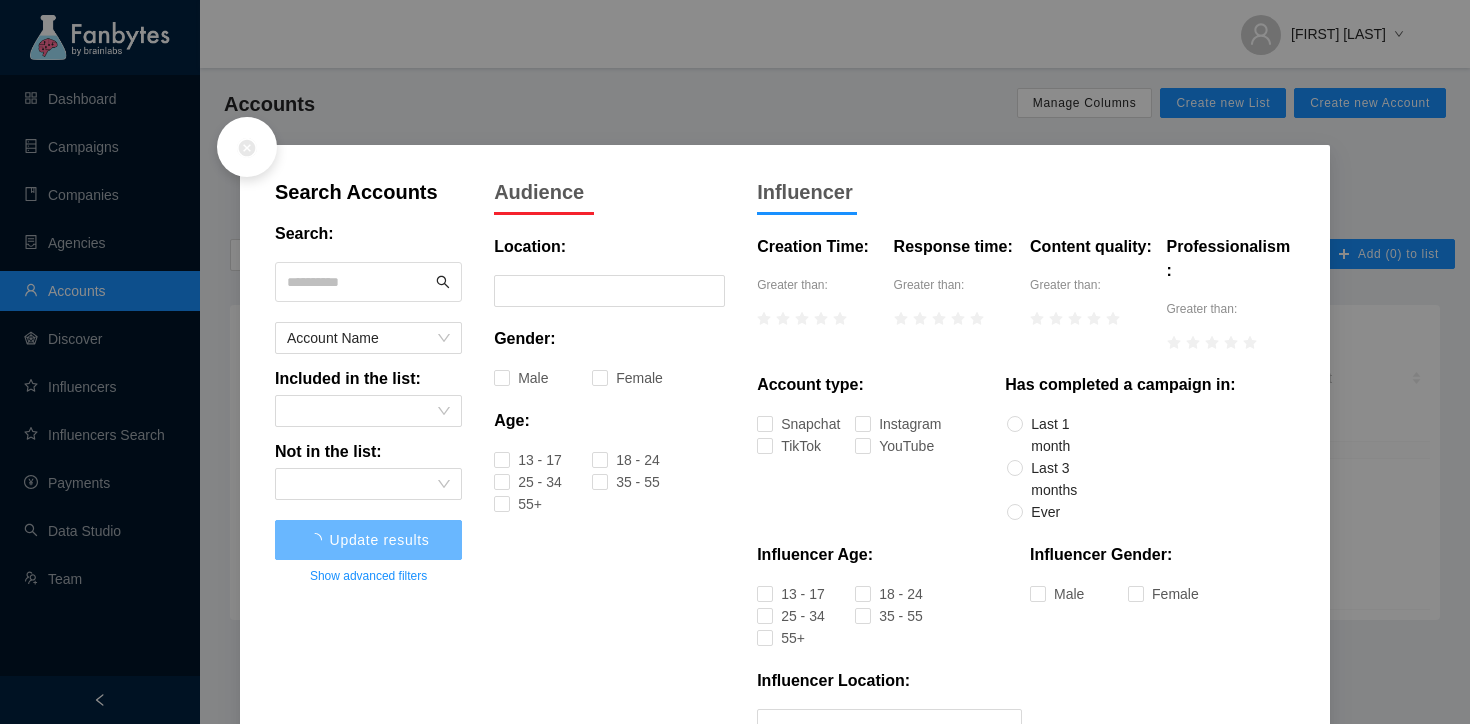 click at bounding box center (368, 282) 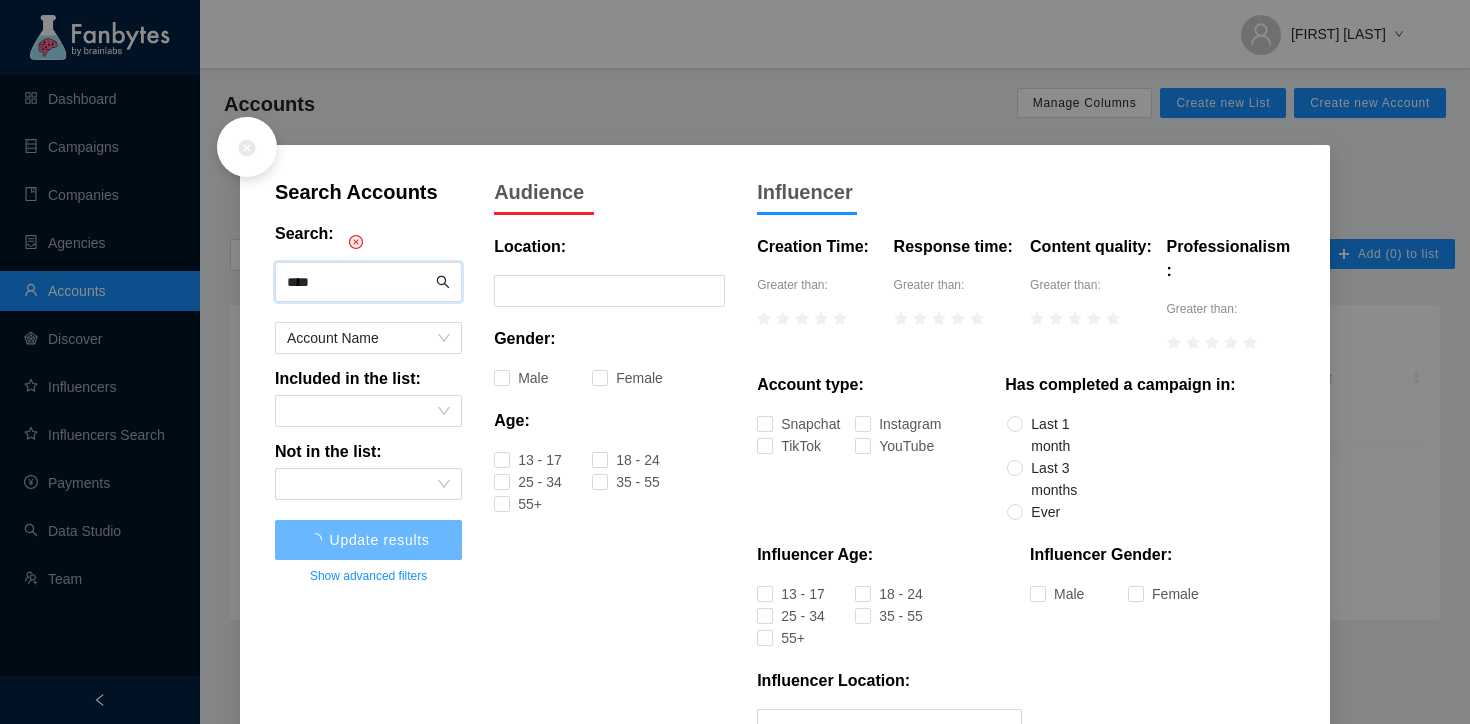 type on "****" 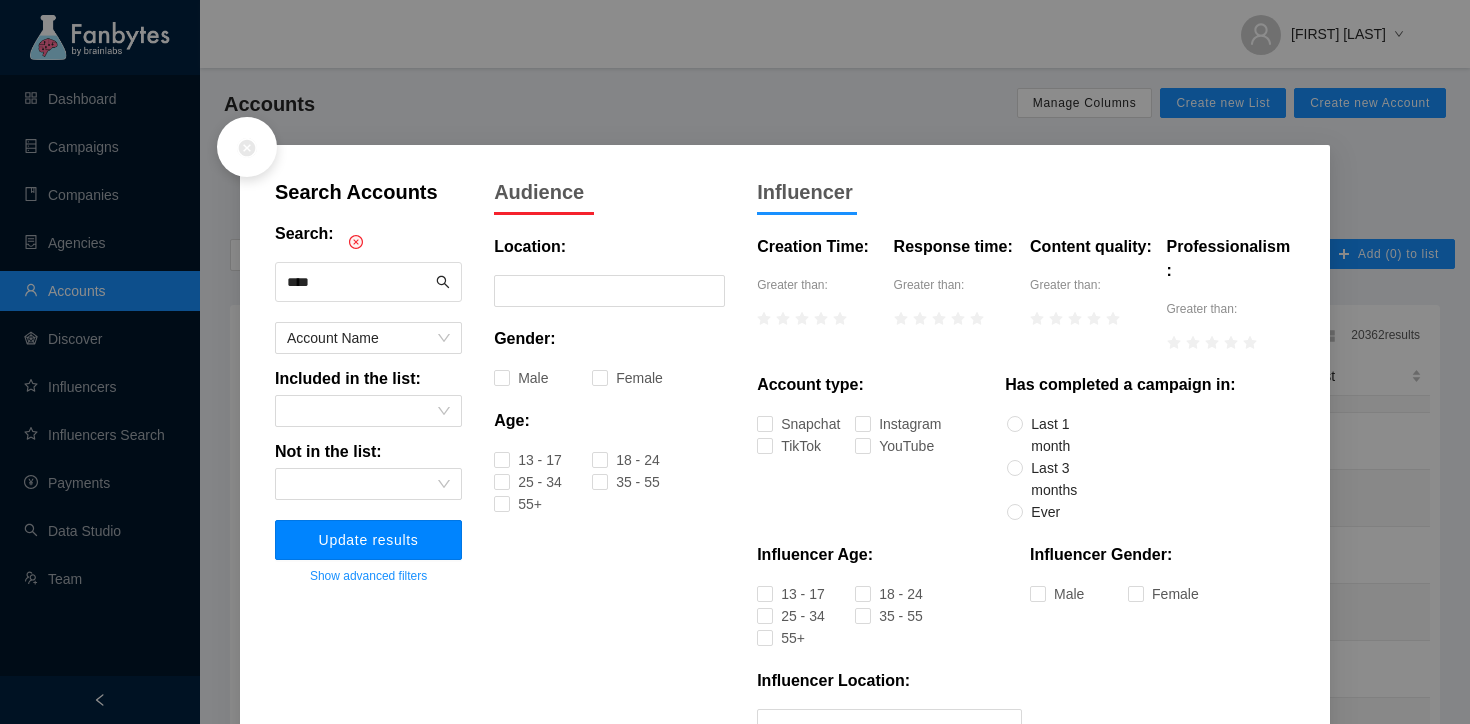 click on "Update results" at bounding box center [368, 540] 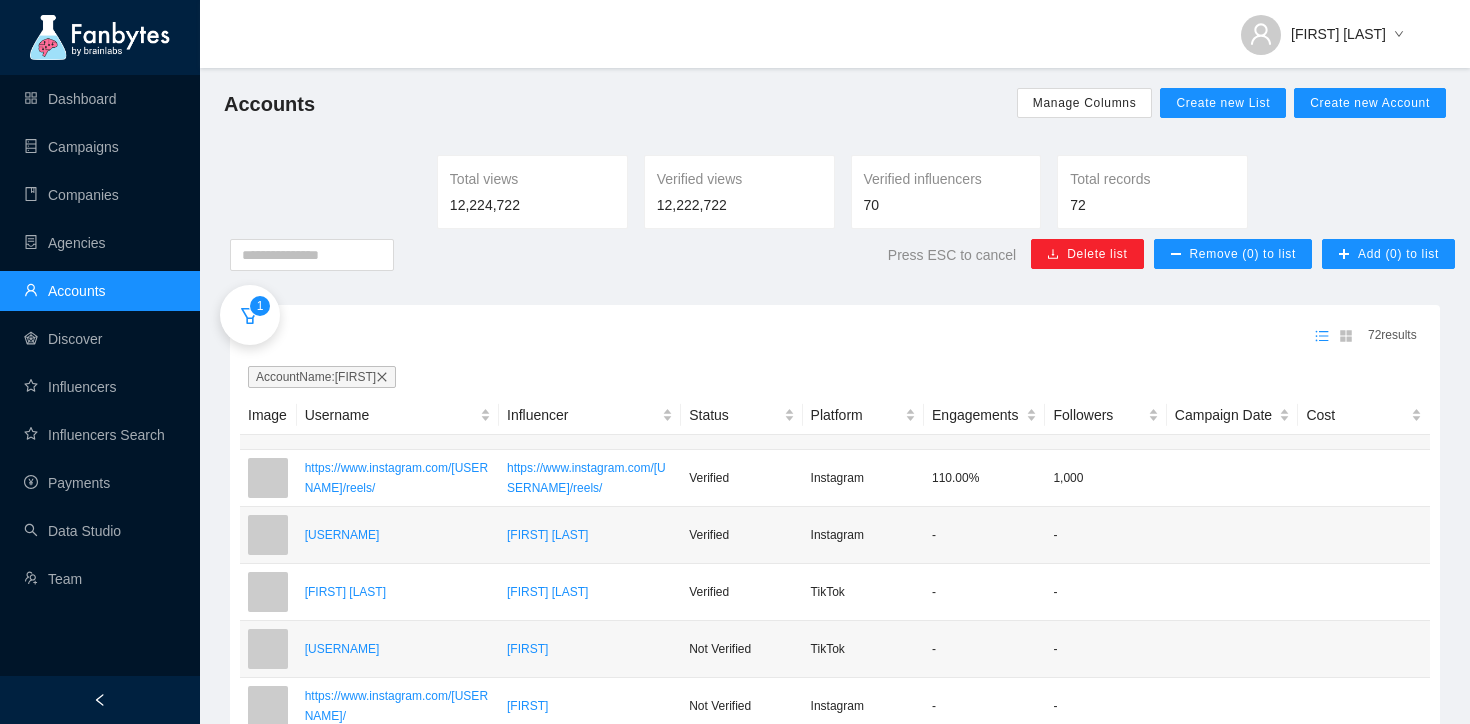scroll, scrollTop: 0, scrollLeft: 0, axis: both 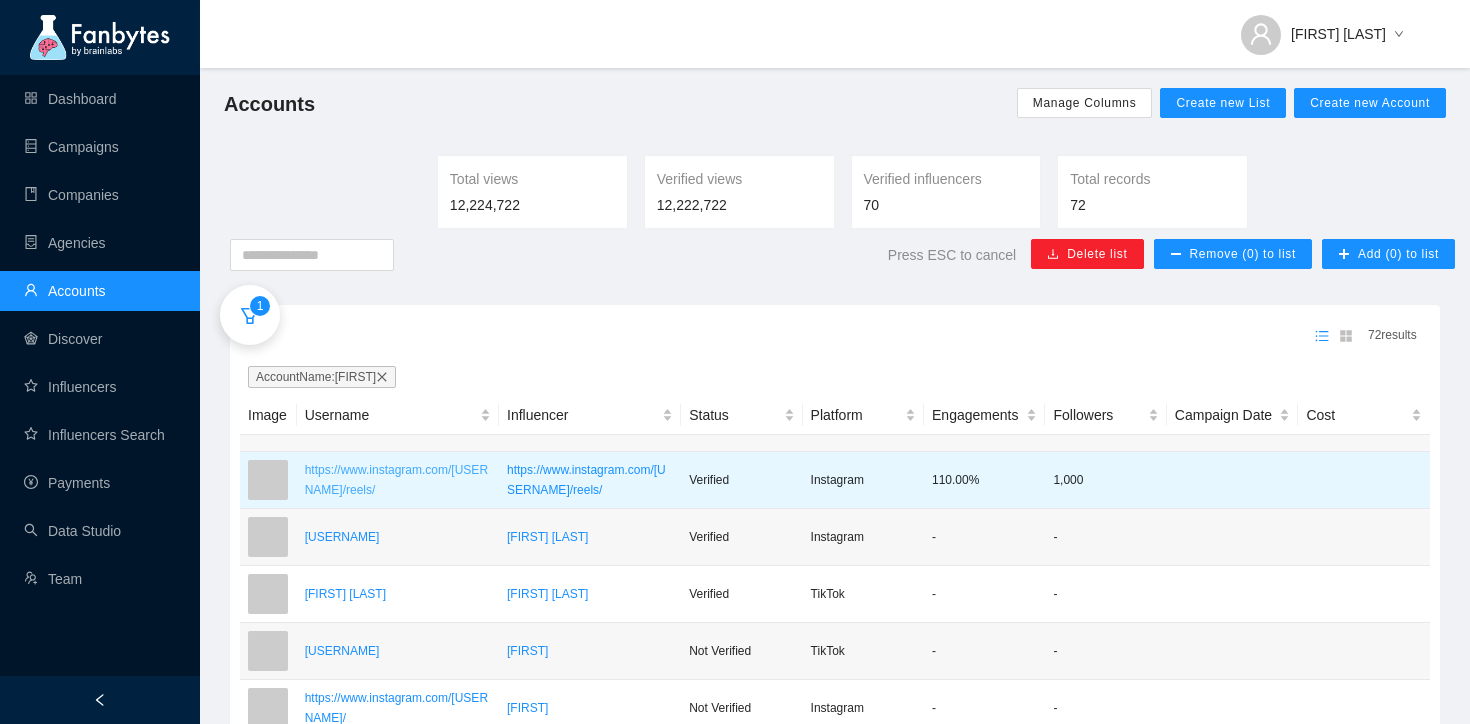 click on "https://www.instagram.com/[USERNAME]/reels/" at bounding box center (398, 480) 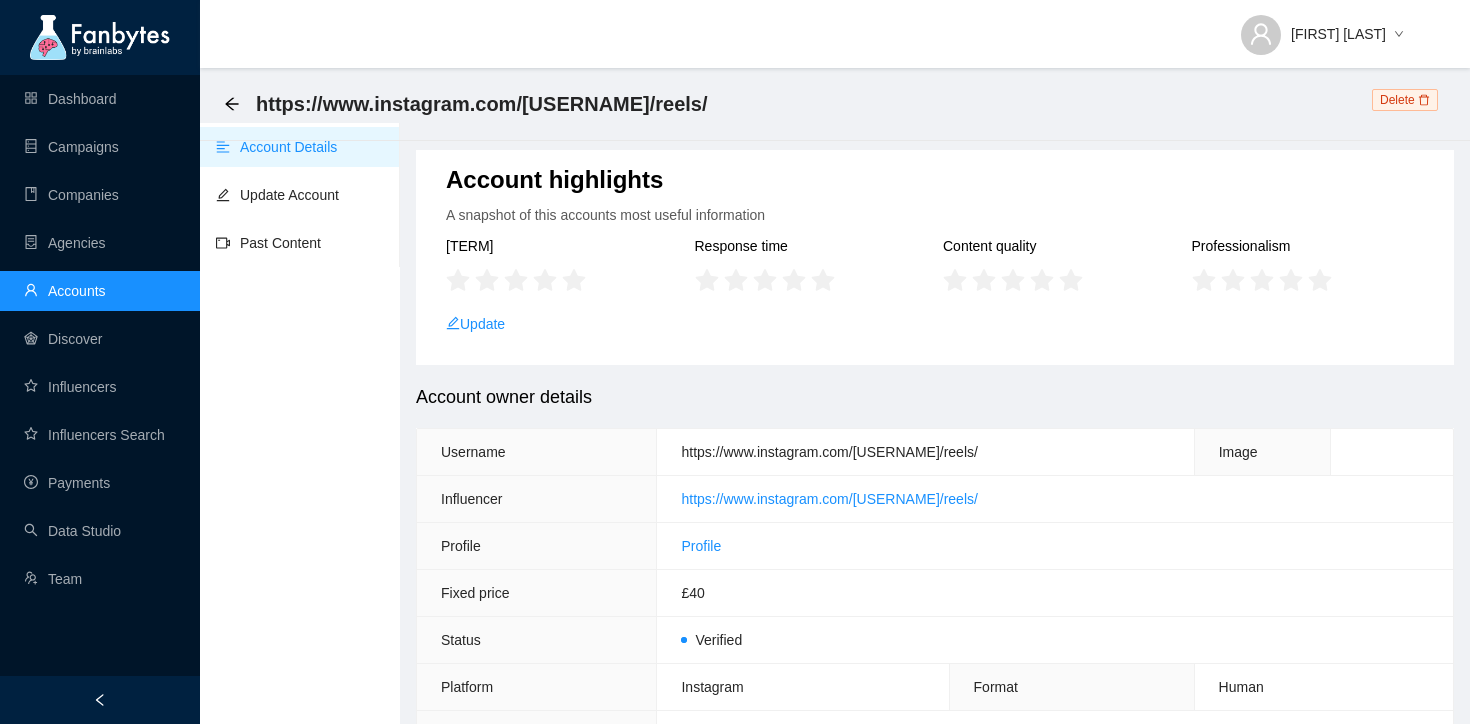 click on "https://www.instagram.com/[USERNAME]/reels/" at bounding box center (482, 104) 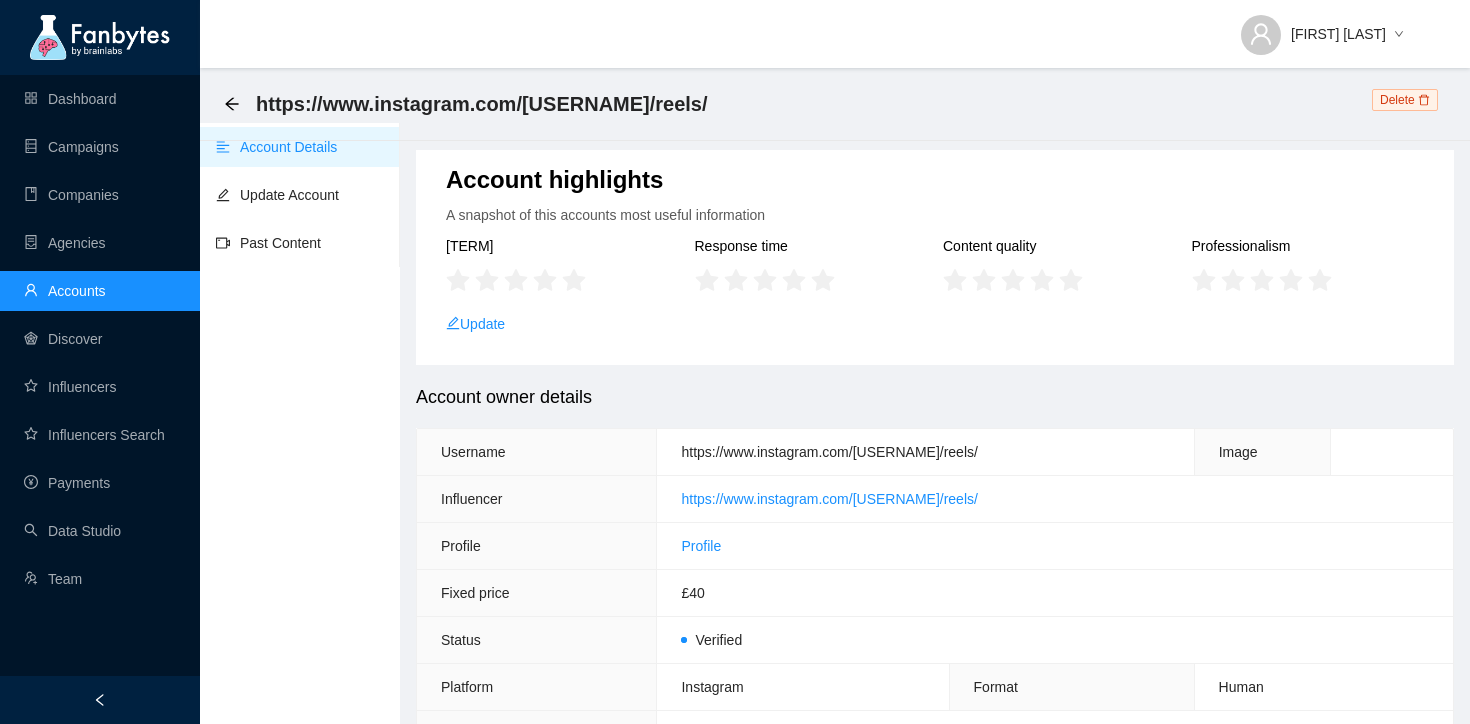 click on "https://www.instagram.com/[USERNAME]/reels/" at bounding box center (482, 104) 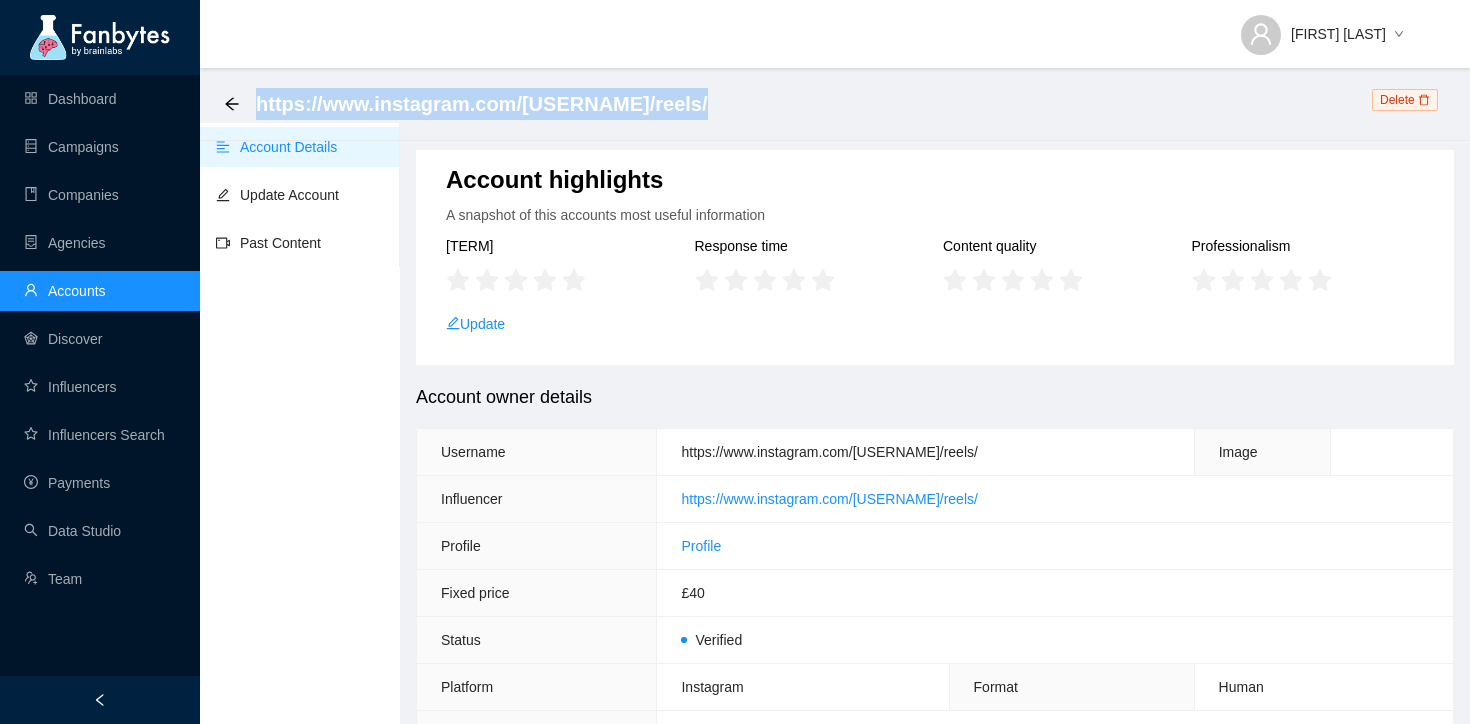 click on "https://www.instagram.com/[USERNAME]/reels/" at bounding box center (482, 104) 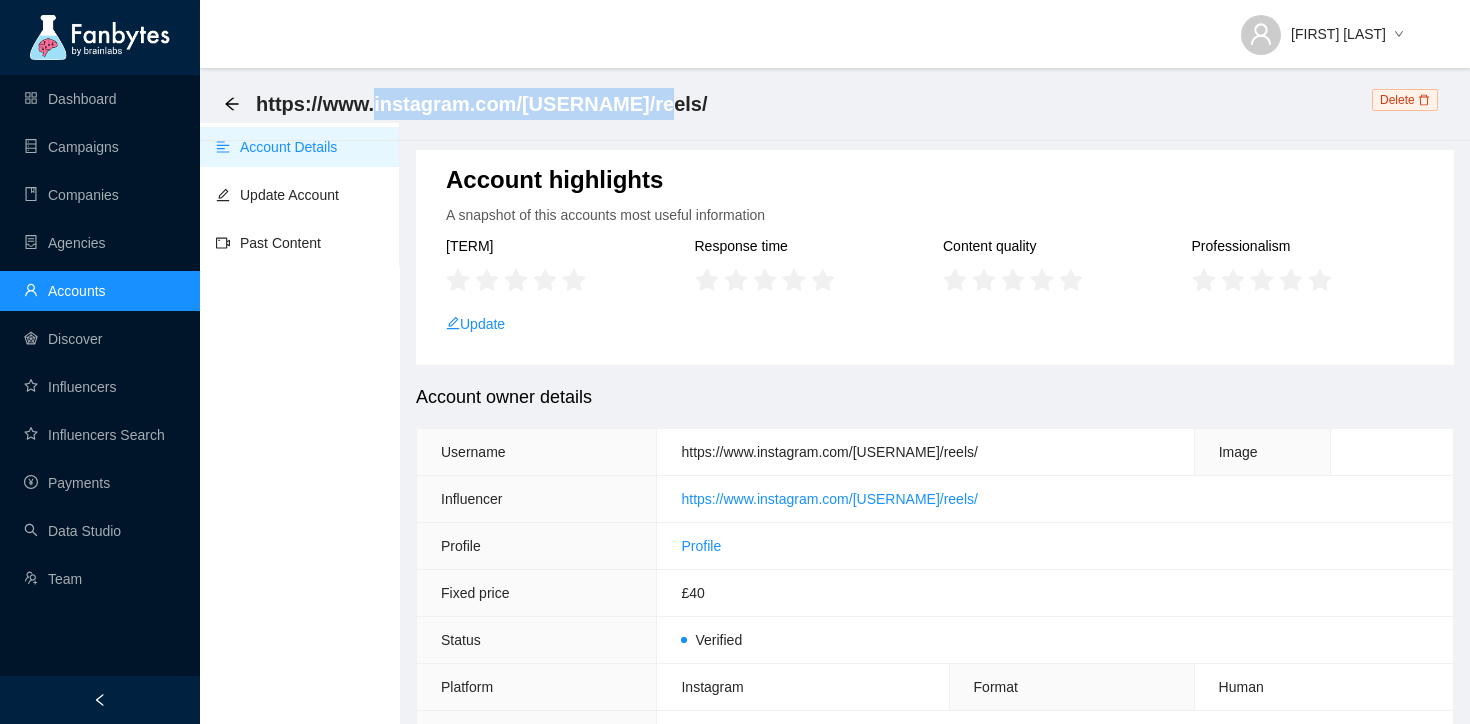drag, startPoint x: 432, startPoint y: 102, endPoint x: 645, endPoint y: 97, distance: 213.05867 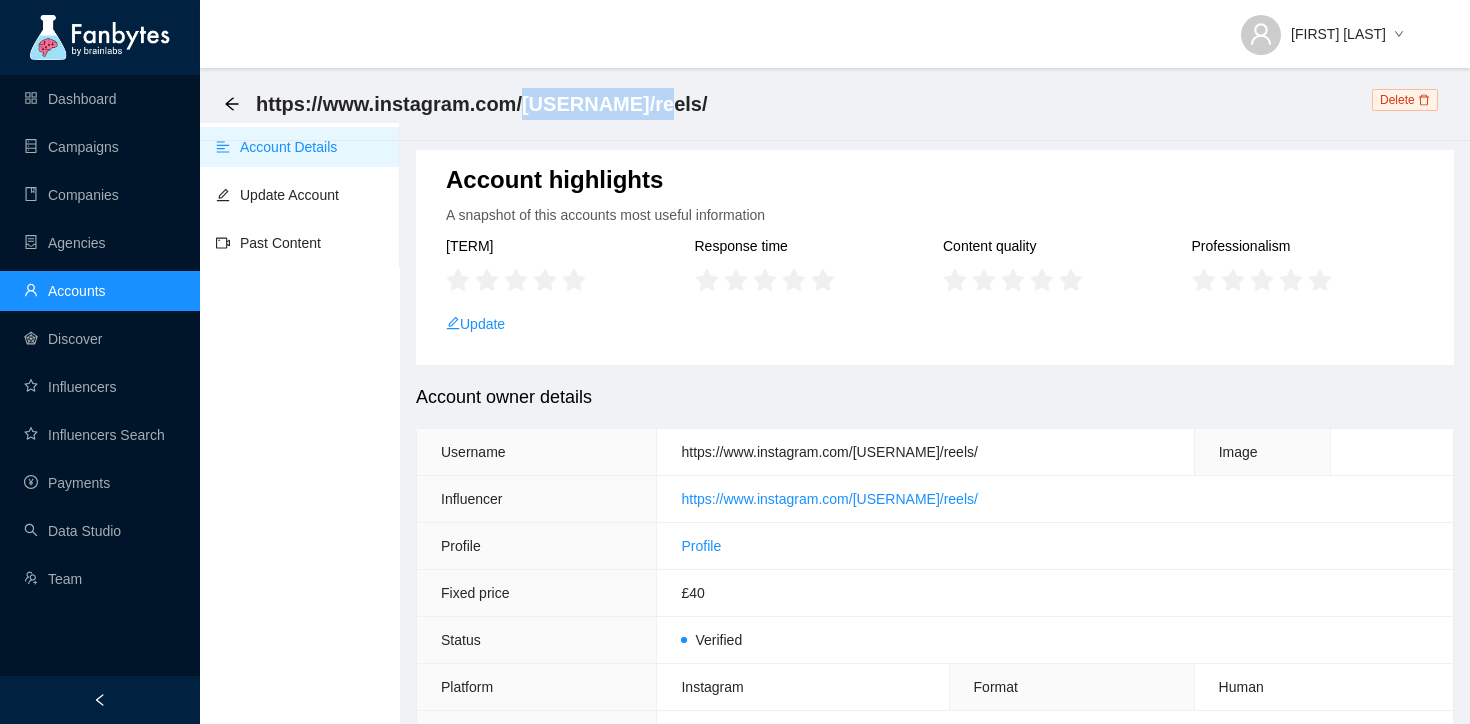 click on "https://www.instagram.com/[USERNAME]/reels/" at bounding box center (482, 104) 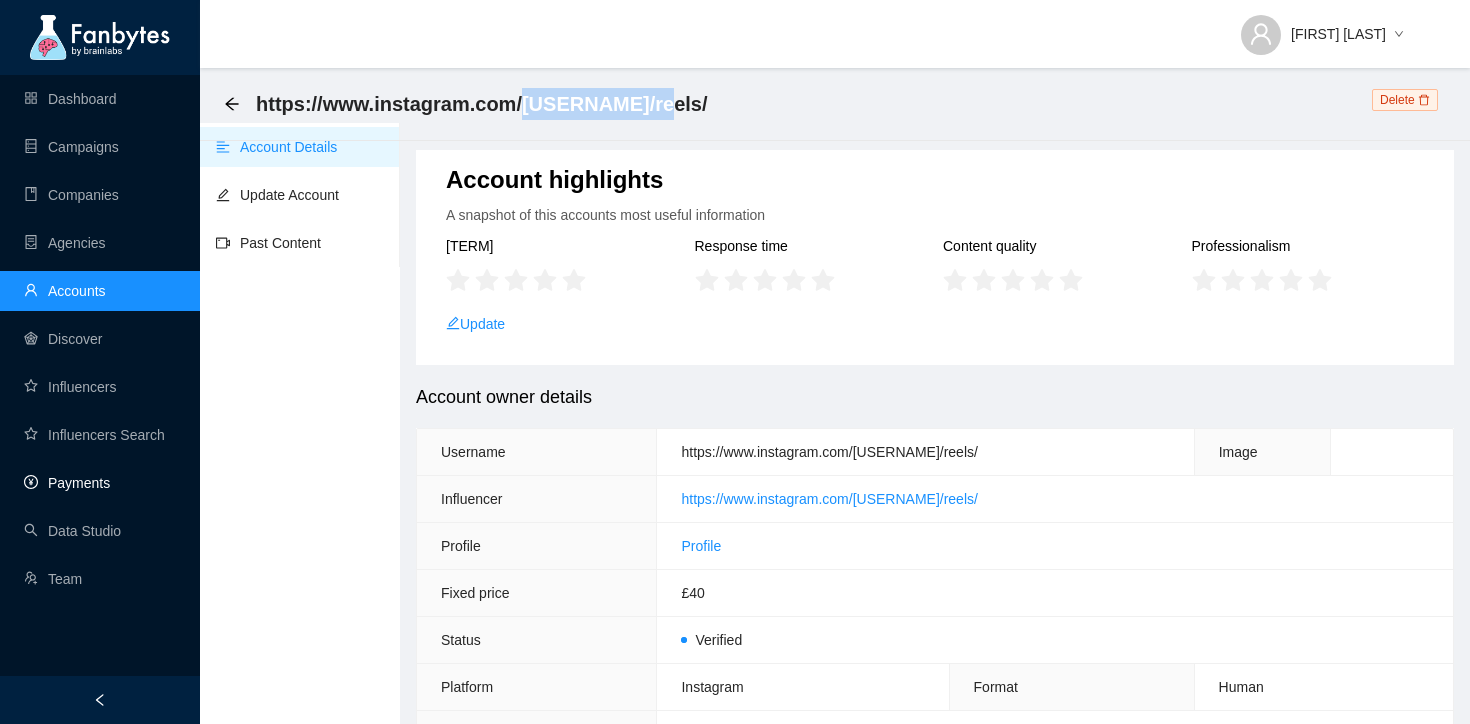 click on "Payments" at bounding box center [67, 483] 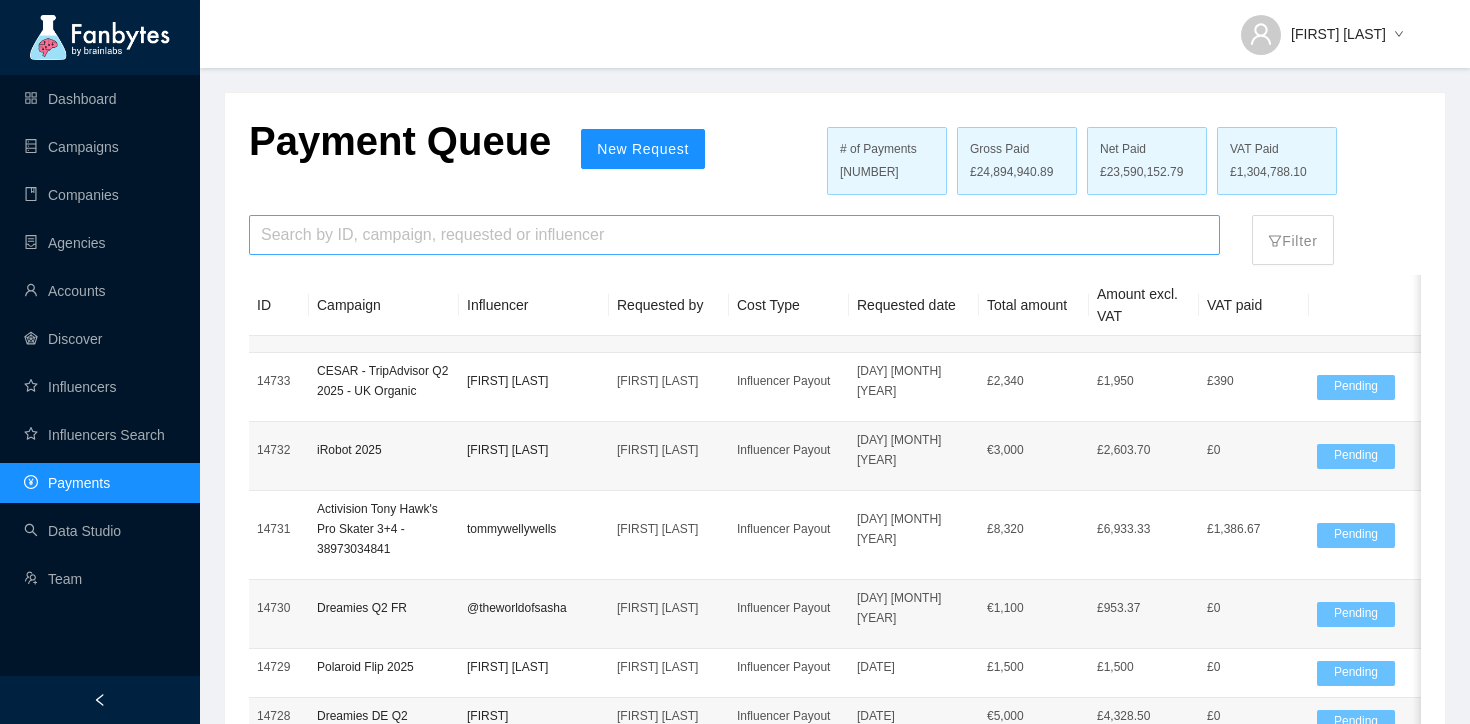 click at bounding box center (734, 235) 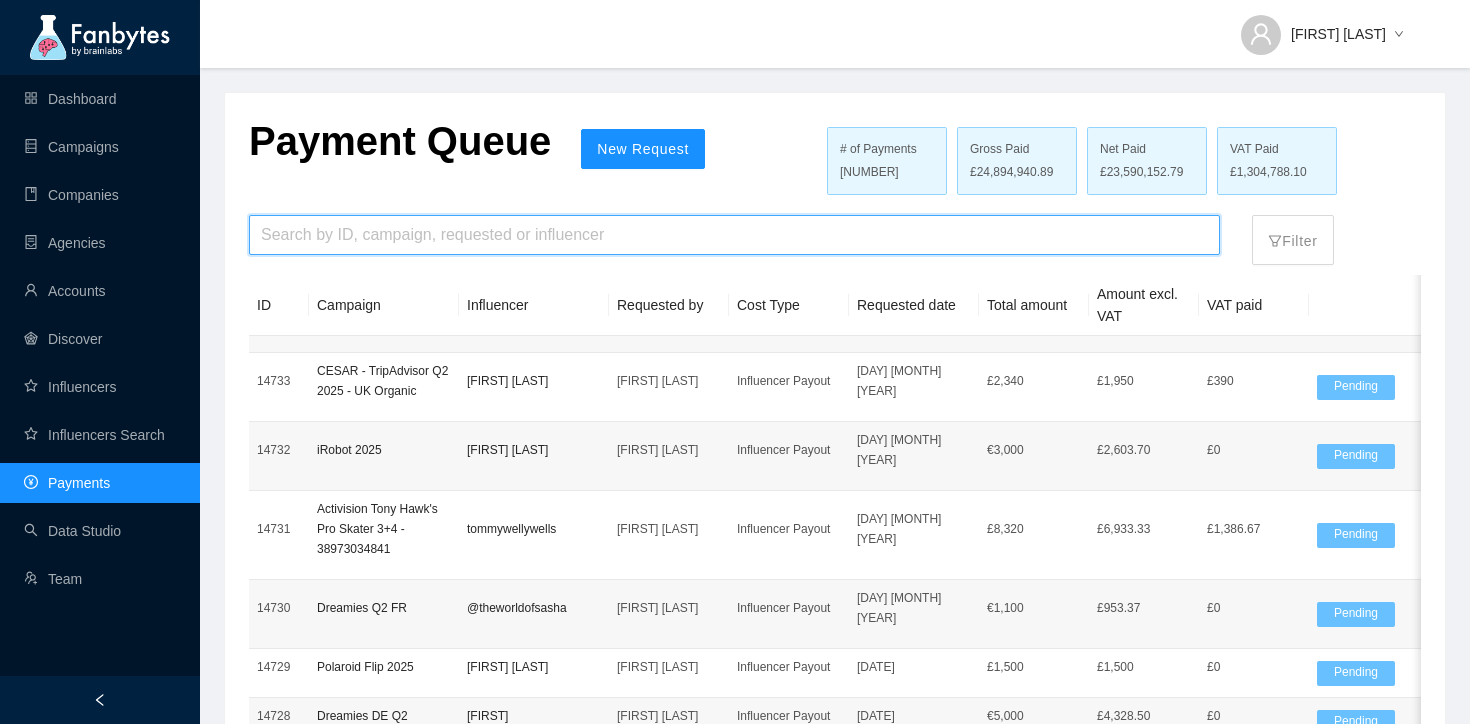 paste on "**********" 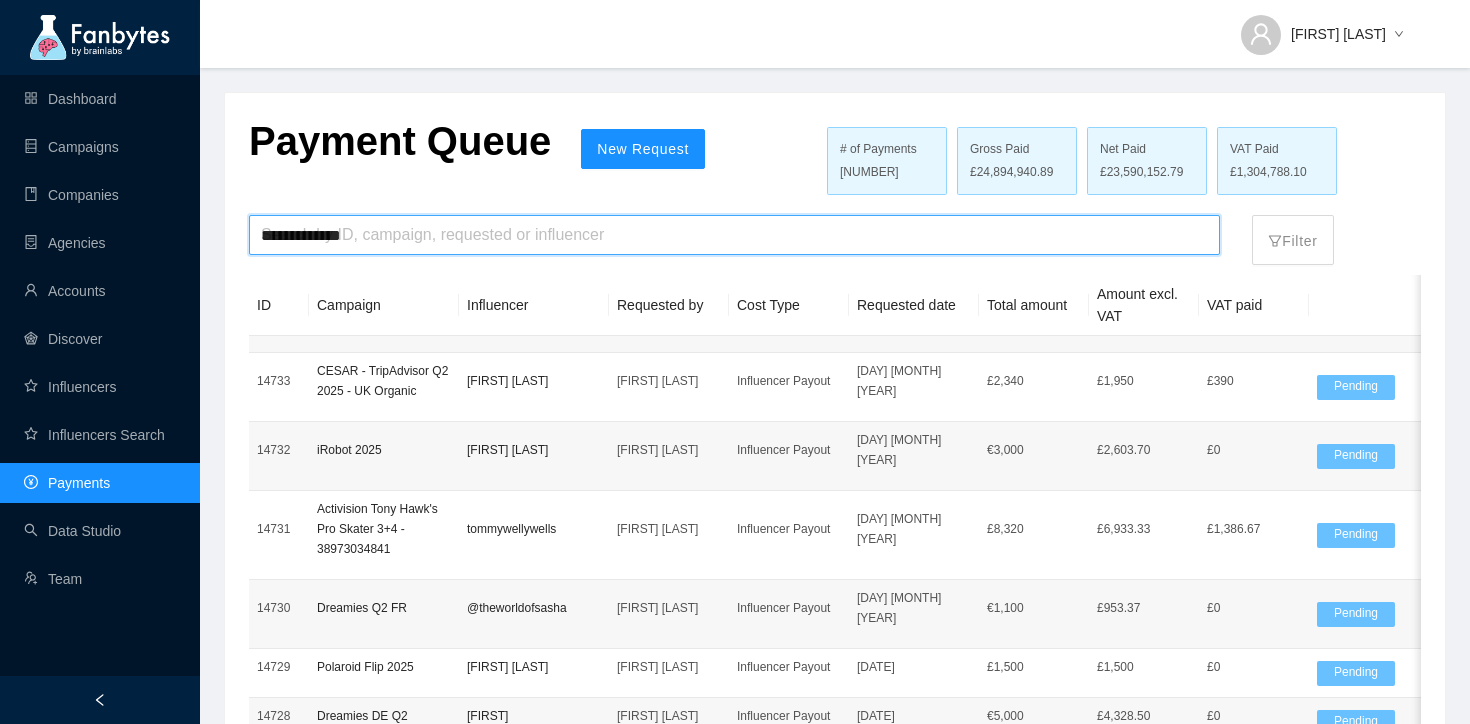type on "**********" 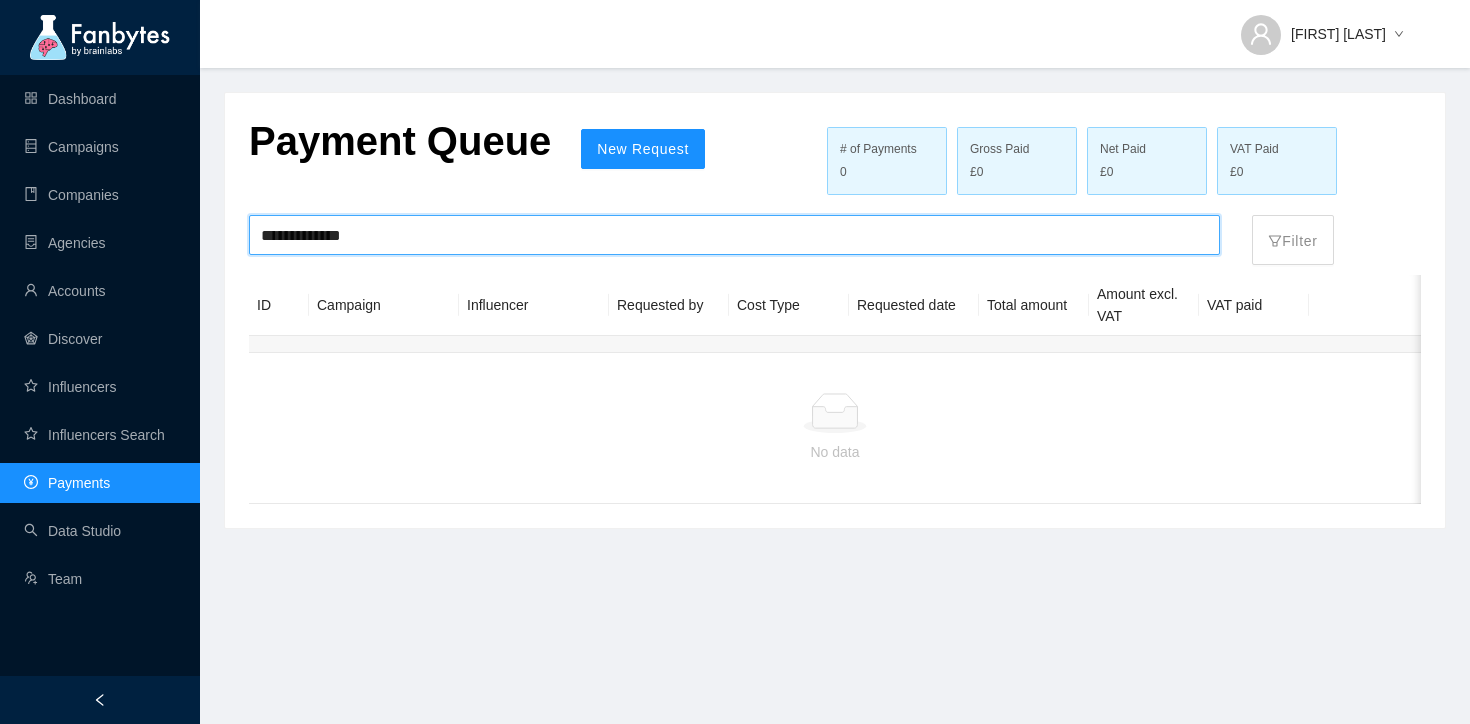 click on "**********" at bounding box center [734, 235] 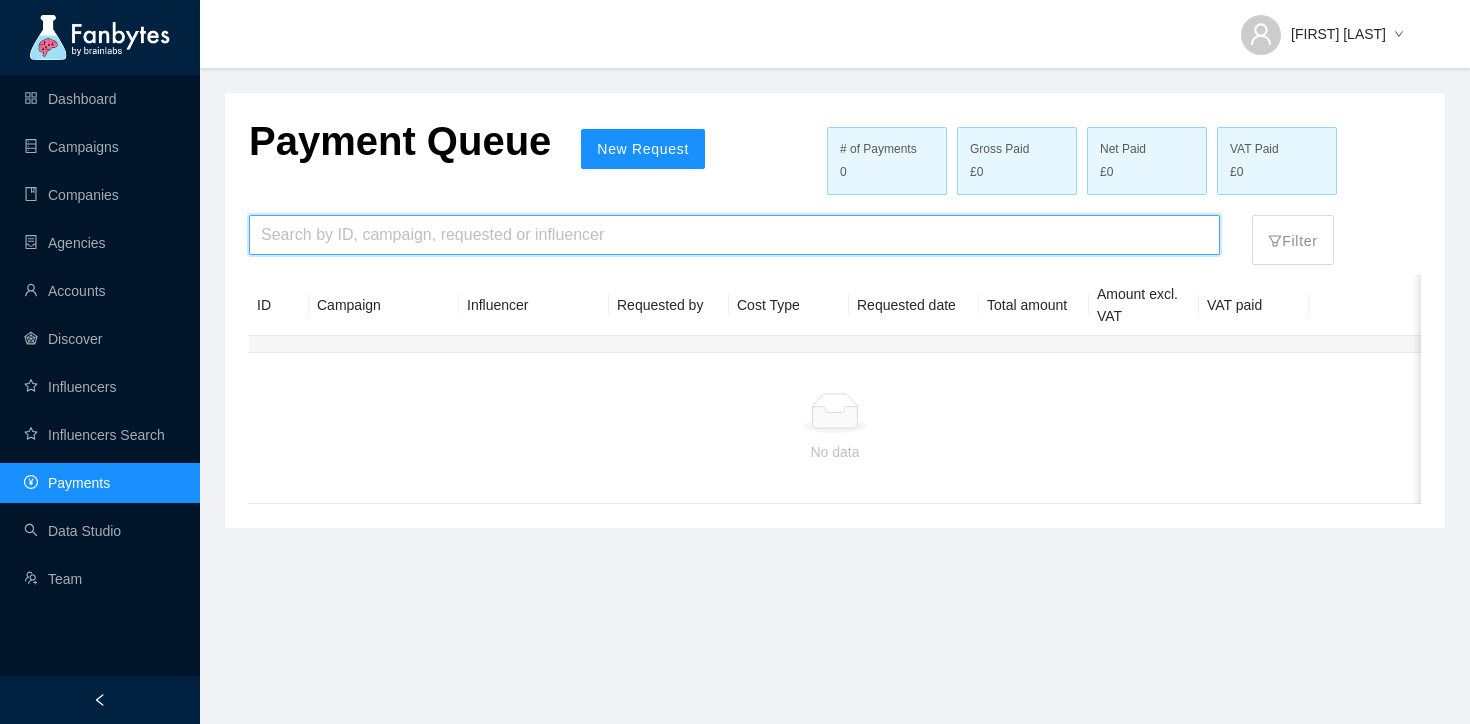 type 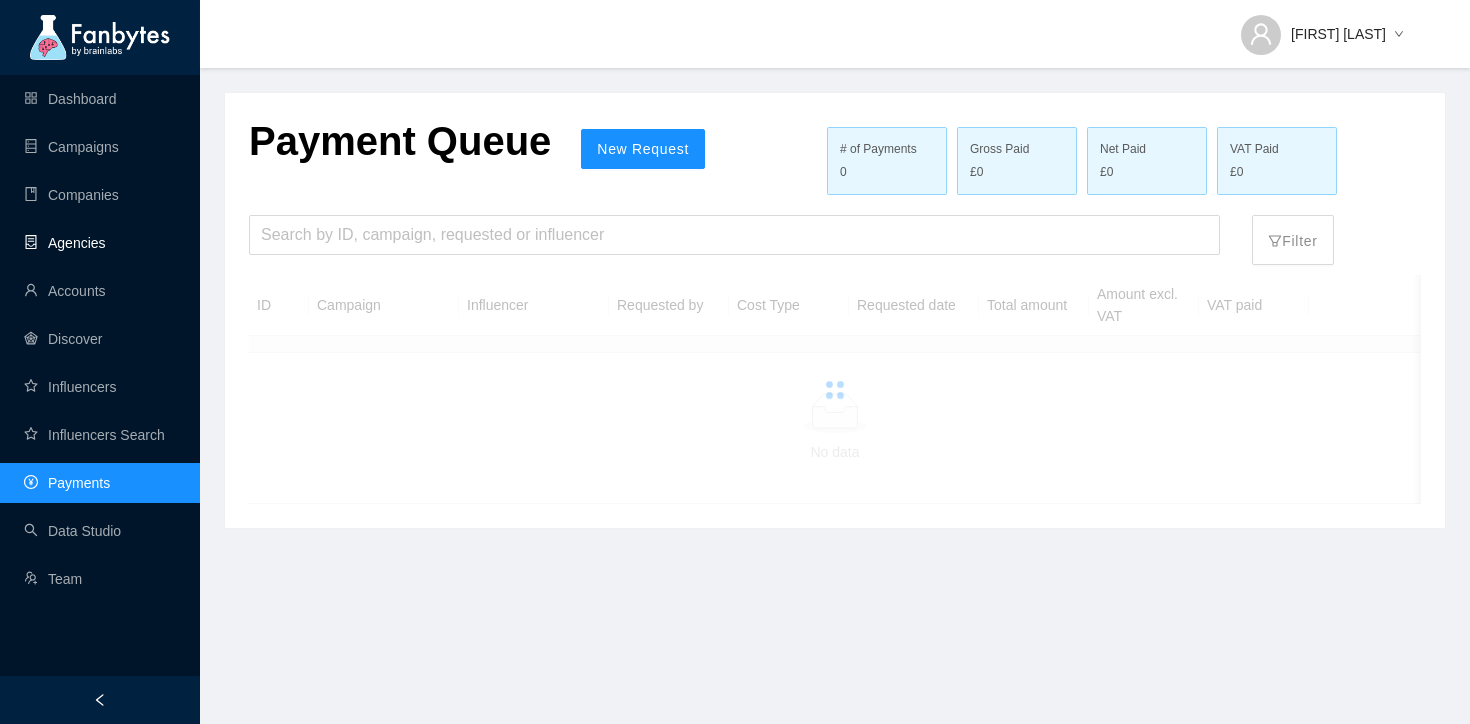 click on "Agencies" at bounding box center (65, 243) 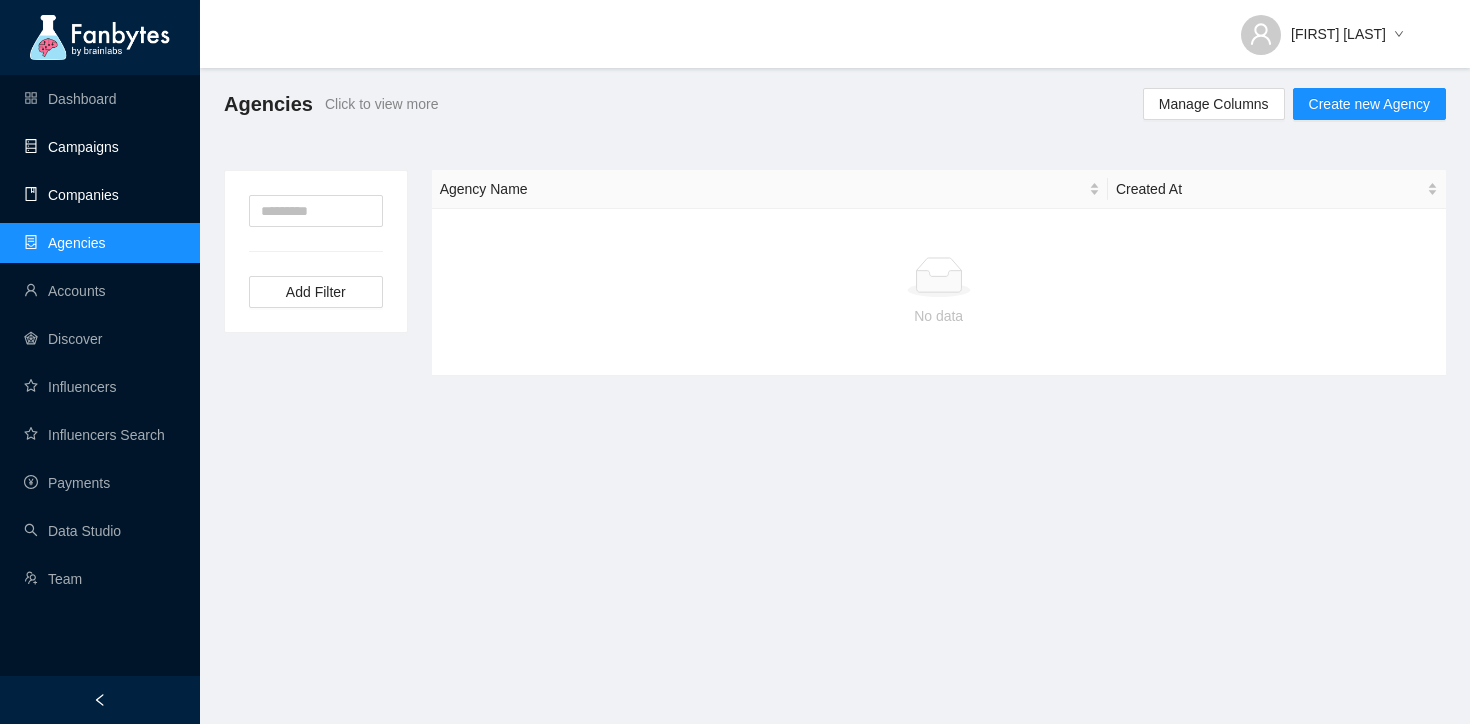 click on "Campaigns" at bounding box center [71, 147] 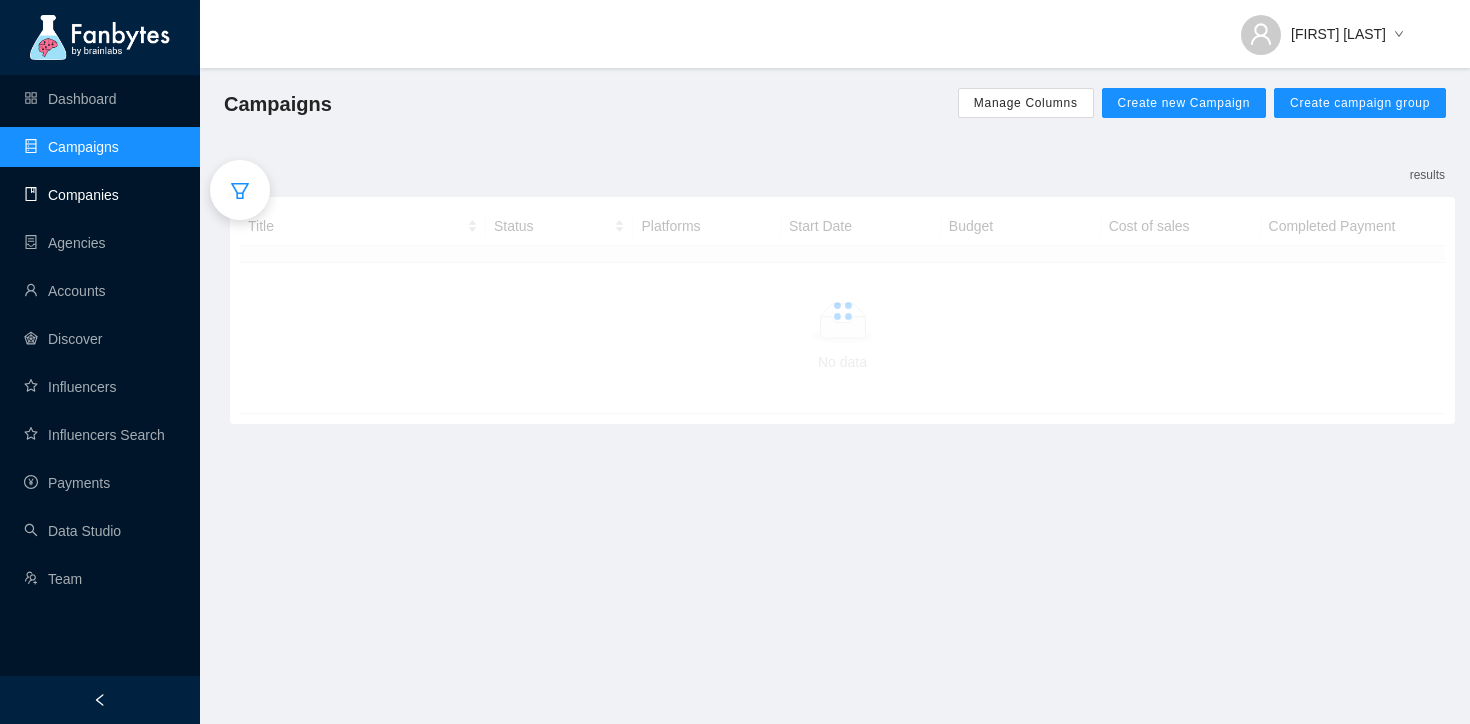 click on "Companies" at bounding box center (71, 195) 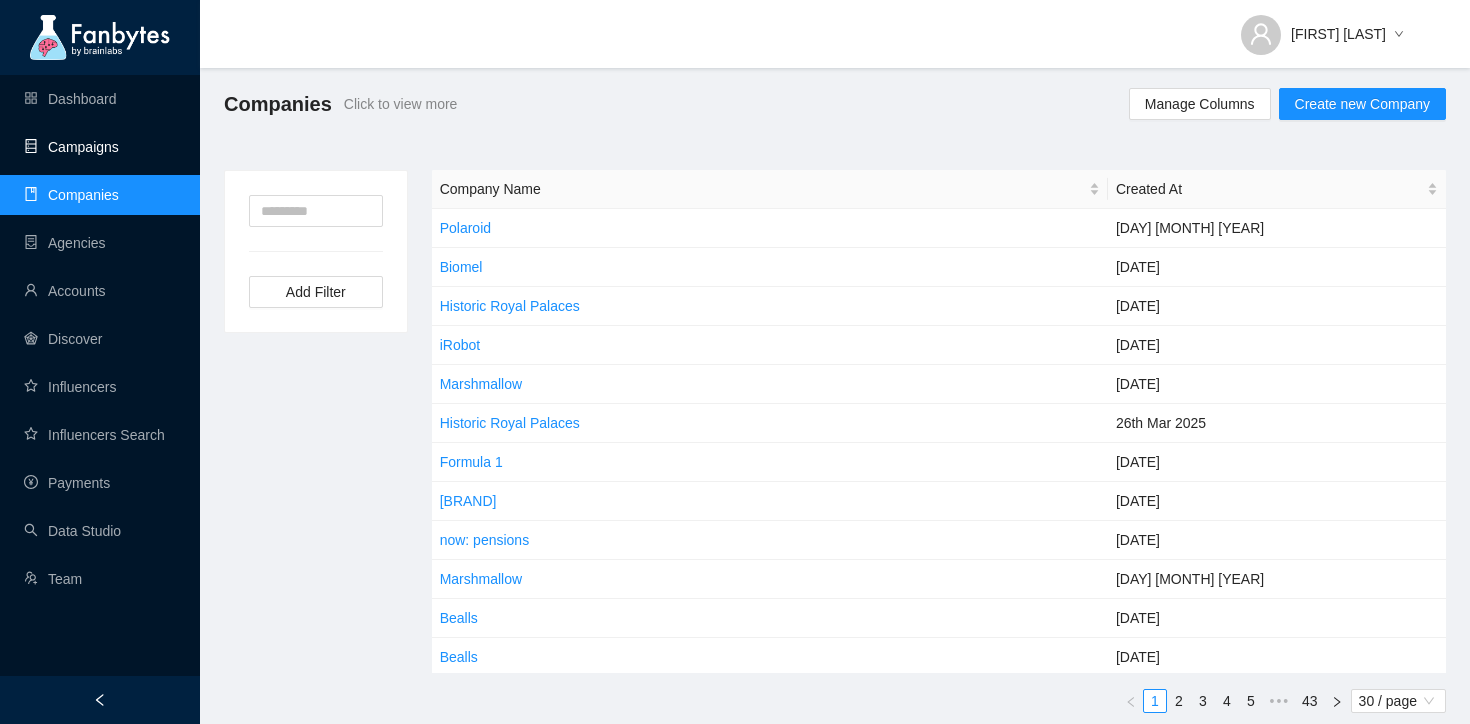 click on "Campaigns" at bounding box center (71, 147) 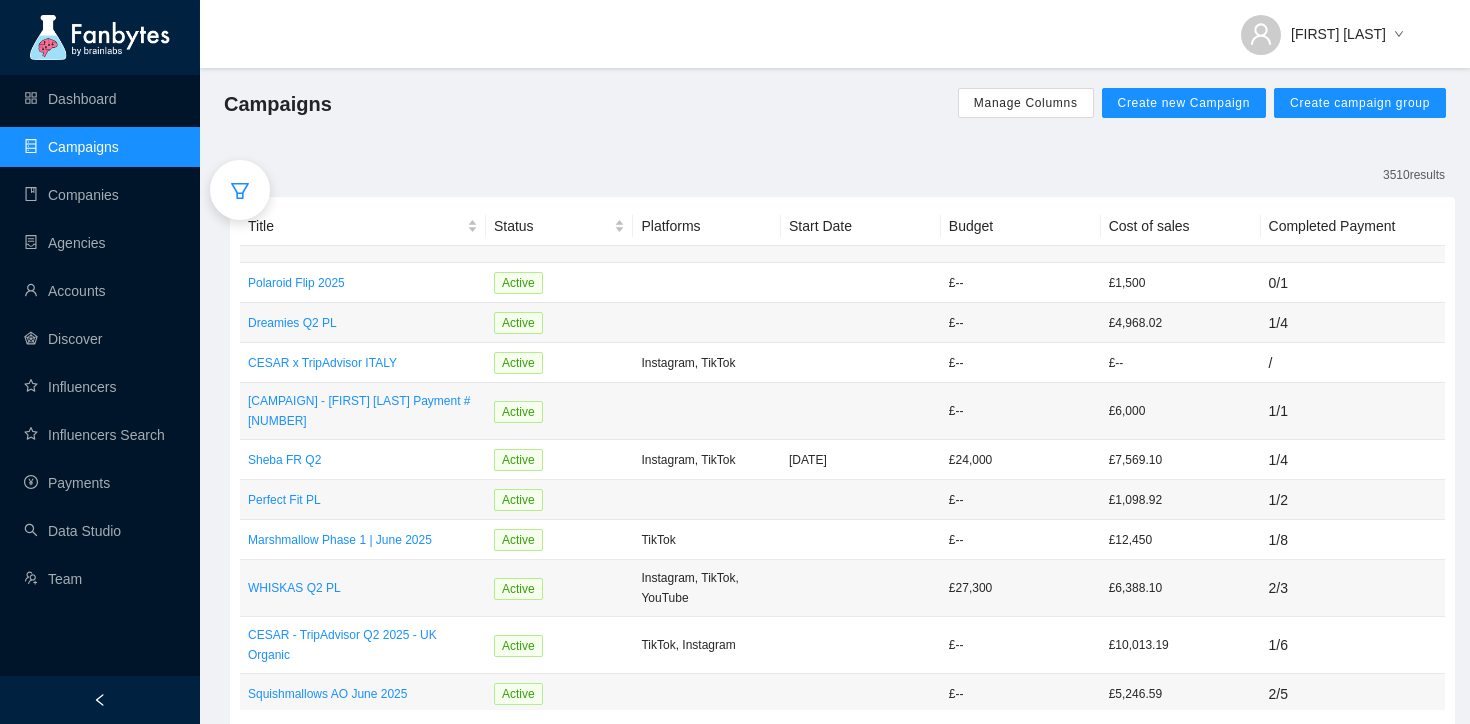 click at bounding box center (240, 190) 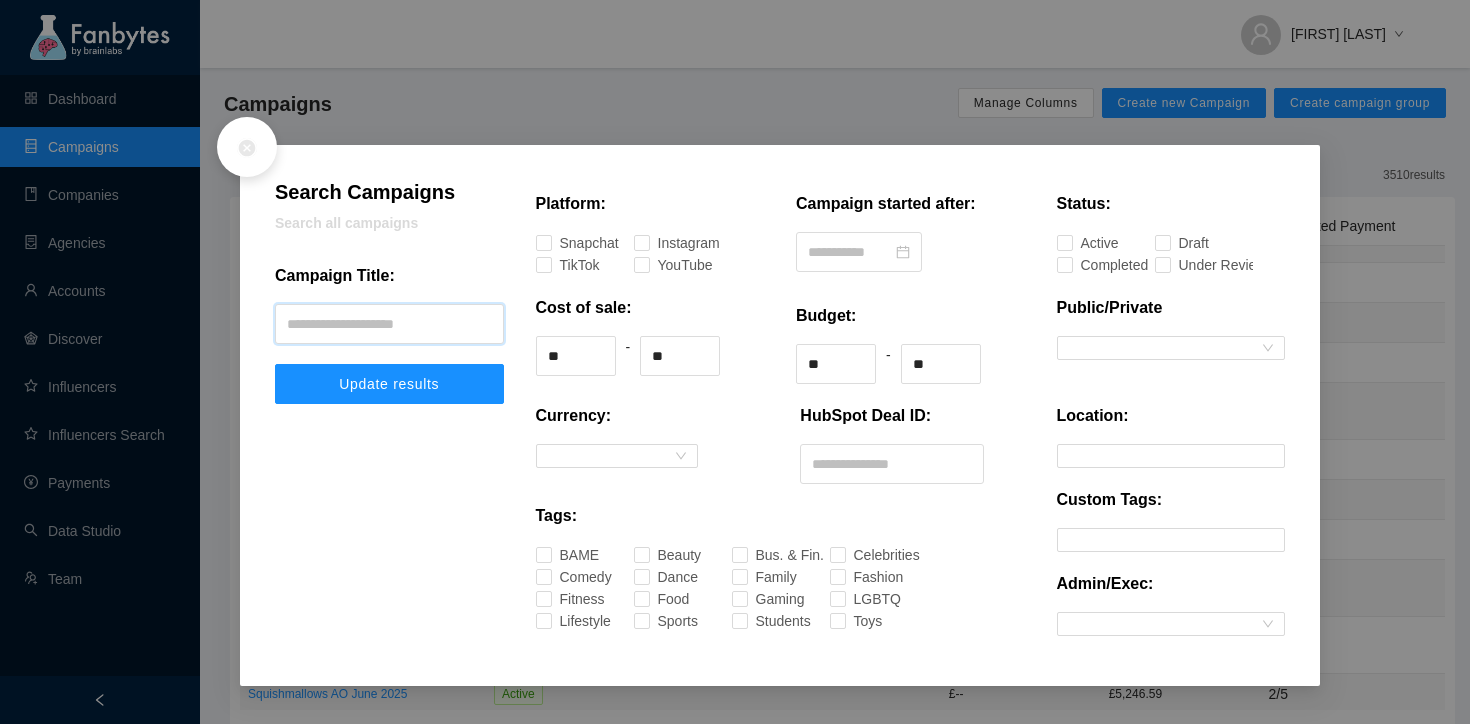 click at bounding box center [389, 324] 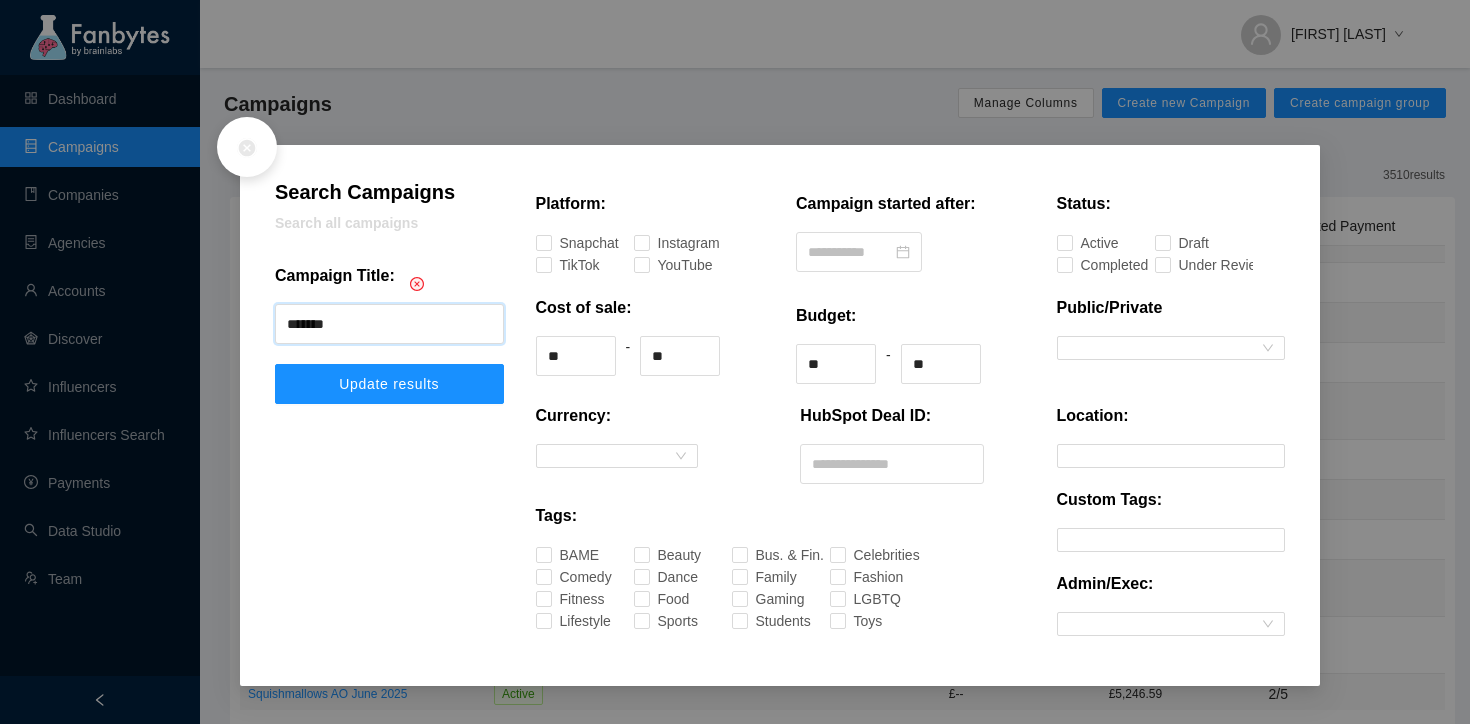 type on "*******" 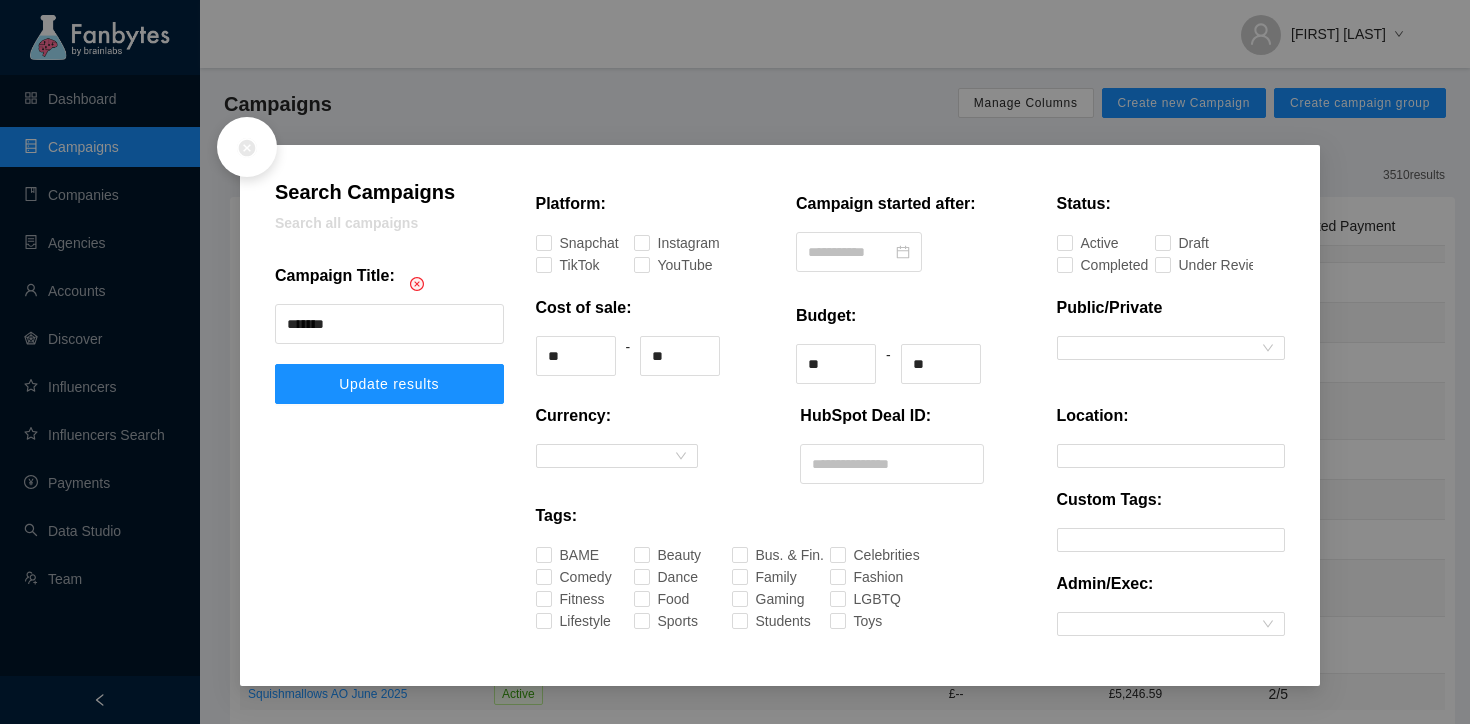 click at bounding box center (389, 530) 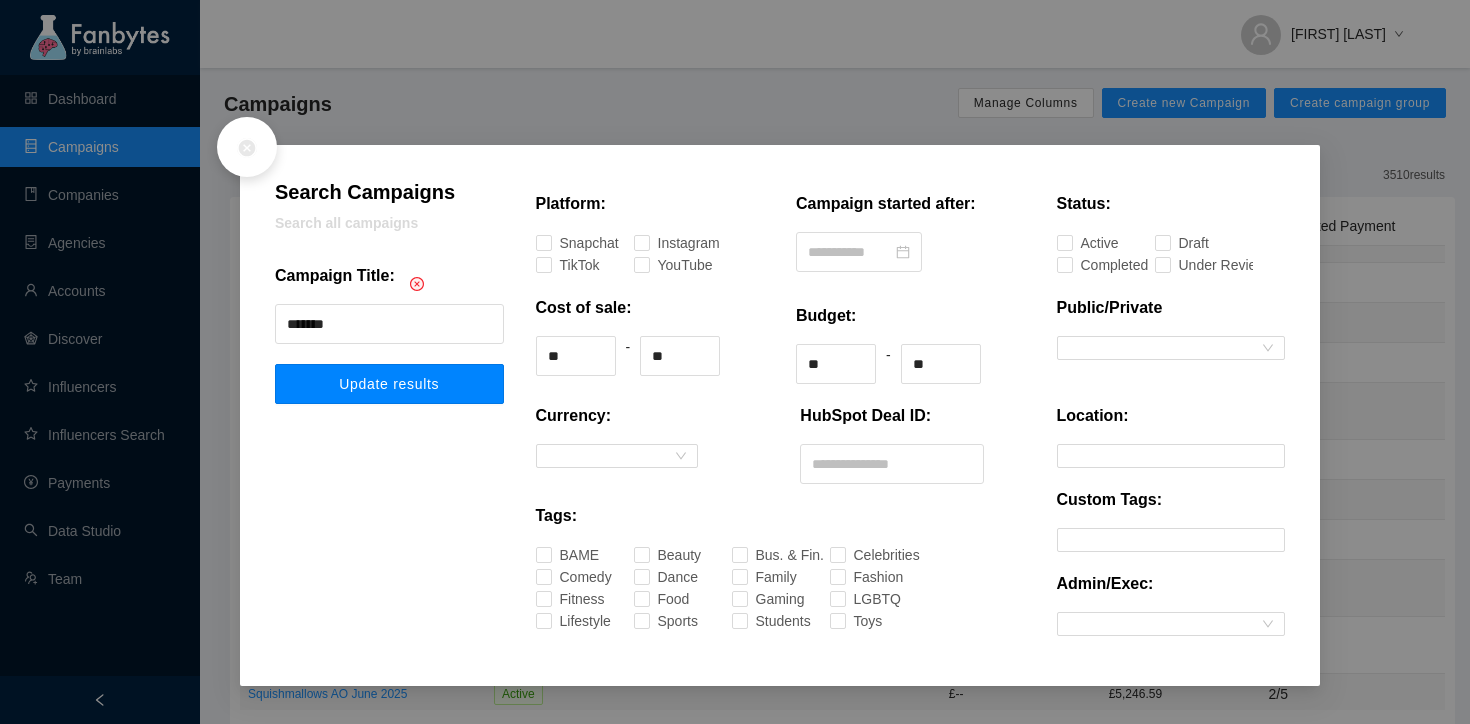 click on "Update results" at bounding box center (389, 384) 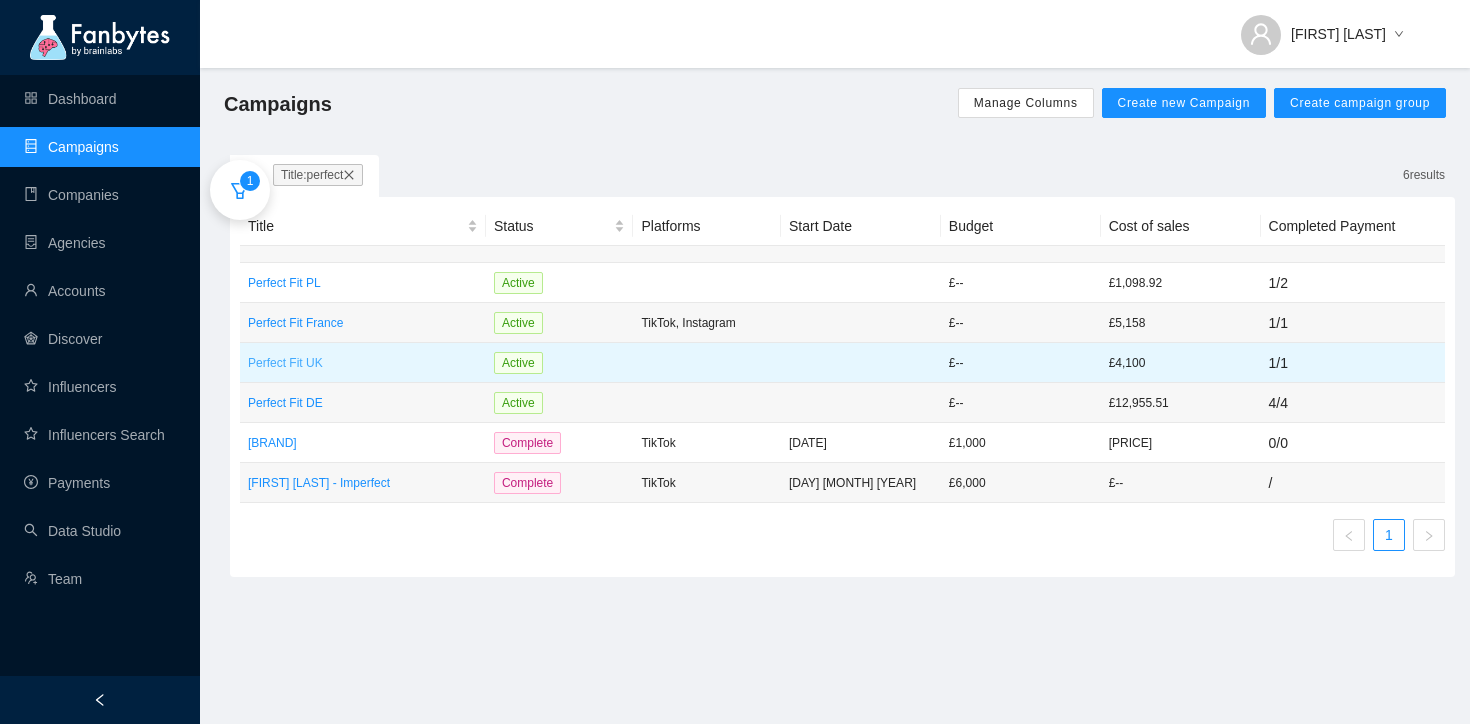 click on "Perfect Fit UK" at bounding box center [363, 363] 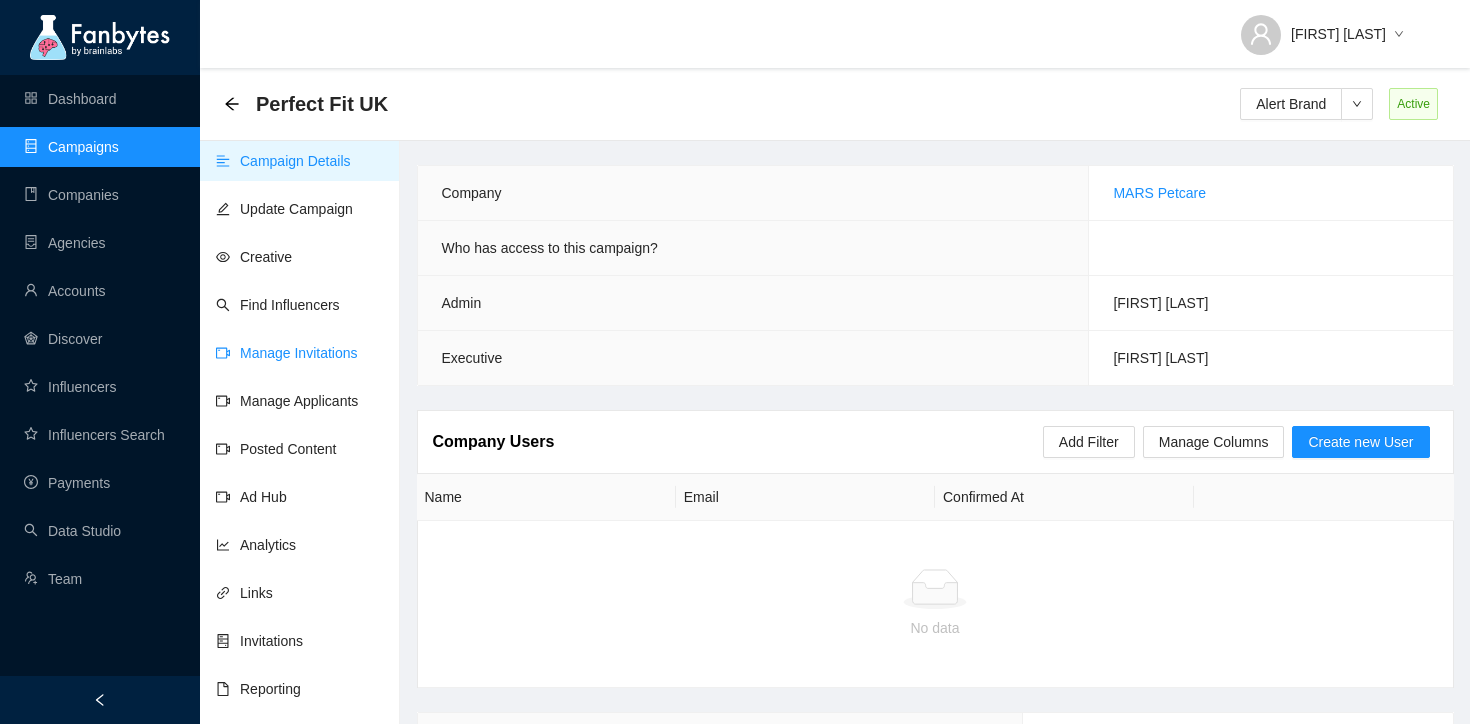 click on "Manage Invitations" at bounding box center (287, 353) 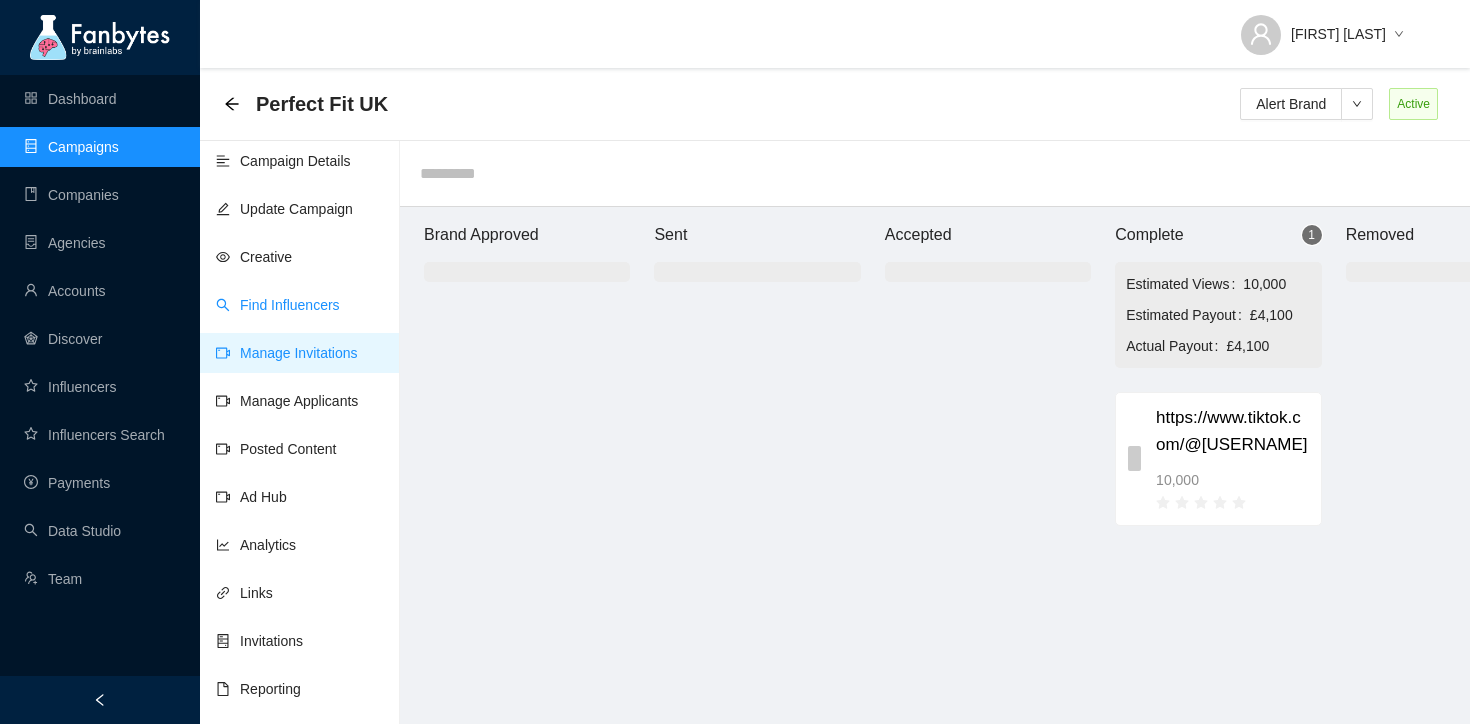 click on "Find Influencers" at bounding box center (278, 305) 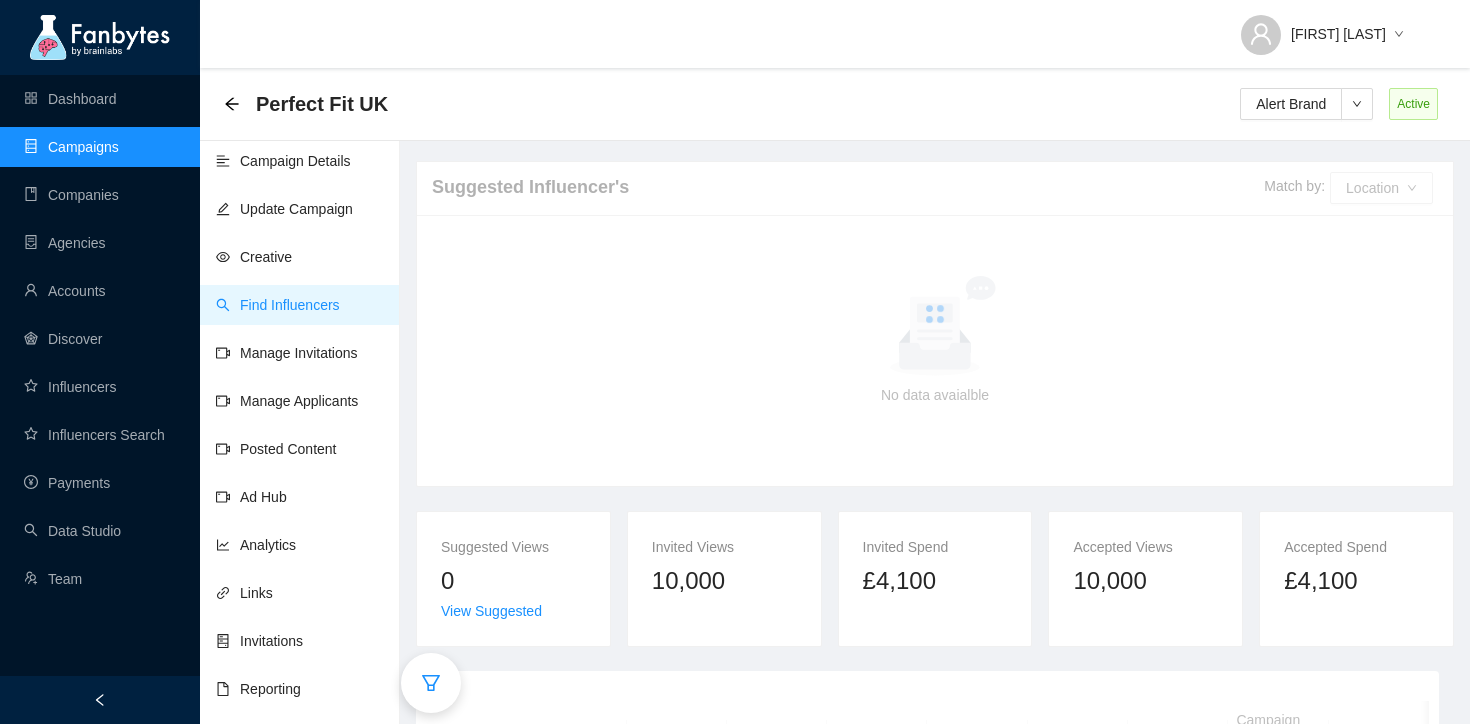 click 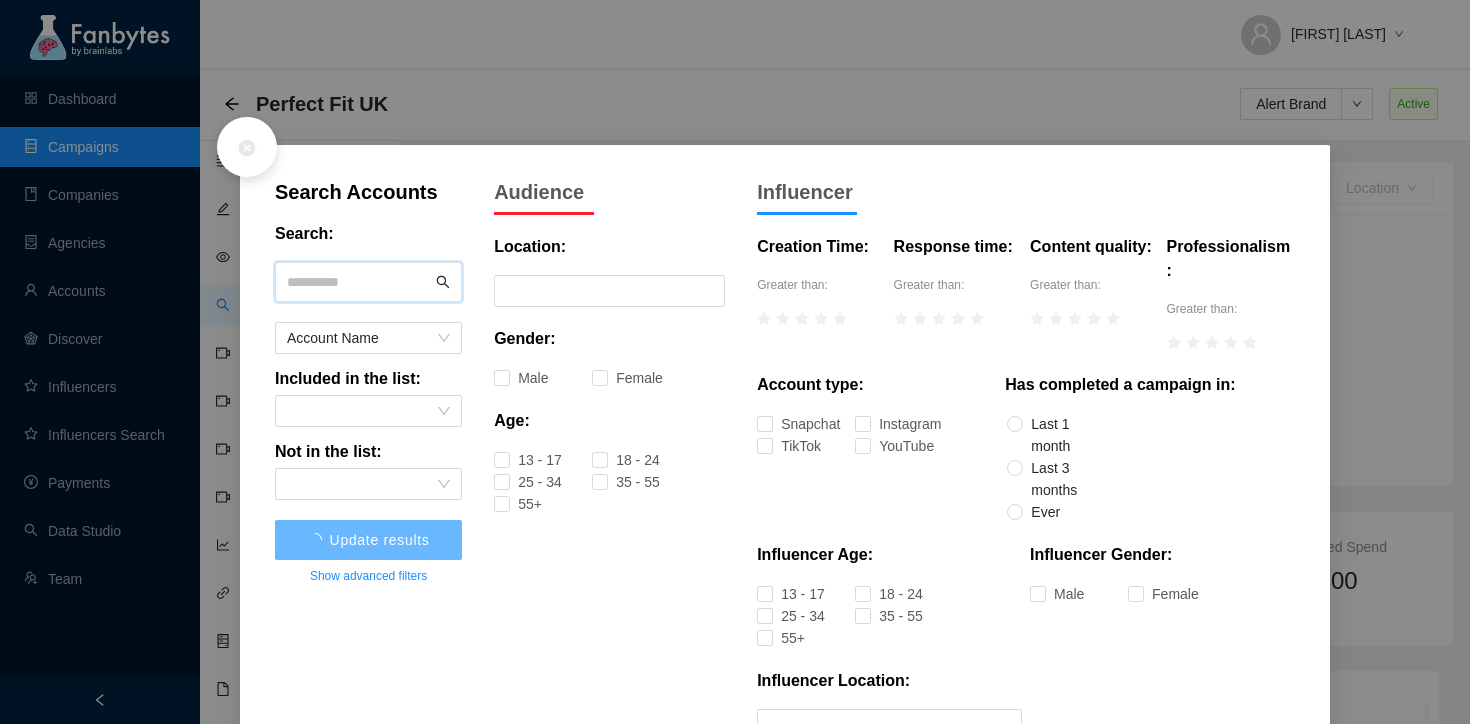 click at bounding box center (359, 282) 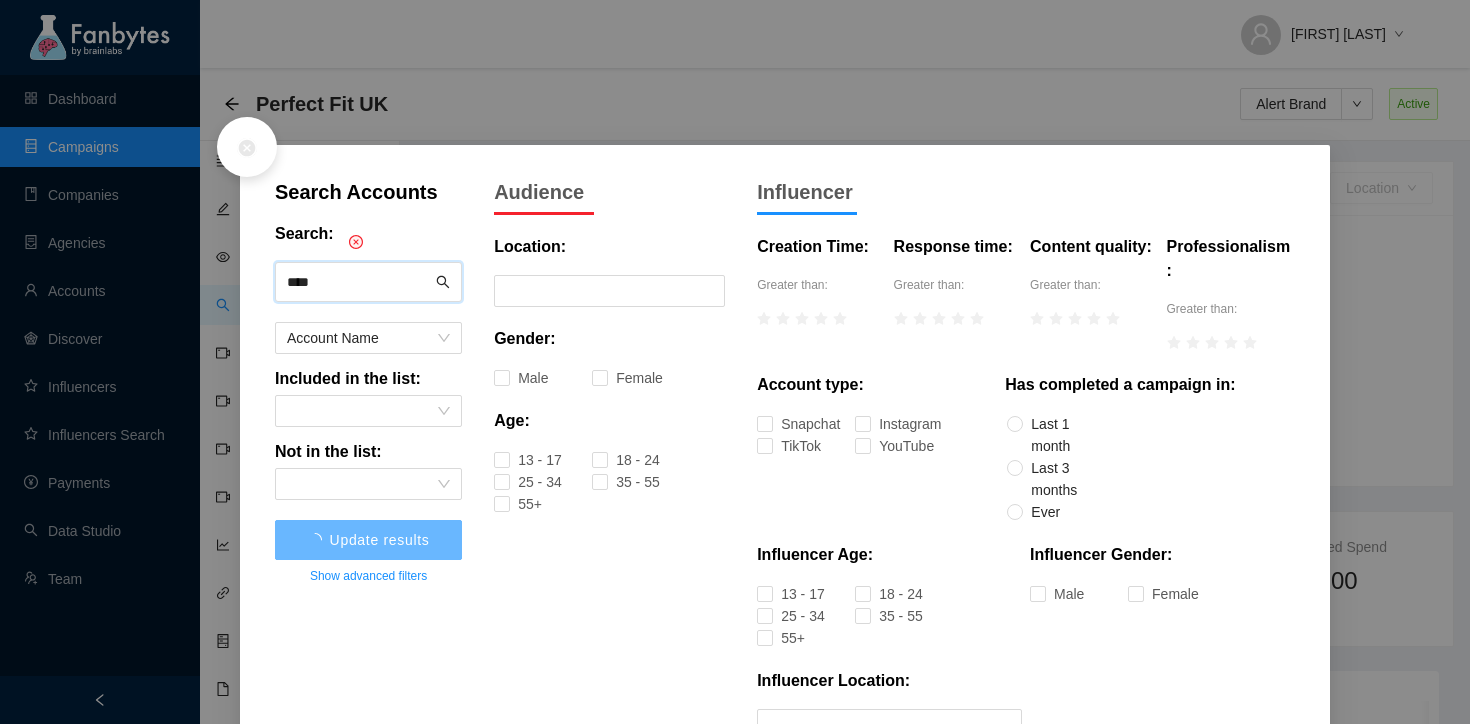 type on "****" 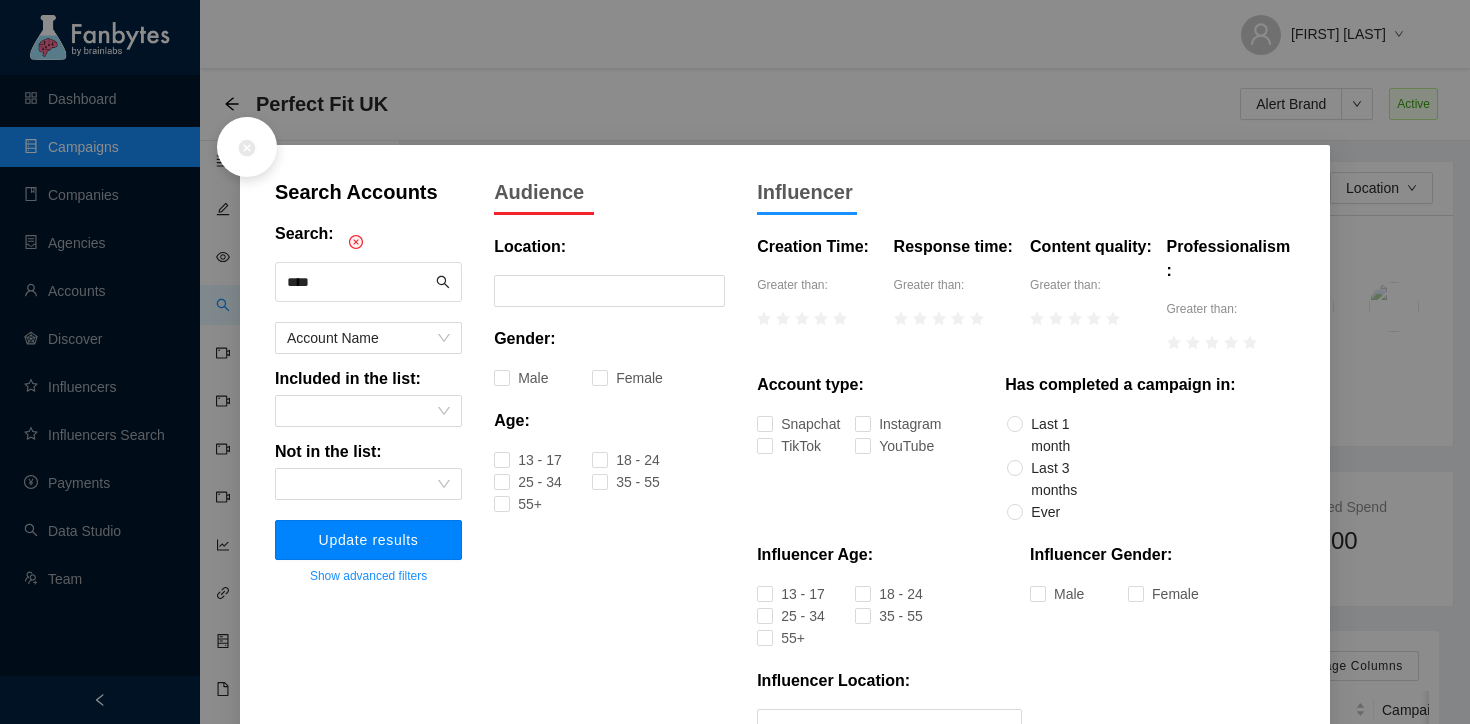 click on "Update results" at bounding box center (369, 540) 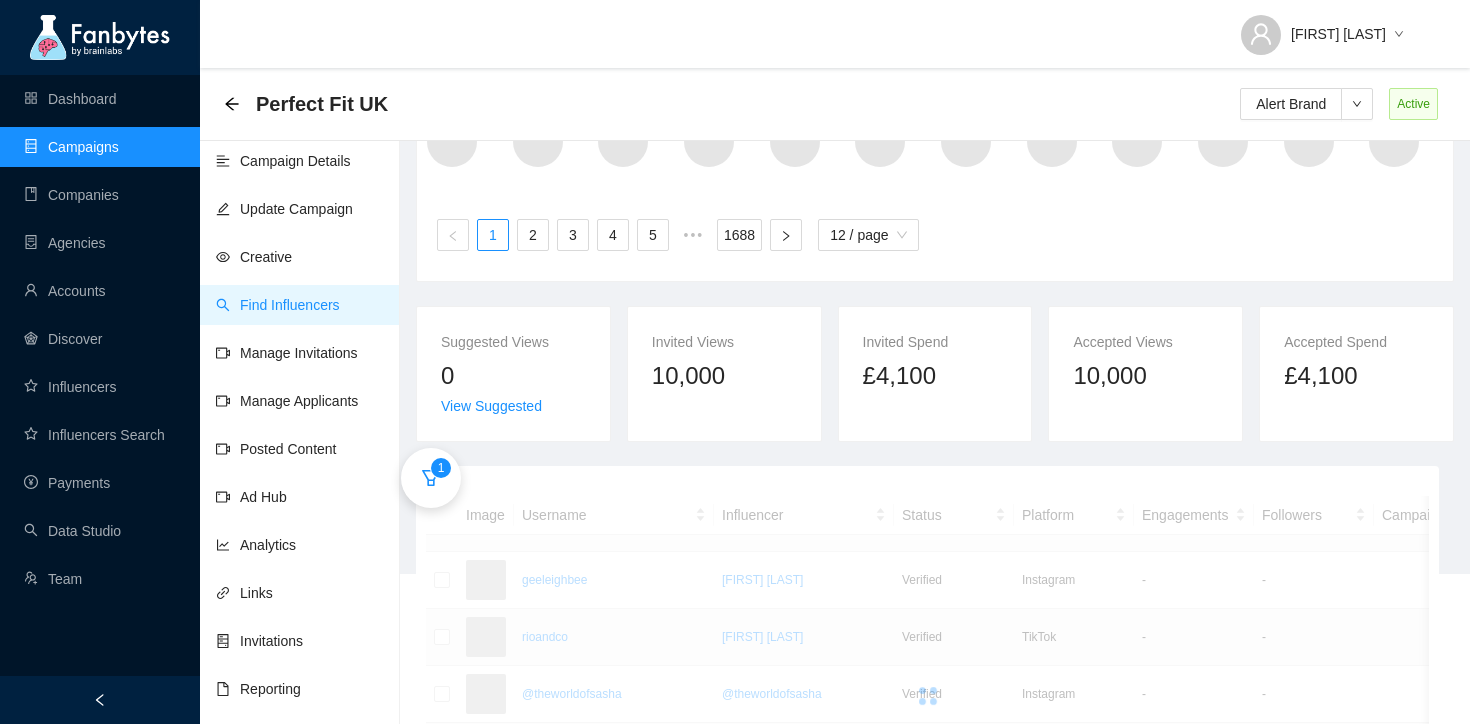 scroll, scrollTop: 335, scrollLeft: 0, axis: vertical 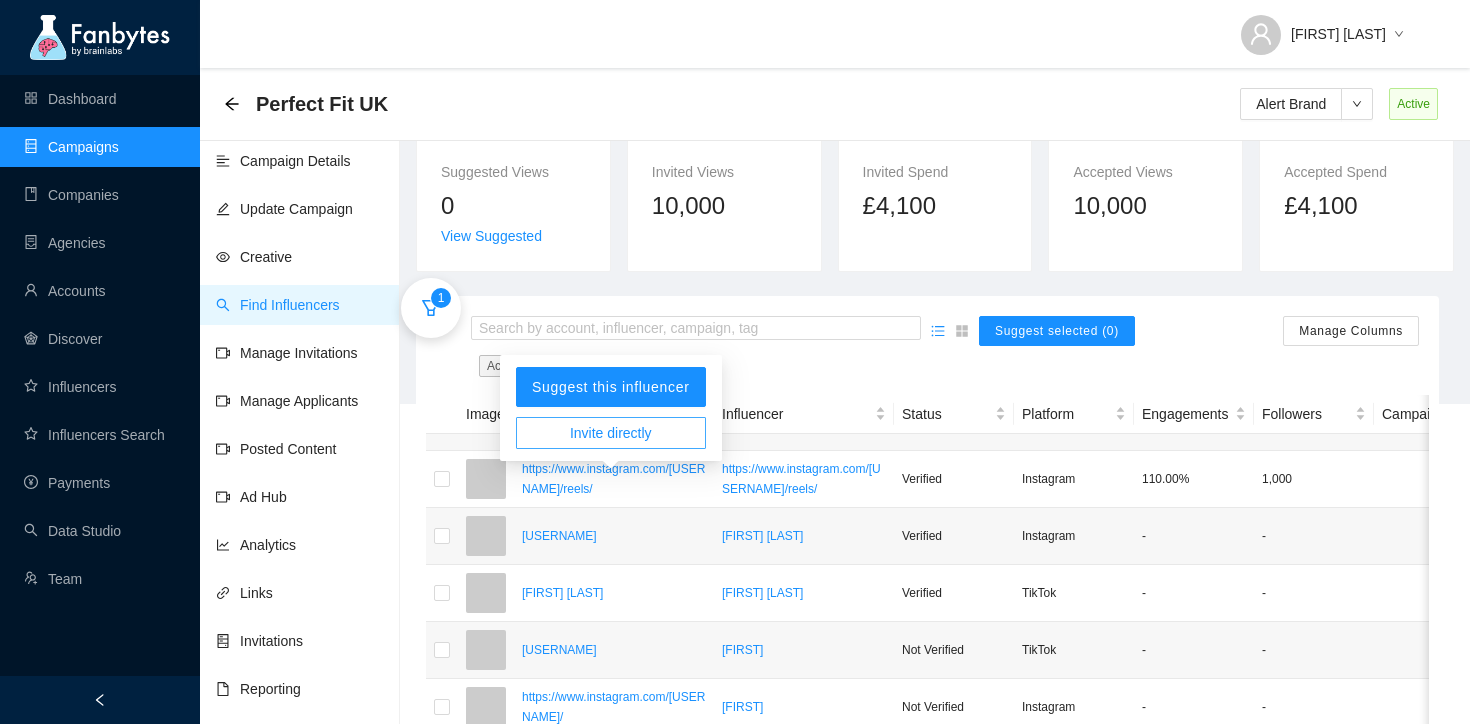 click on "Invite directly" at bounding box center [611, 433] 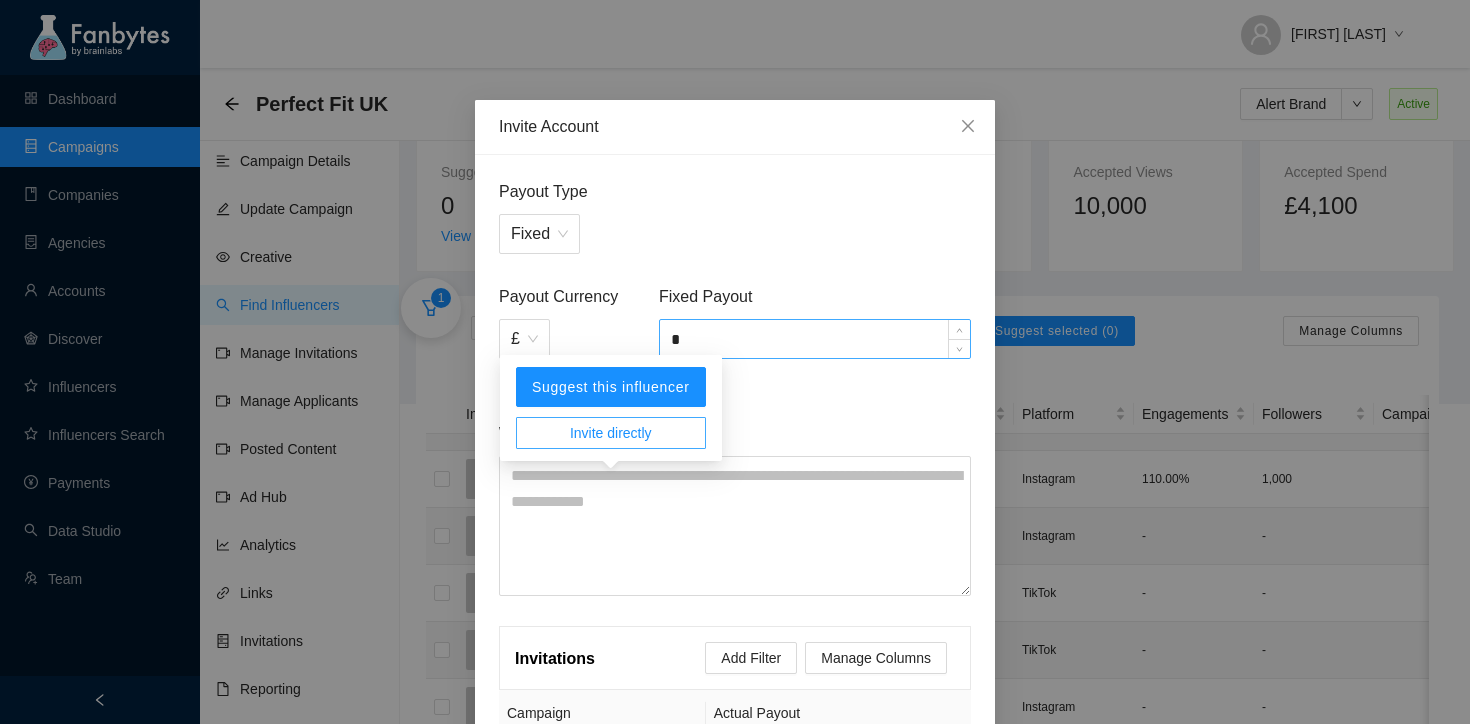 click on "*" at bounding box center [815, 339] 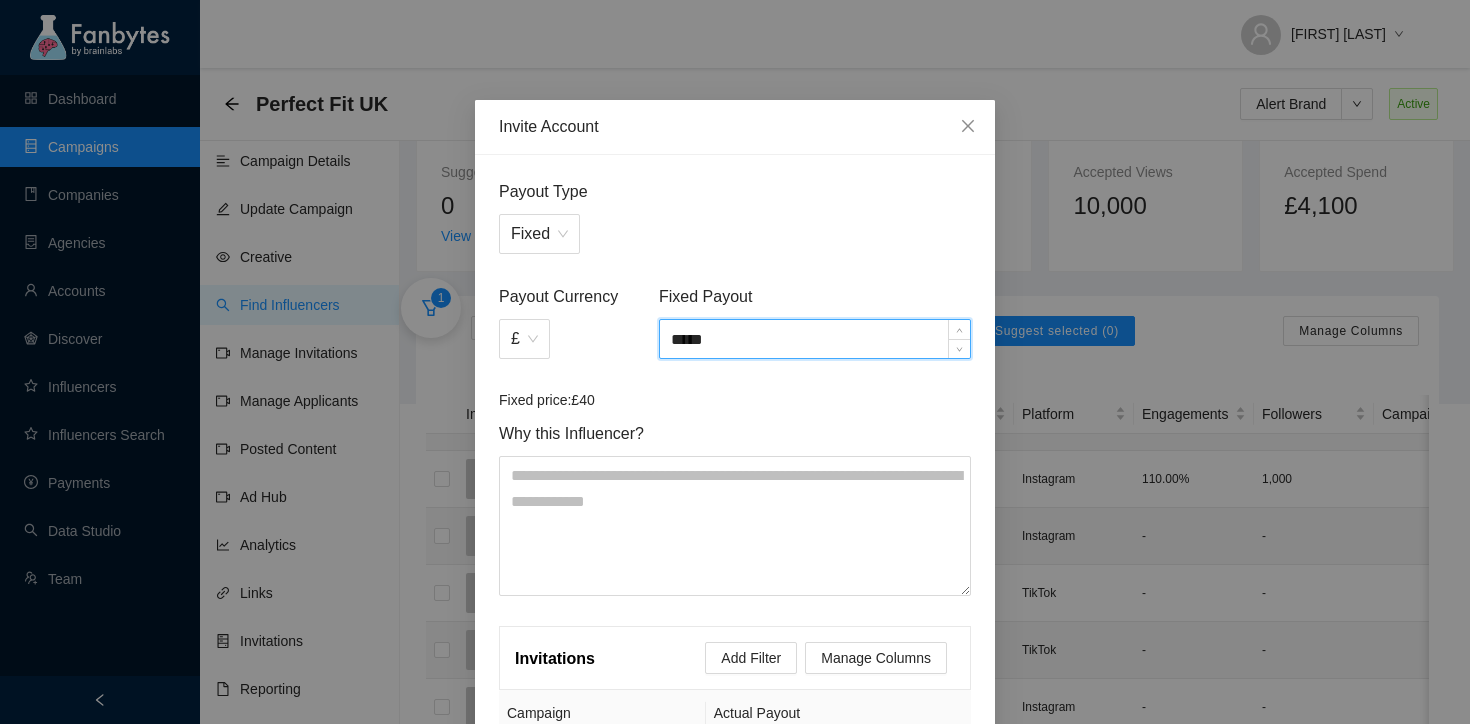 type on "*****" 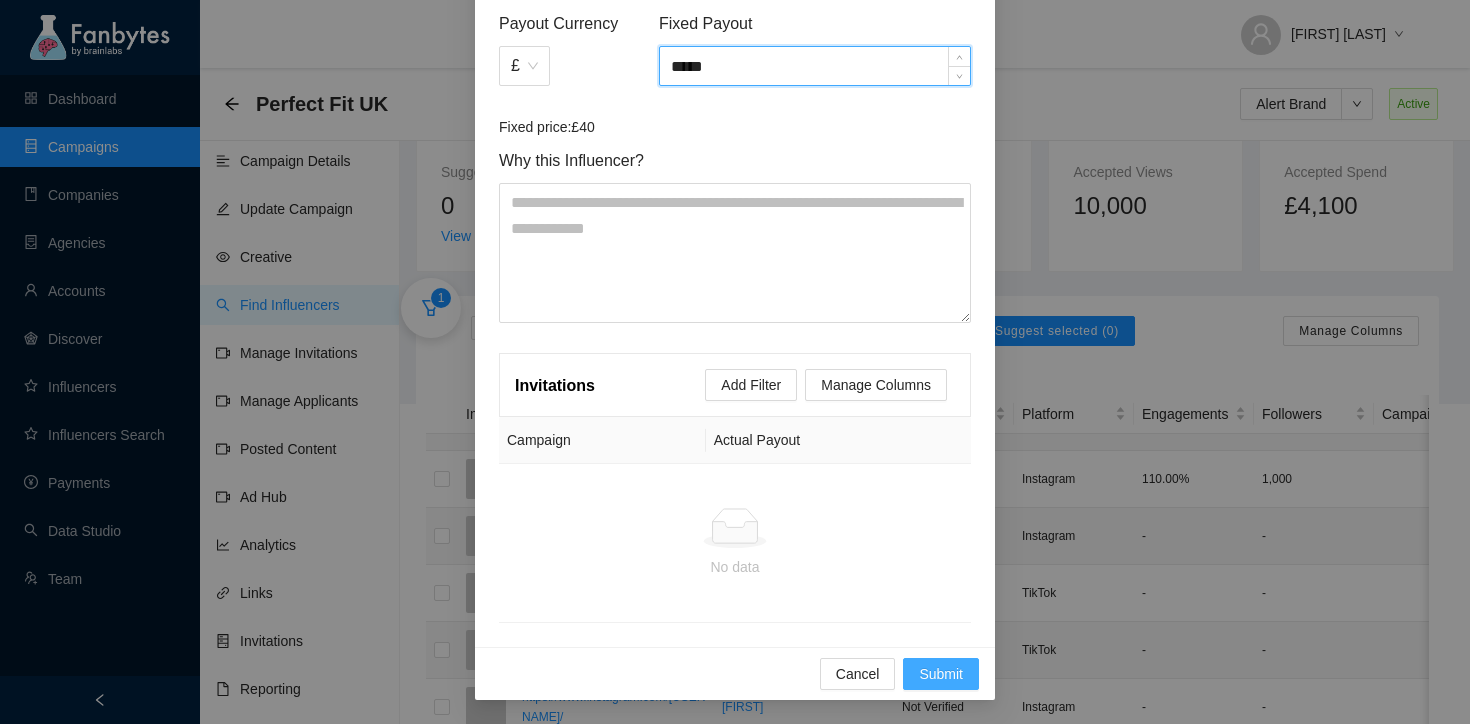 click on "Submit" at bounding box center [941, 674] 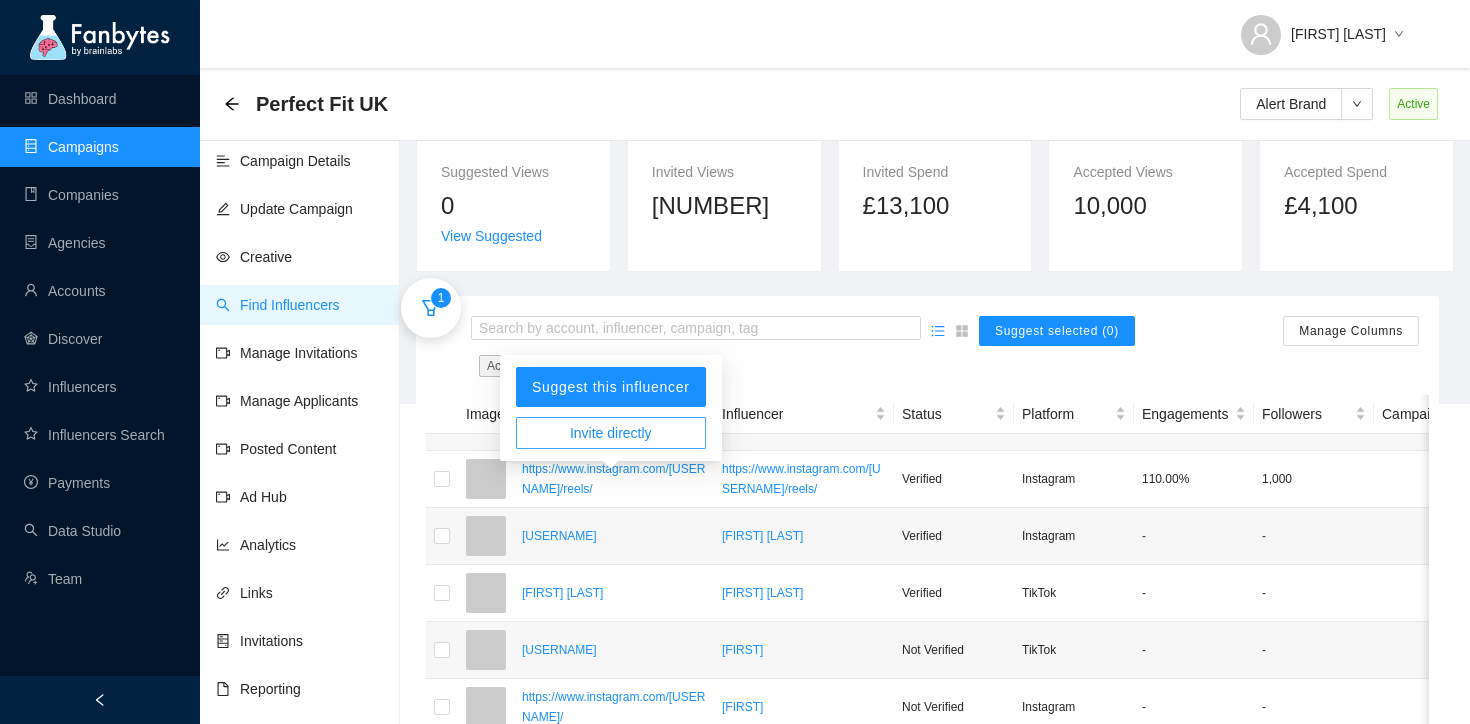 click on "Invite directly" at bounding box center [611, 433] 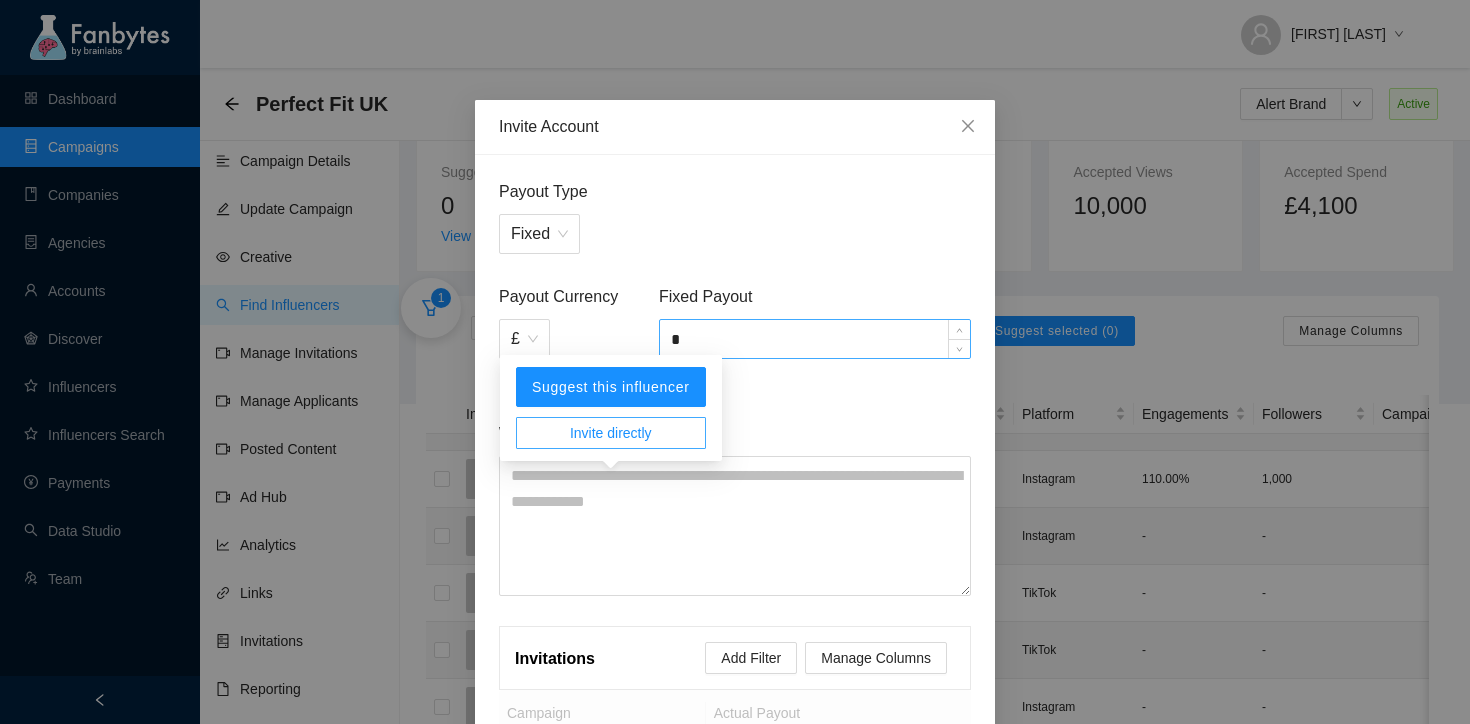 click on "*" at bounding box center (815, 339) 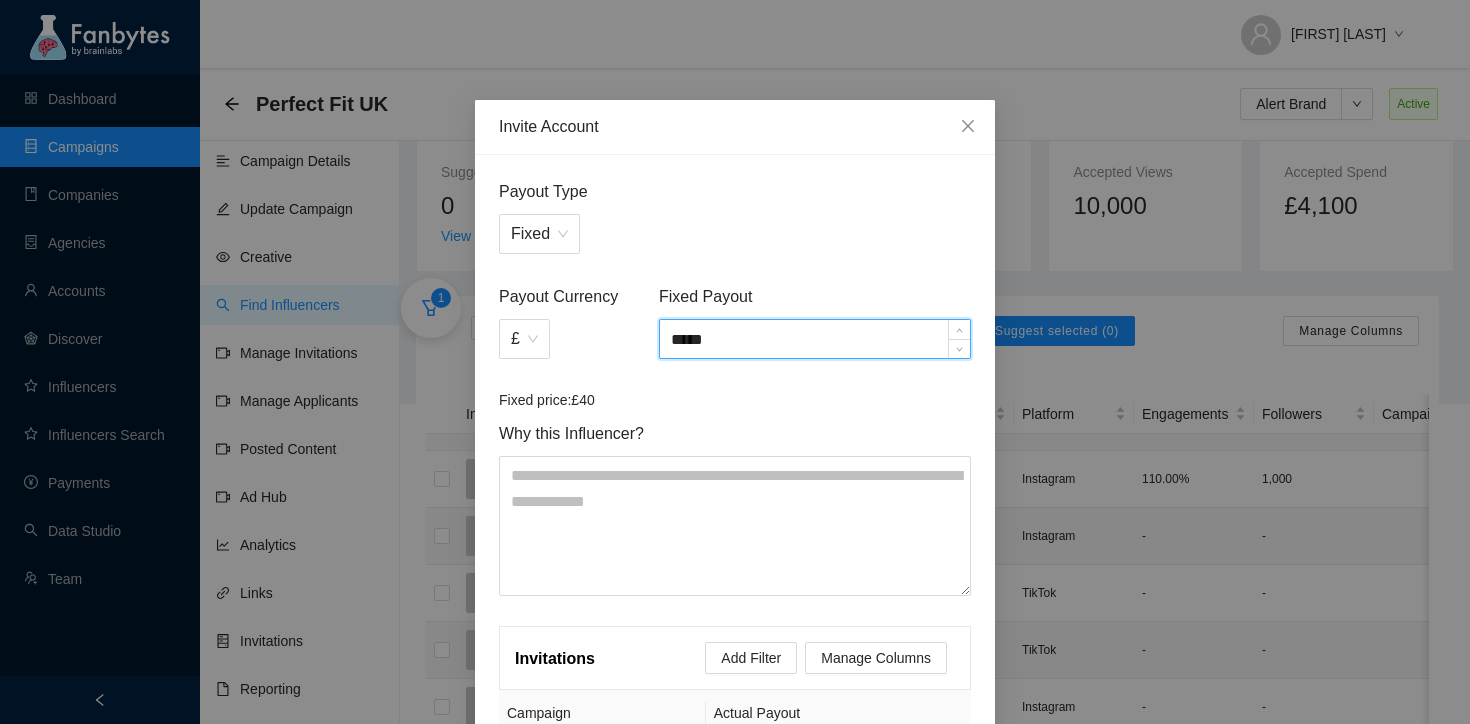 scroll, scrollTop: 217, scrollLeft: 0, axis: vertical 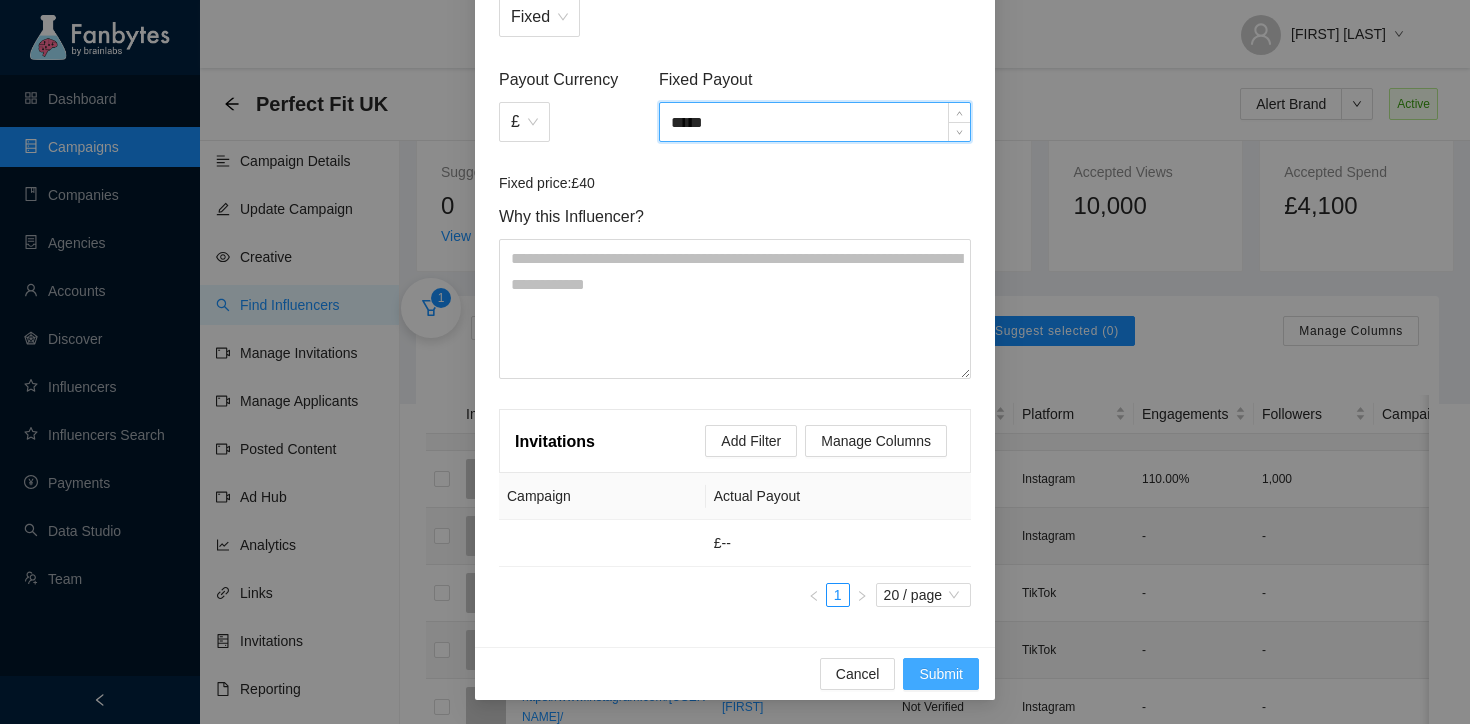 type on "*****" 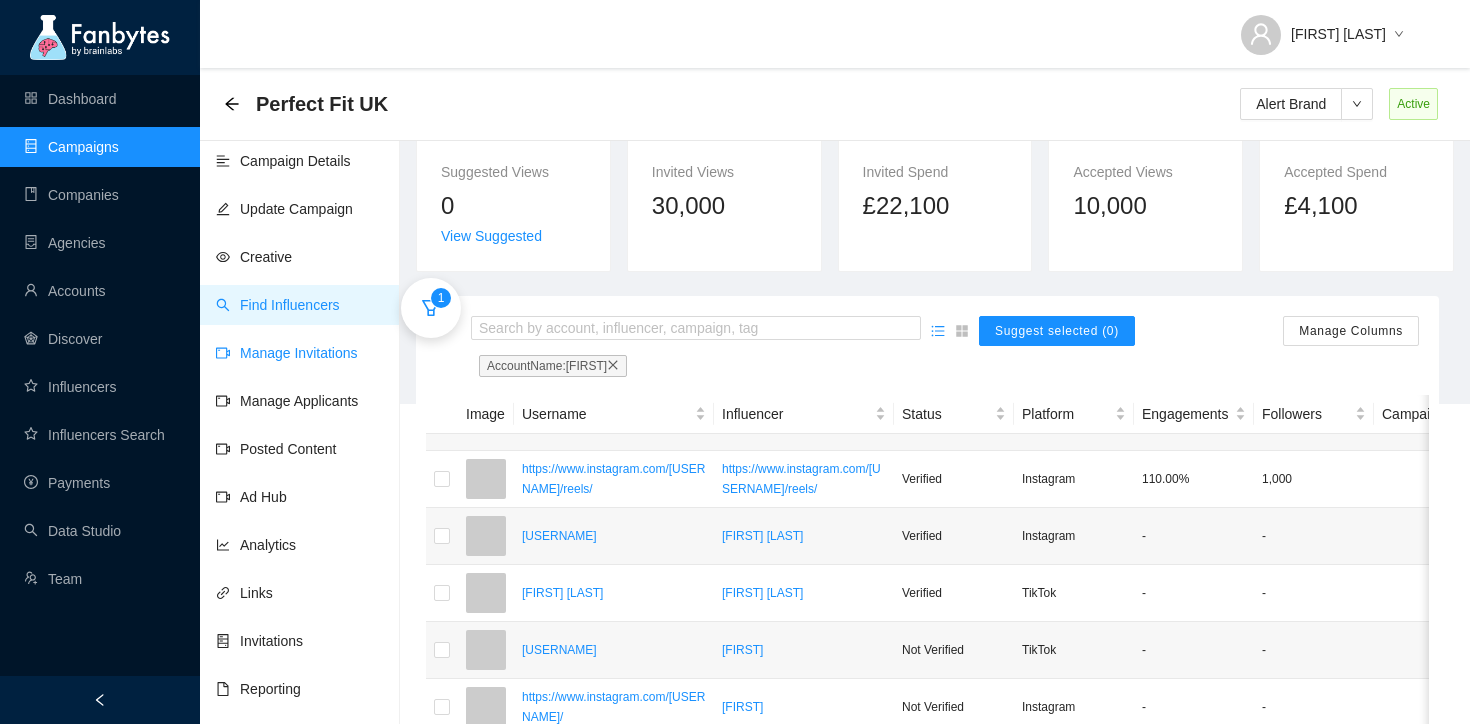 click on "Manage Invitations" at bounding box center (287, 353) 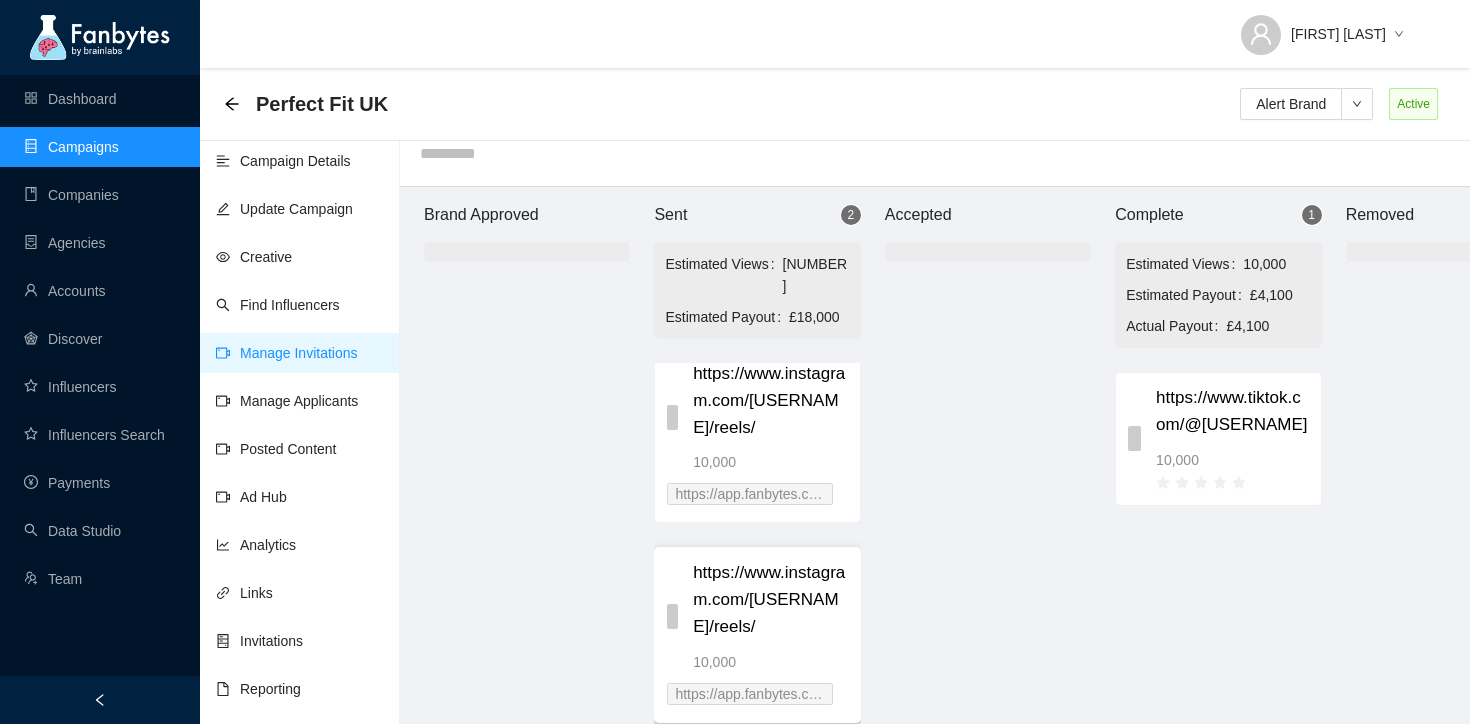 scroll, scrollTop: 0, scrollLeft: 0, axis: both 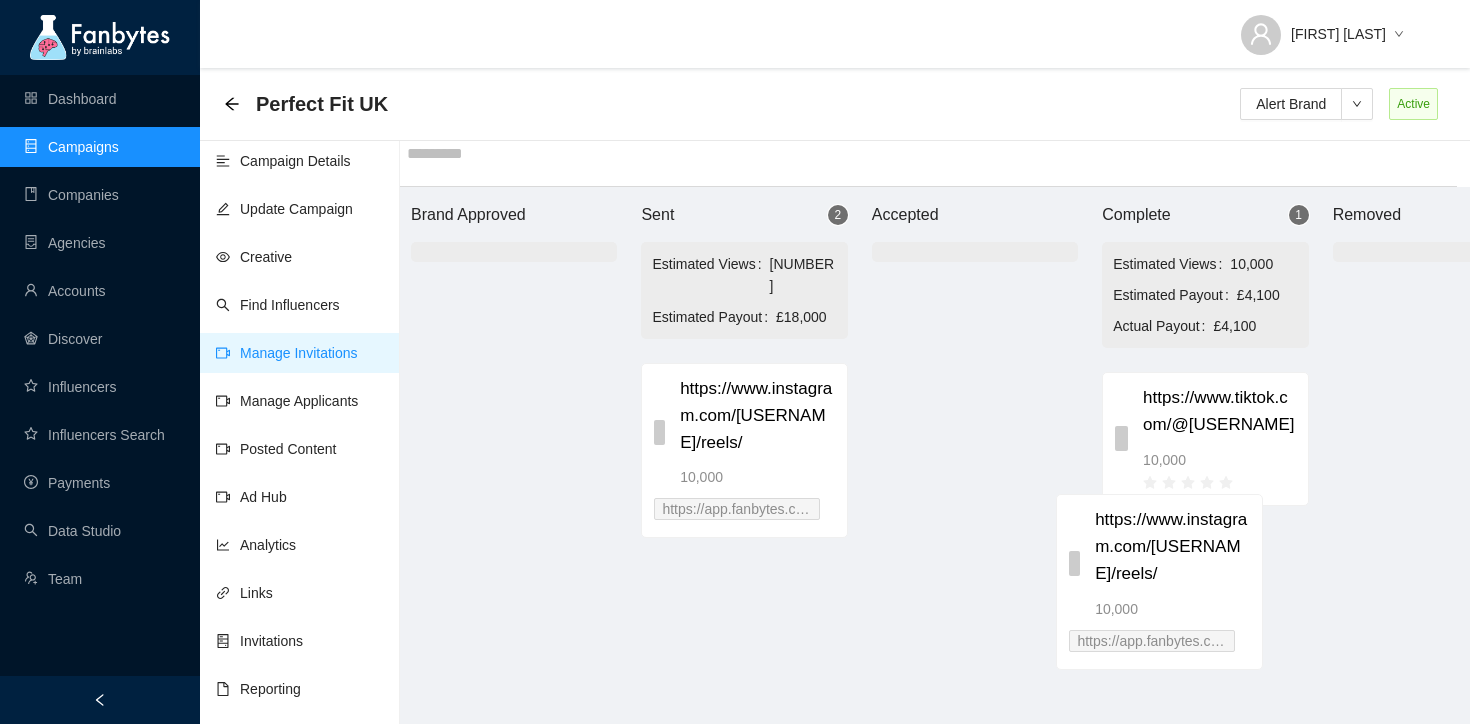 drag, startPoint x: 753, startPoint y: 586, endPoint x: 1203, endPoint y: 535, distance: 452.88077 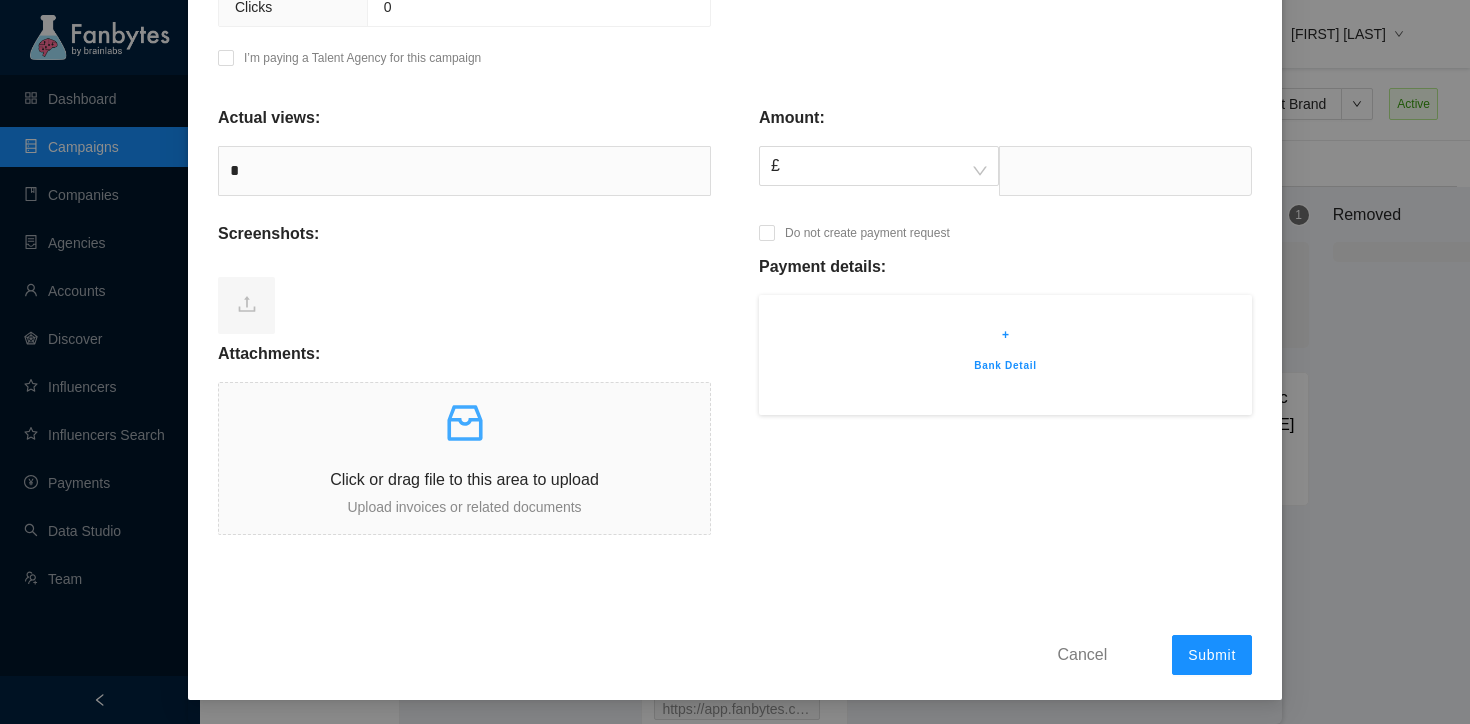 scroll, scrollTop: 473, scrollLeft: 0, axis: vertical 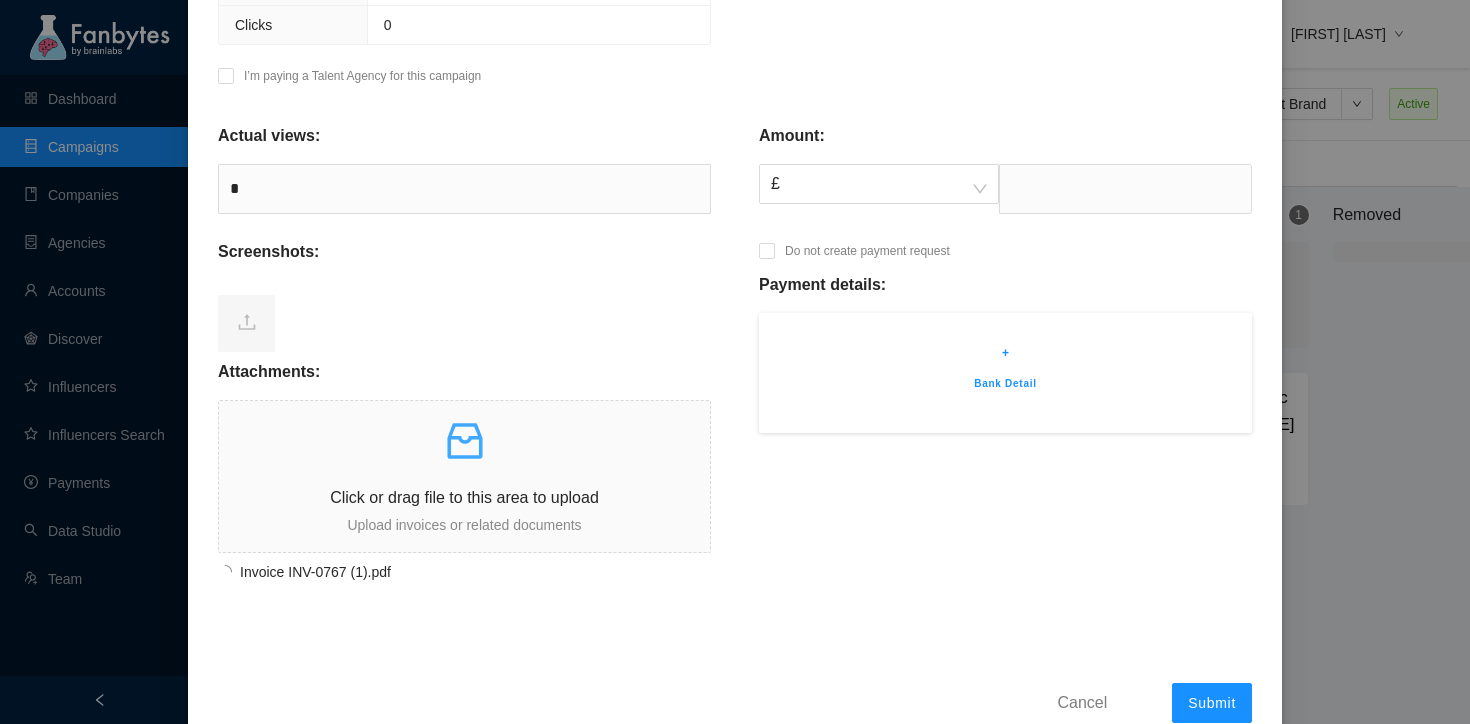 click on "+ Bank Detail" at bounding box center [1005, 373] 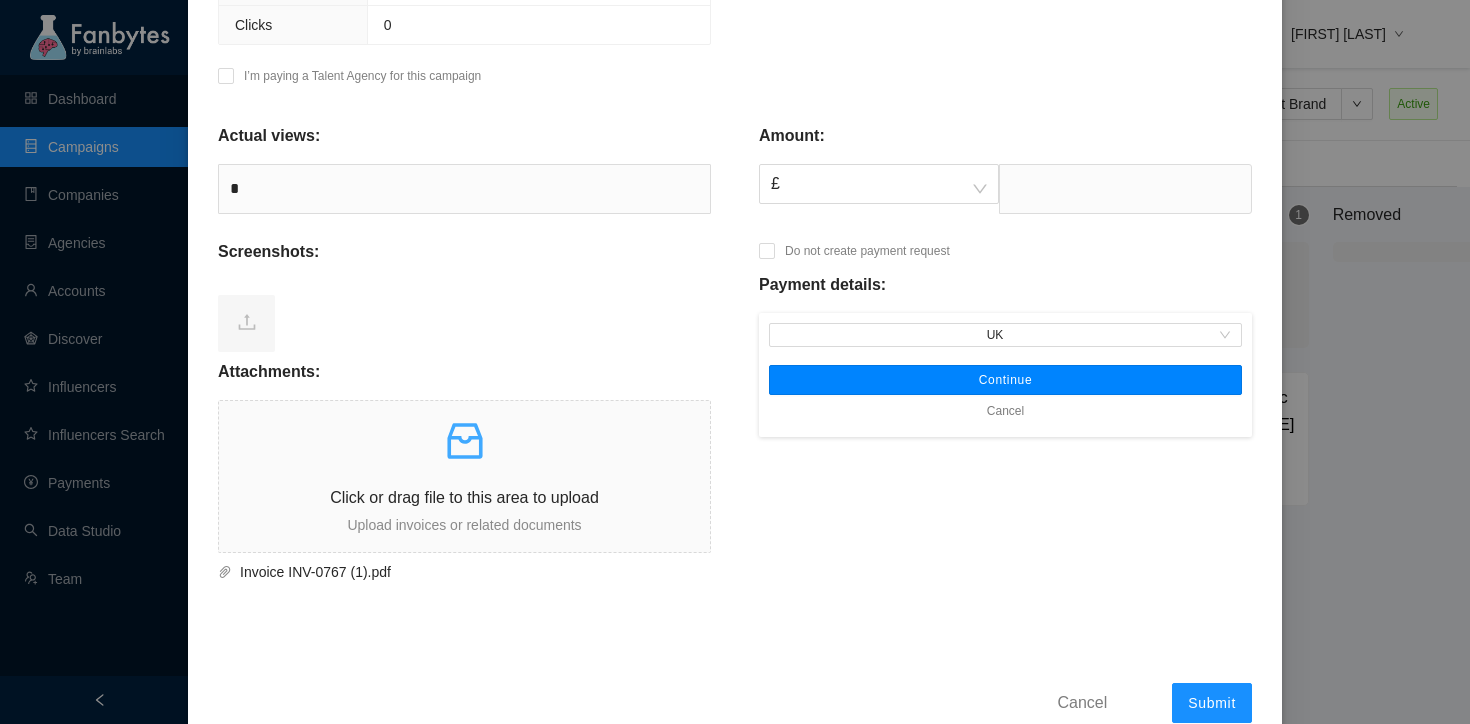 click on "Continue" at bounding box center (1005, 380) 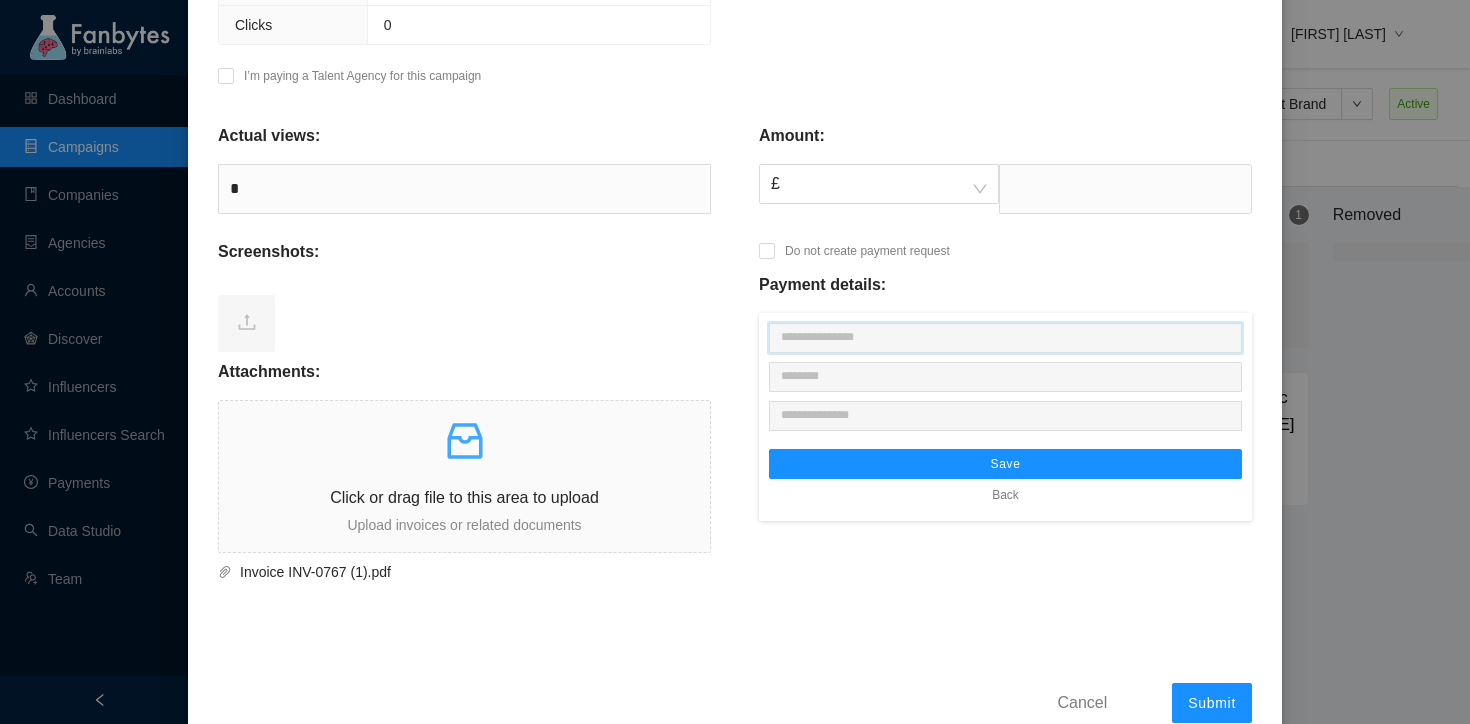 click at bounding box center [1005, 338] 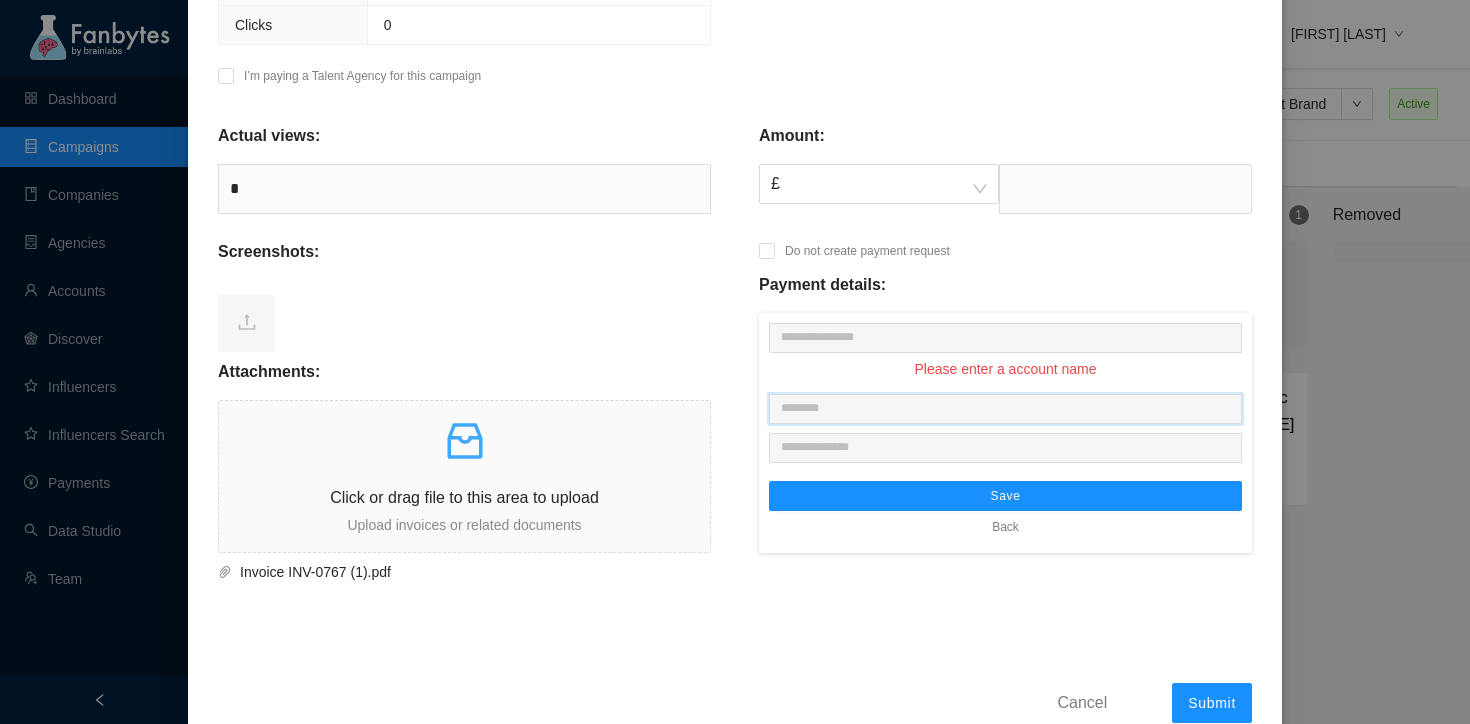 click at bounding box center [1005, 409] 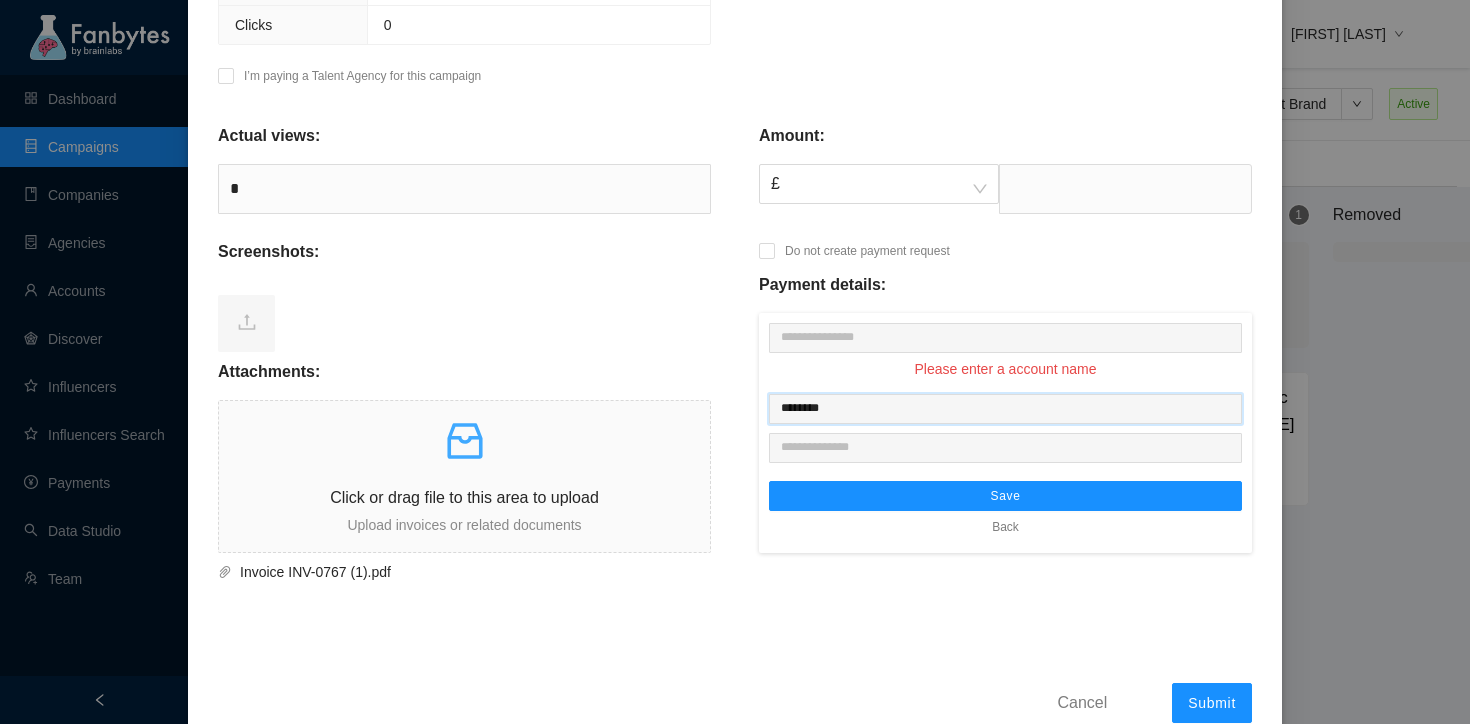 type on "********" 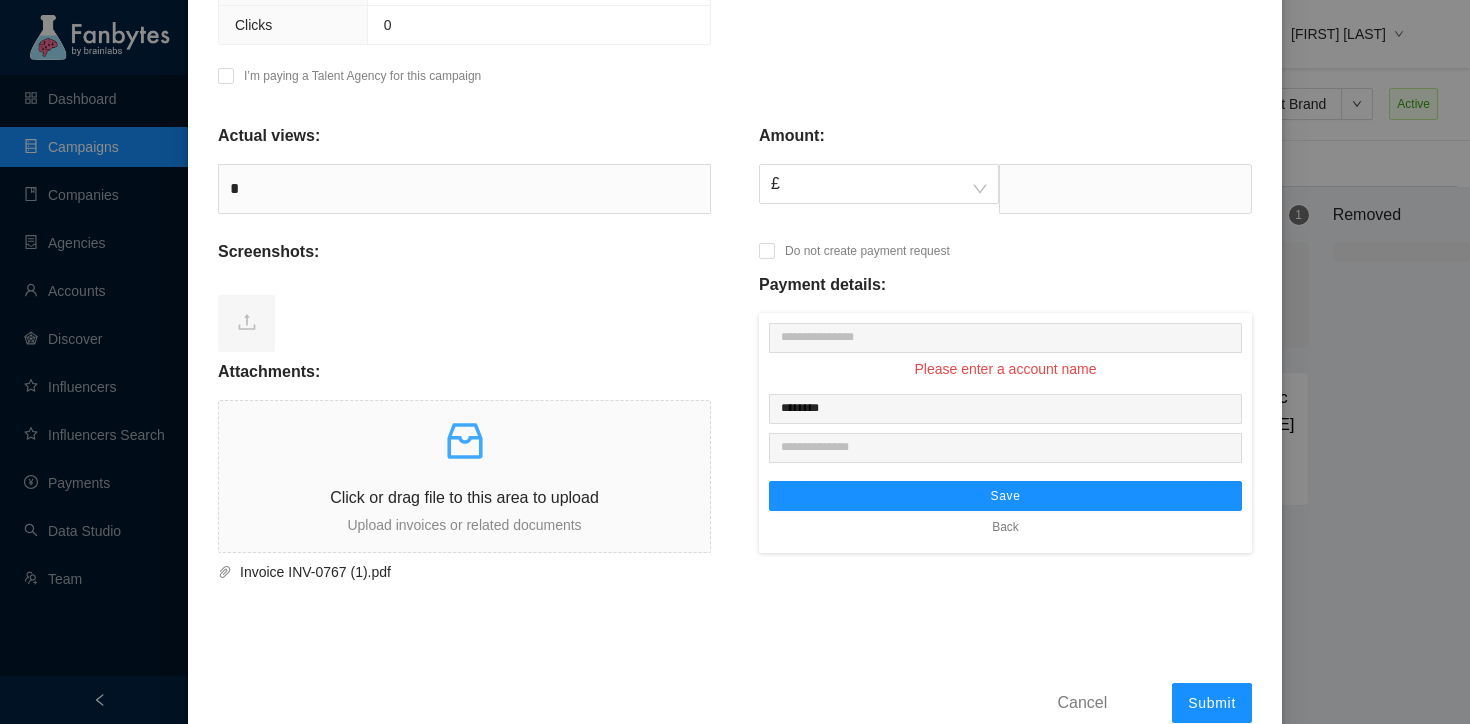 click on "Please enter a account name ******** Save Back" at bounding box center [1005, 433] 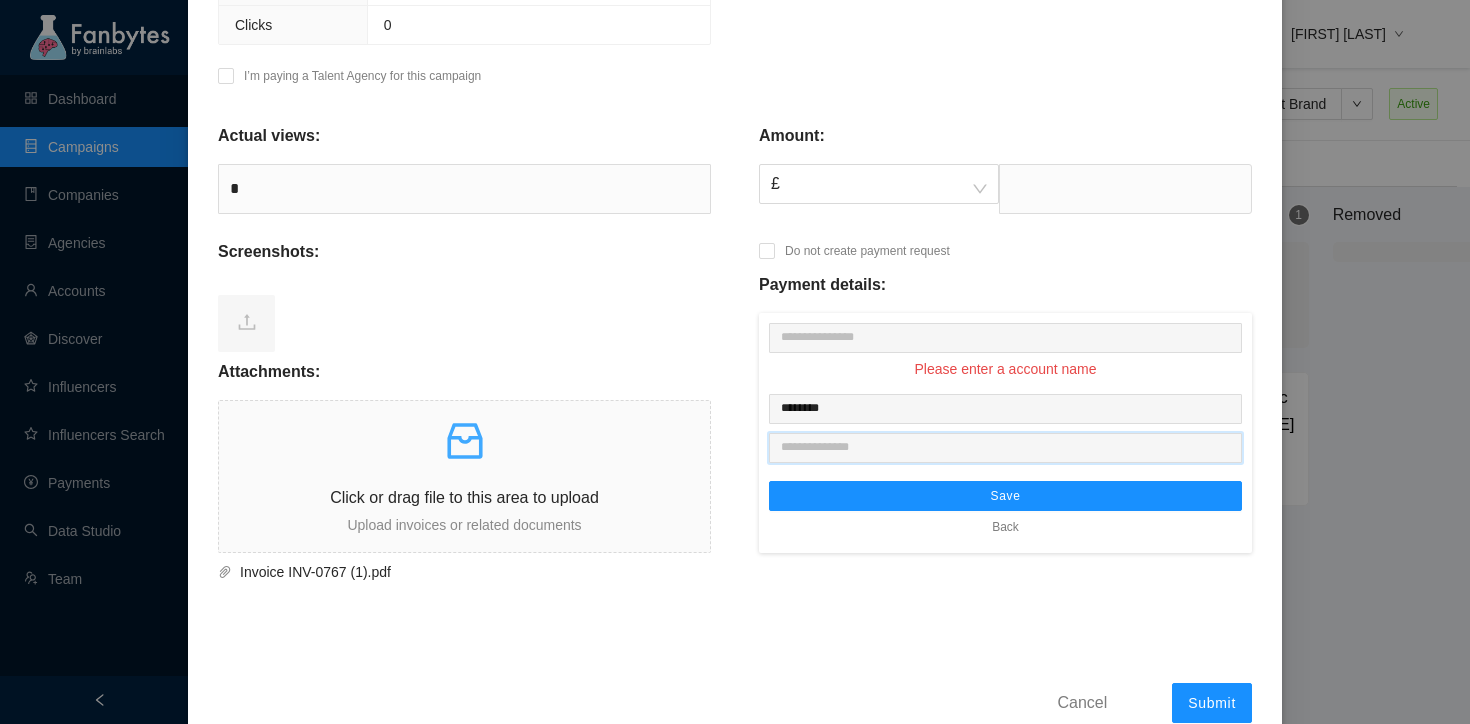 click at bounding box center (1005, 448) 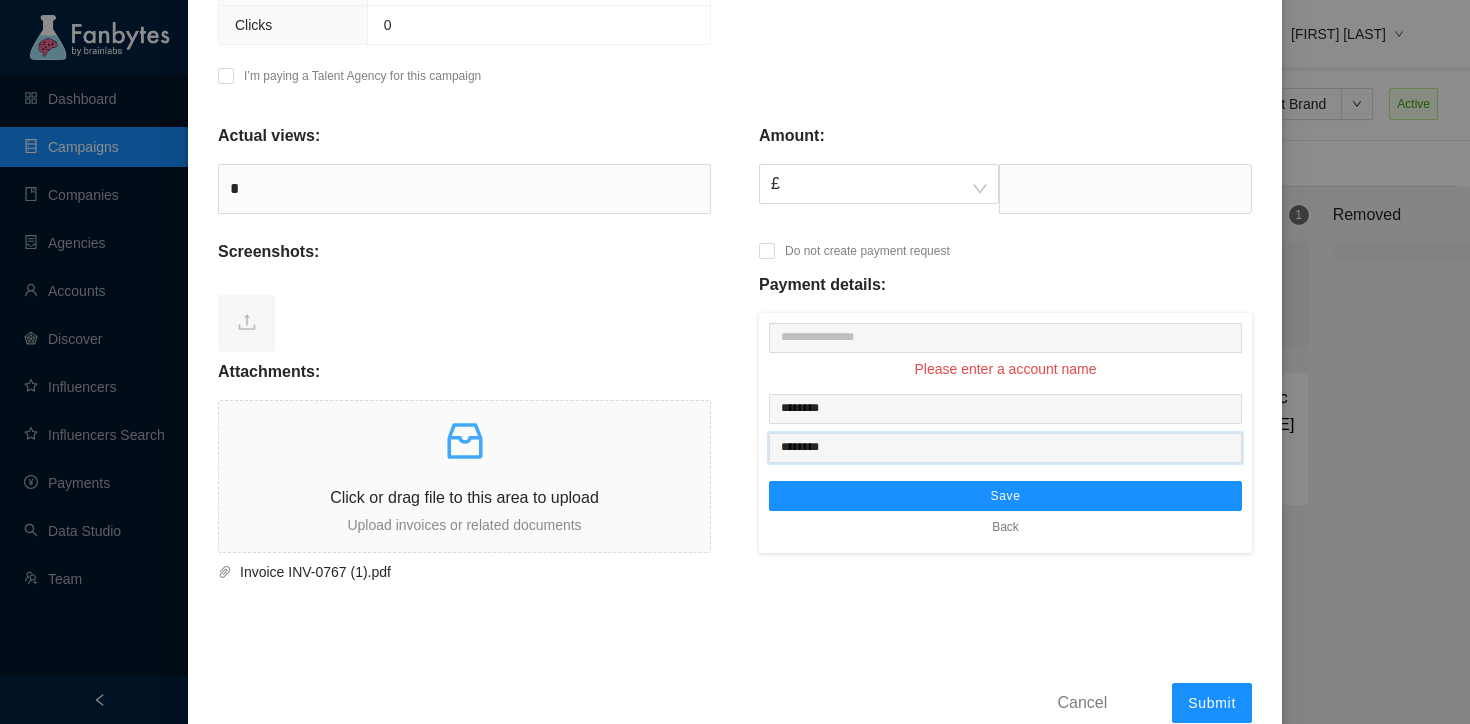 type on "********" 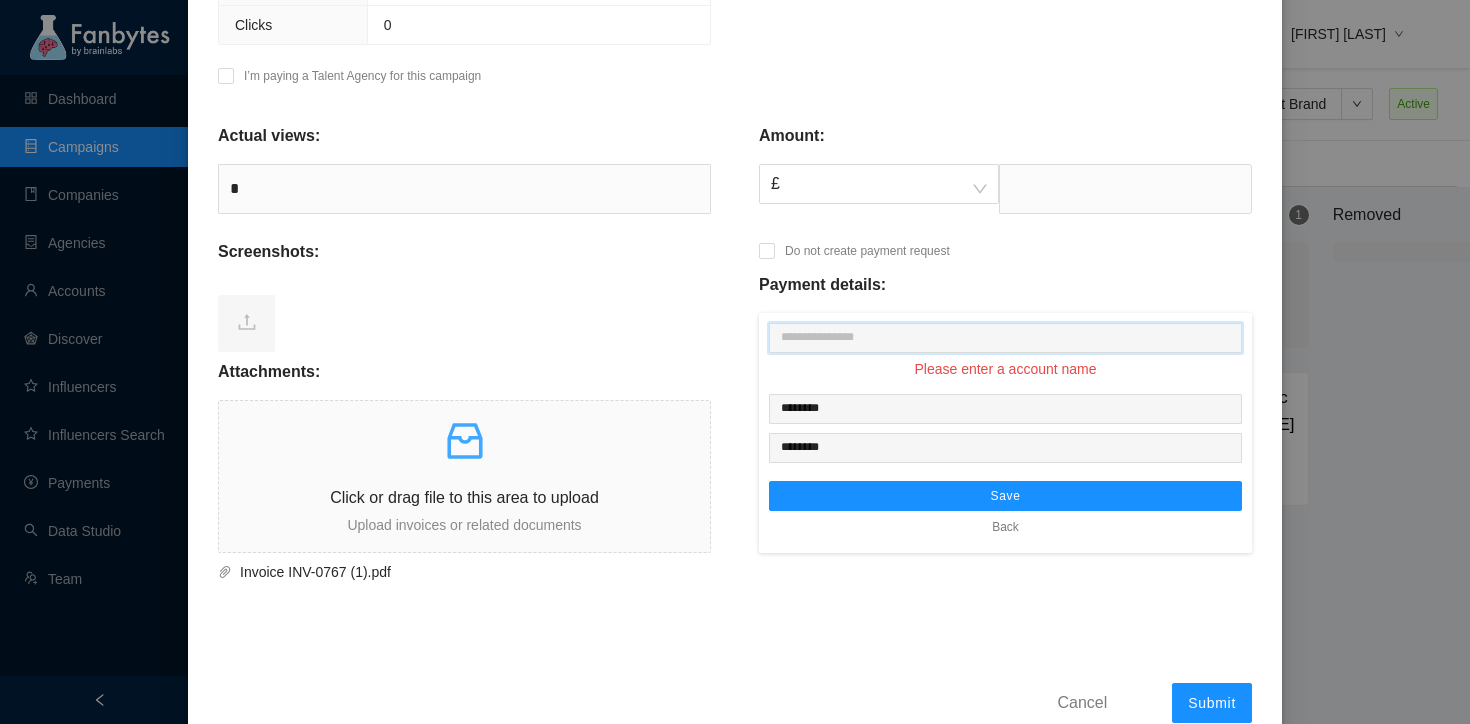 click at bounding box center [1005, 338] 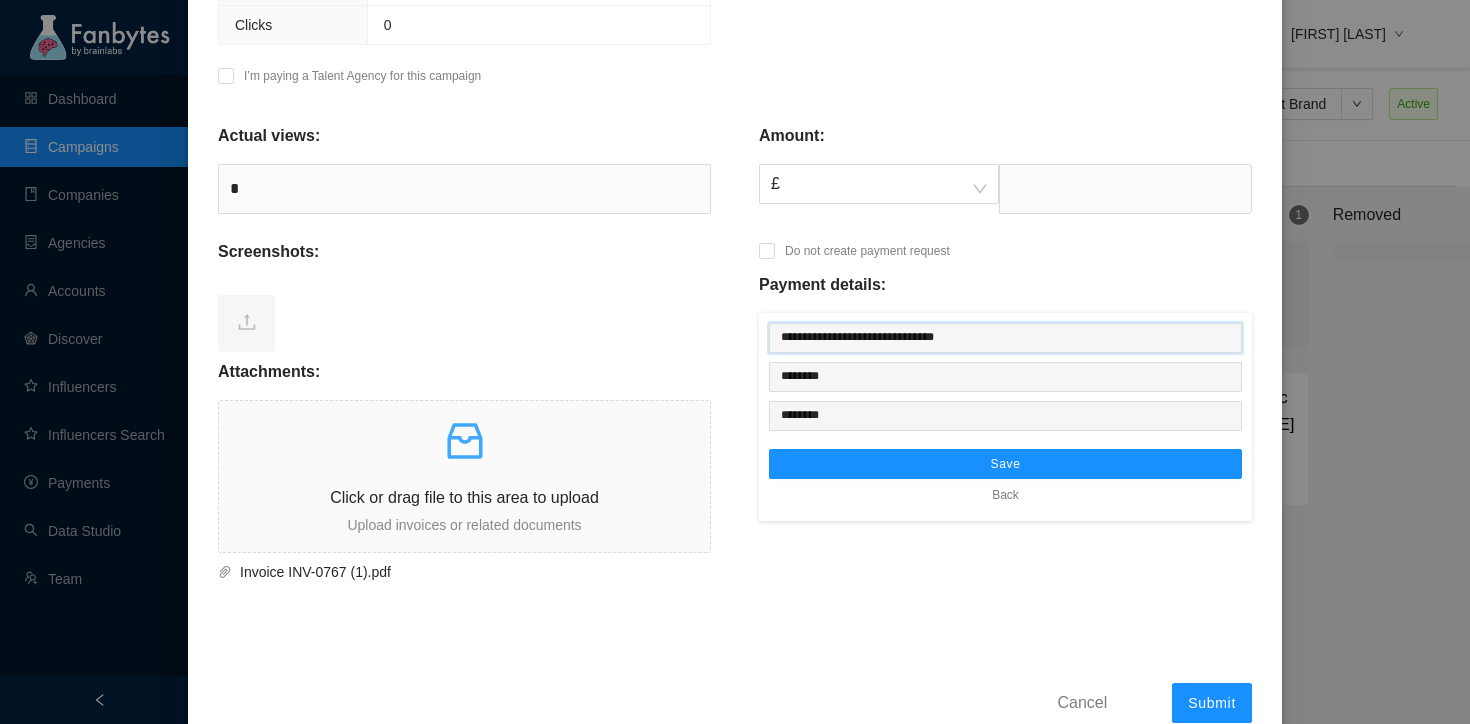type on "**********" 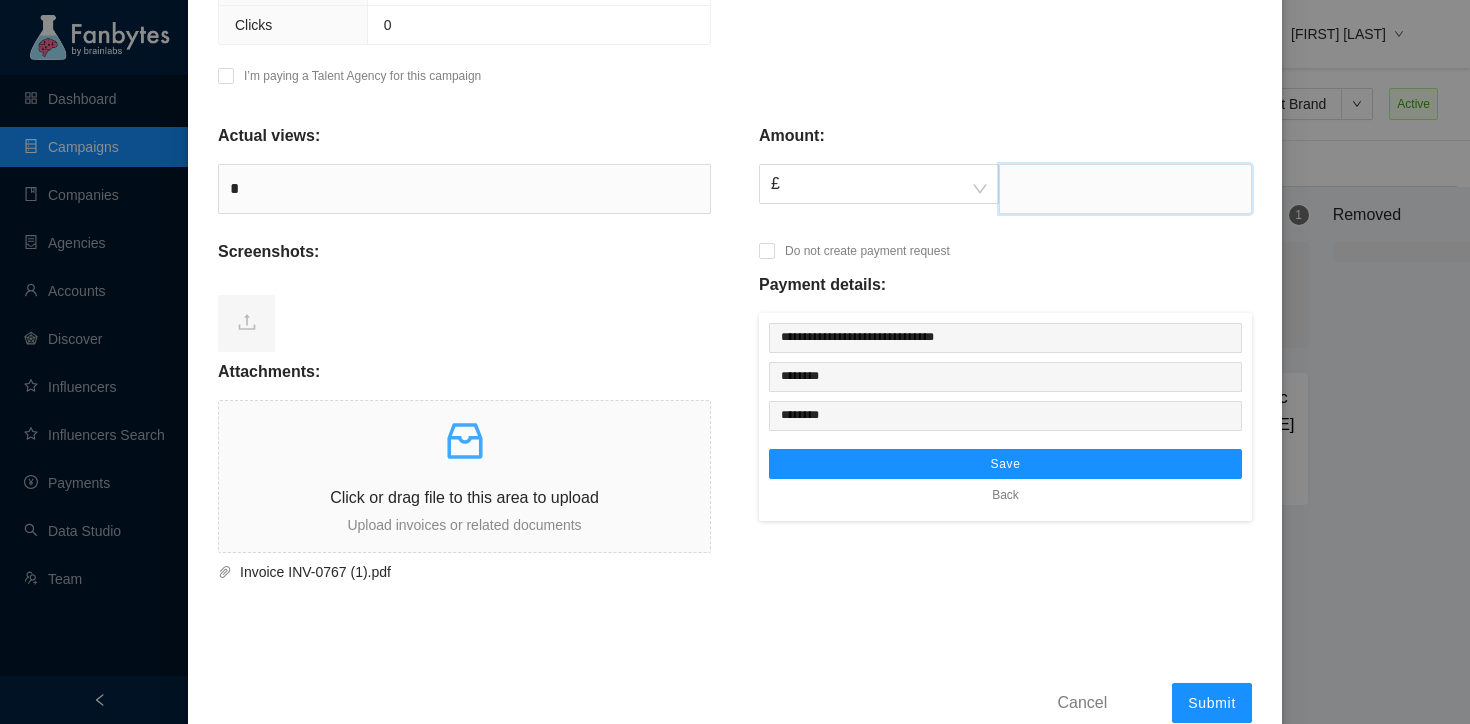 click at bounding box center [1125, 189] 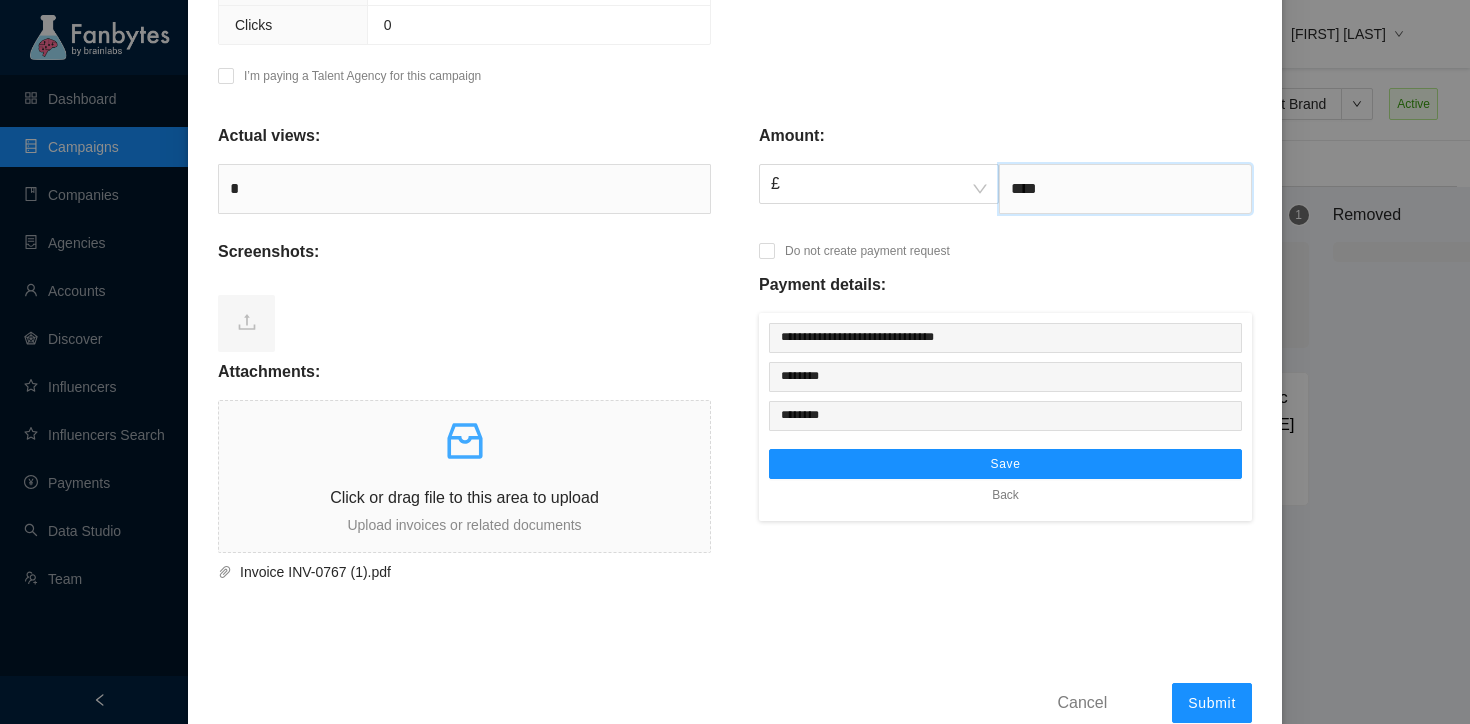 type on "****" 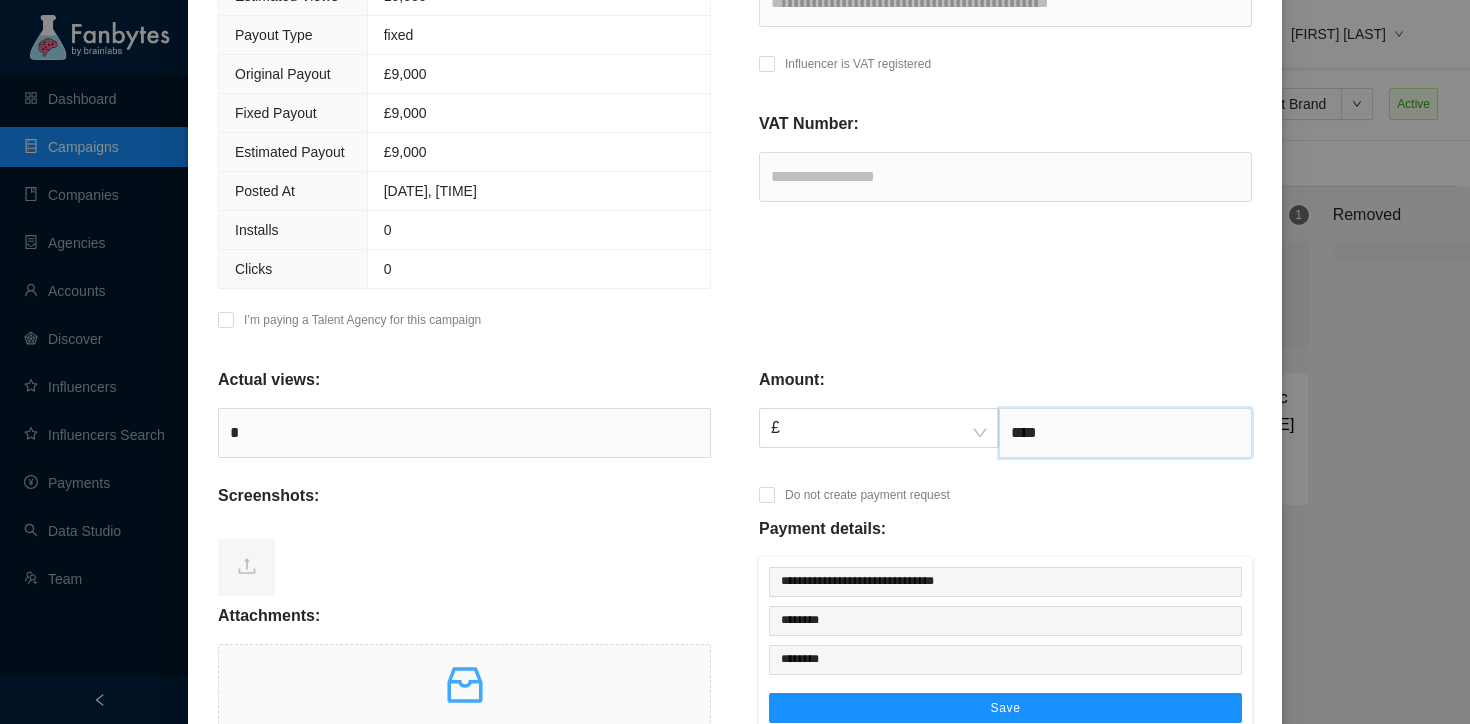 scroll, scrollTop: 285, scrollLeft: 0, axis: vertical 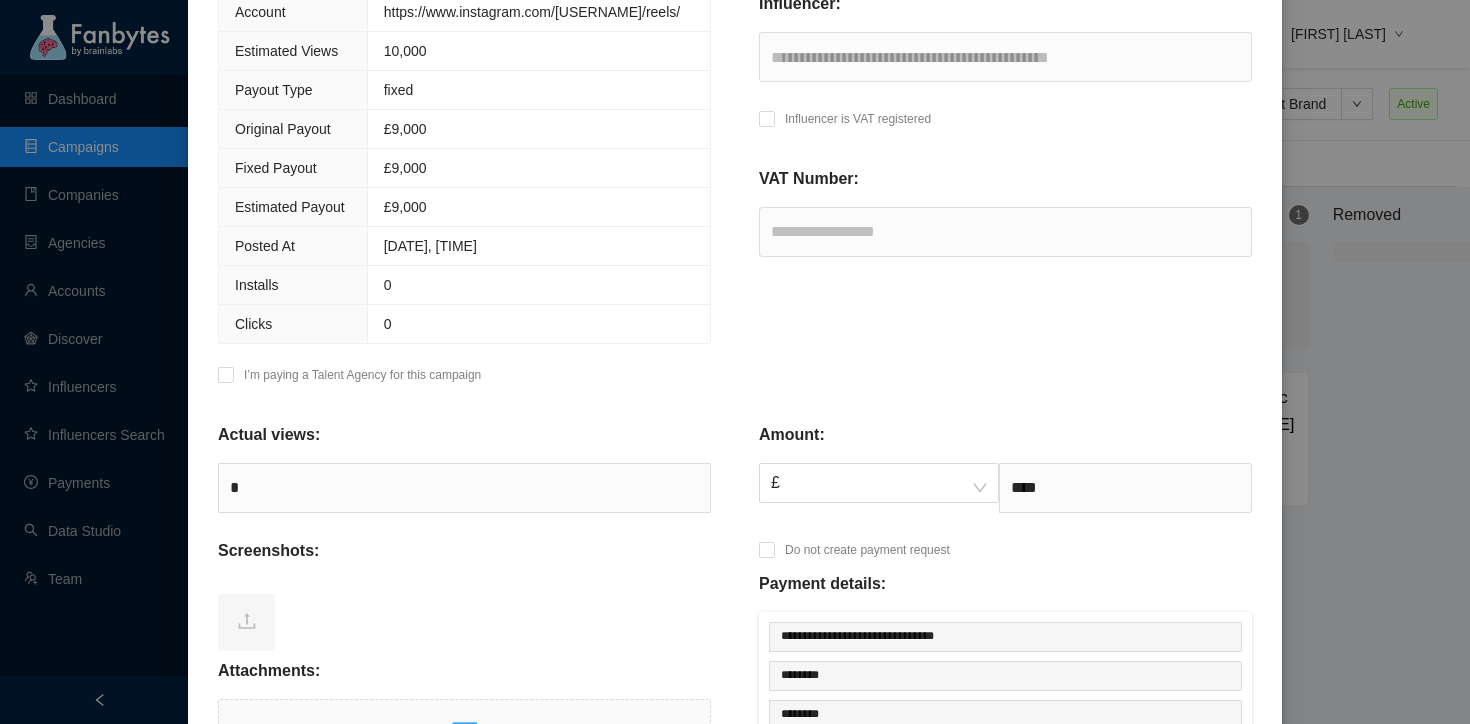 click on "VAT Number:" at bounding box center [1005, 187] 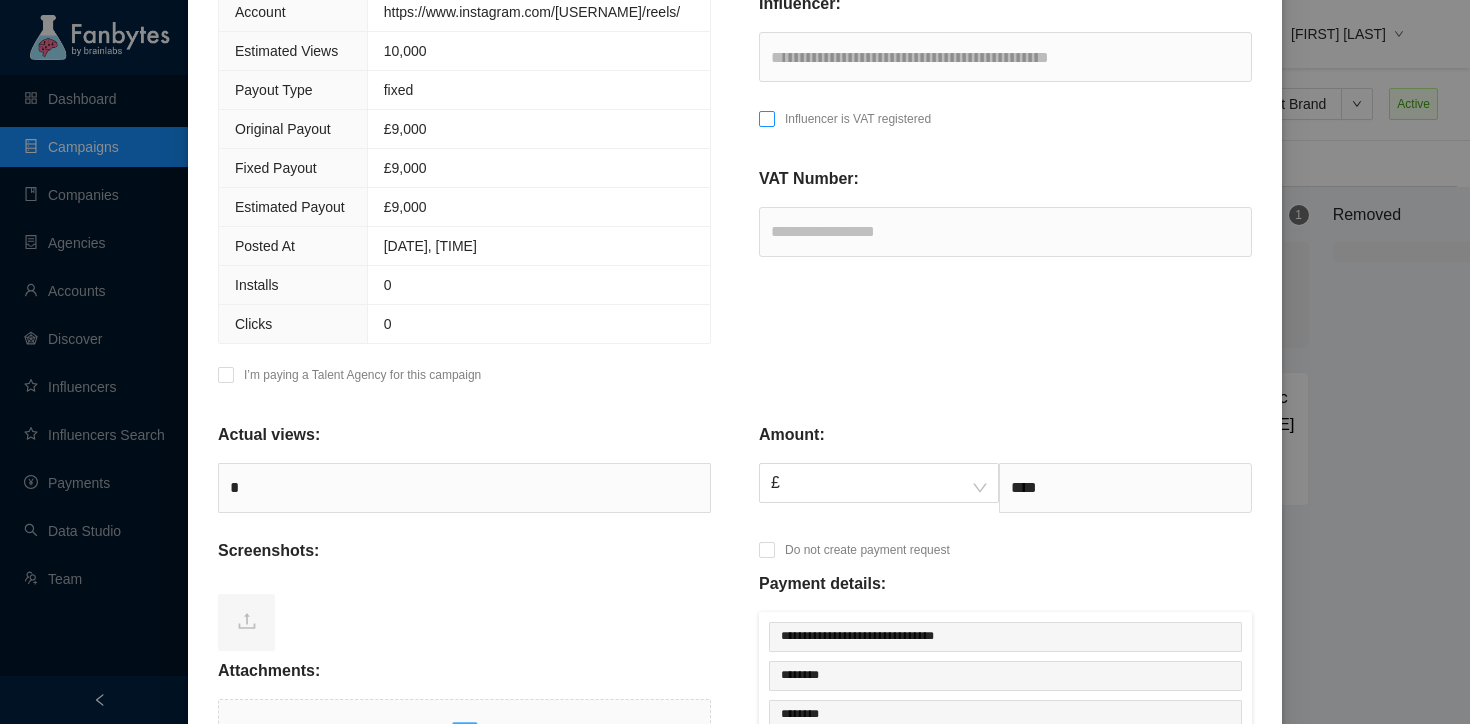 click at bounding box center (767, 124) 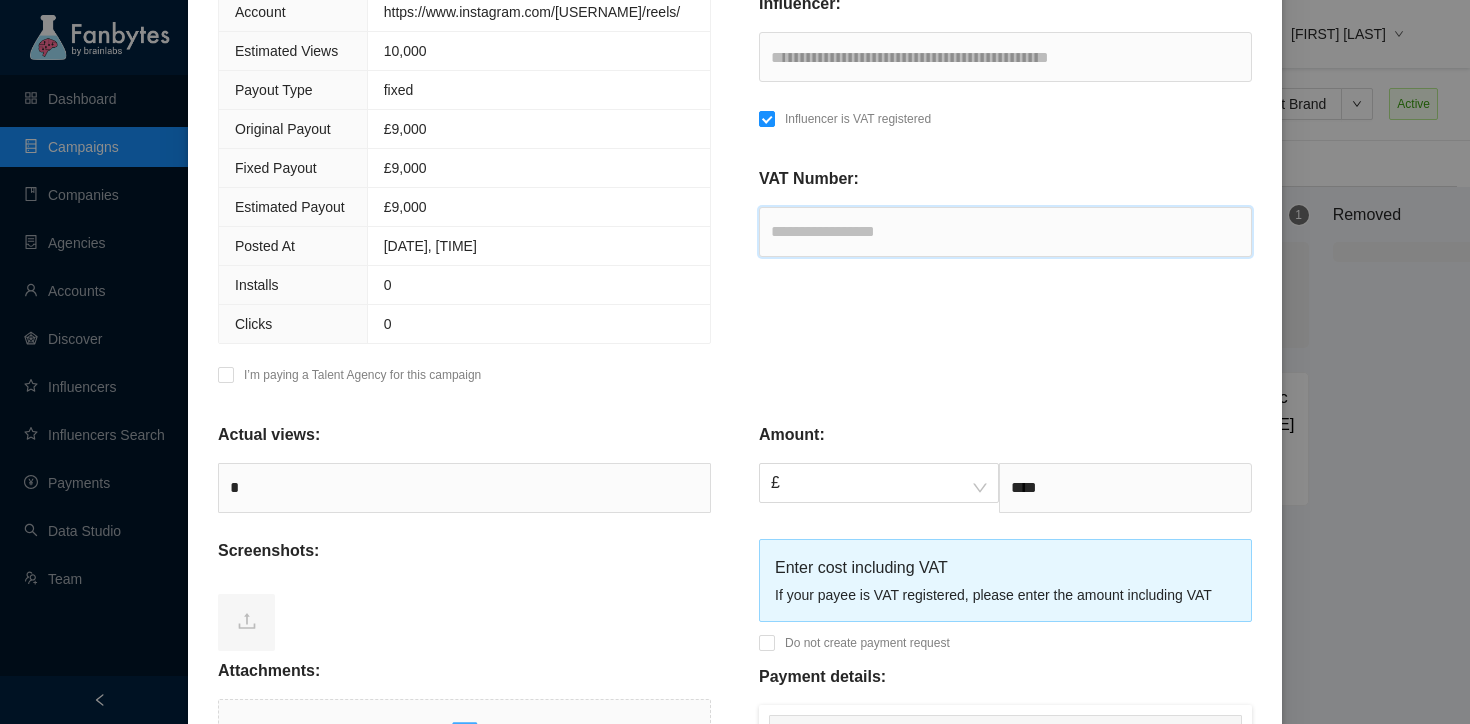 click at bounding box center (1005, 232) 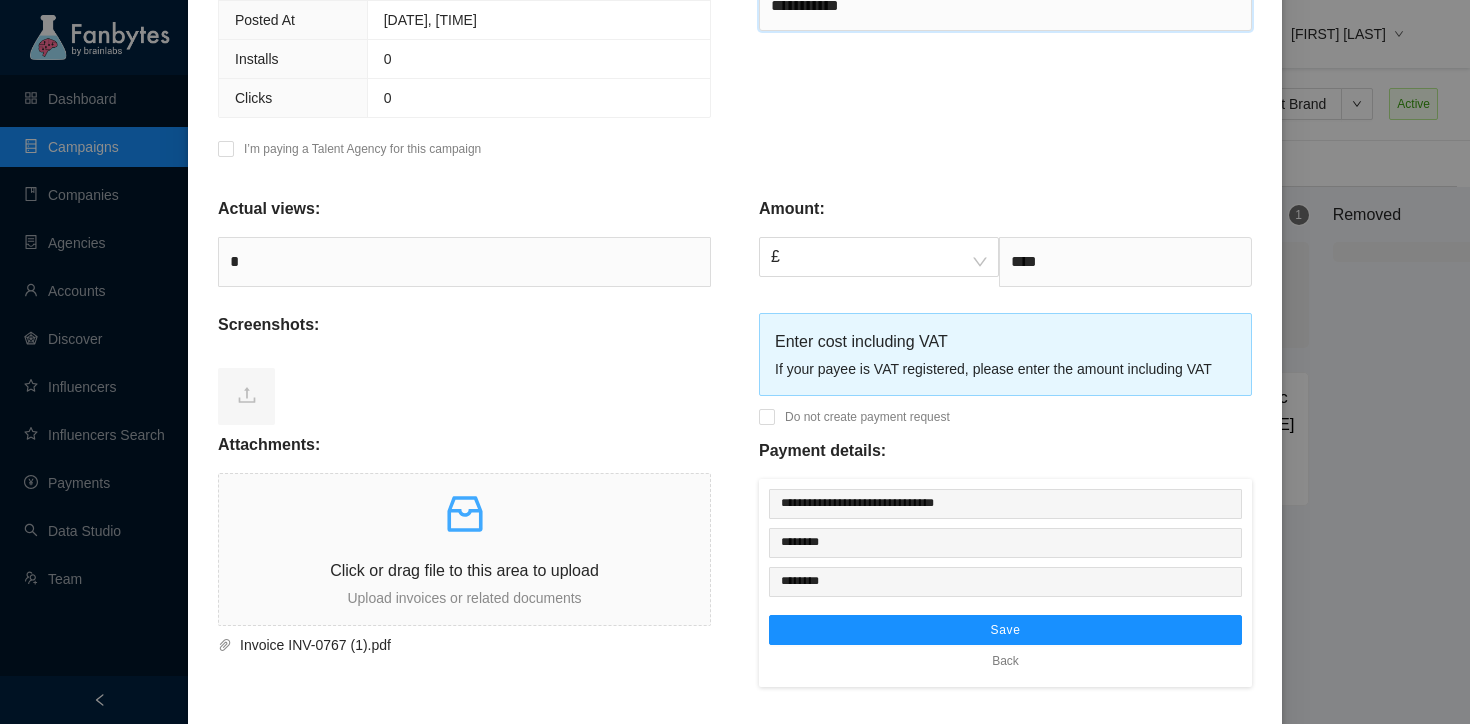 scroll, scrollTop: 612, scrollLeft: 0, axis: vertical 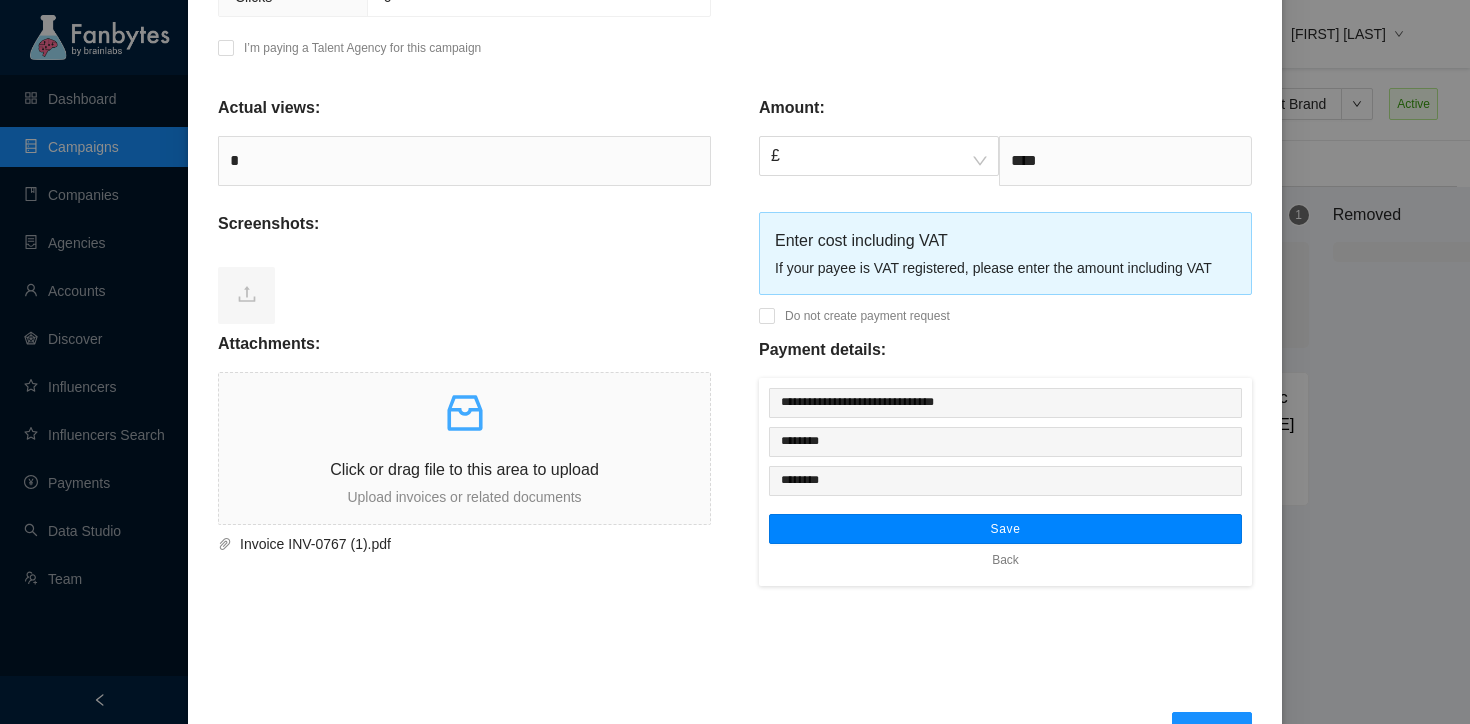 type on "**********" 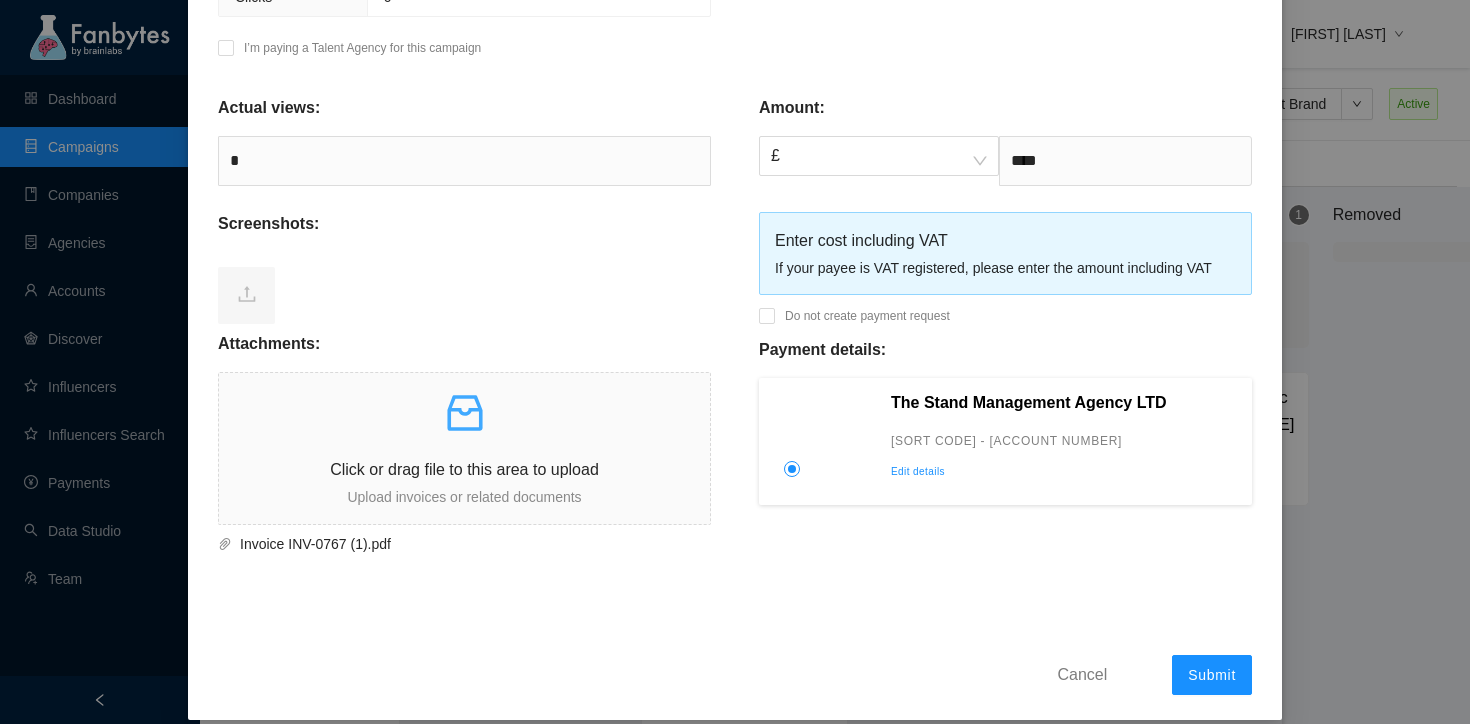 scroll, scrollTop: 676, scrollLeft: 0, axis: vertical 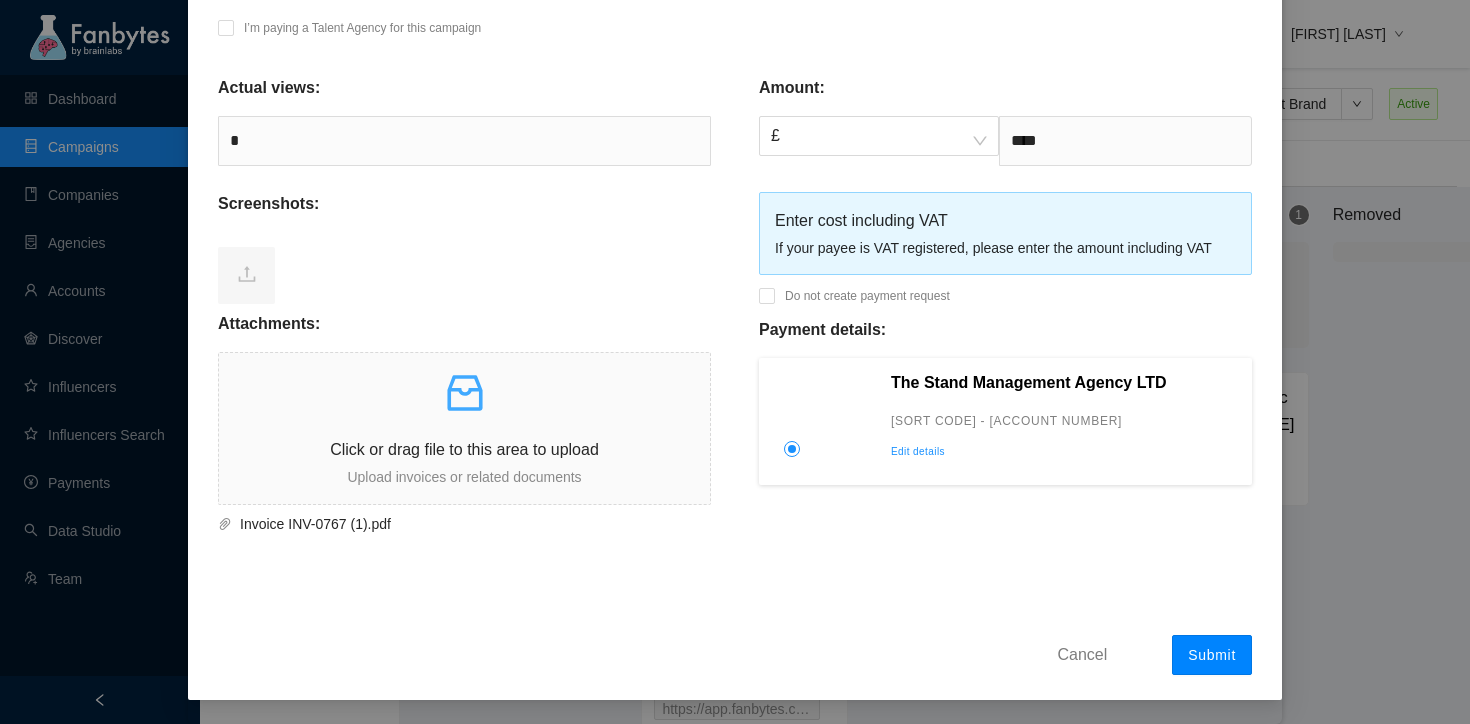 click on "Submit" at bounding box center [1212, 655] 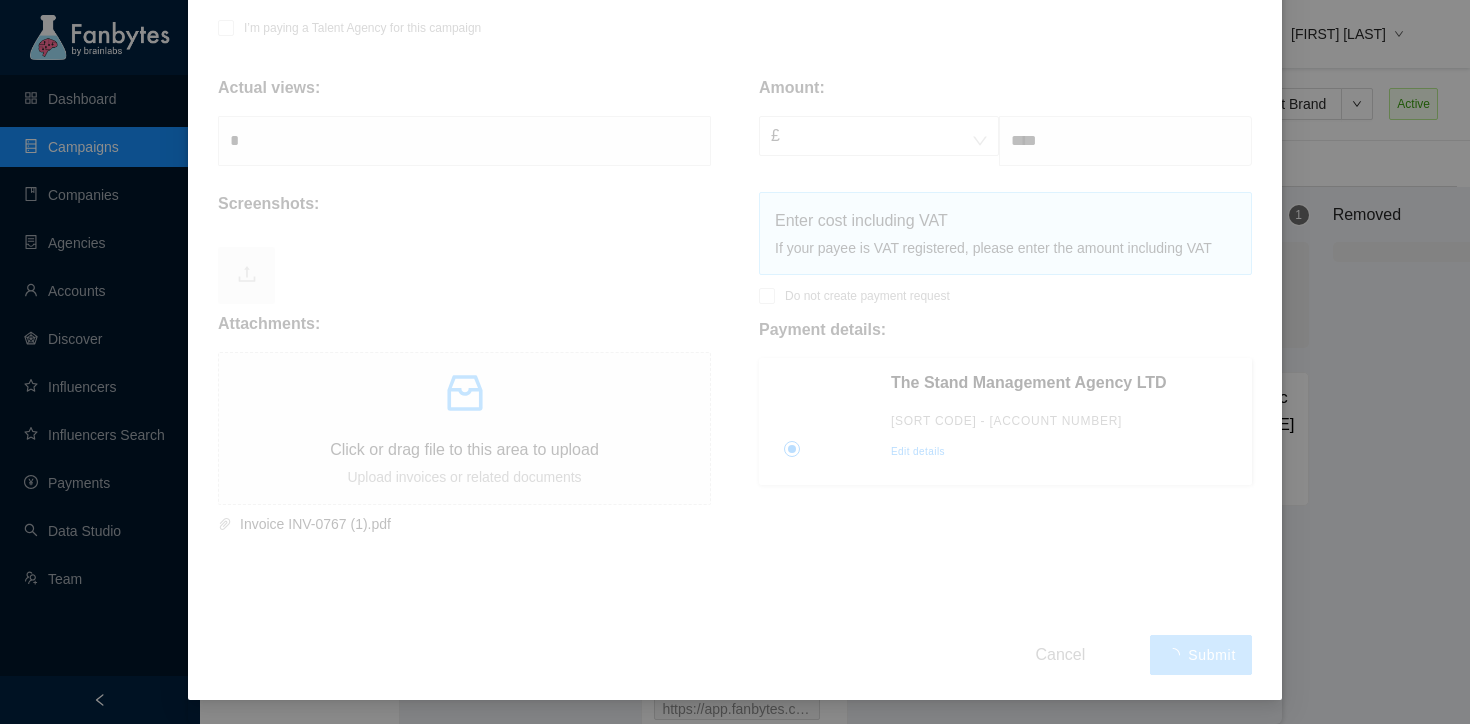 type 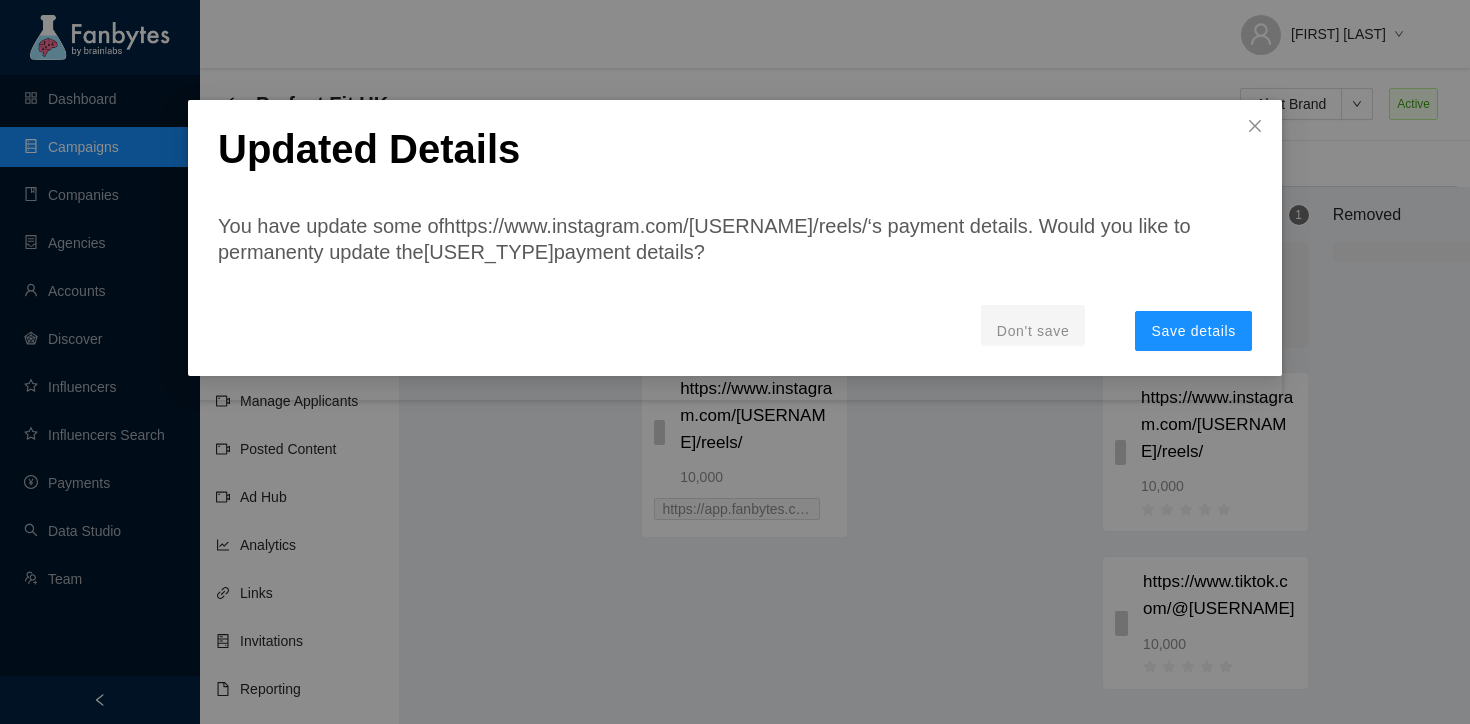 scroll, scrollTop: 0, scrollLeft: 0, axis: both 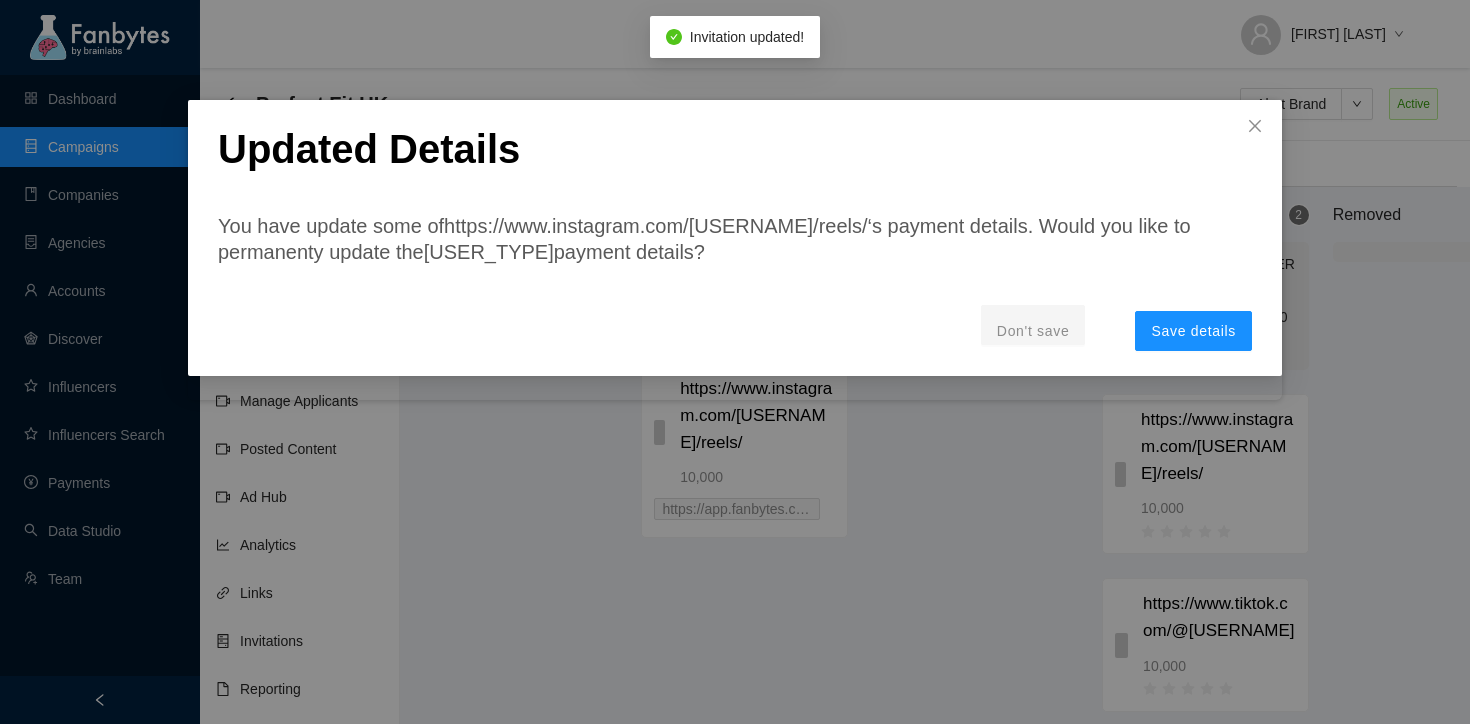 click on "Updated Details You have update some of https://www.instagram.com/[USERNAME]/reels/ ‘s payment details. Would you like to permanenty update the influencers payment details? Don't save Save details" at bounding box center (735, 362) 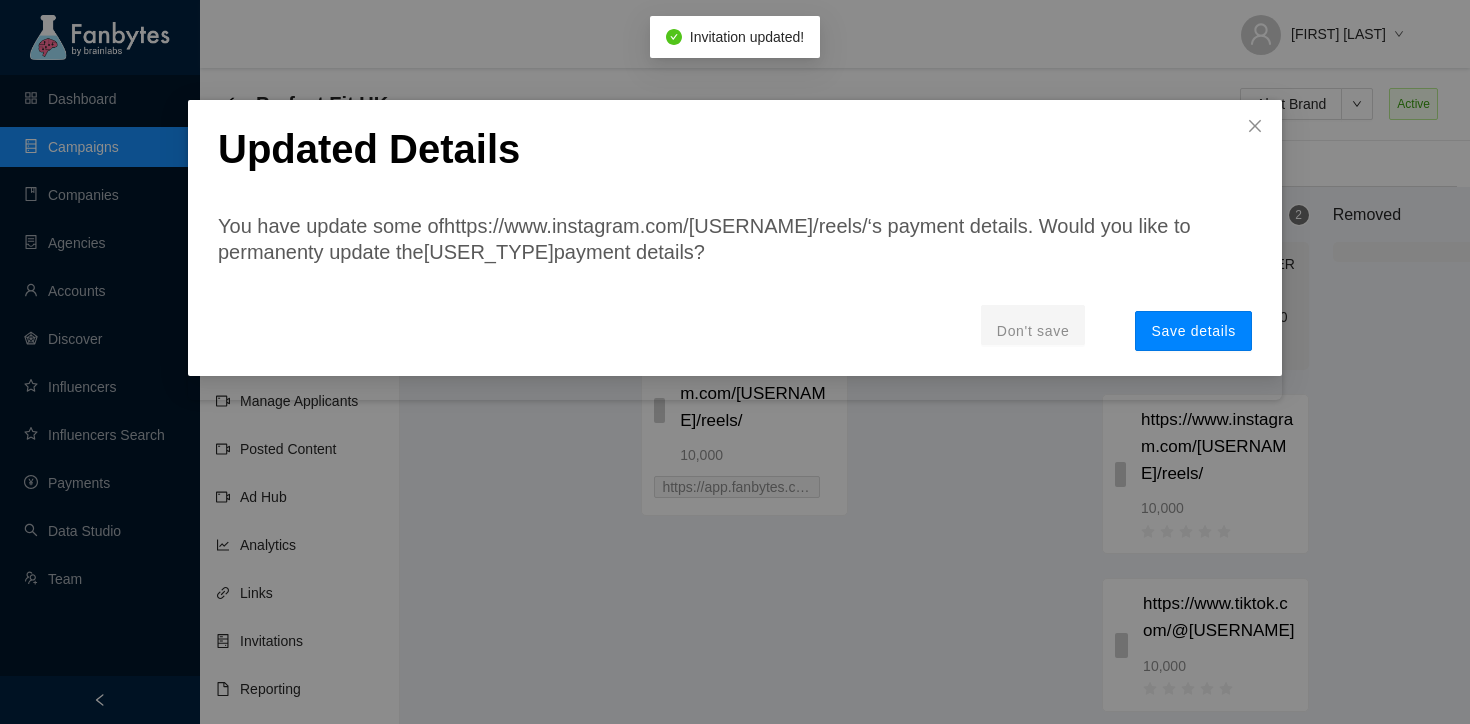 click on "Save details" at bounding box center [1193, 331] 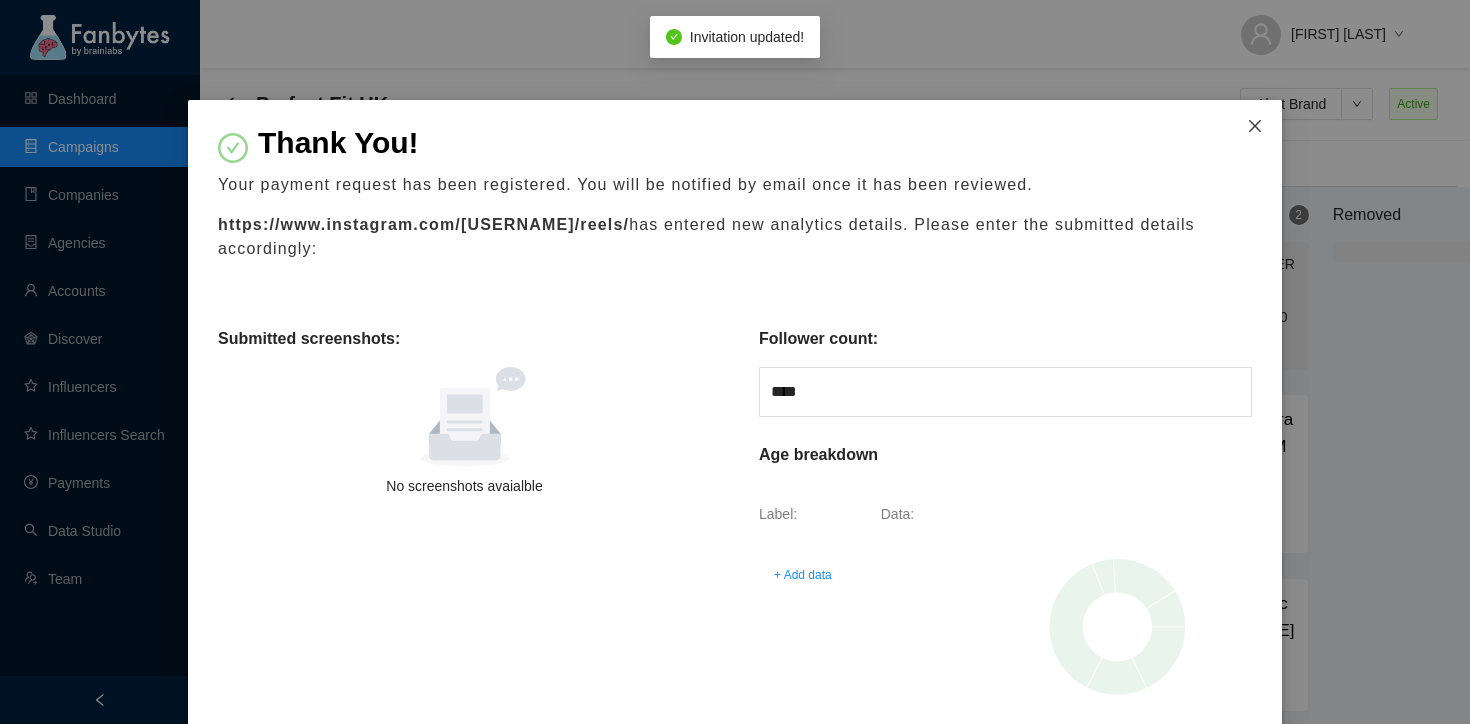 click at bounding box center (1255, 127) 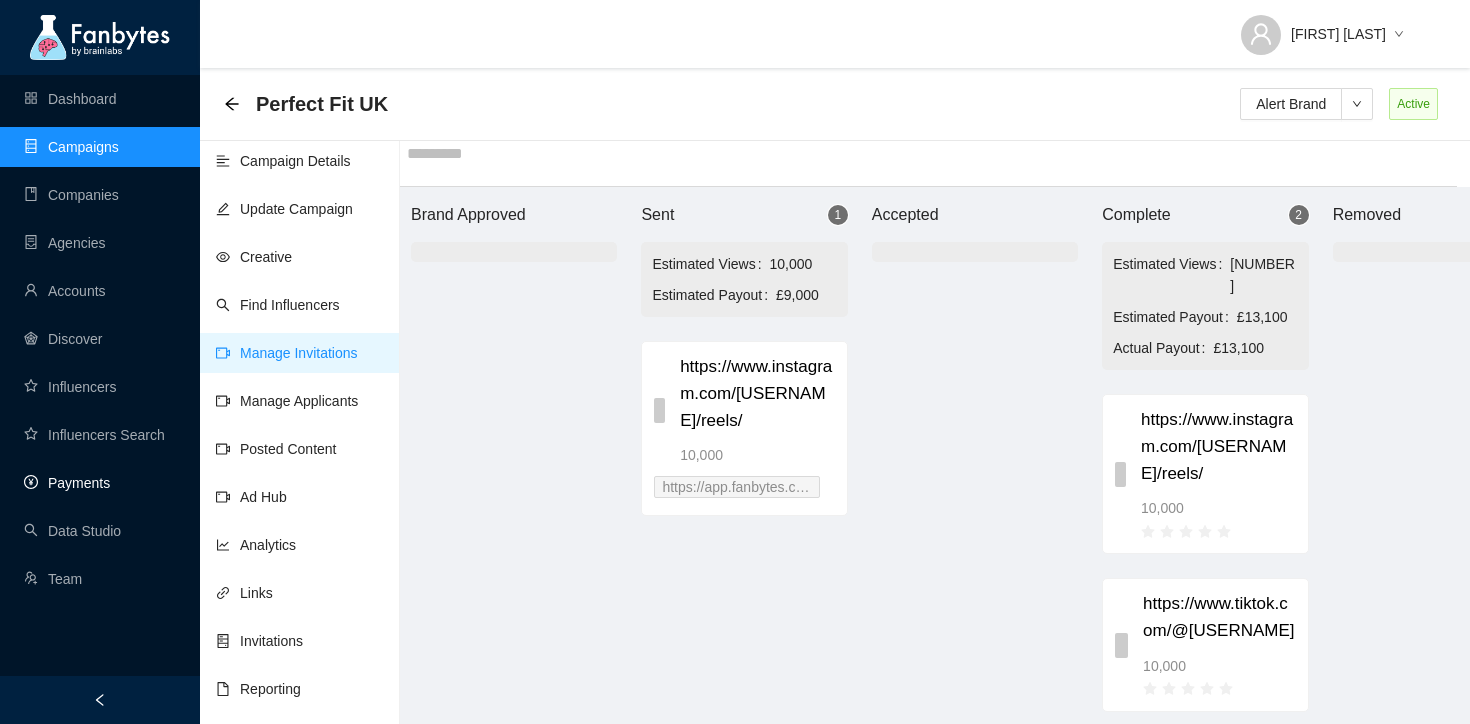 click on "Payments" at bounding box center (67, 483) 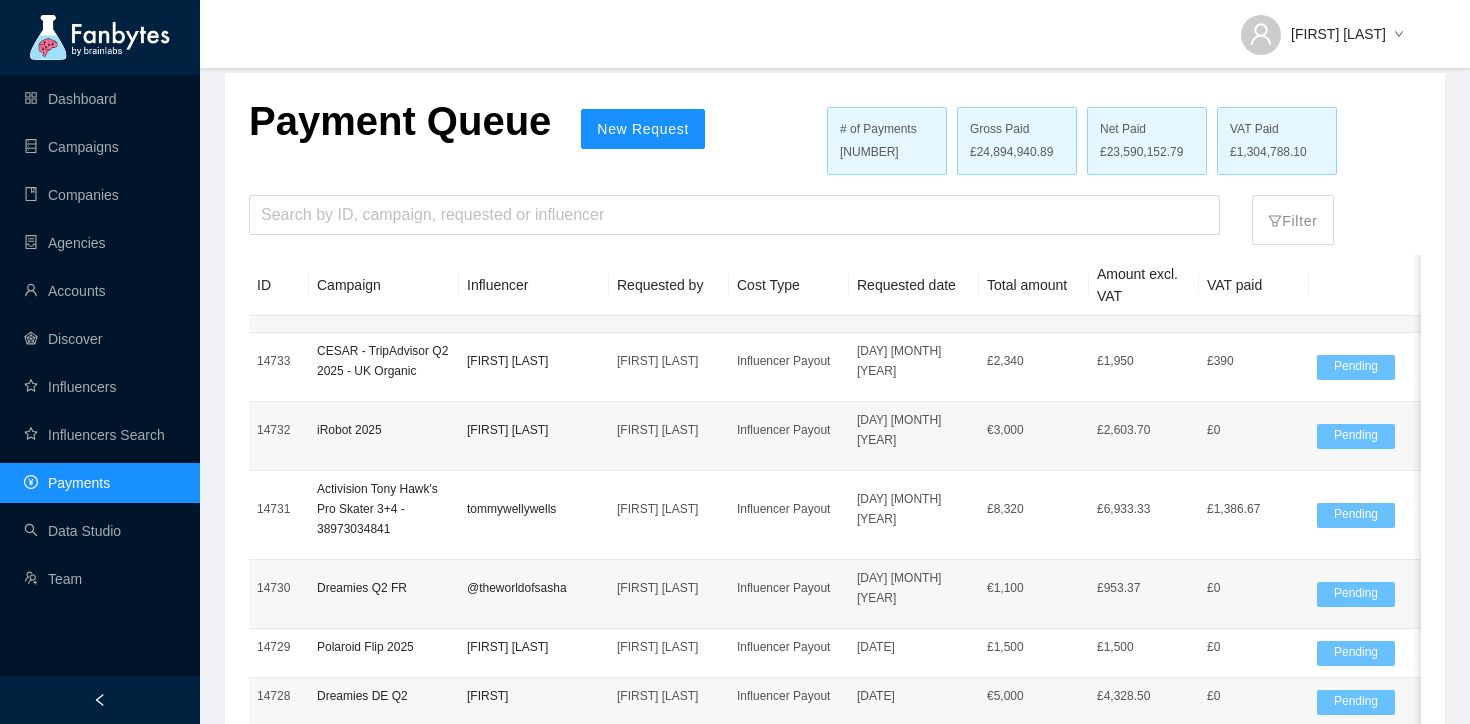 scroll, scrollTop: 20, scrollLeft: 0, axis: vertical 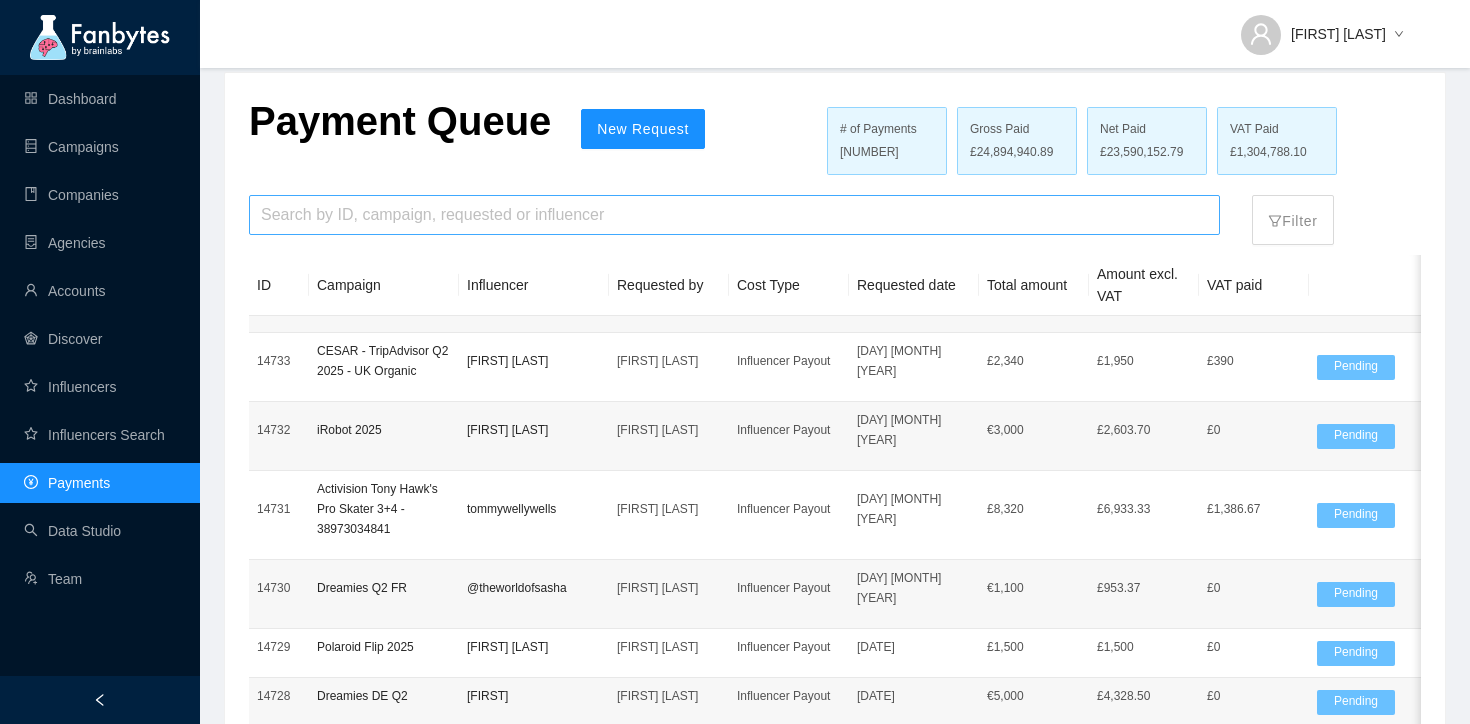 click at bounding box center (734, 215) 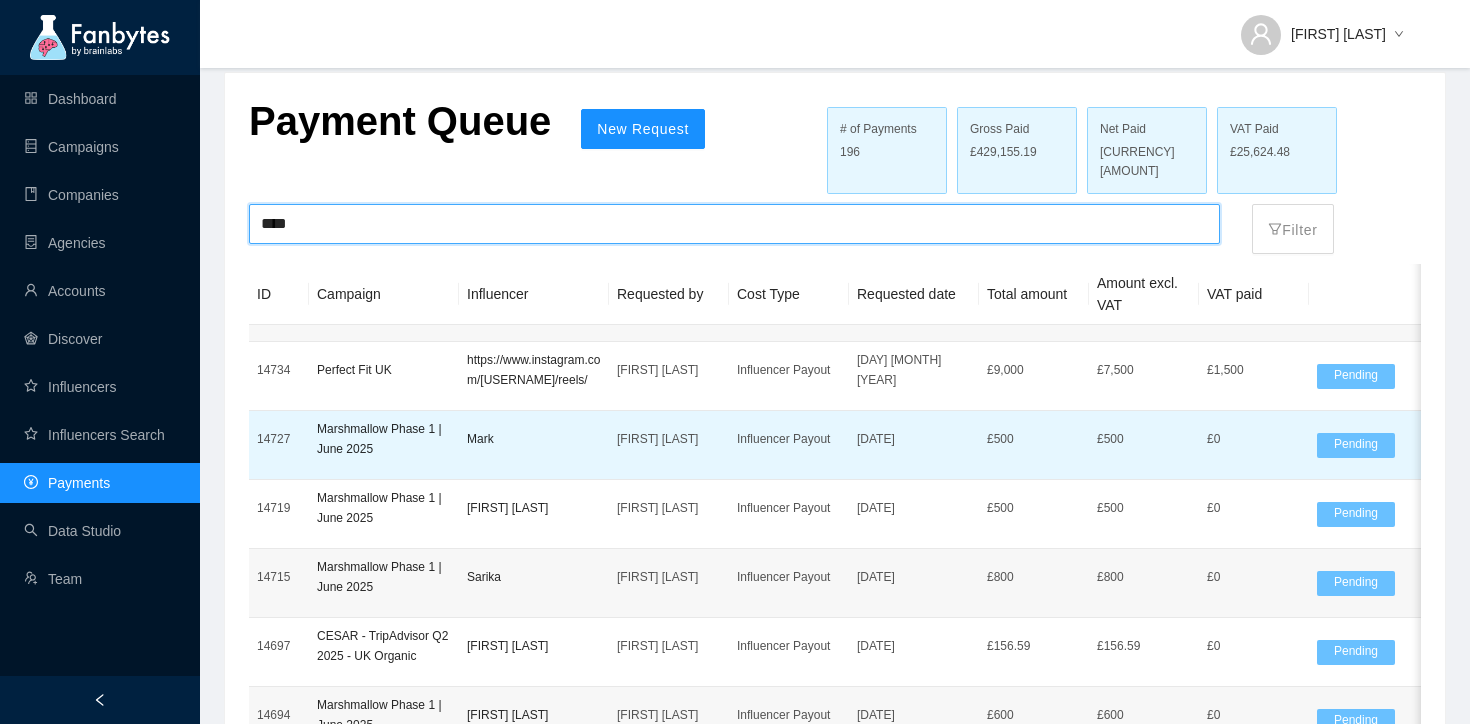 scroll, scrollTop: 0, scrollLeft: 0, axis: both 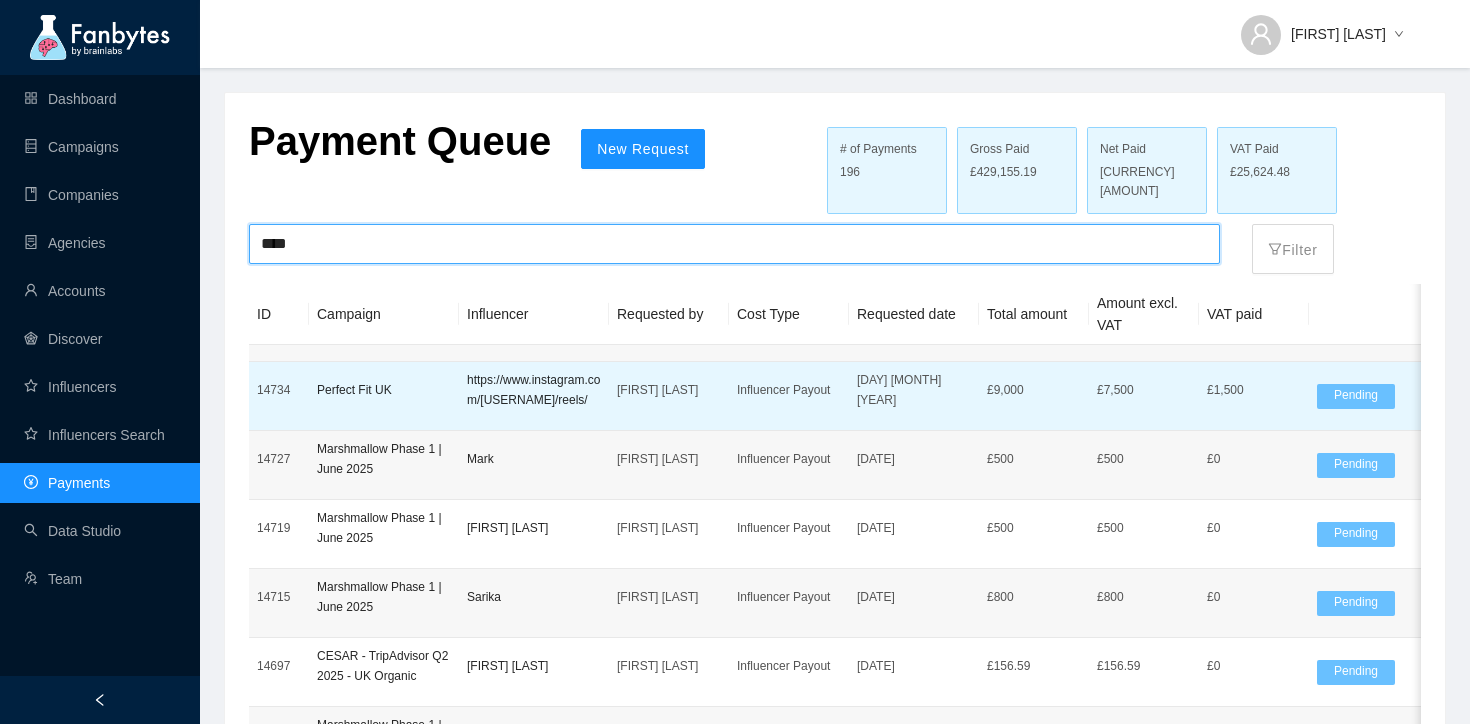 type on "****" 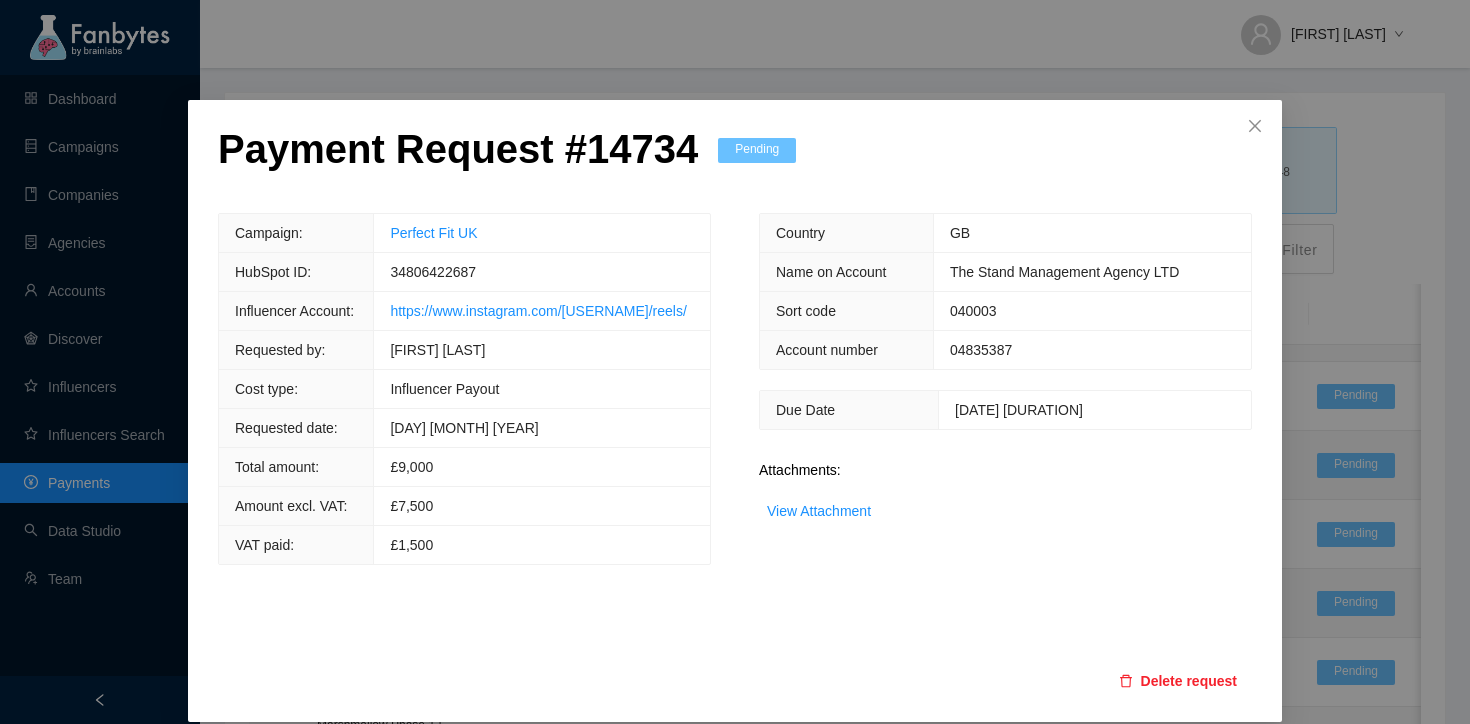 click on "Payment Request # 14734" at bounding box center [458, 149] 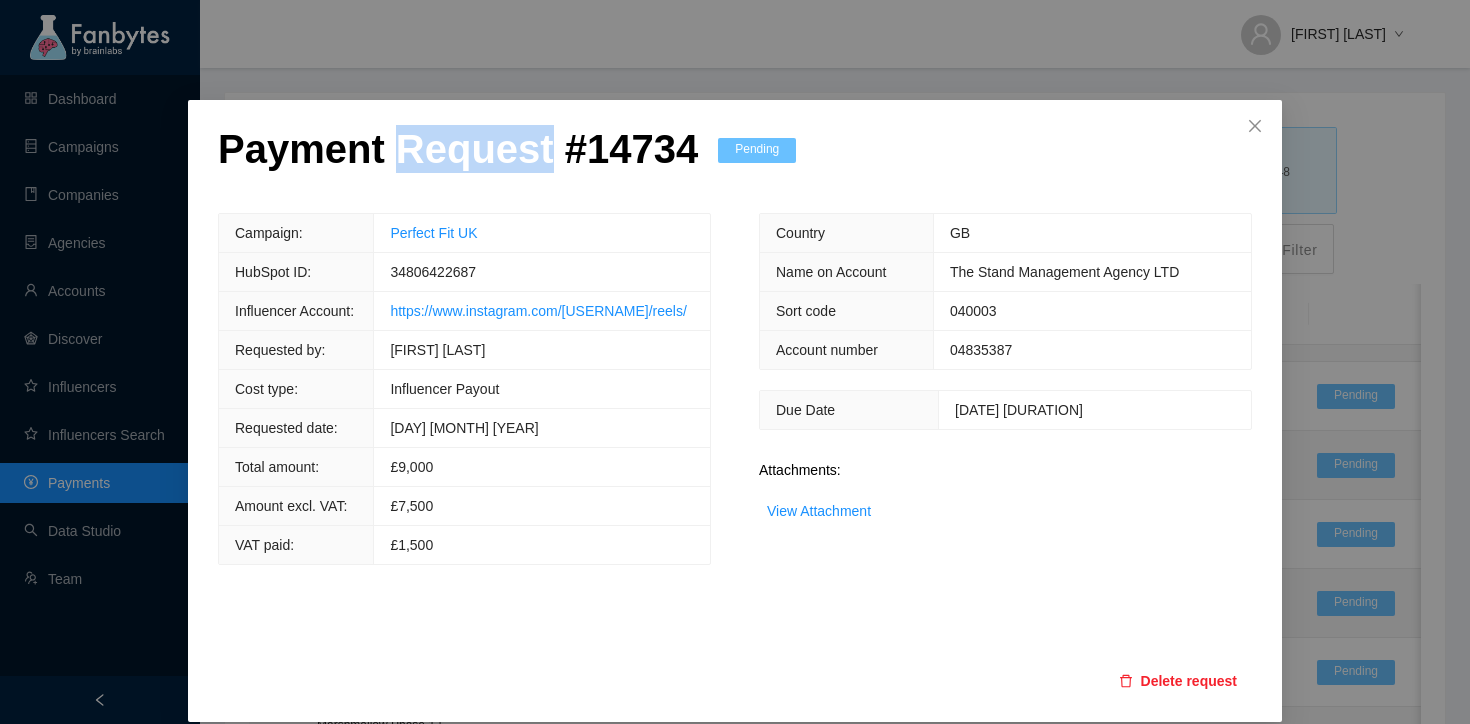 click on "Payment Request # 14734" at bounding box center (458, 149) 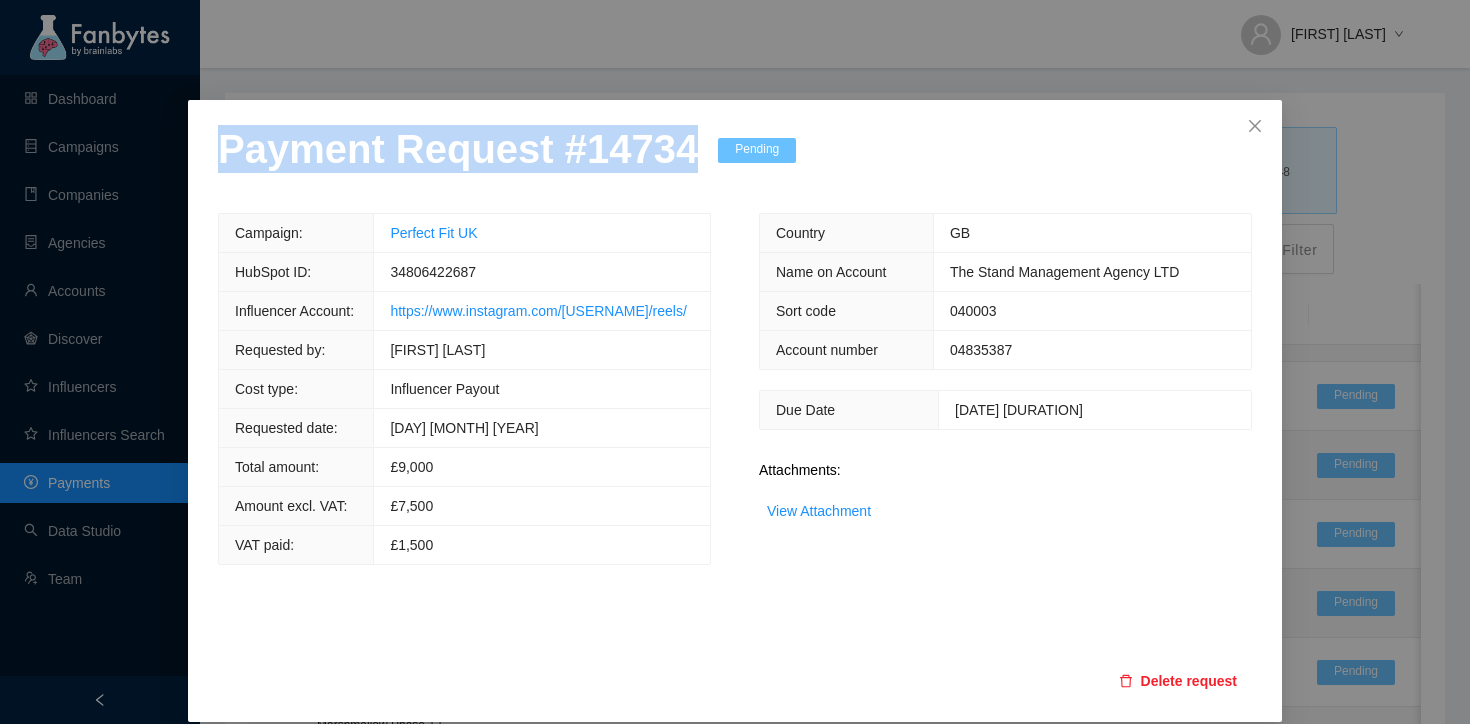 click on "Payment Request # 14734" at bounding box center [458, 149] 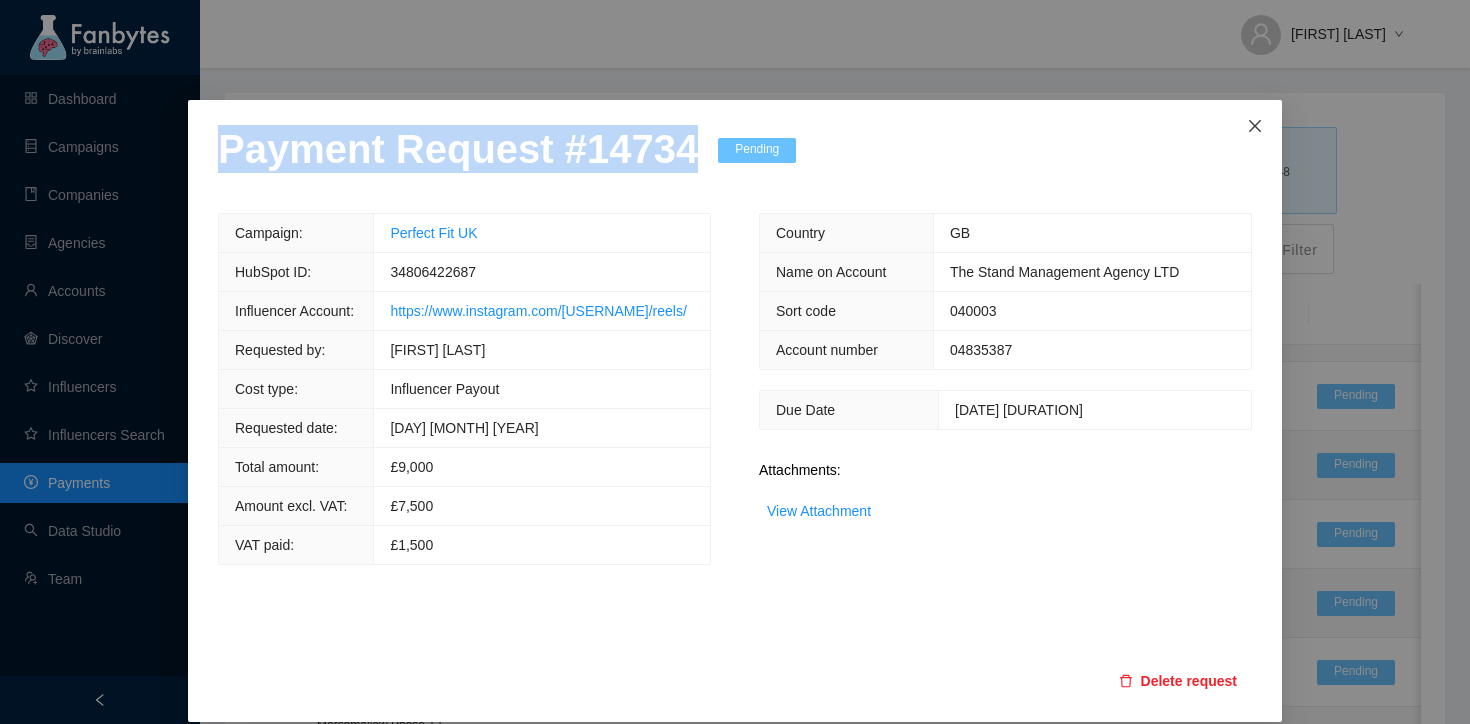 click at bounding box center (1255, 127) 